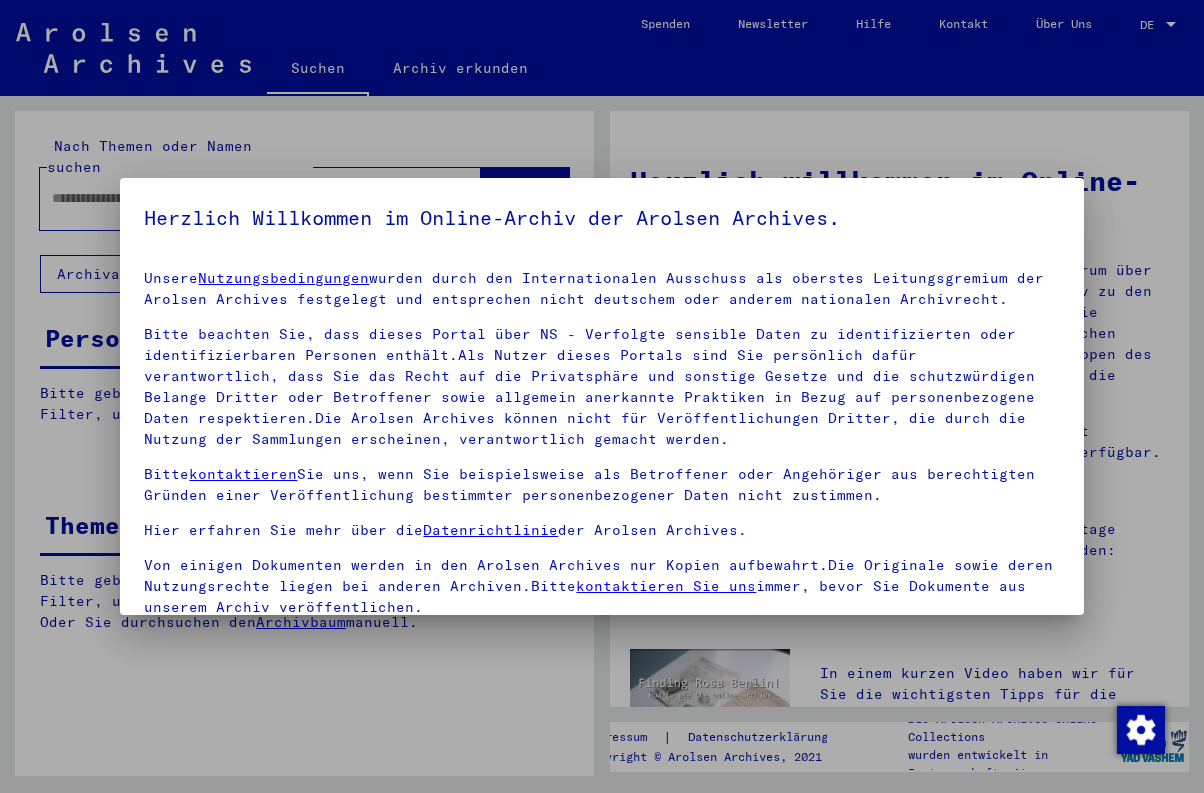 scroll, scrollTop: 0, scrollLeft: 0, axis: both 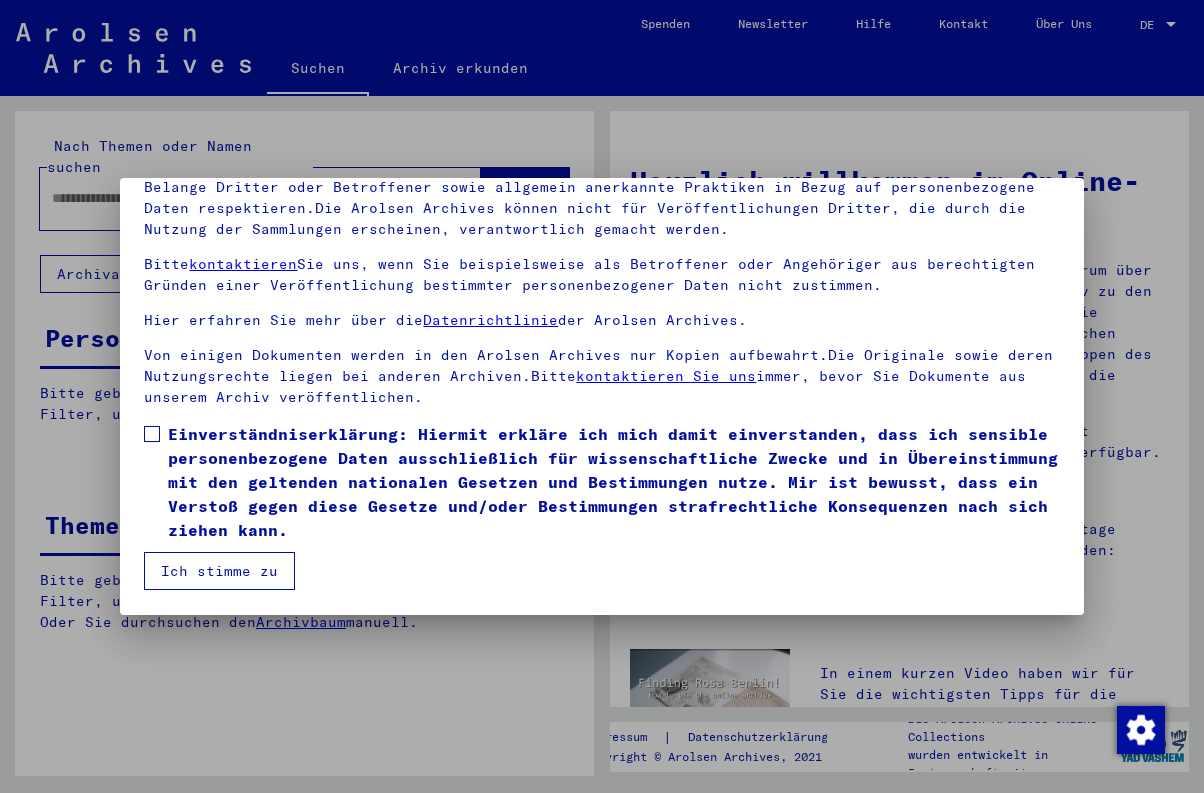 click on "Einverständniserklärung: Hiermit erkläre ich mich damit einverstanden, dass ich sensible personenbezogene Daten ausschließlich für wissenschaftliche Zwecke und in Übereinstimmung mit den geltenden nationalen Gesetzen und Bestimmungen nutze. Mir ist bewusst, dass ein Verstoß gegen diese Gesetze und/oder Bestimmungen strafrechtliche Konsequenzen nach sich ziehen kann." at bounding box center (613, 482) 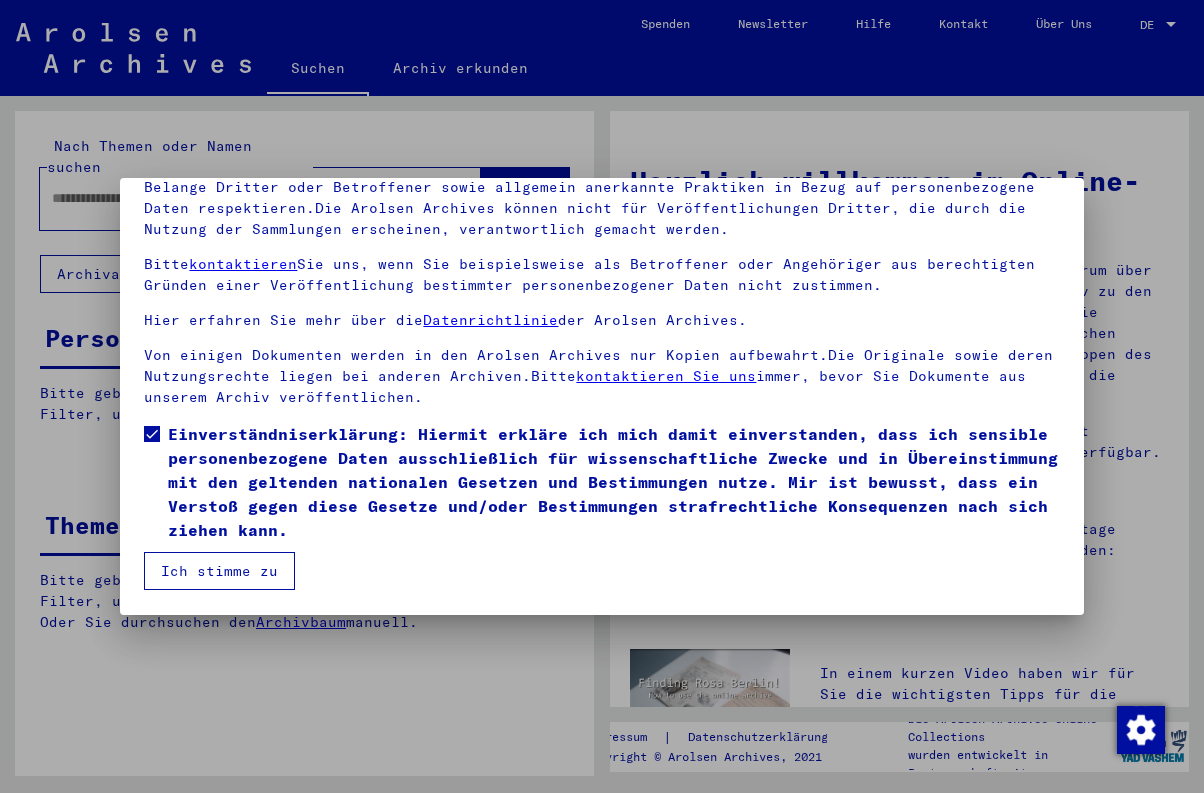 click on "Ich stimme zu" at bounding box center (219, 571) 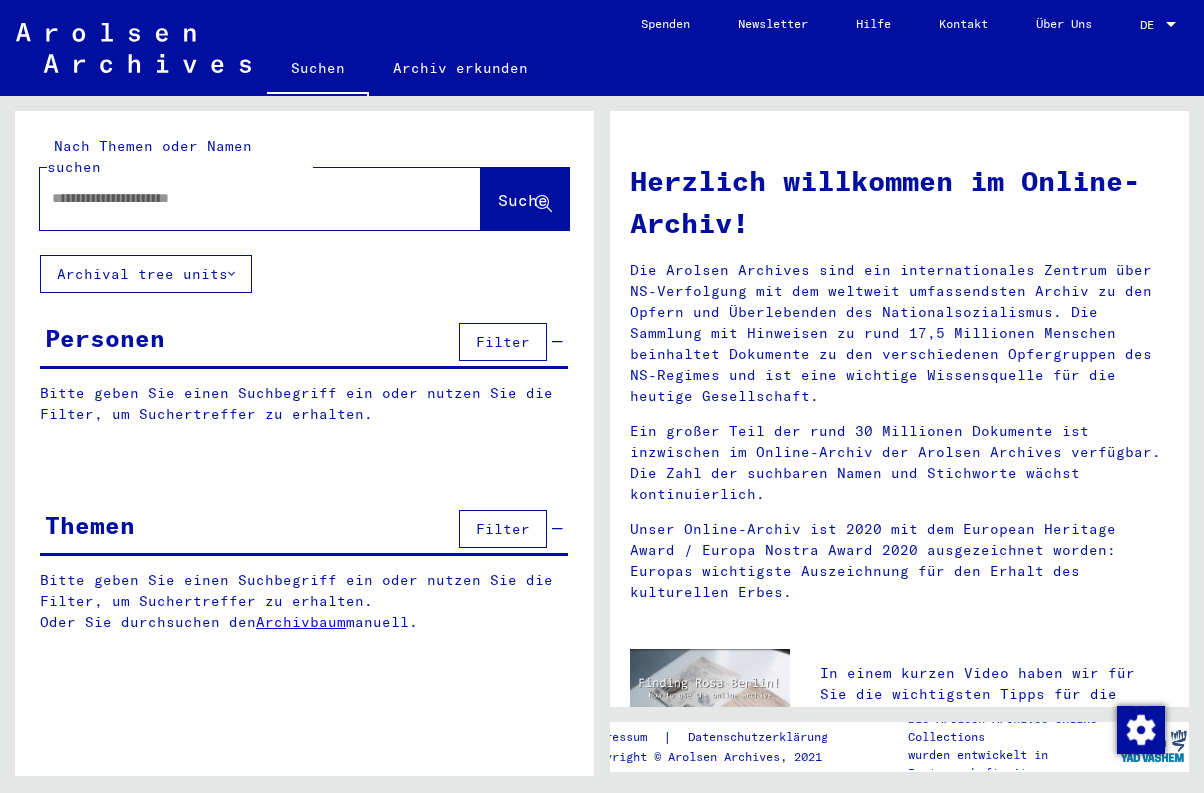 click 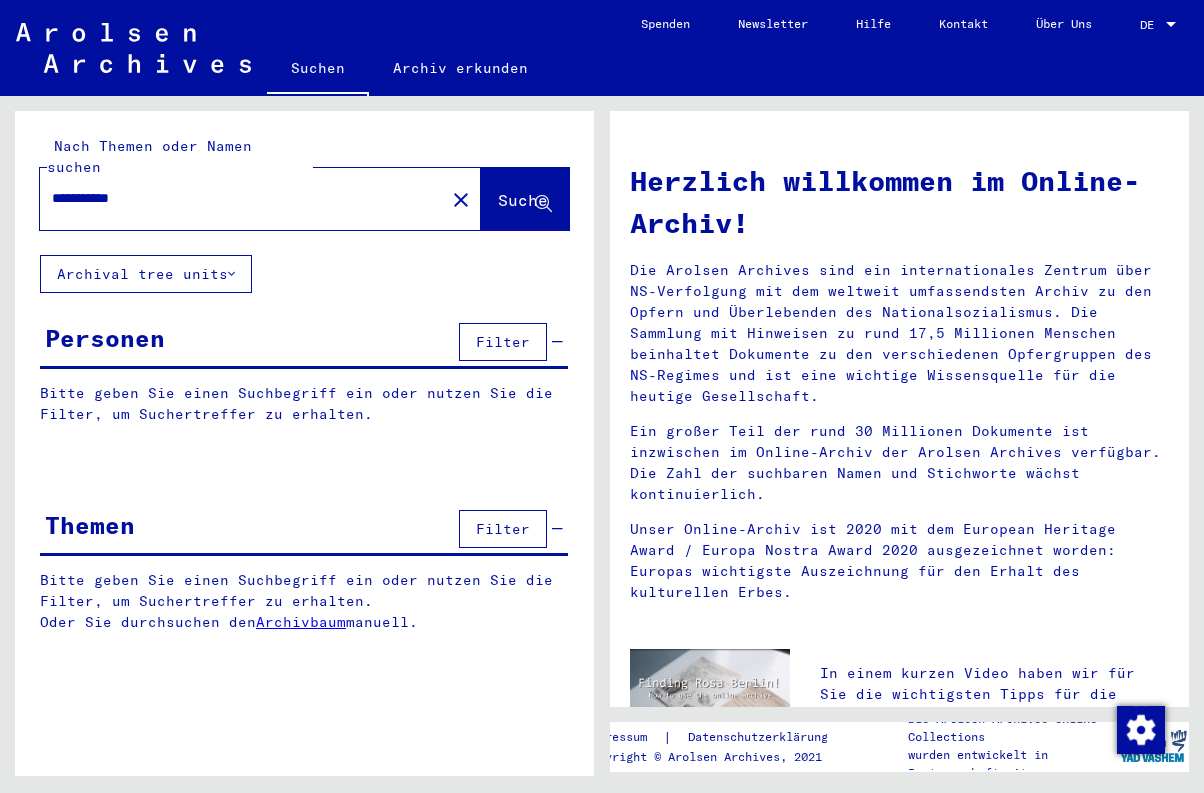 click on "**********" 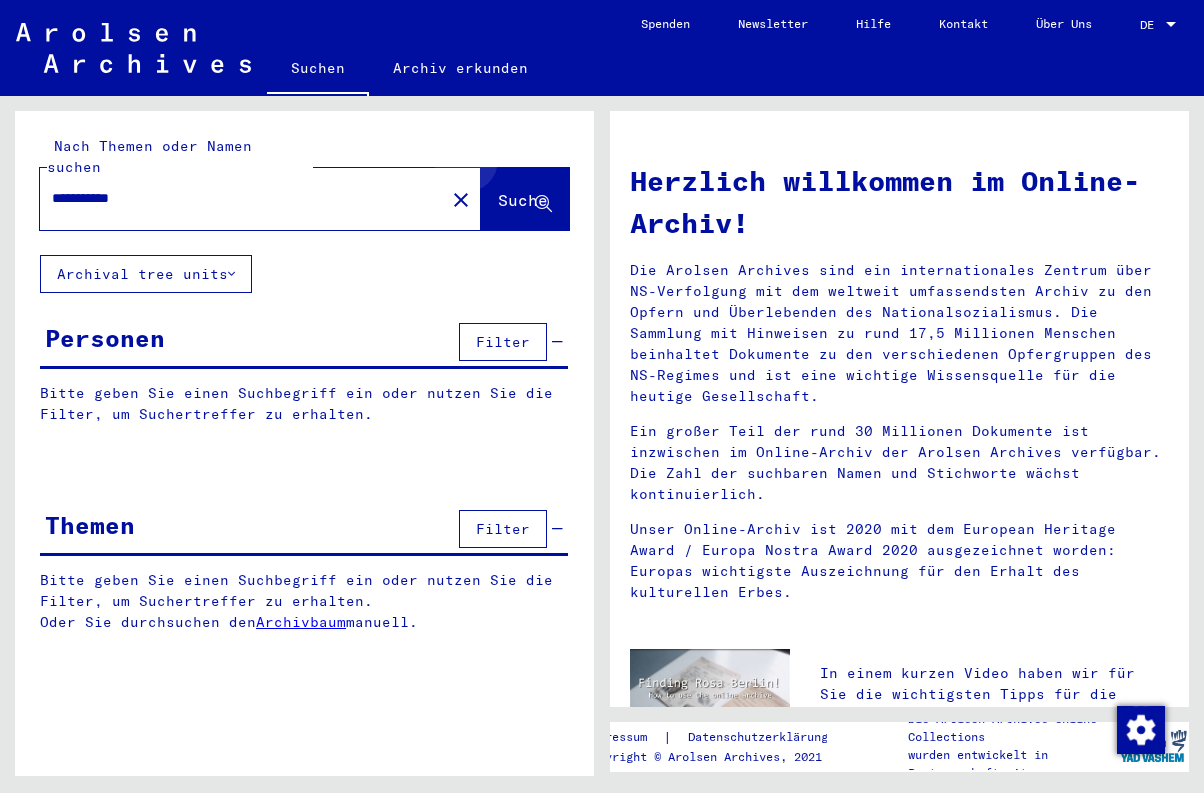 click on "Suche" 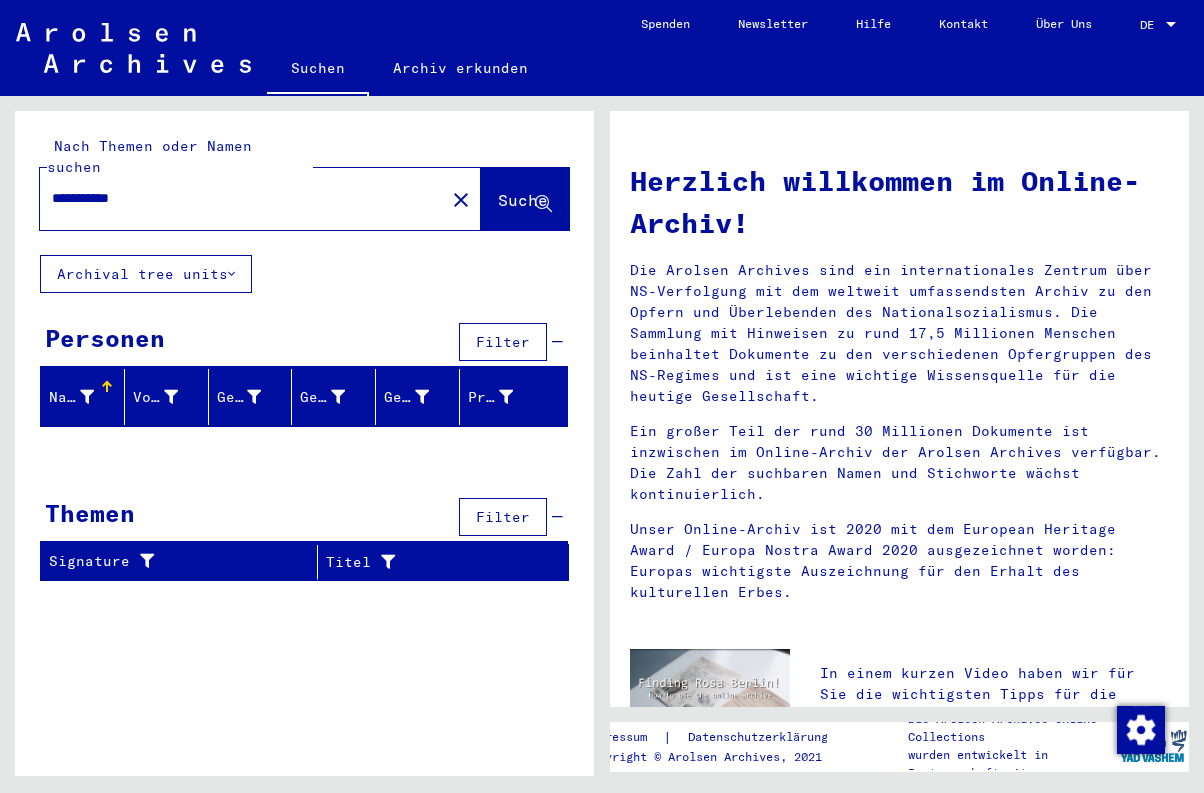 click on "**********" at bounding box center (236, 198) 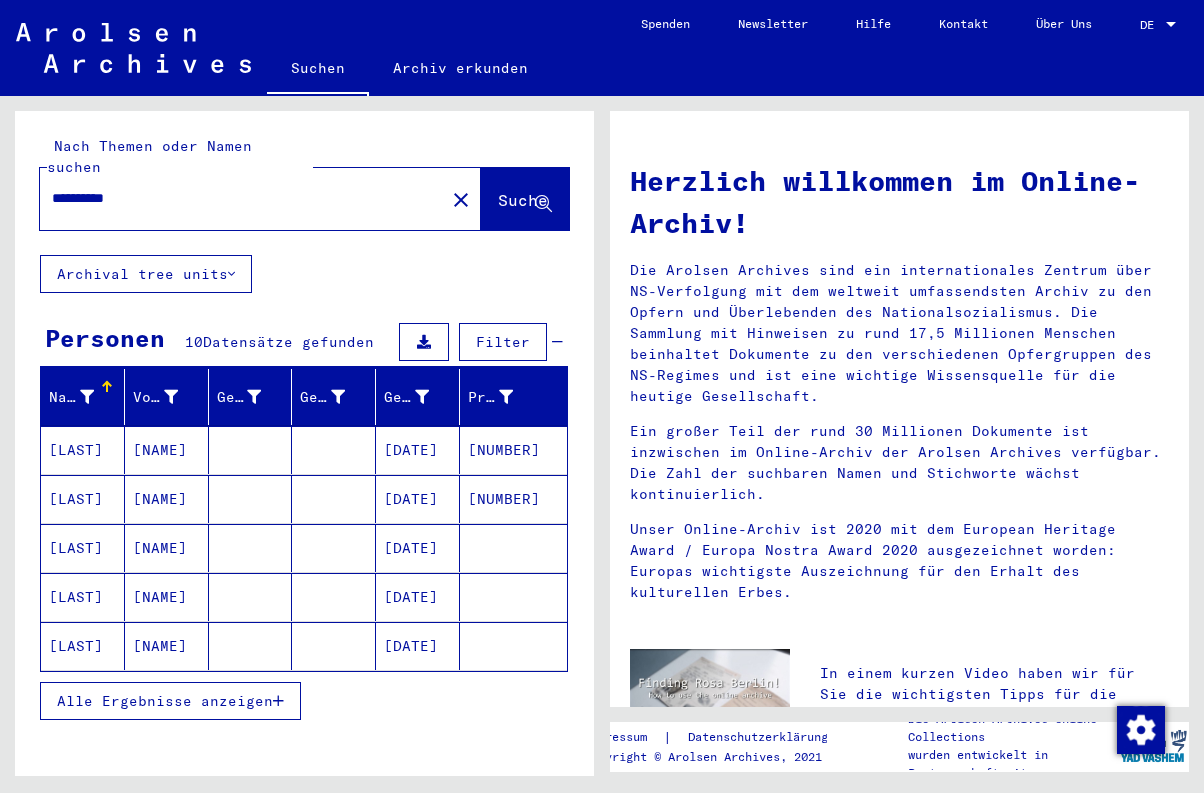 click on "[LAST]" at bounding box center (83, 499) 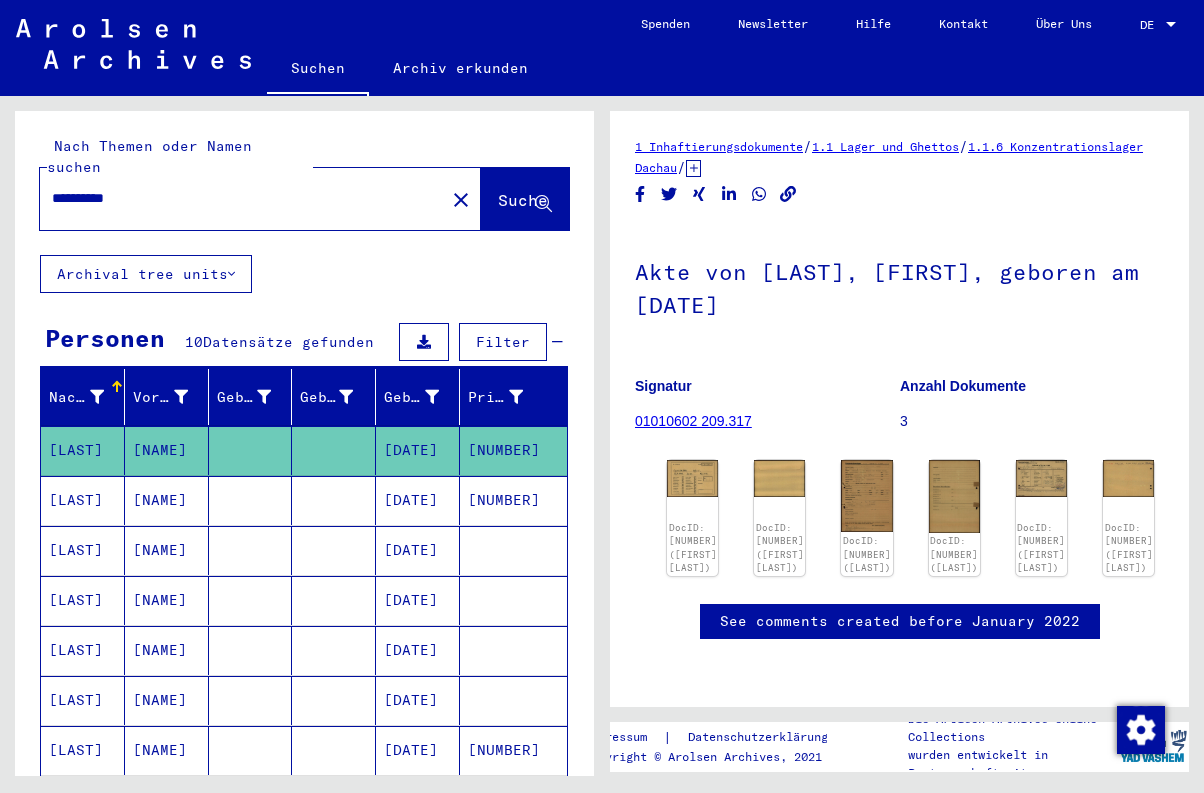 scroll, scrollTop: 0, scrollLeft: 0, axis: both 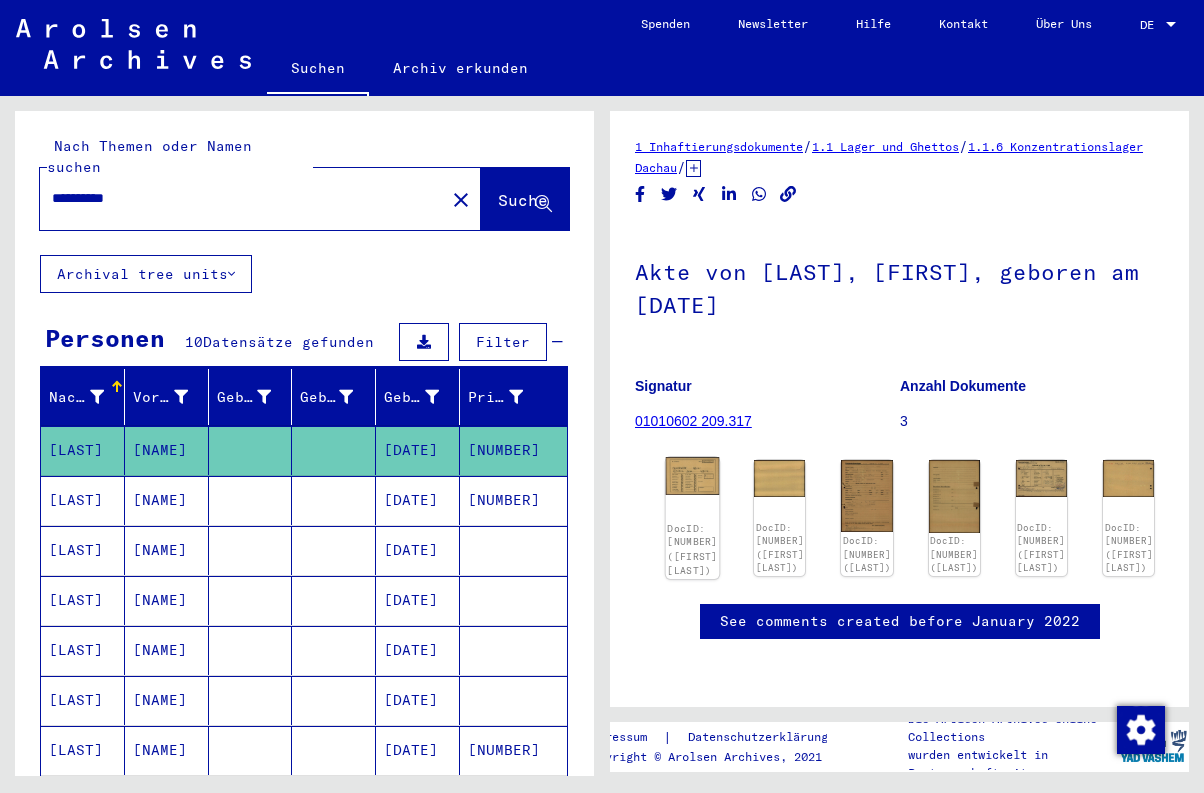 click 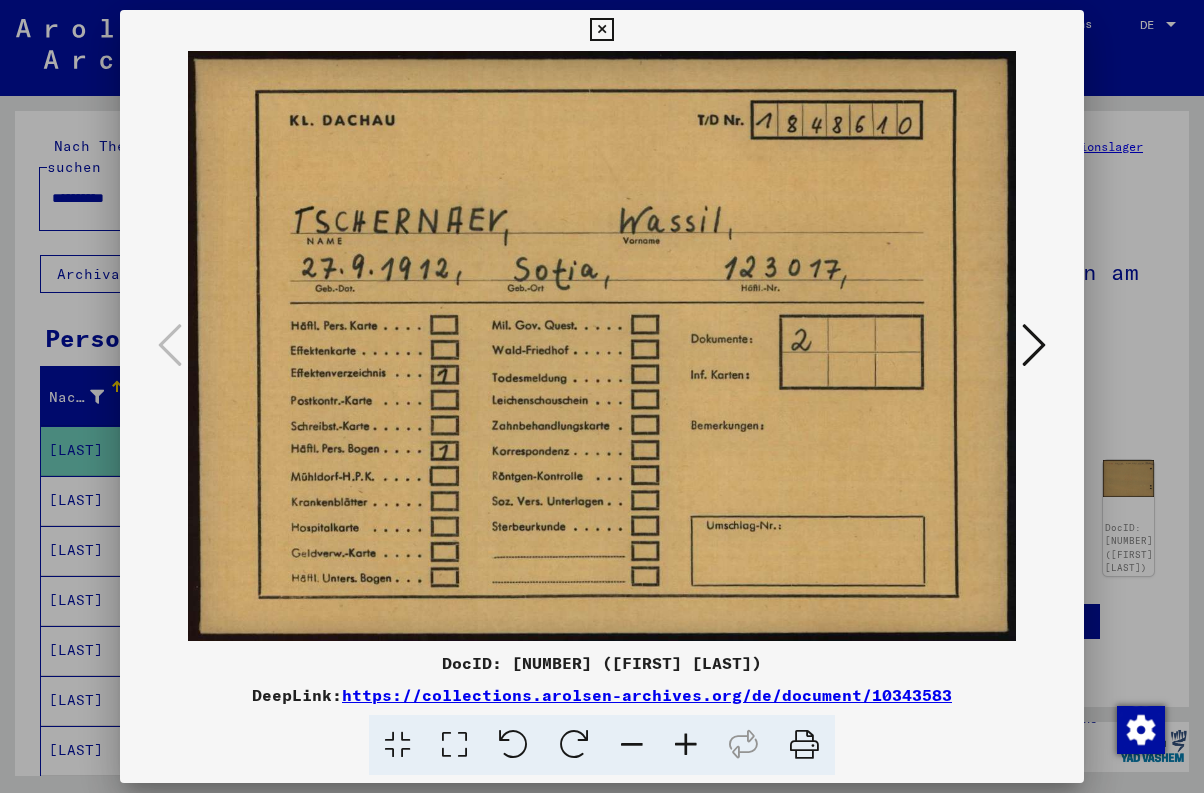 click at bounding box center [1034, 345] 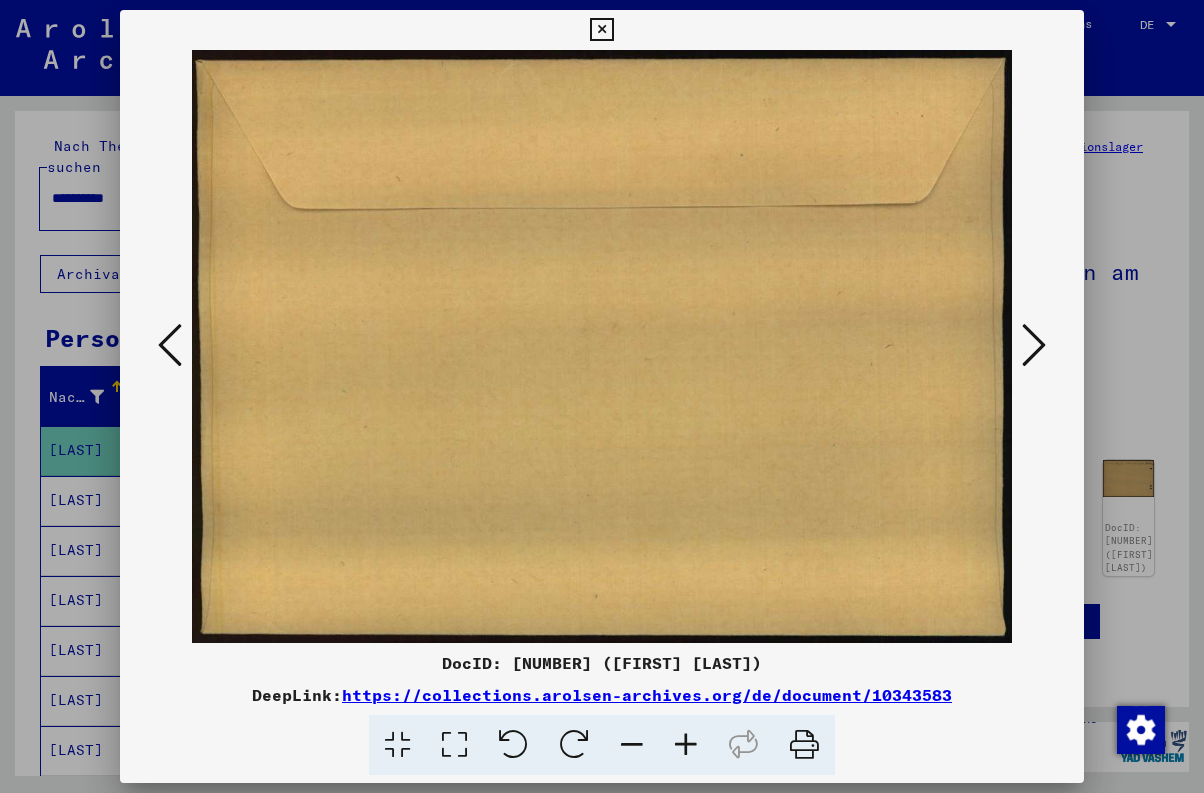 click at bounding box center [1034, 345] 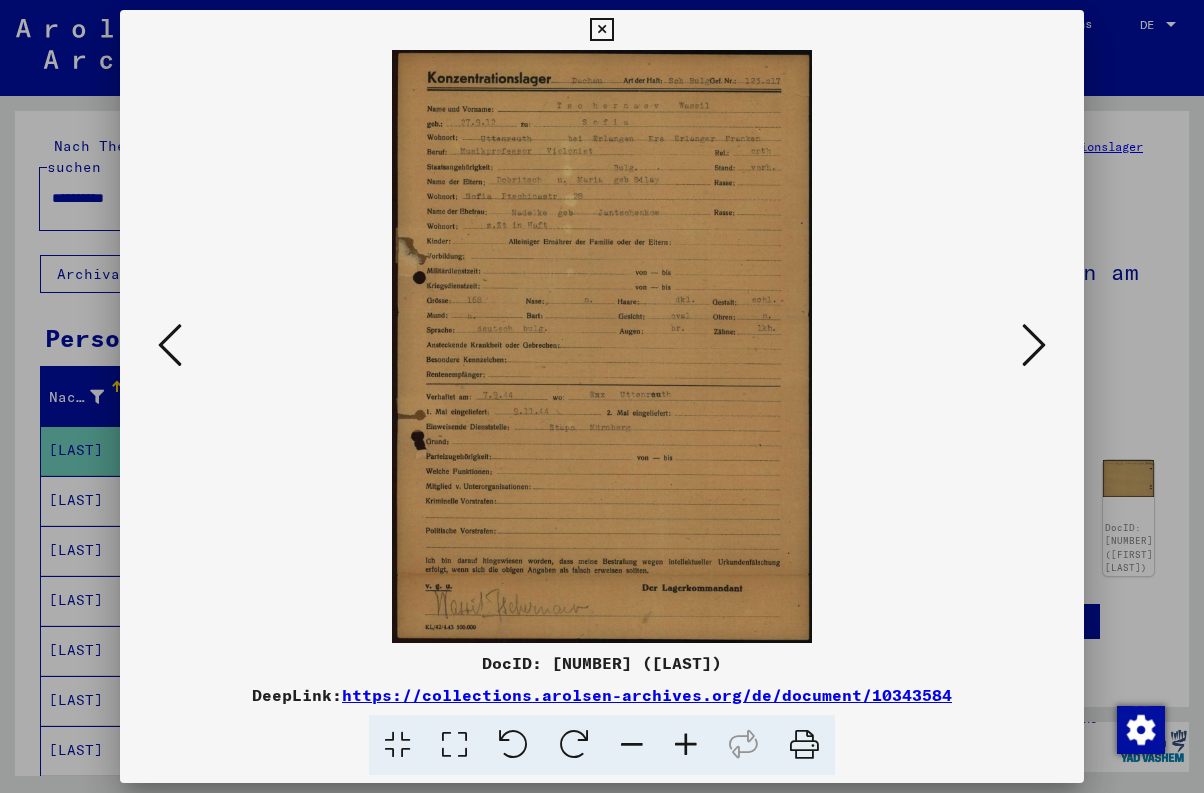 click at bounding box center [1034, 345] 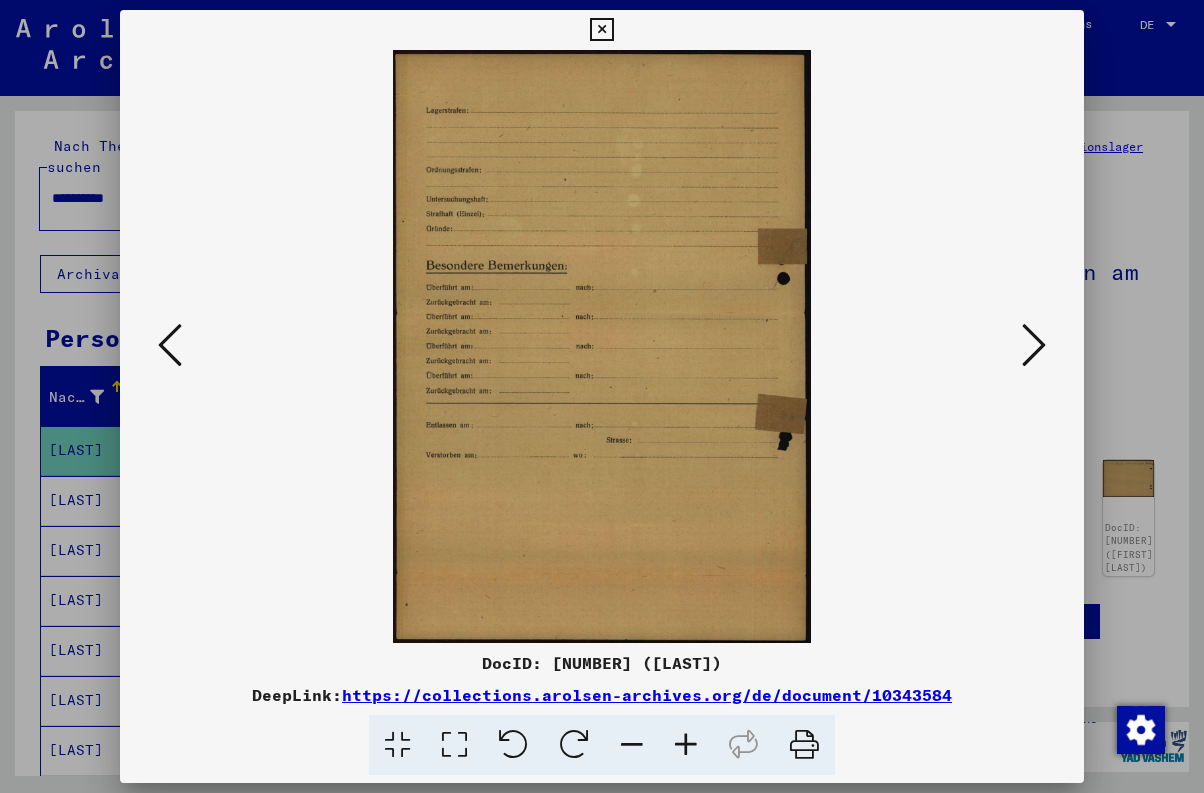 click at bounding box center (1034, 345) 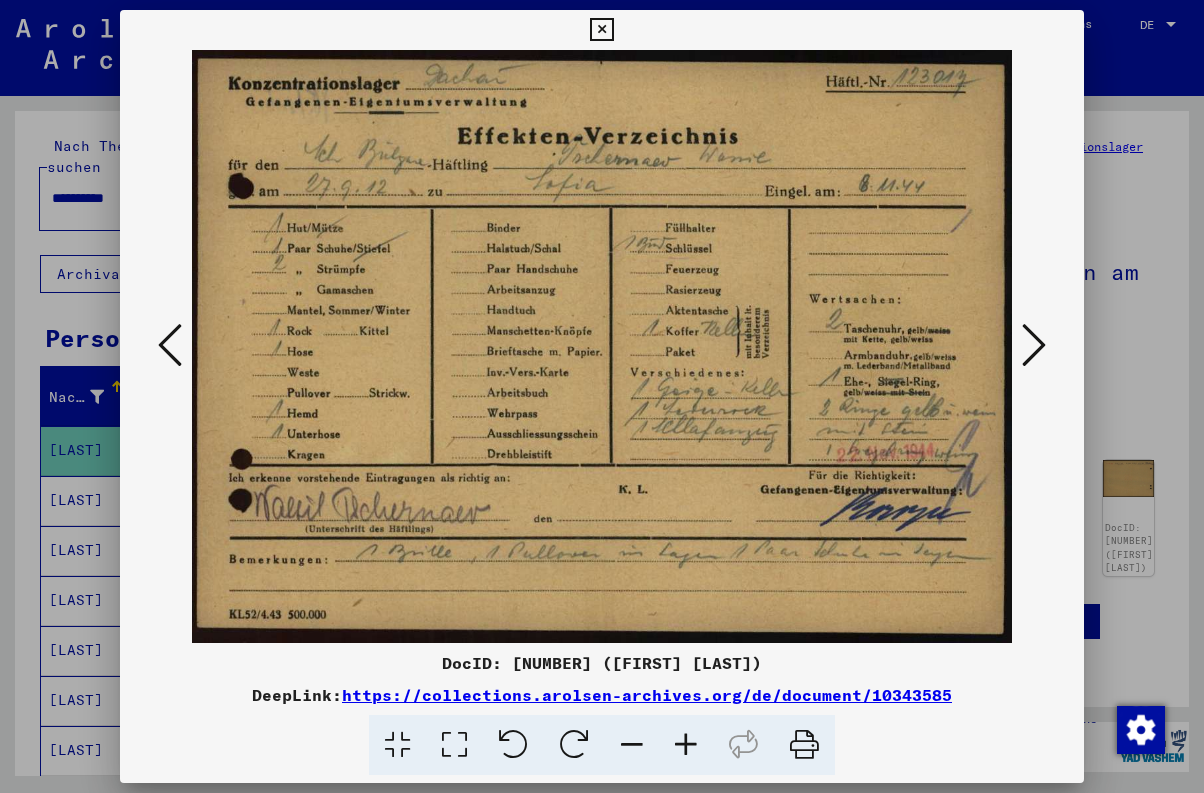 click at bounding box center [601, 30] 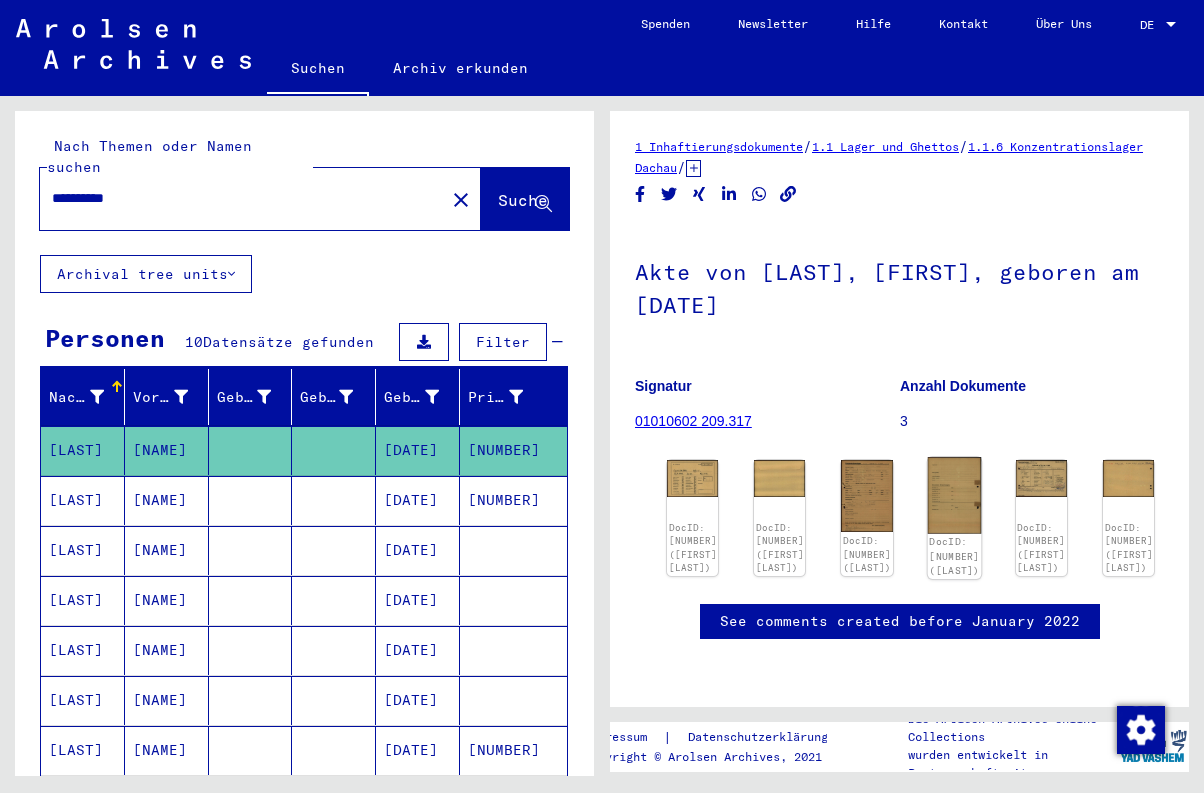 click 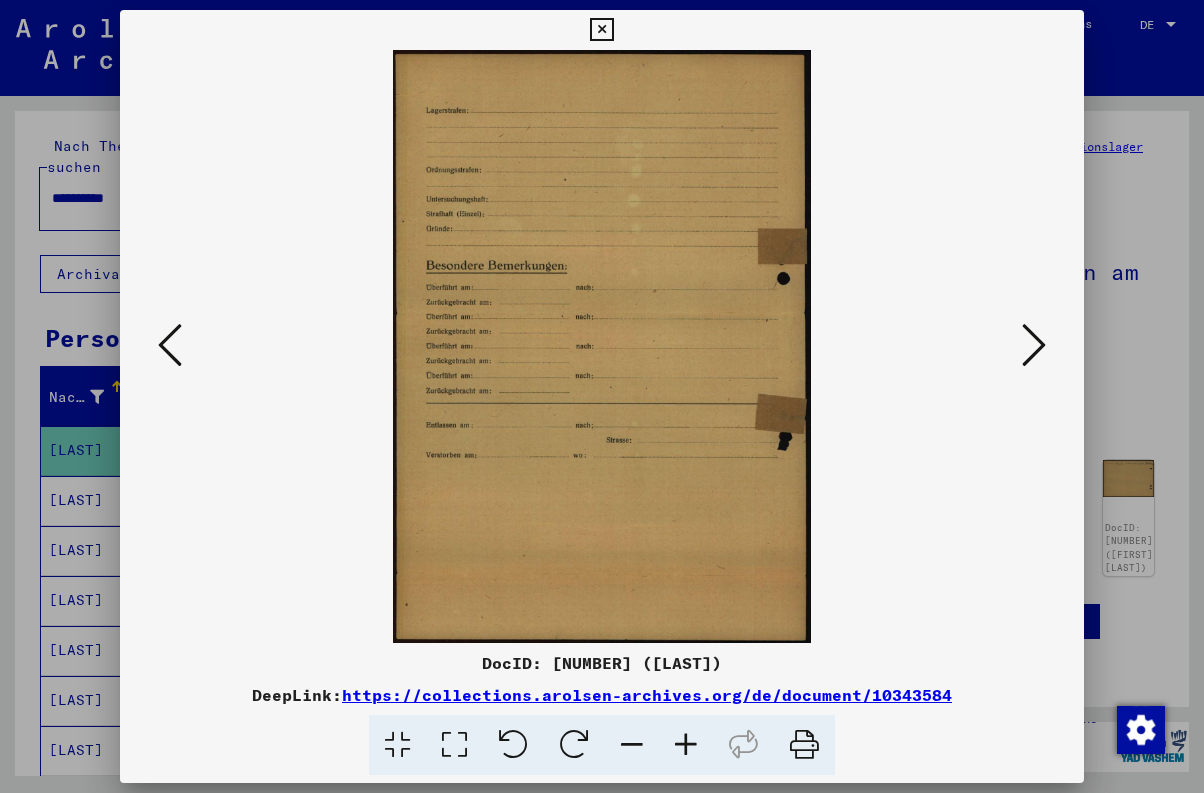 click at bounding box center [1034, 345] 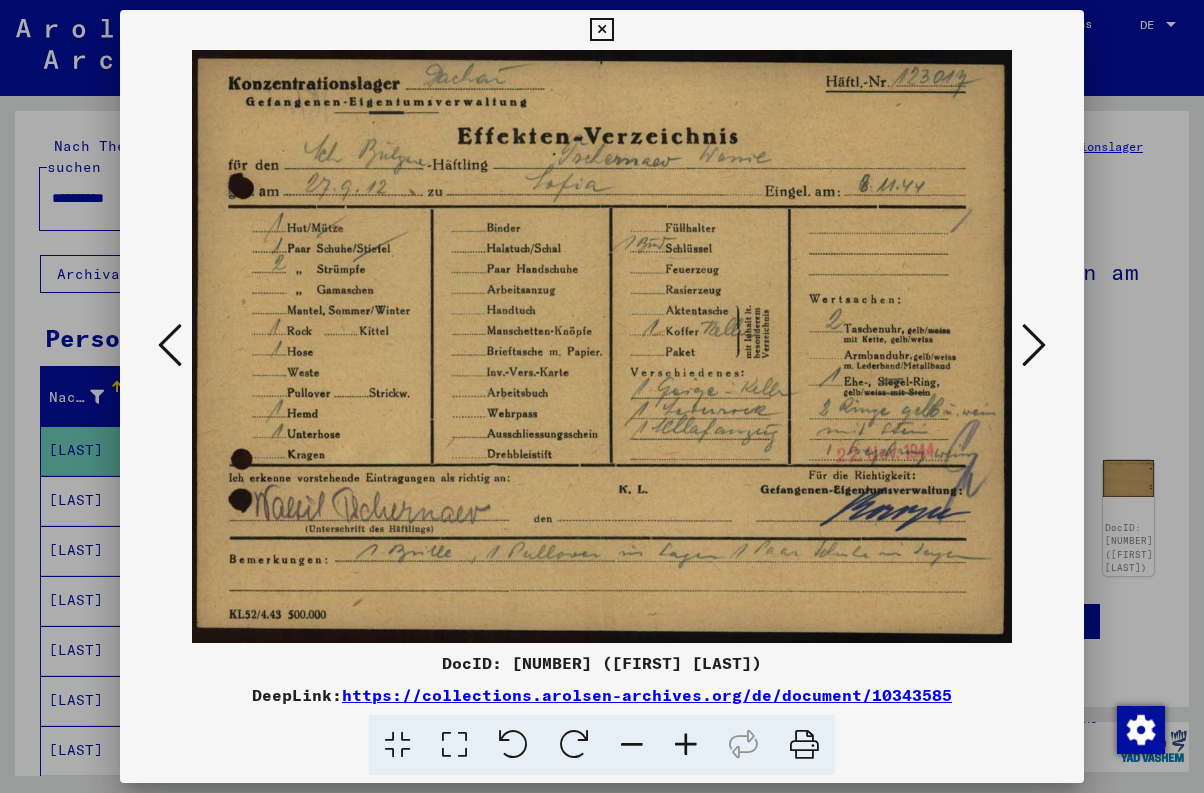 click at bounding box center [170, 345] 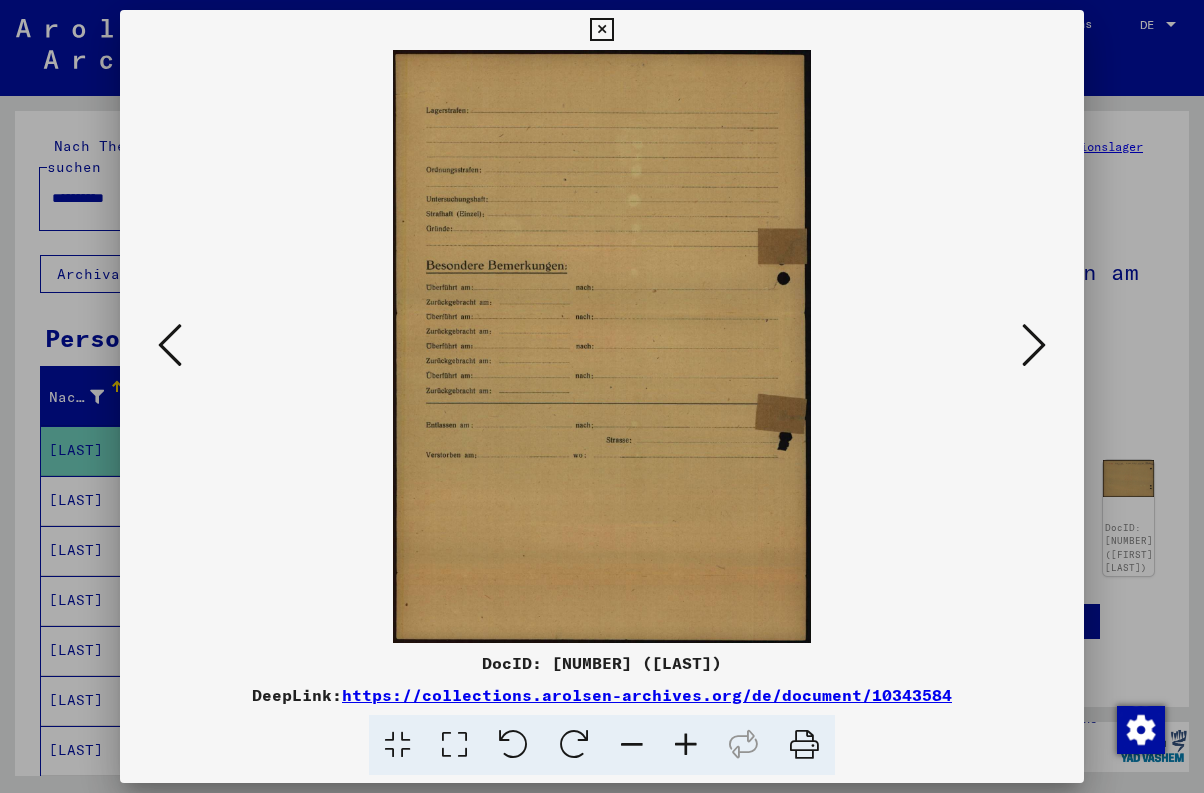 click at bounding box center [1034, 345] 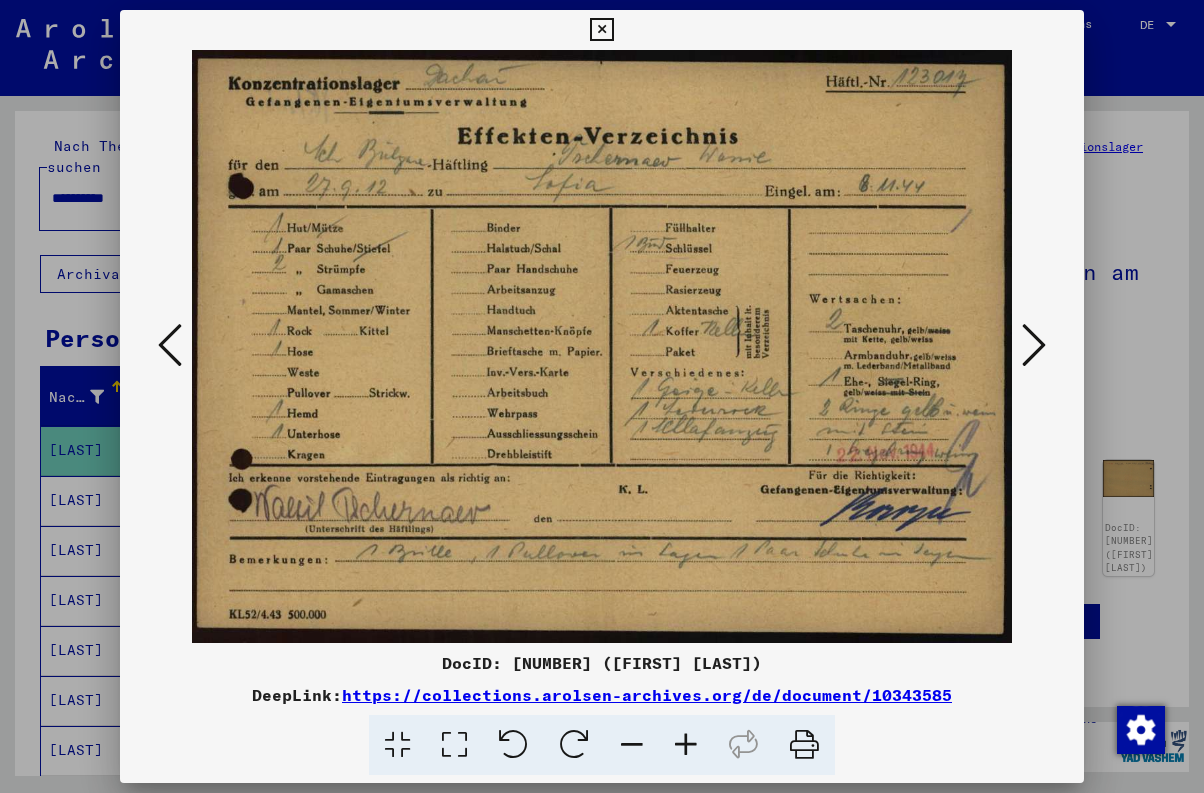click at bounding box center [1034, 345] 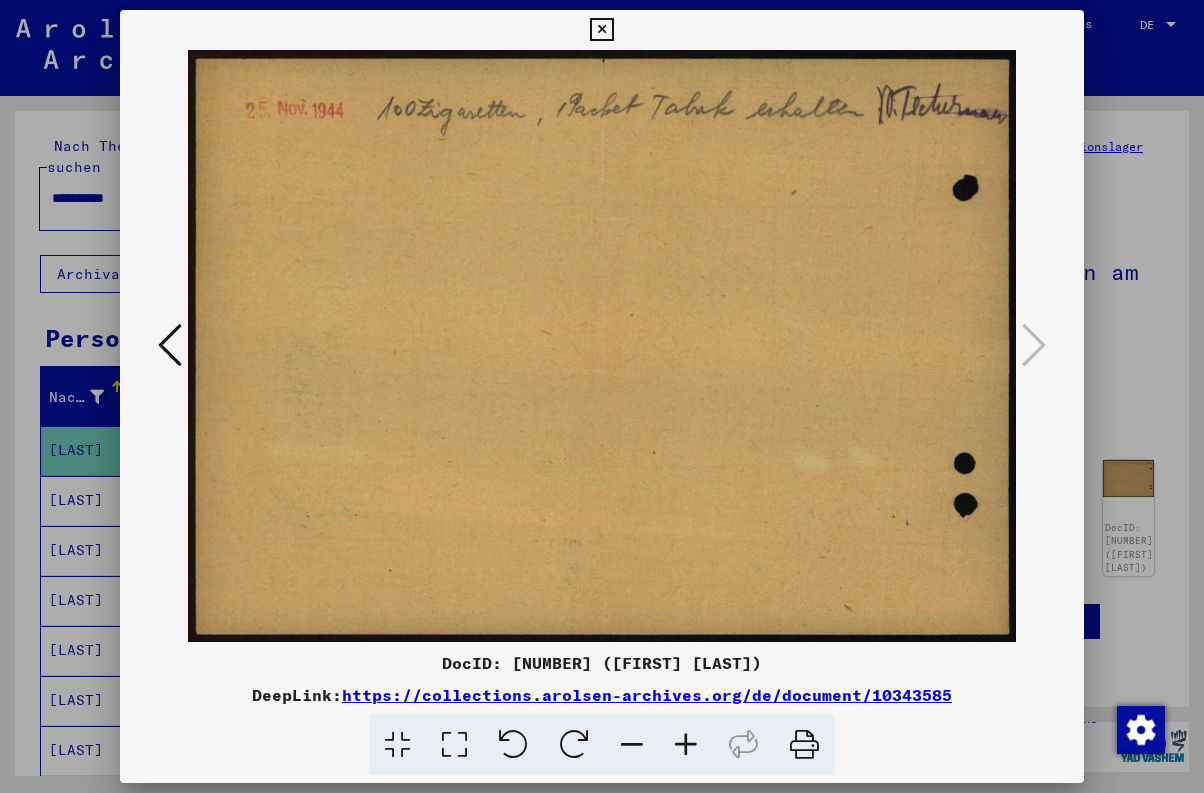 click at bounding box center [1034, 345] 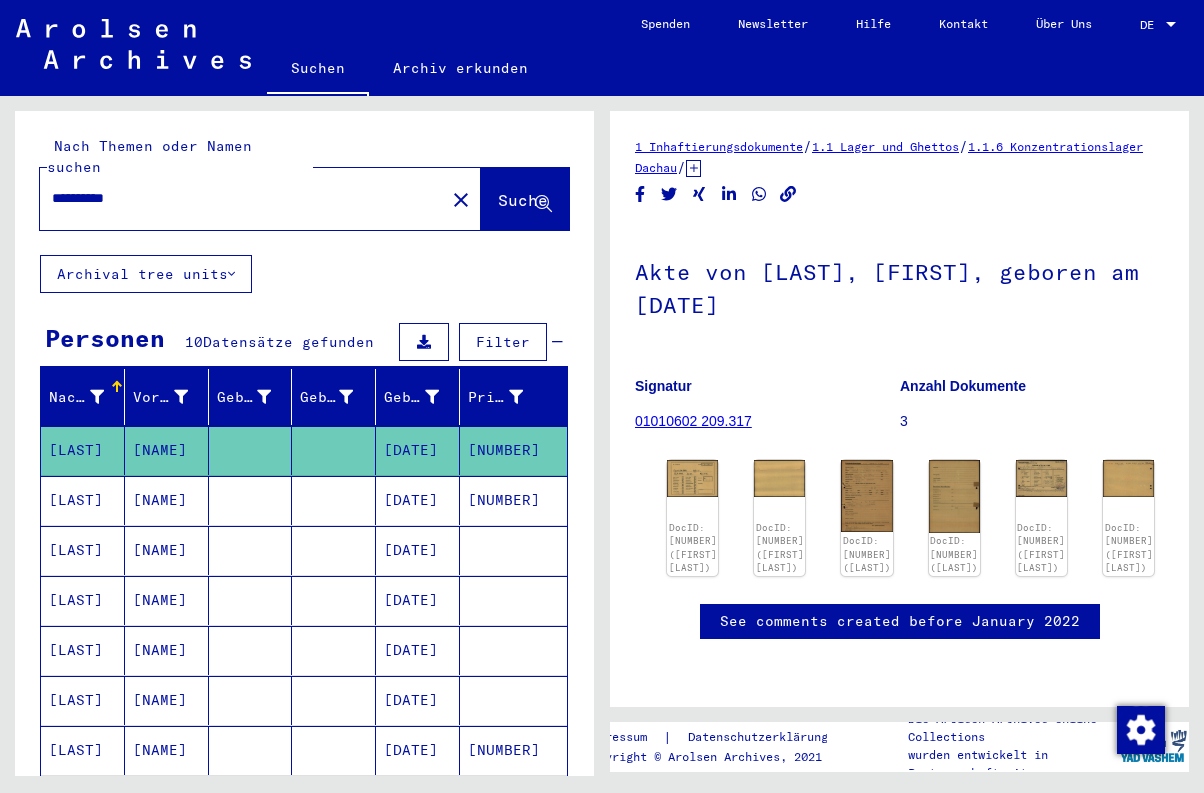 click on "[LAST]" at bounding box center (83, 550) 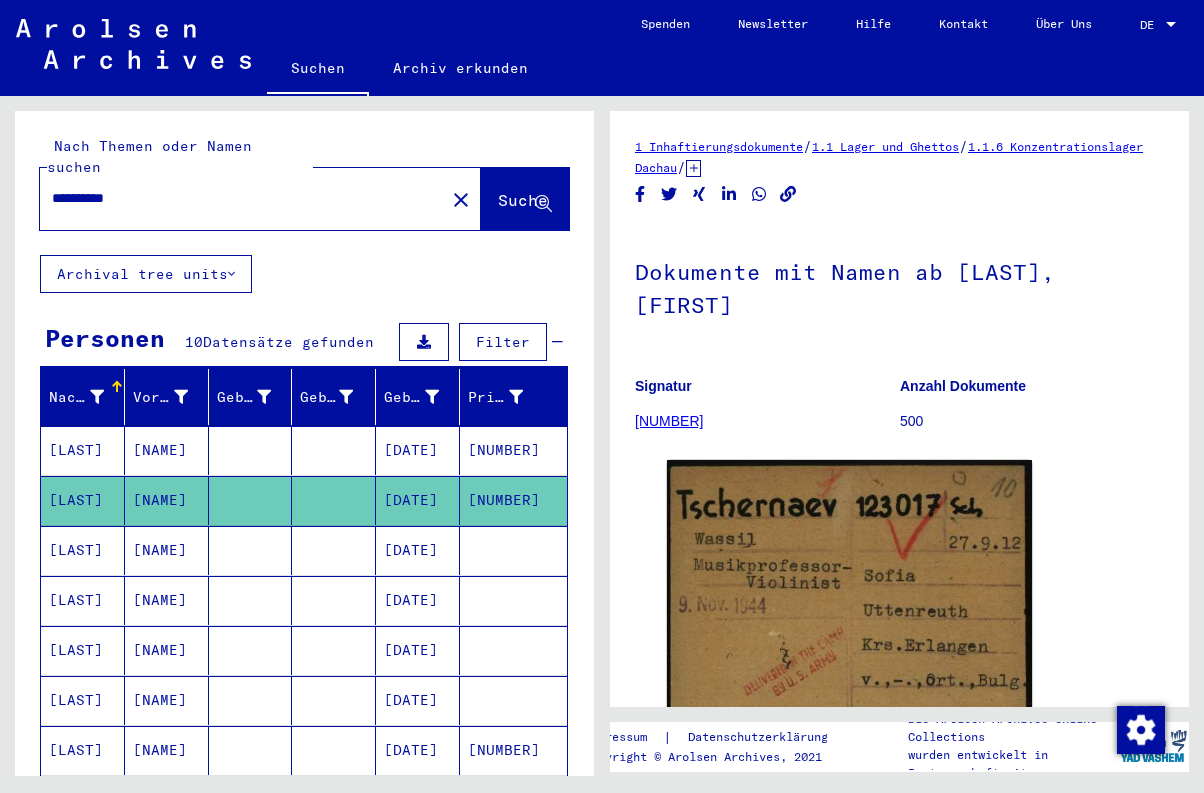 scroll, scrollTop: 0, scrollLeft: 0, axis: both 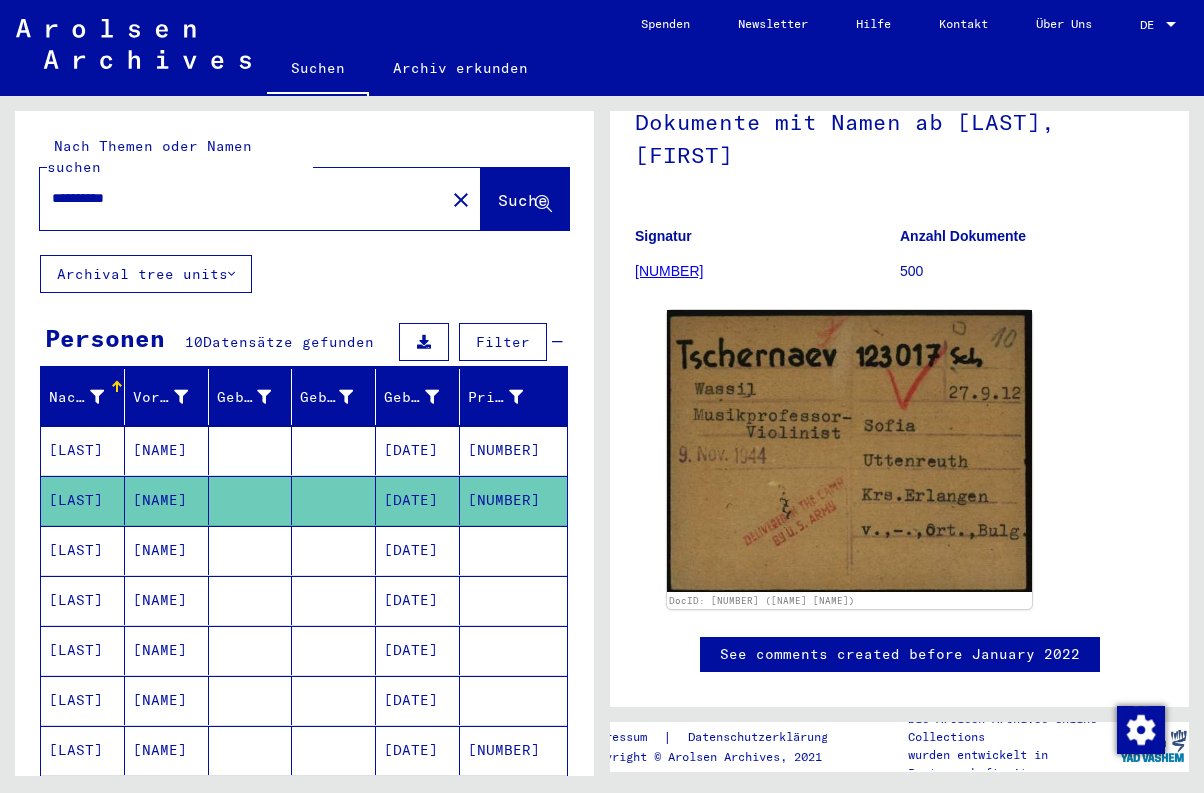 click on "[LAST]" at bounding box center [83, 600] 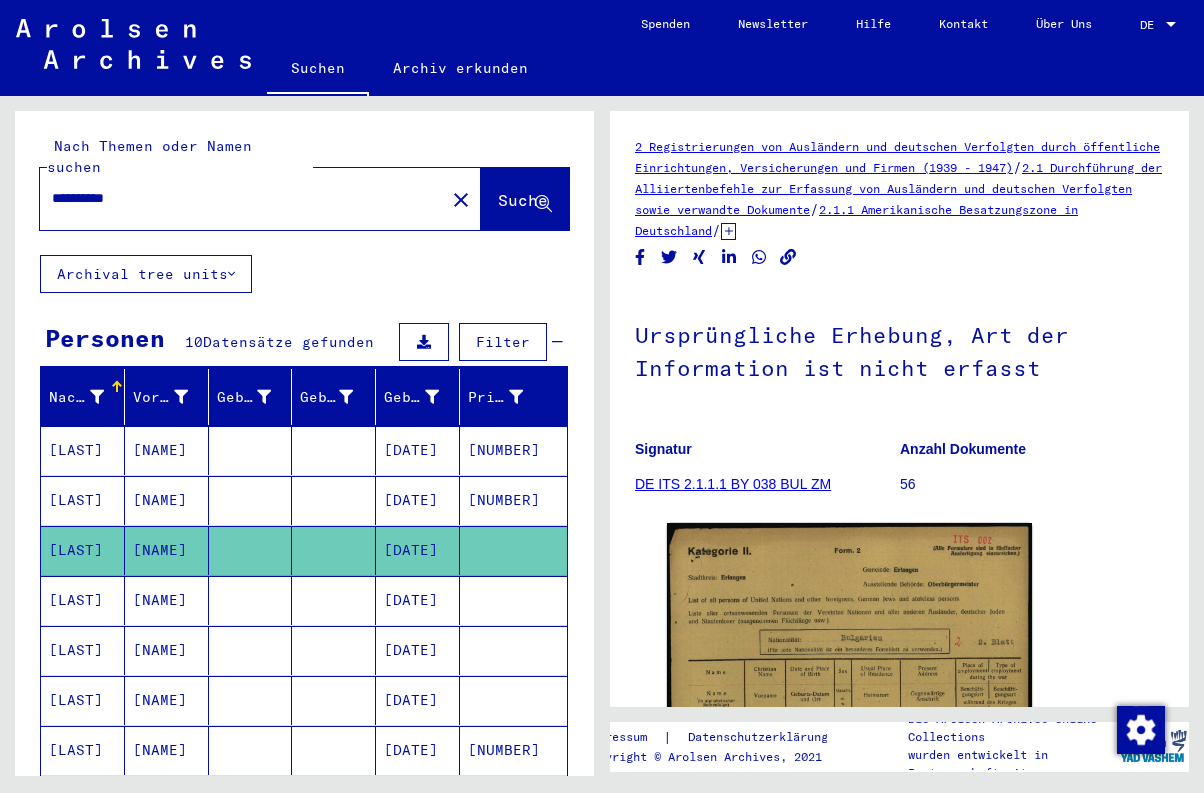 scroll, scrollTop: 0, scrollLeft: 0, axis: both 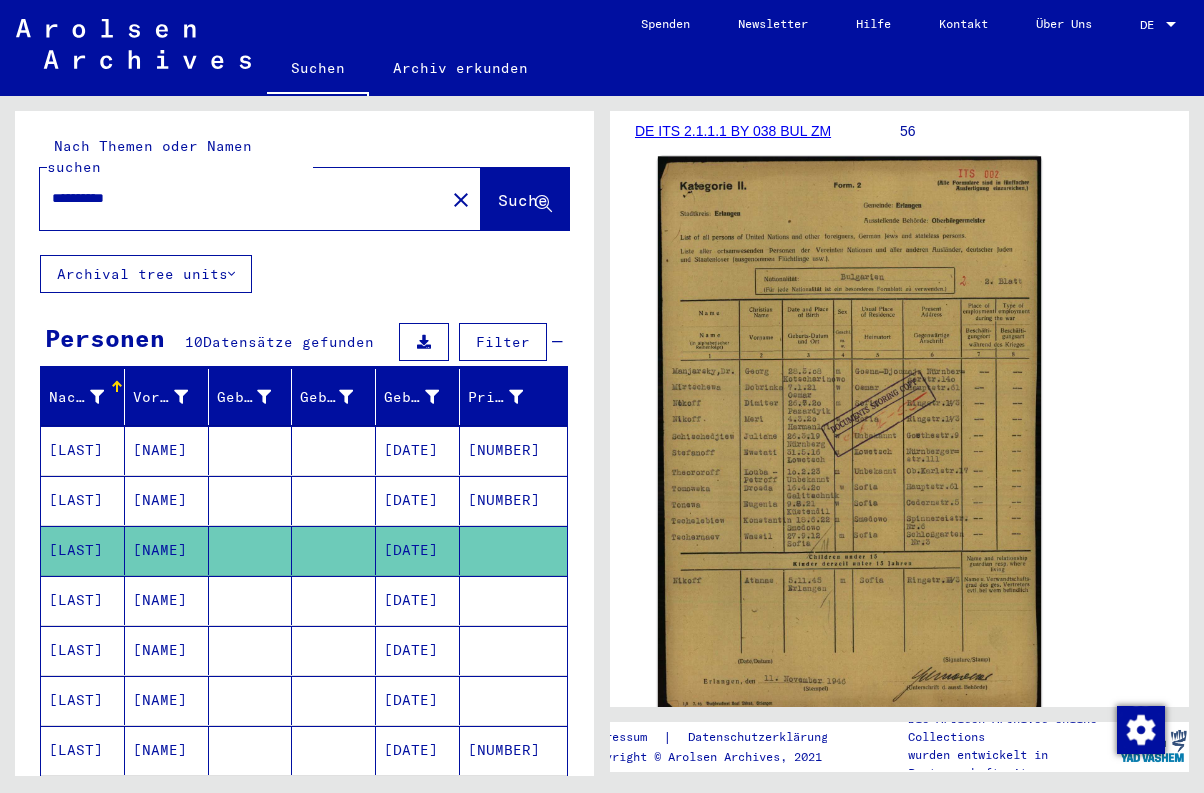 click 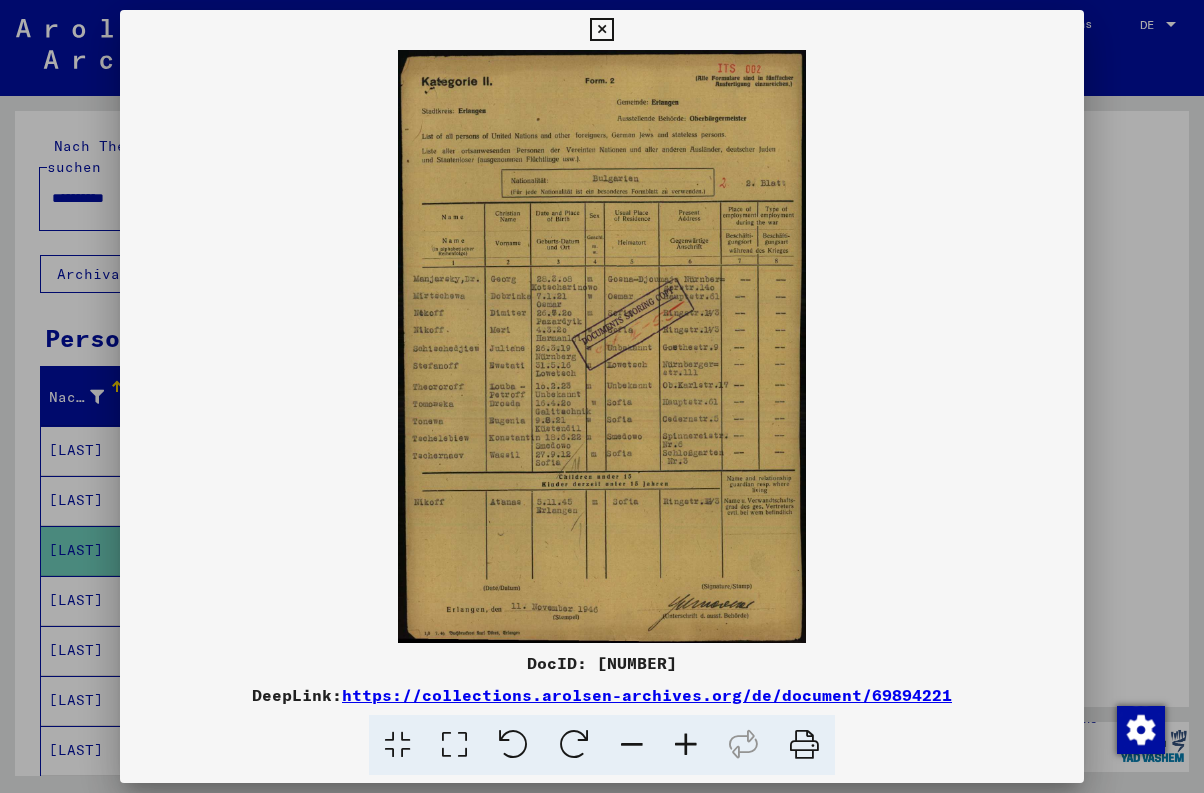 click at bounding box center (601, 30) 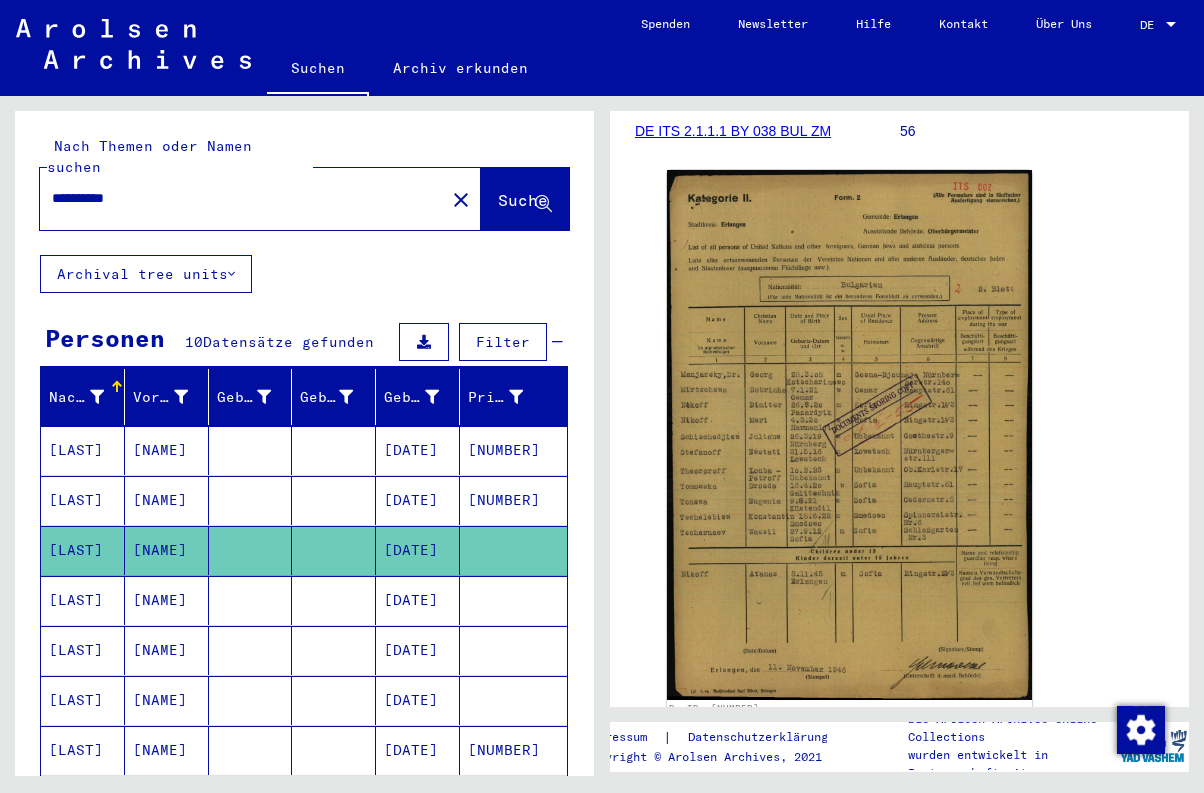 click on "[NAME]" at bounding box center (167, 650) 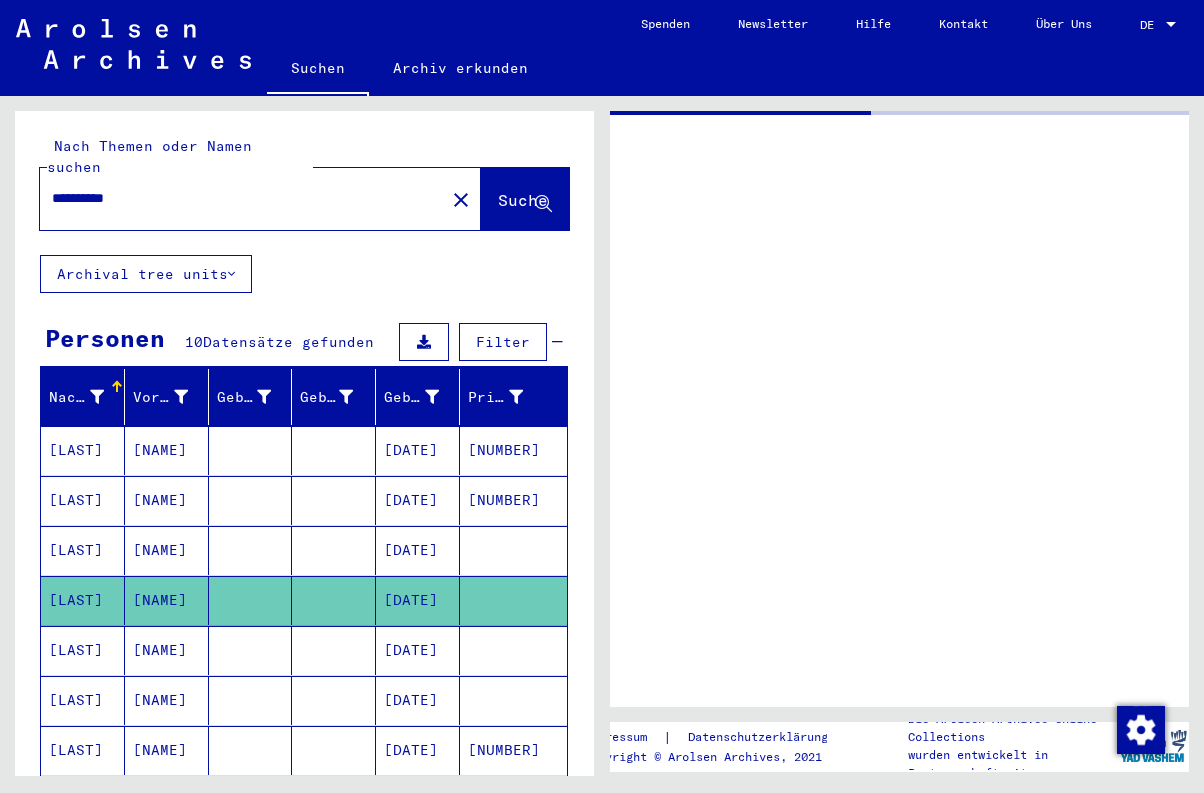 scroll, scrollTop: 0, scrollLeft: 0, axis: both 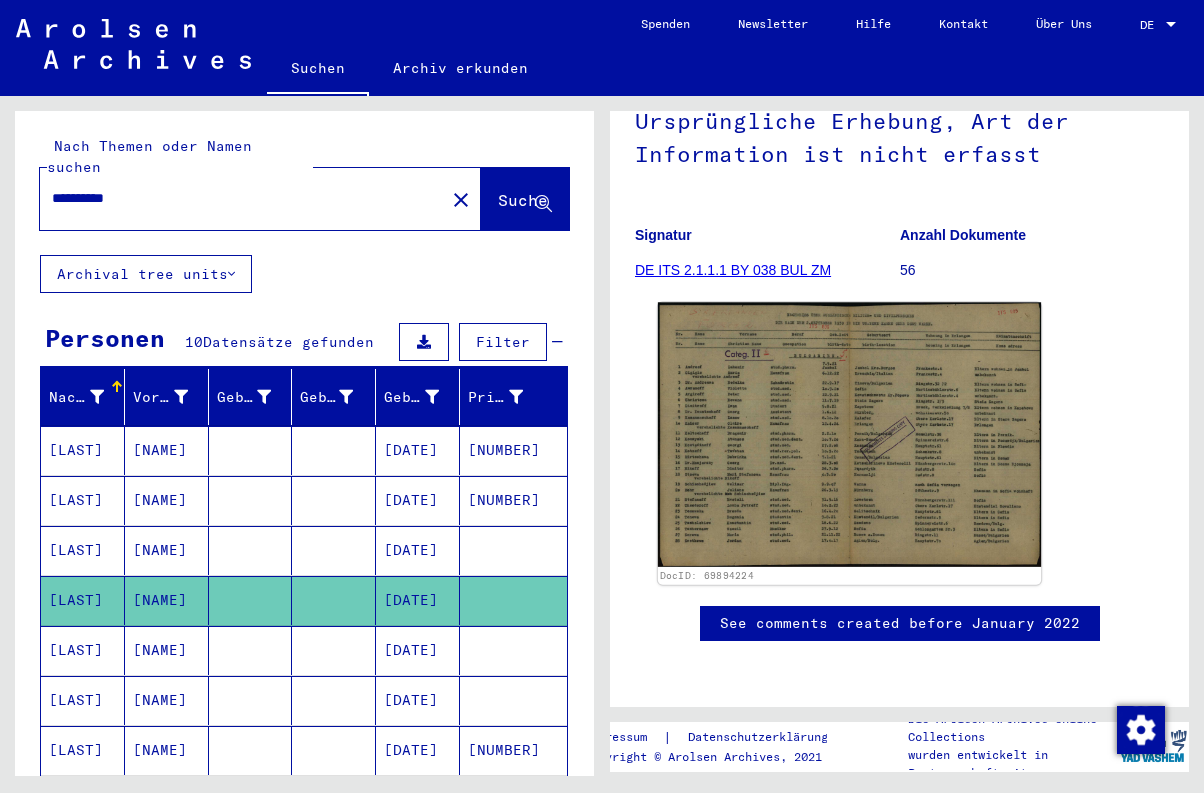 click 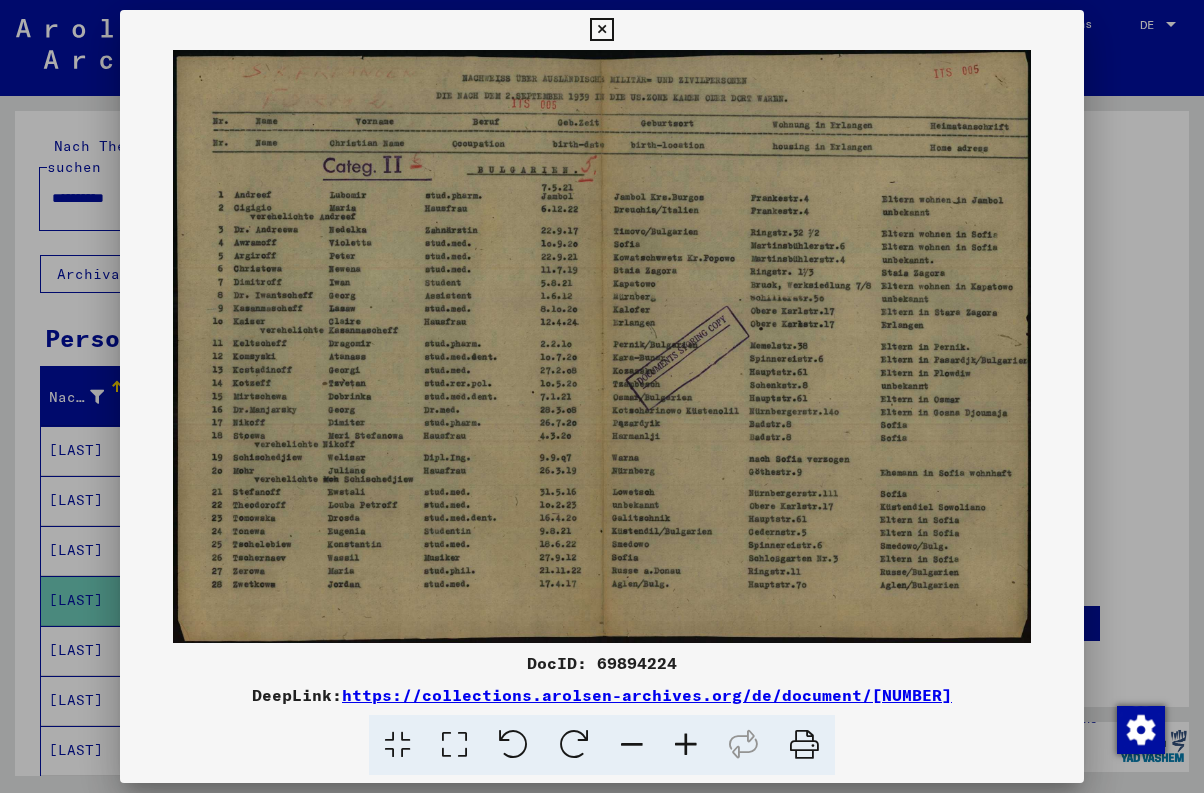 click at bounding box center (601, 30) 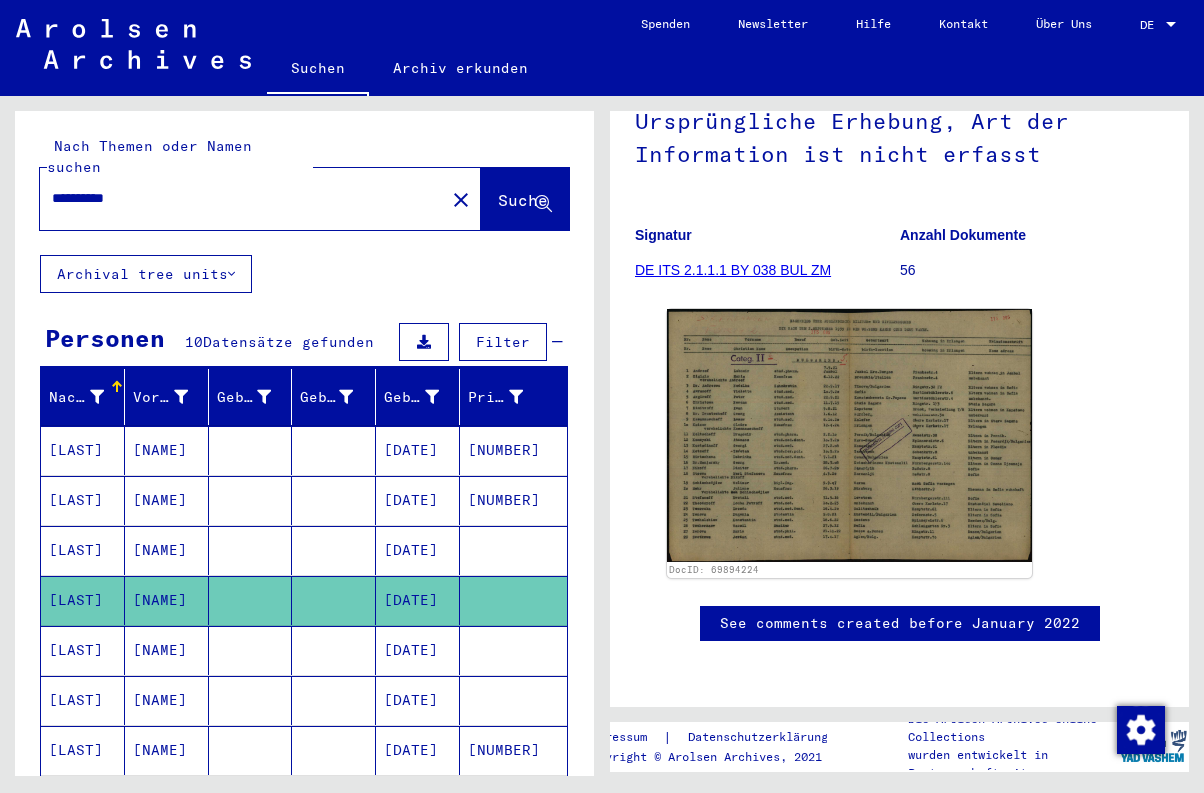 scroll, scrollTop: 67, scrollLeft: 0, axis: vertical 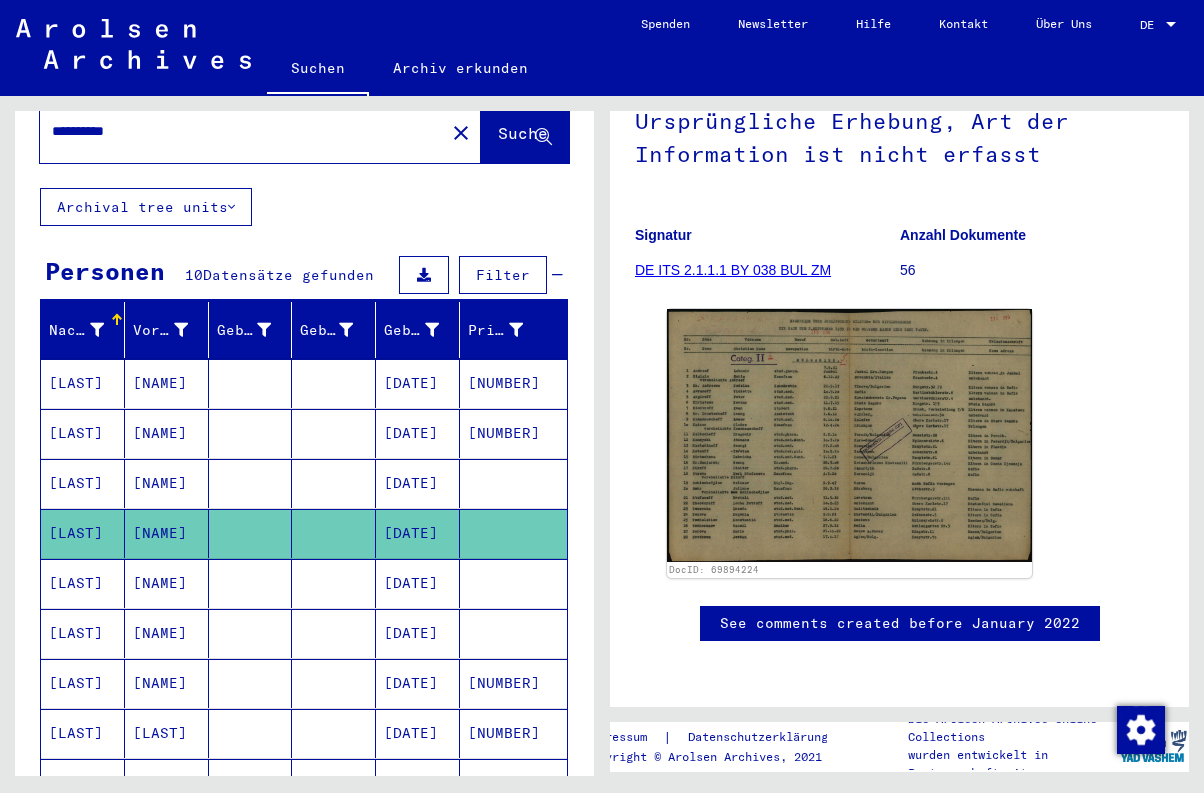 click on "[DATE]" at bounding box center [418, 633] 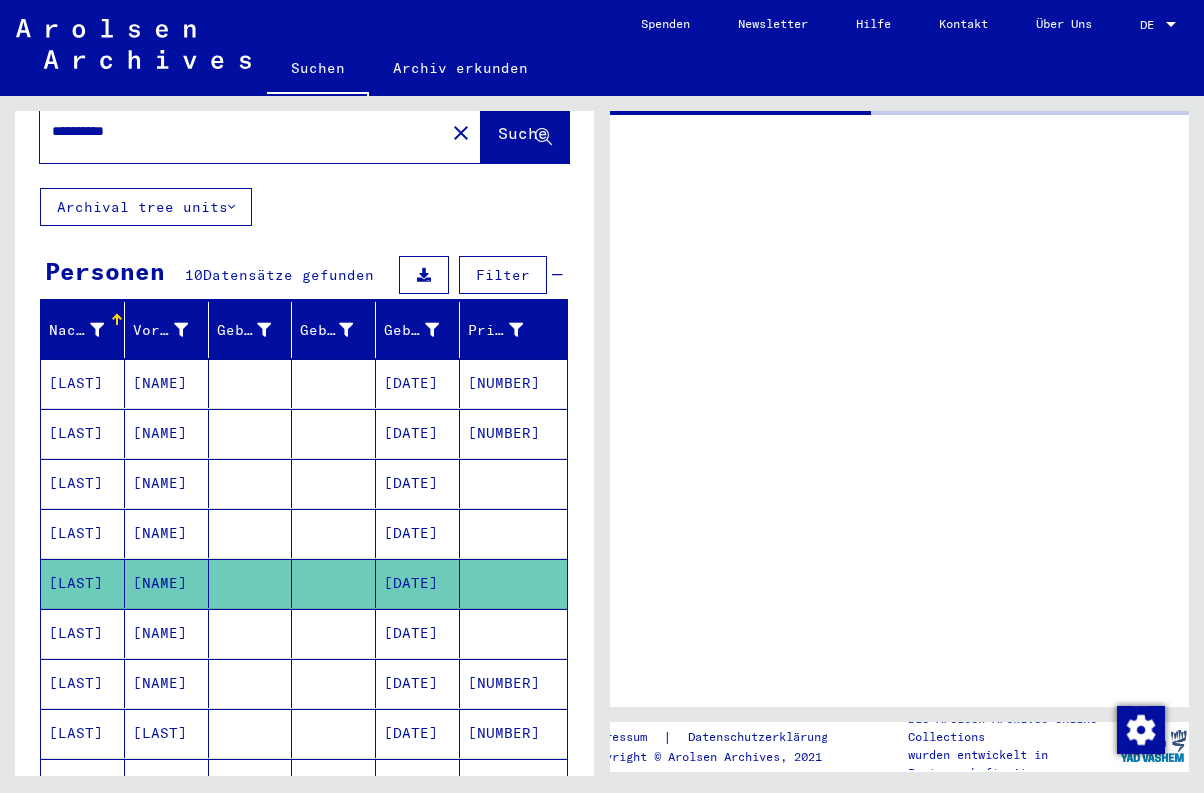 scroll, scrollTop: 0, scrollLeft: 0, axis: both 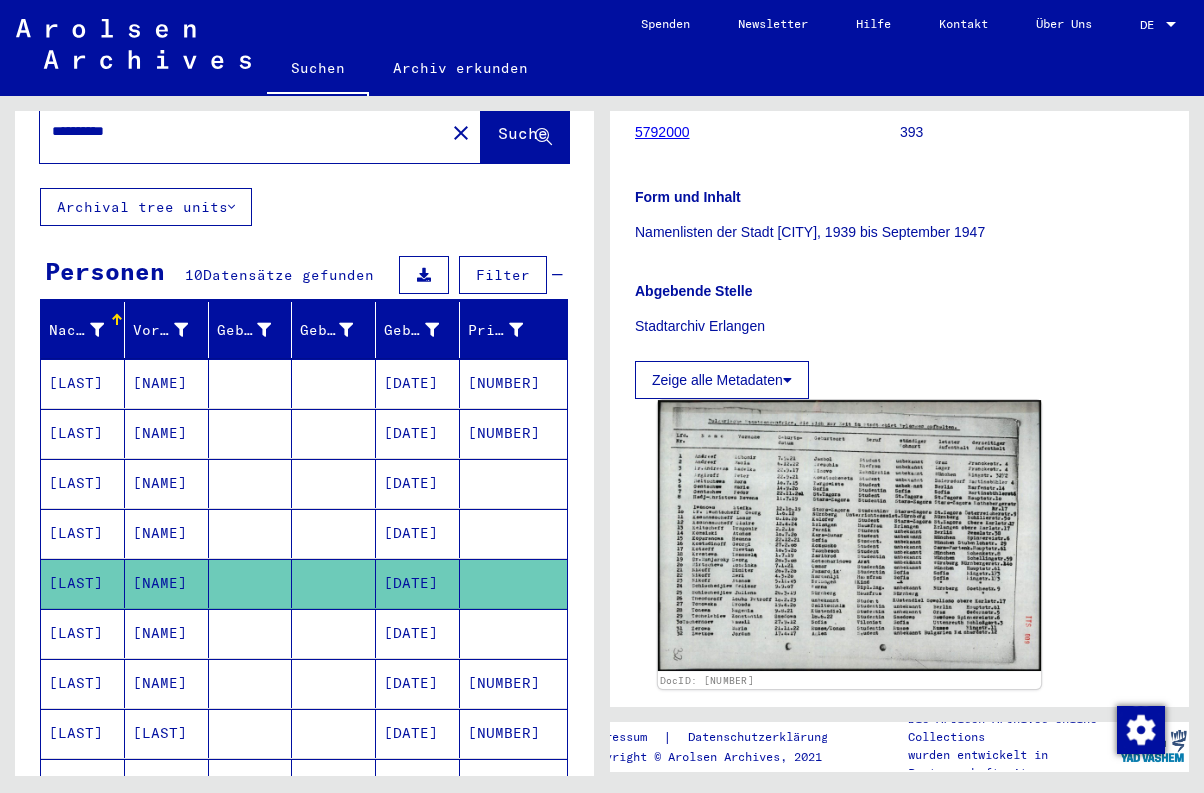 click 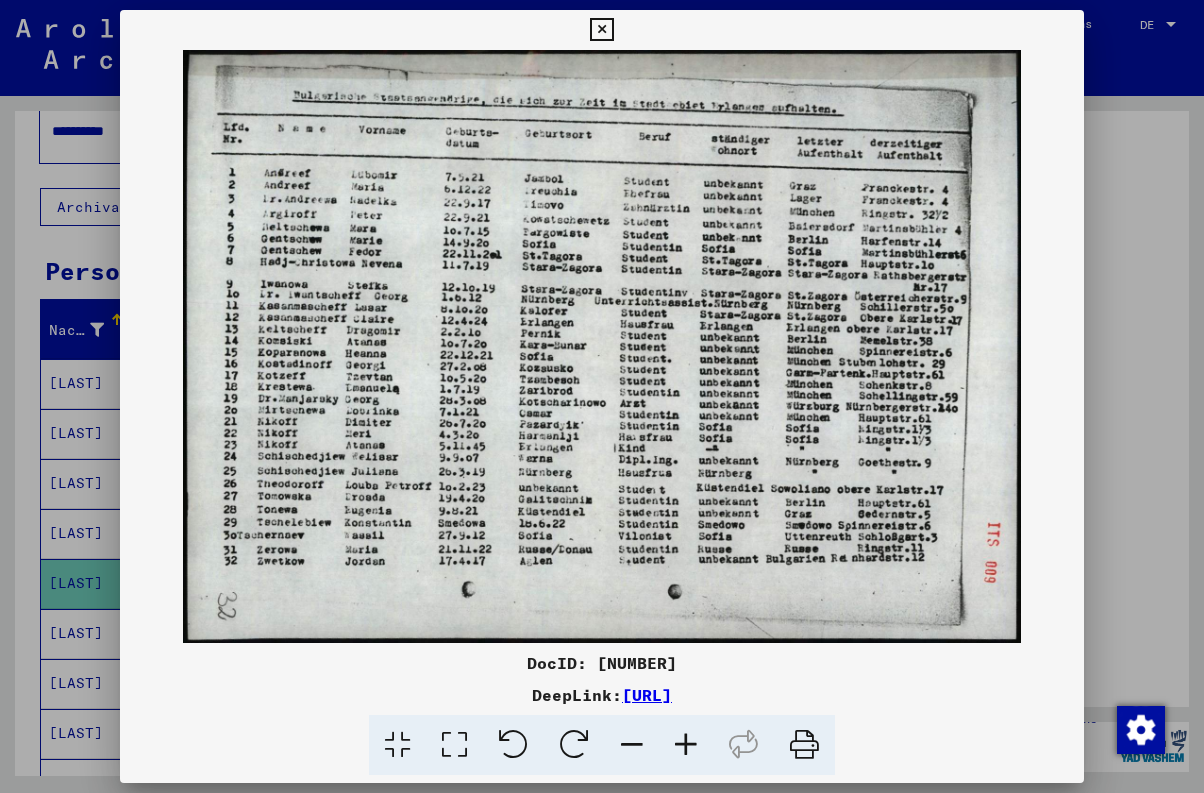 click at bounding box center (601, 30) 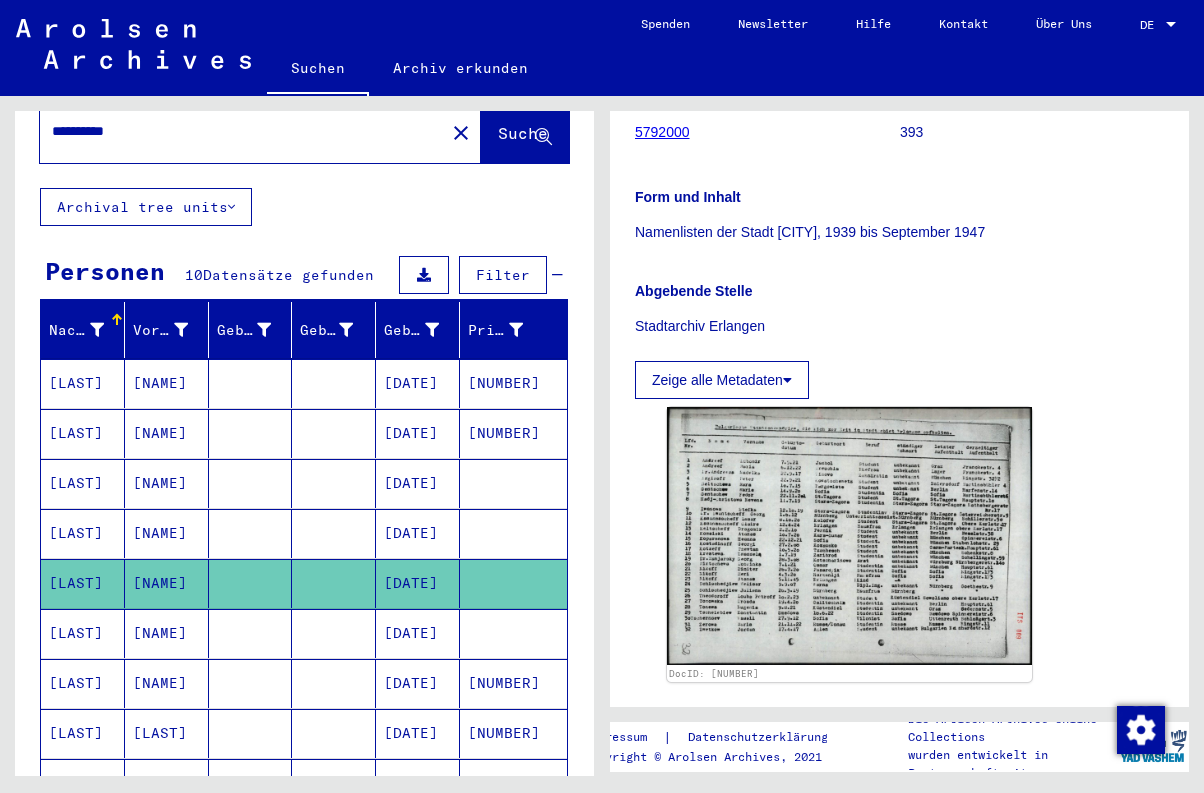 click on "[DATE]" at bounding box center [418, 683] 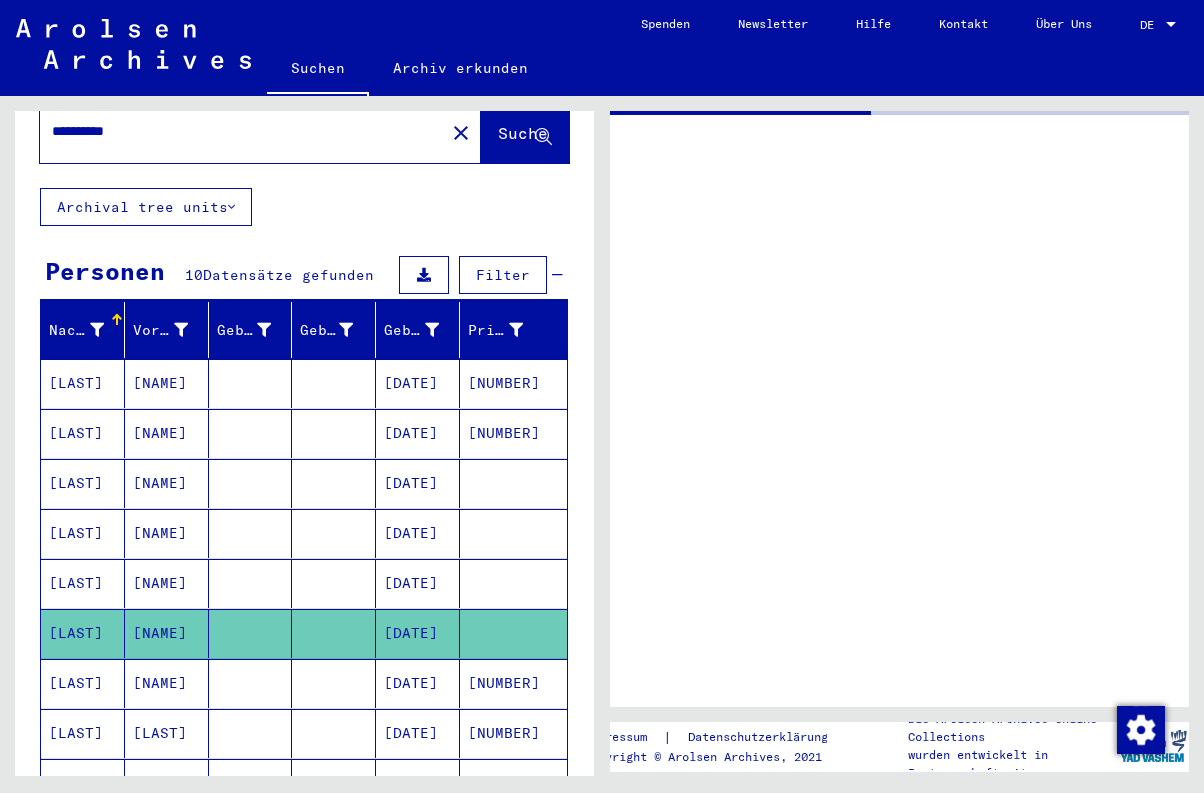 scroll, scrollTop: 0, scrollLeft: 0, axis: both 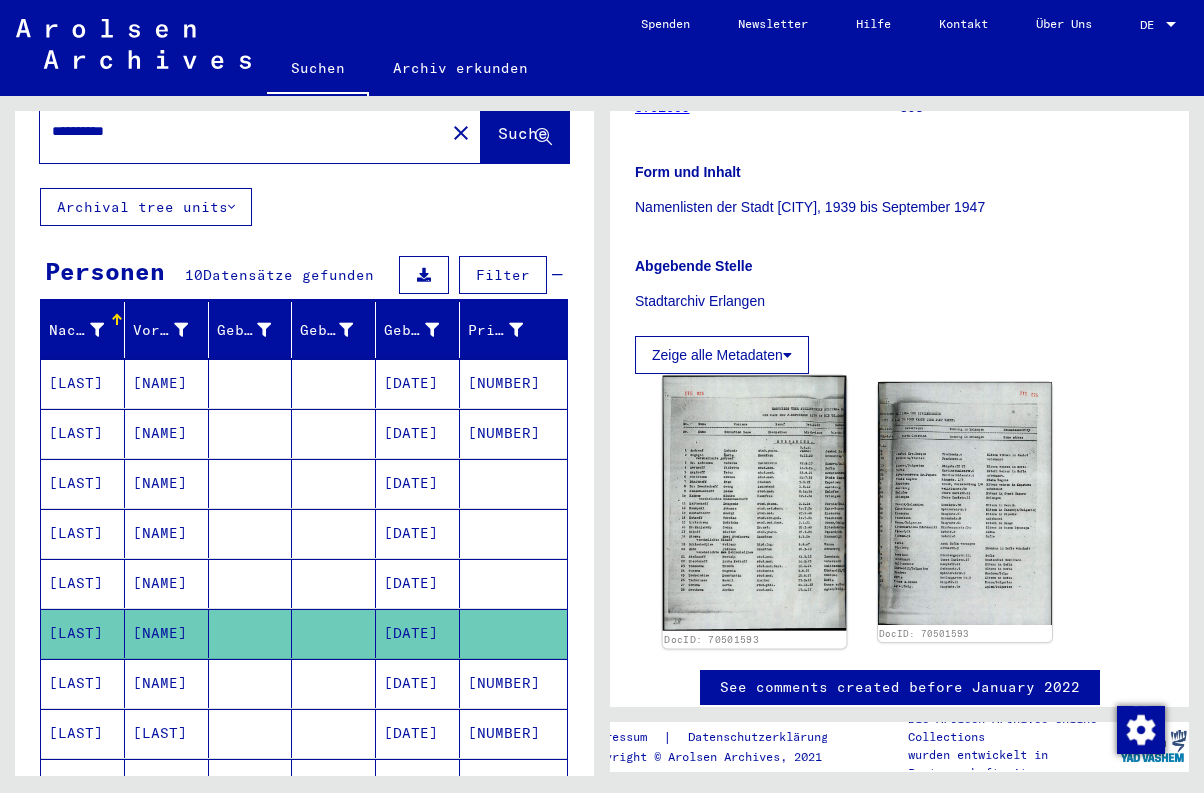 click 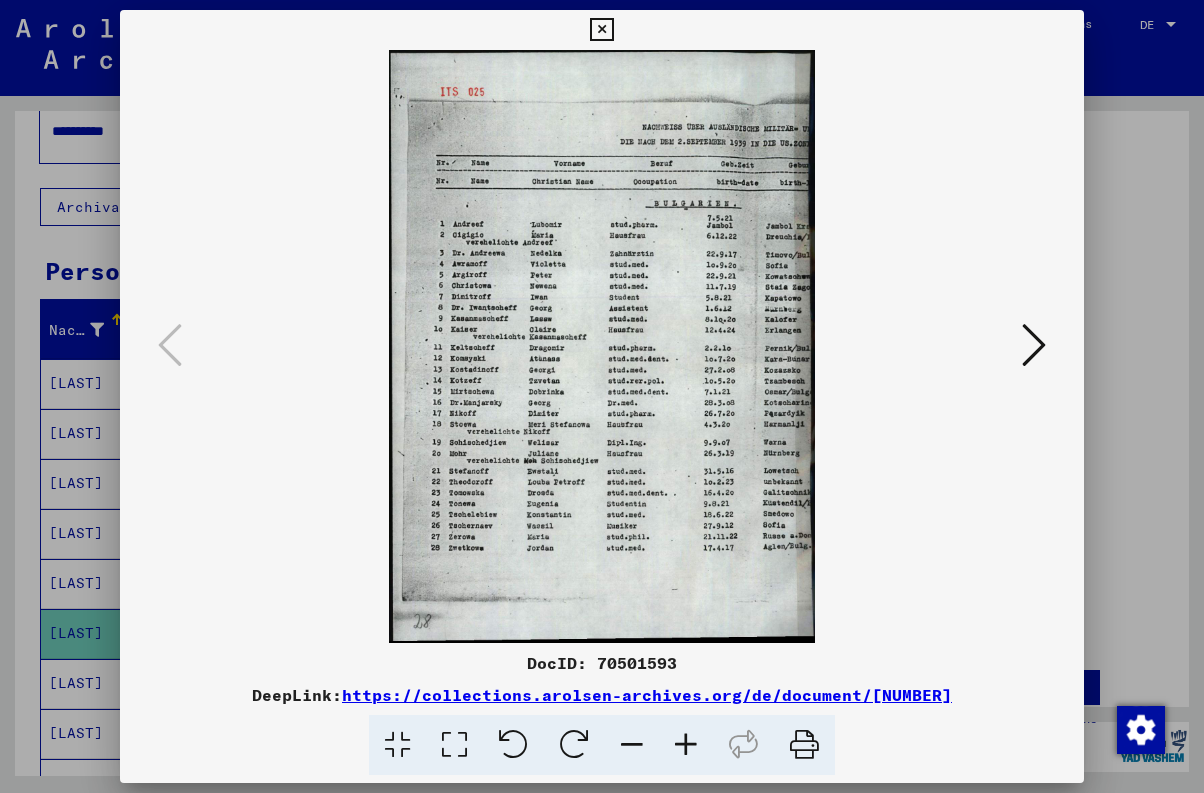 click at bounding box center [1034, 345] 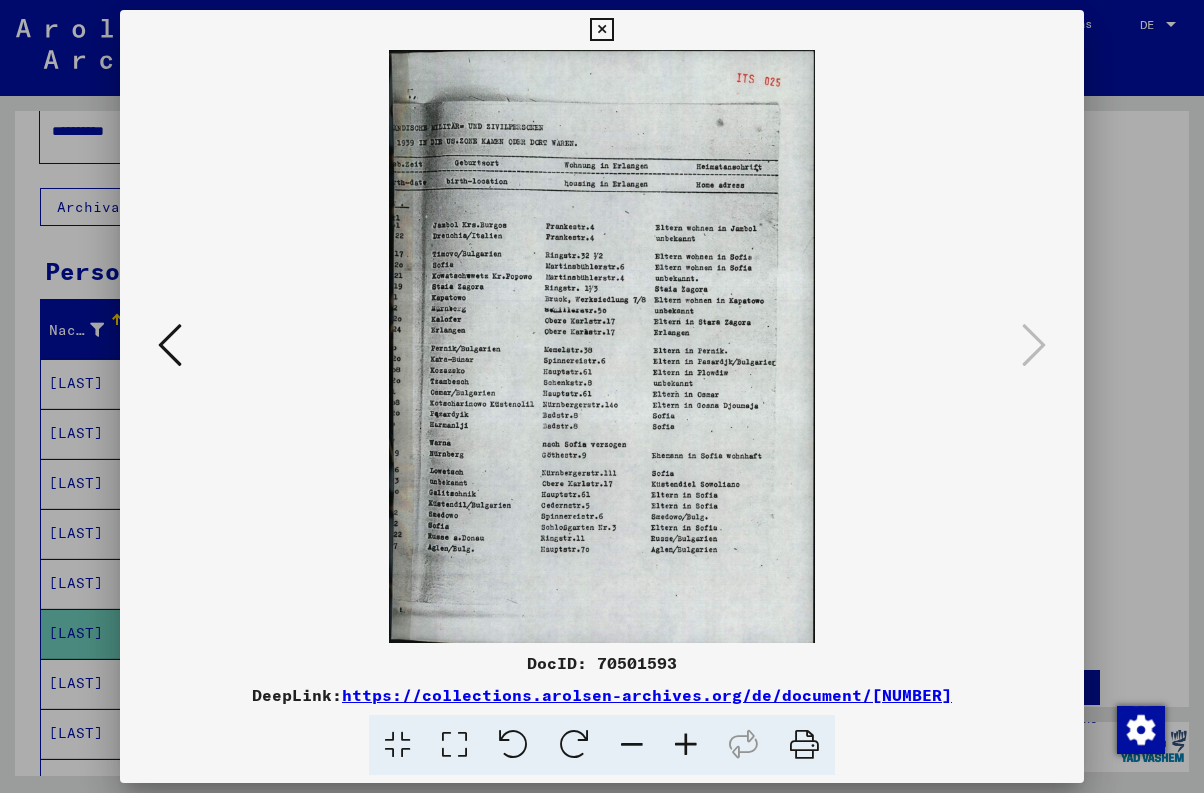click at bounding box center (170, 346) 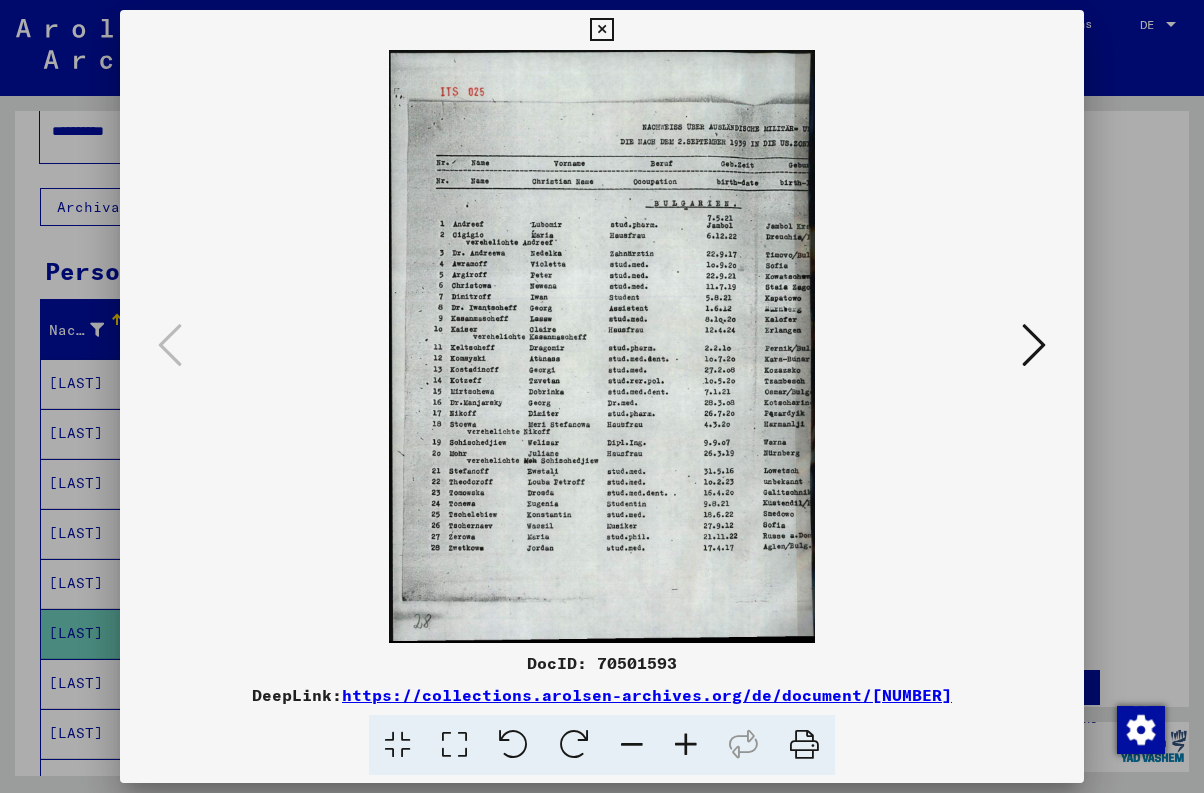 click at bounding box center (601, 30) 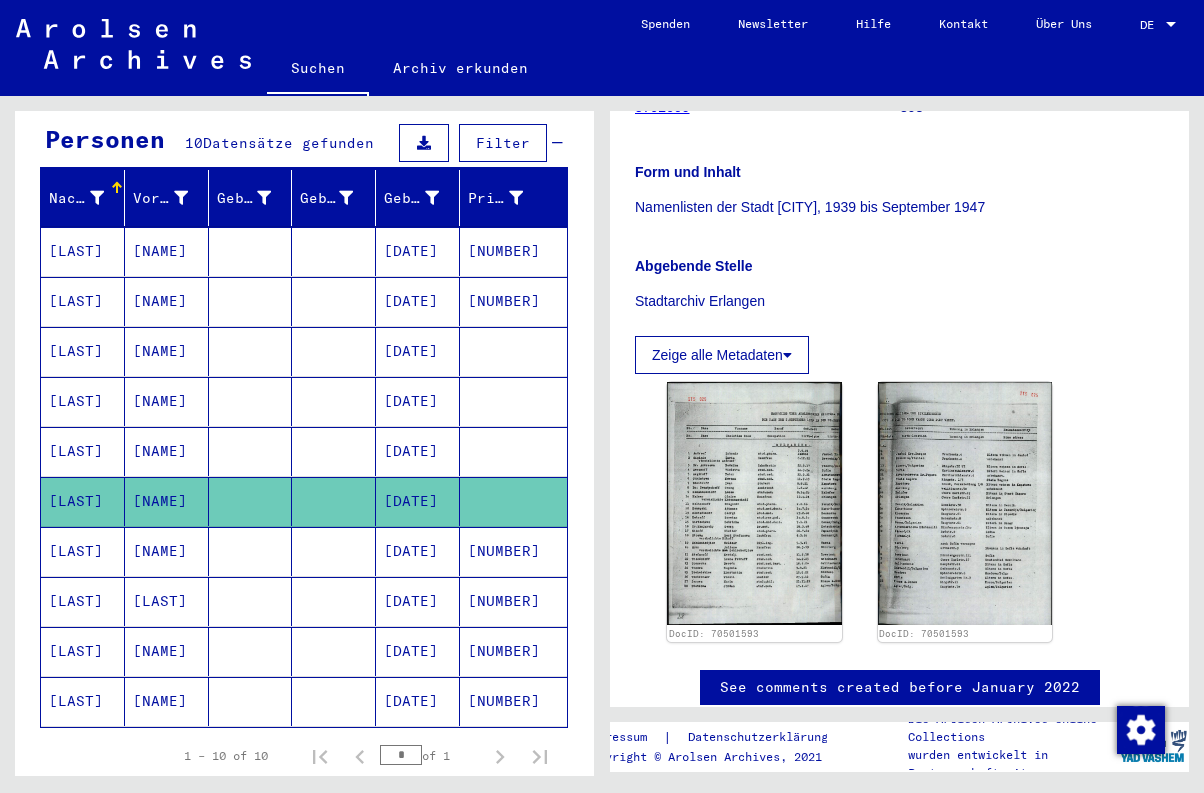 scroll, scrollTop: 266, scrollLeft: 0, axis: vertical 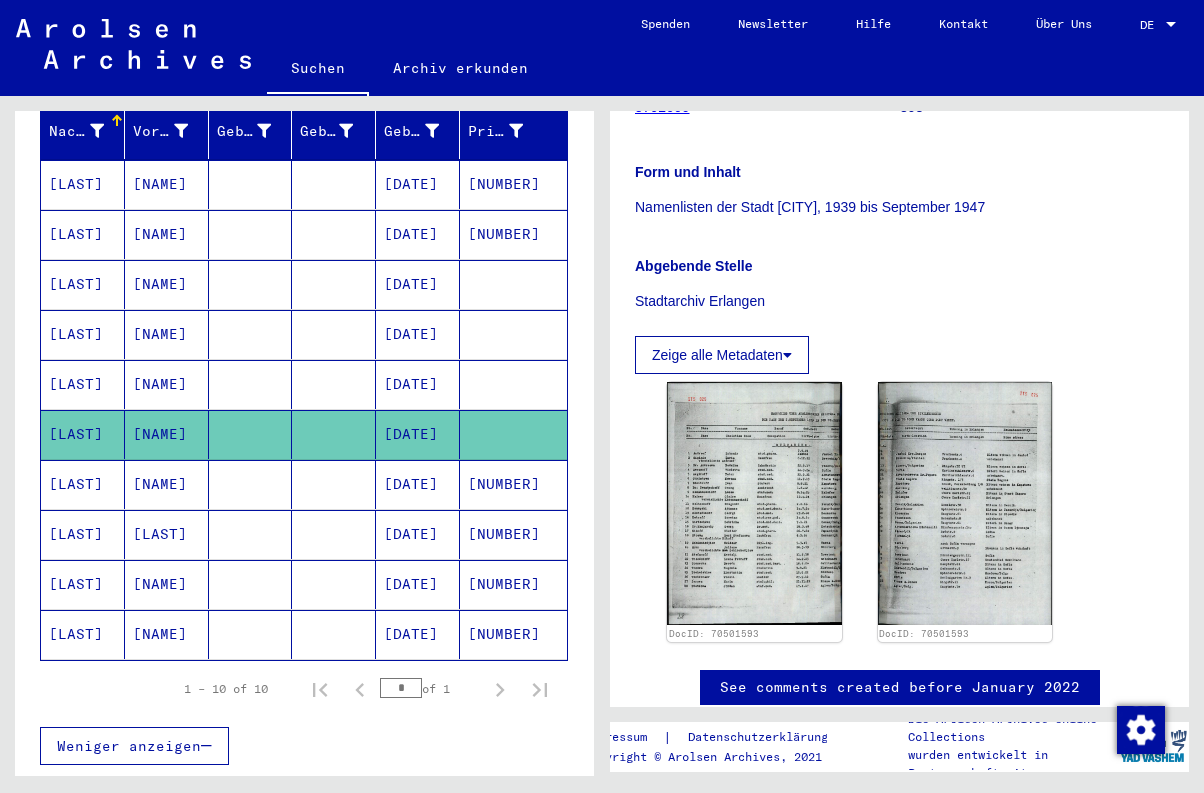 click on "[NUMBER]" at bounding box center [513, 534] 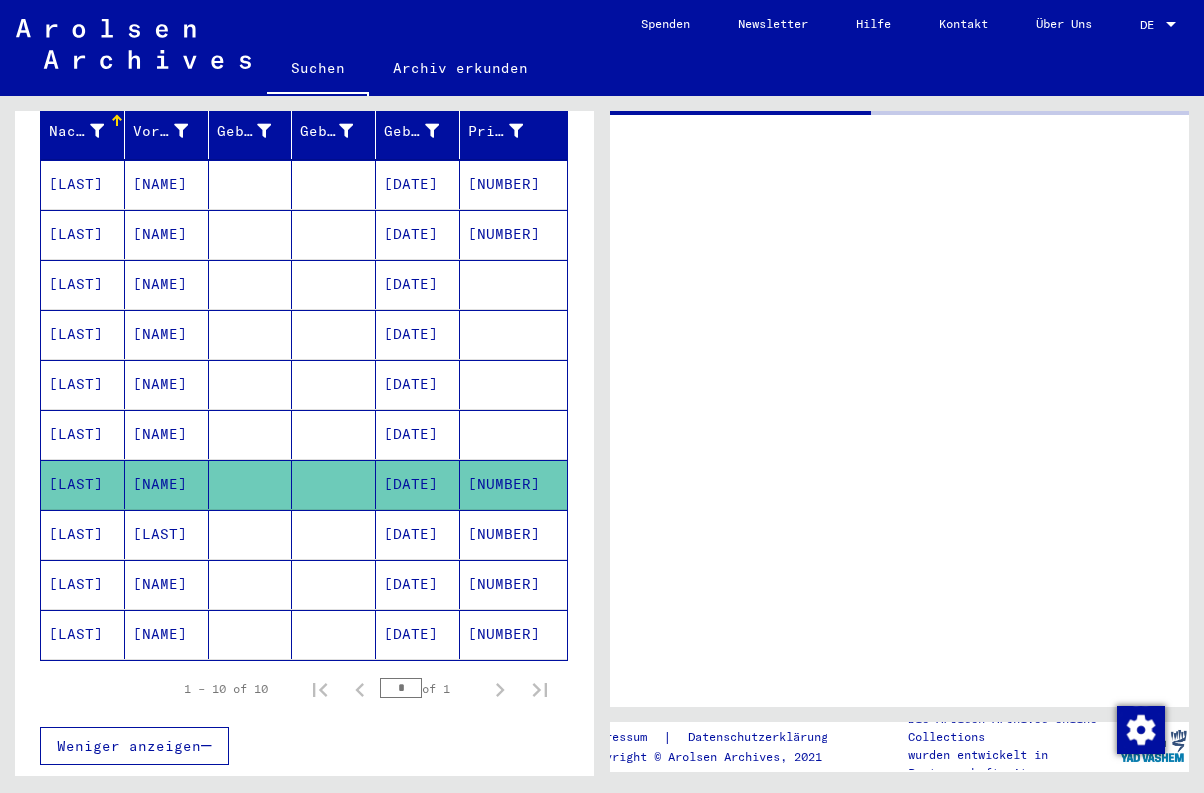 scroll, scrollTop: 0, scrollLeft: 0, axis: both 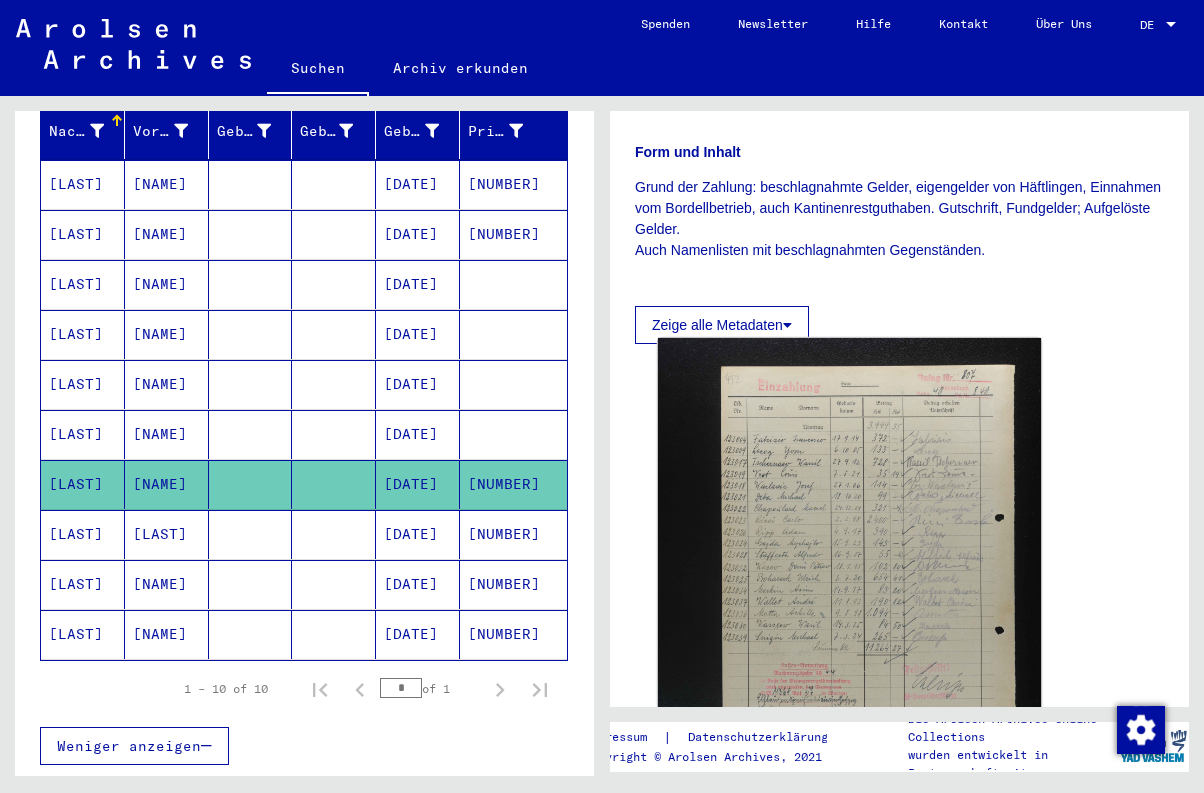 click 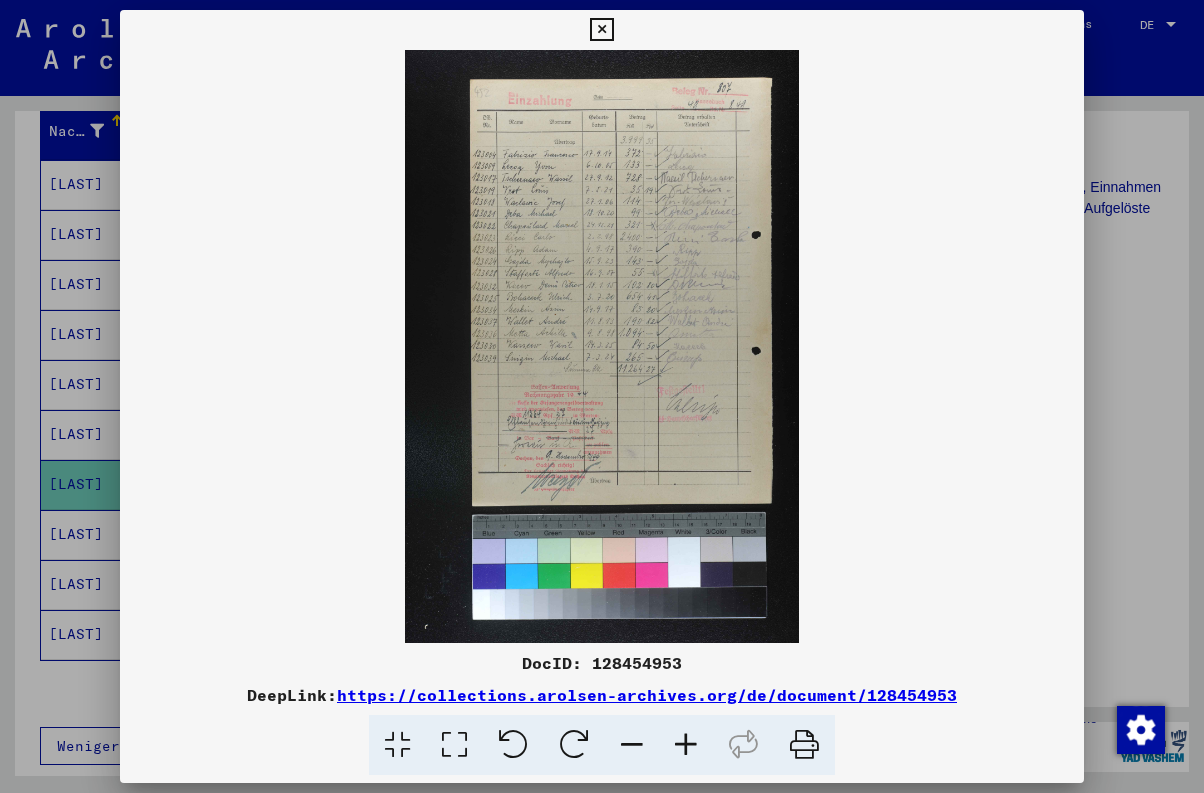 click at bounding box center (601, 30) 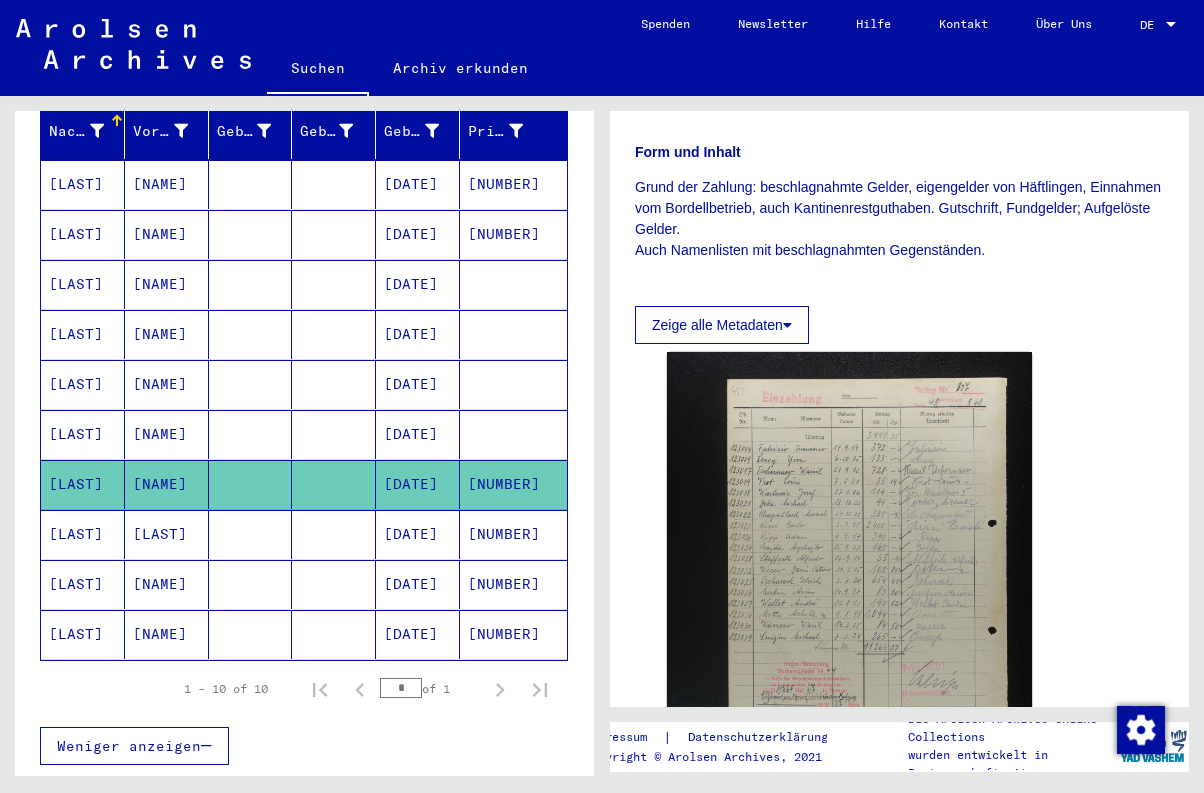 click on "[LAST]" at bounding box center (83, 584) 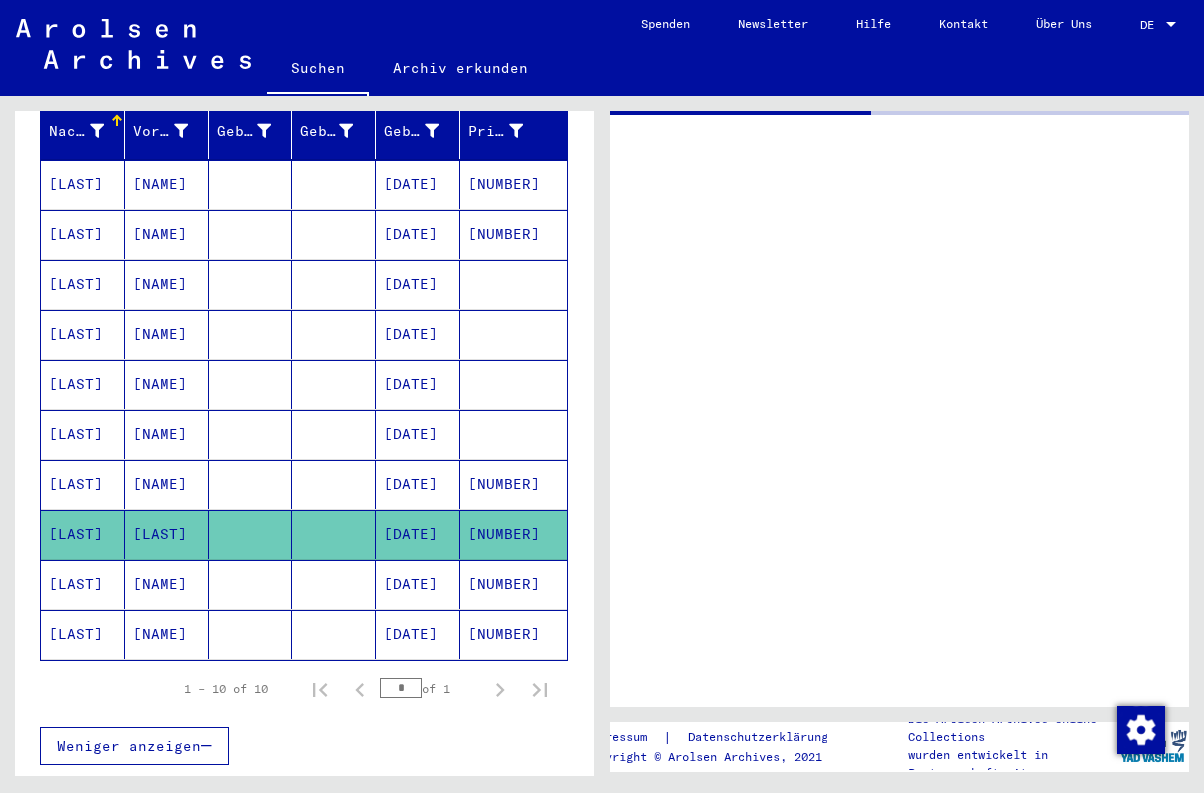 scroll, scrollTop: 0, scrollLeft: 0, axis: both 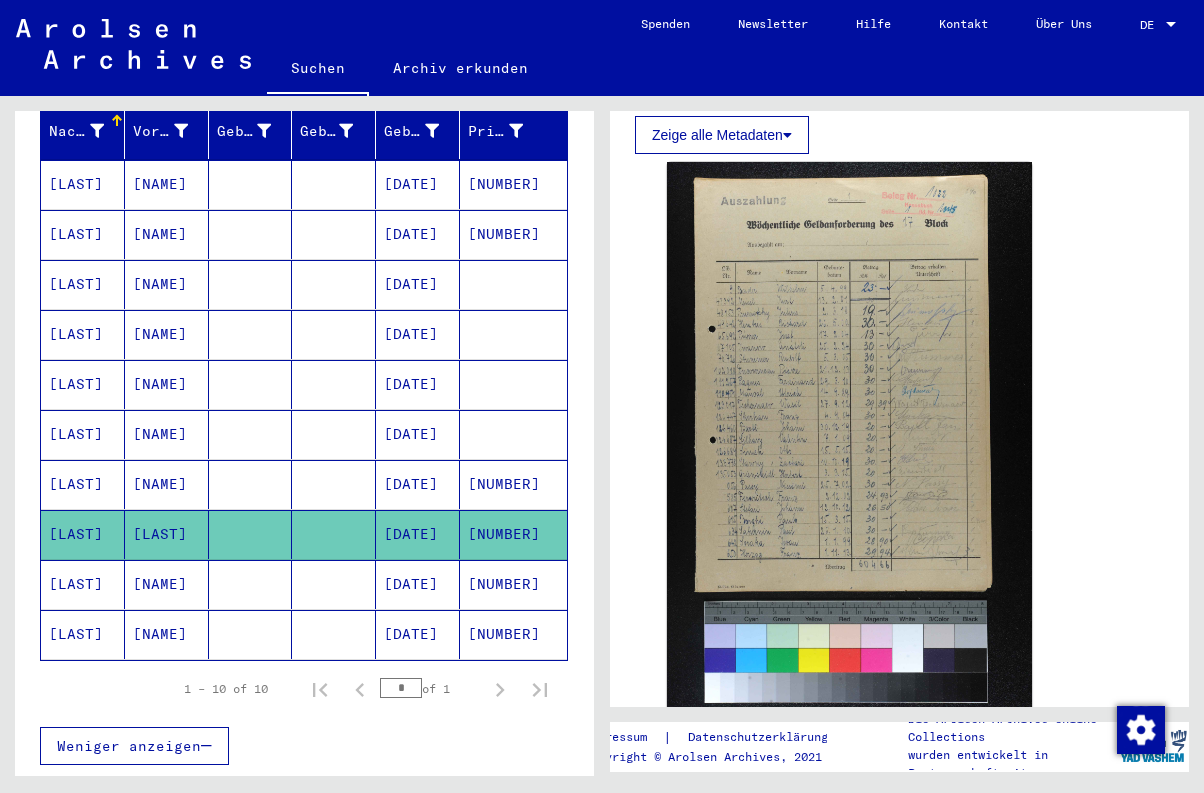 click at bounding box center (334, 634) 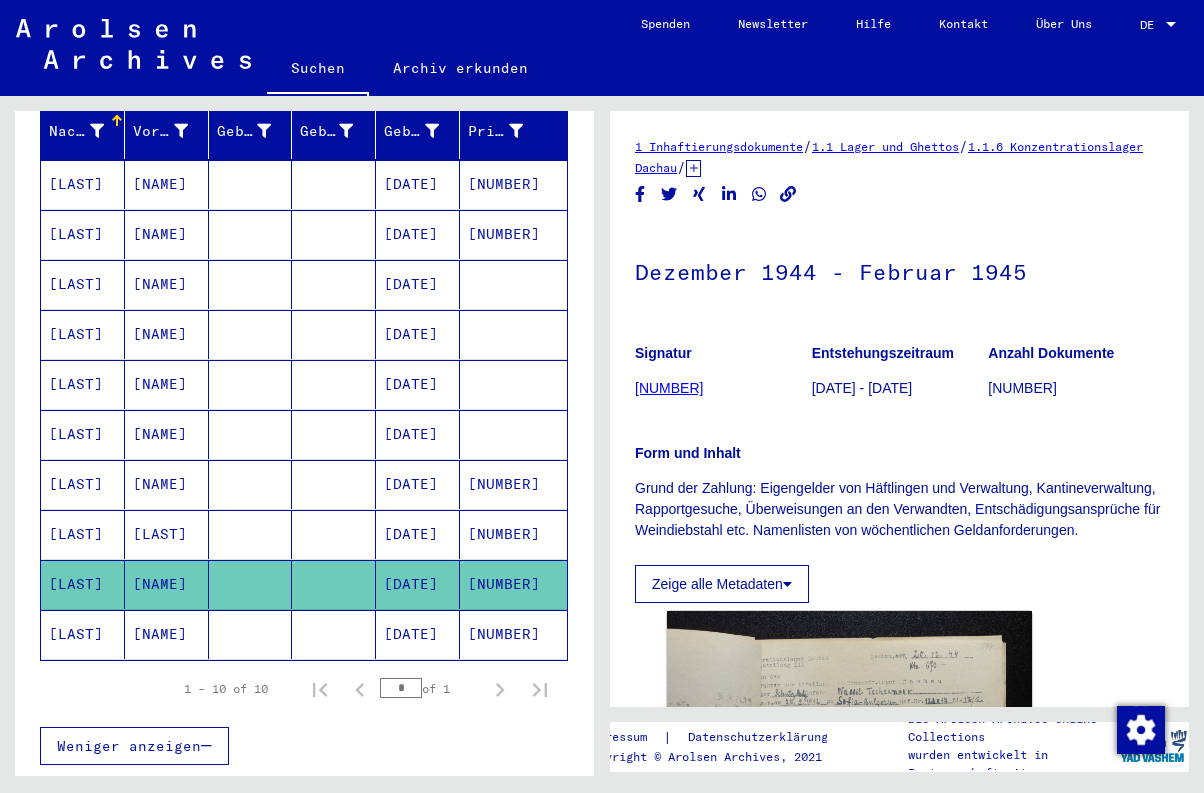 scroll, scrollTop: 0, scrollLeft: 0, axis: both 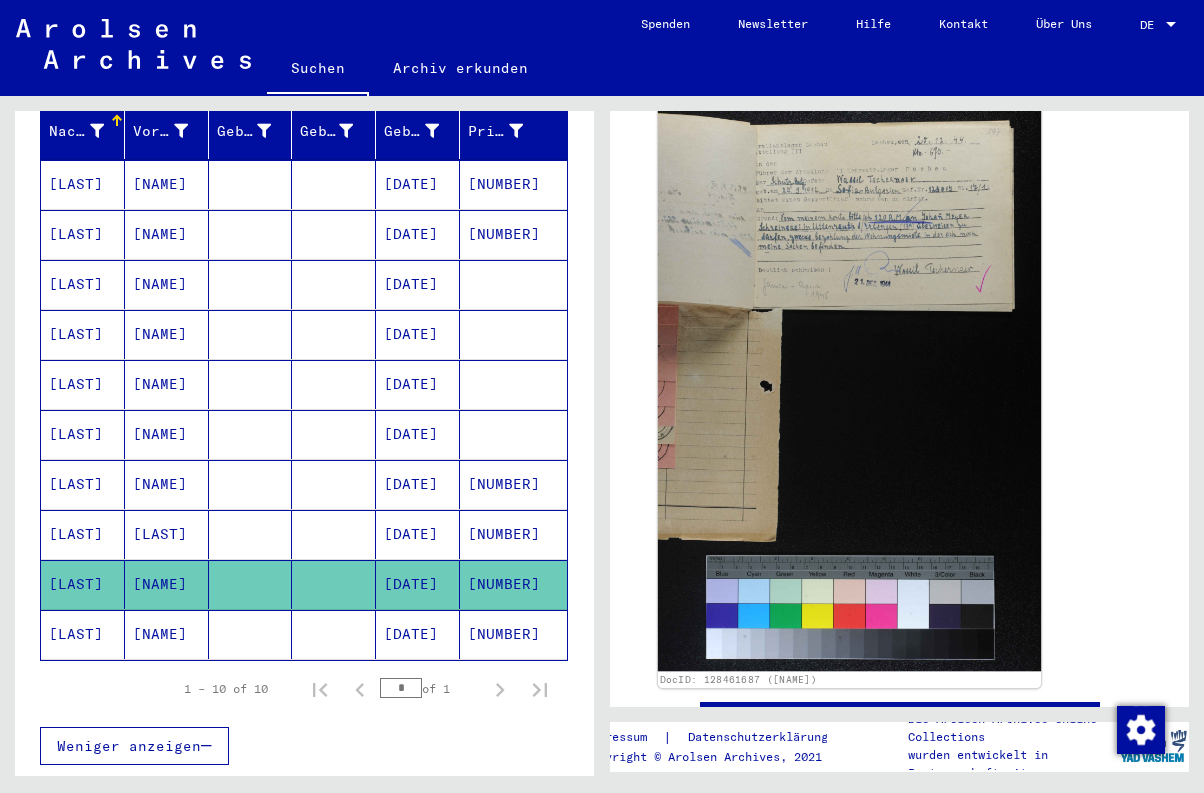 click 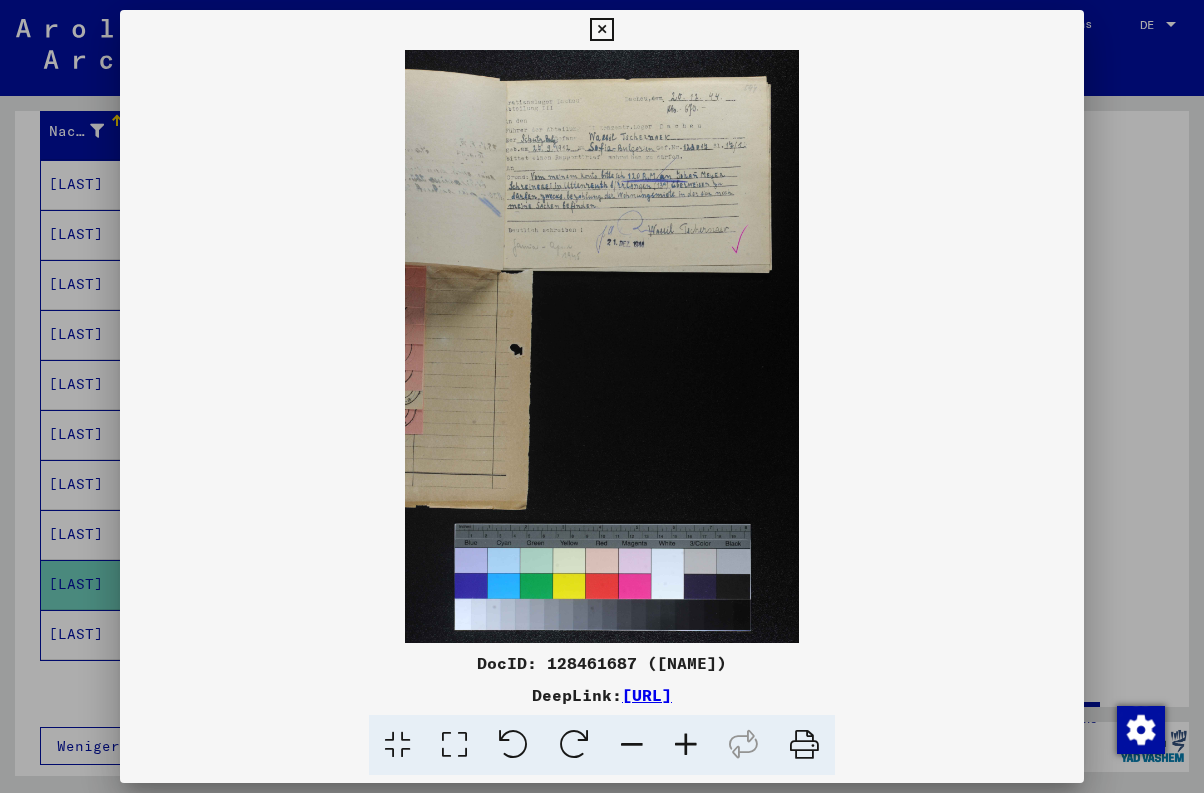 click at bounding box center [601, 346] 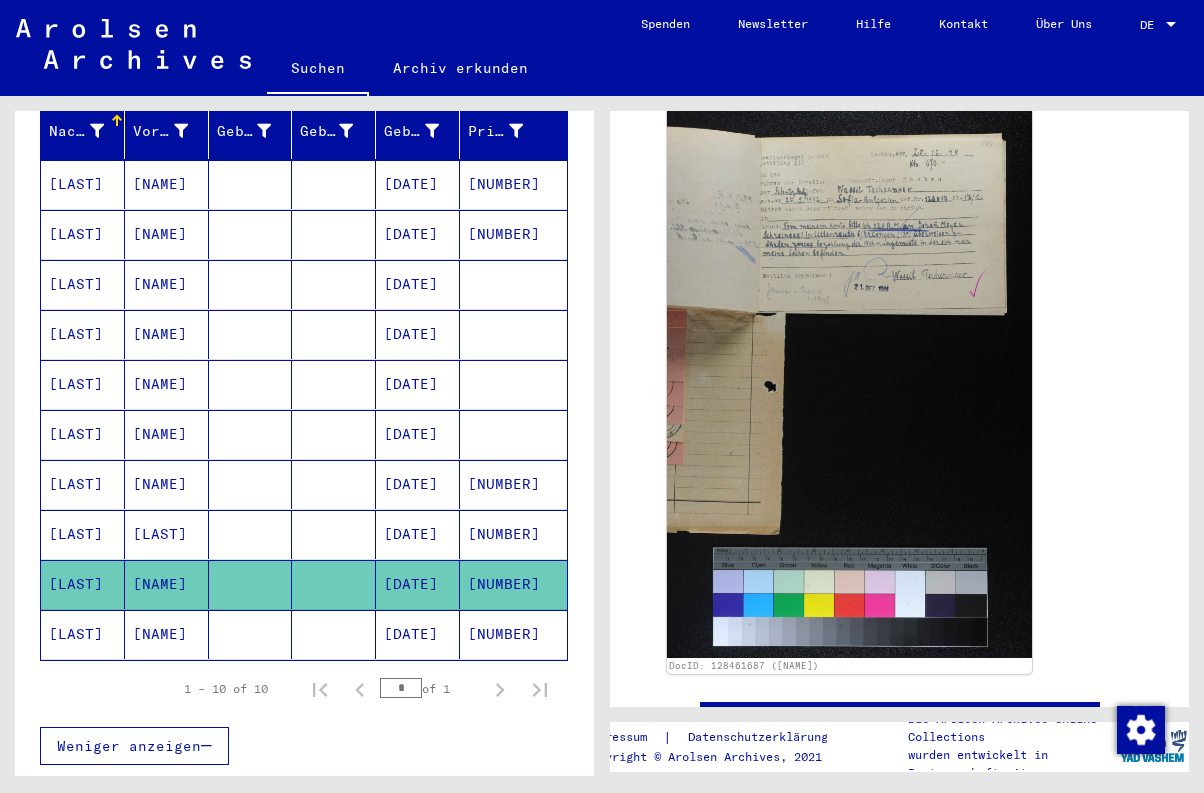 click on "[NAME]" 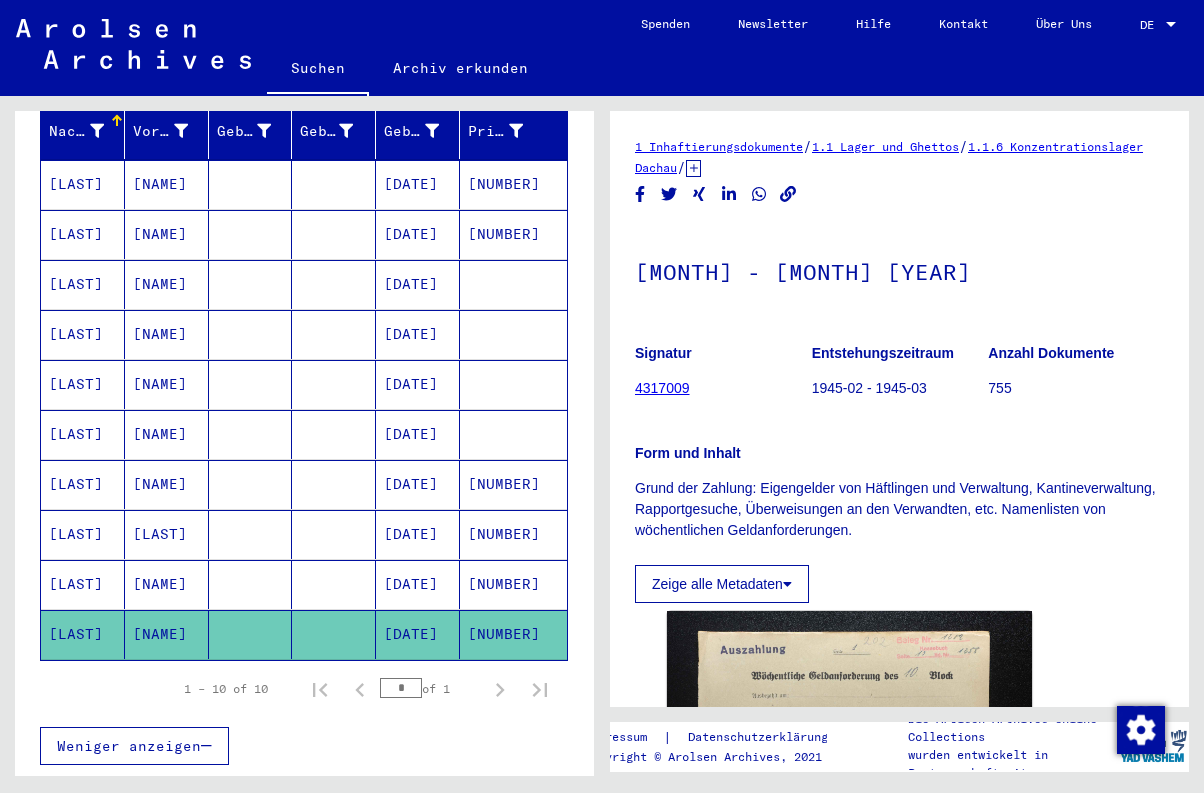 scroll, scrollTop: 0, scrollLeft: 0, axis: both 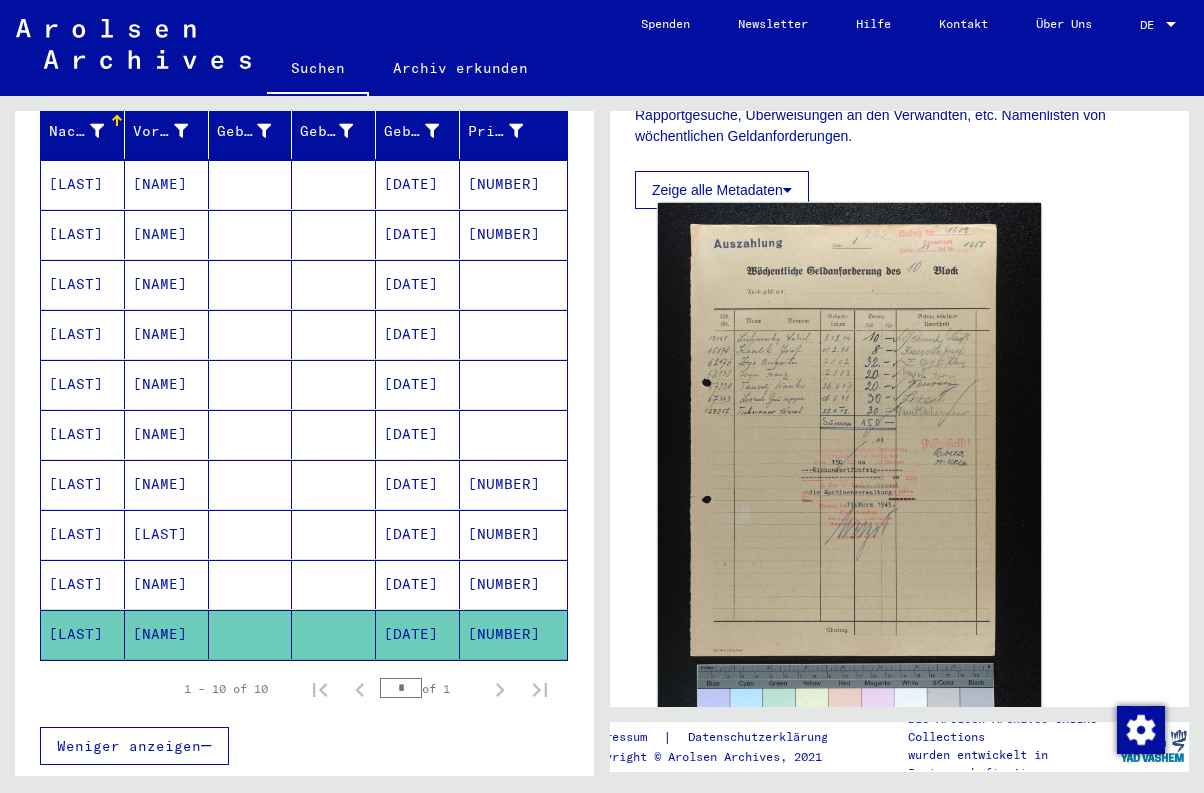 click 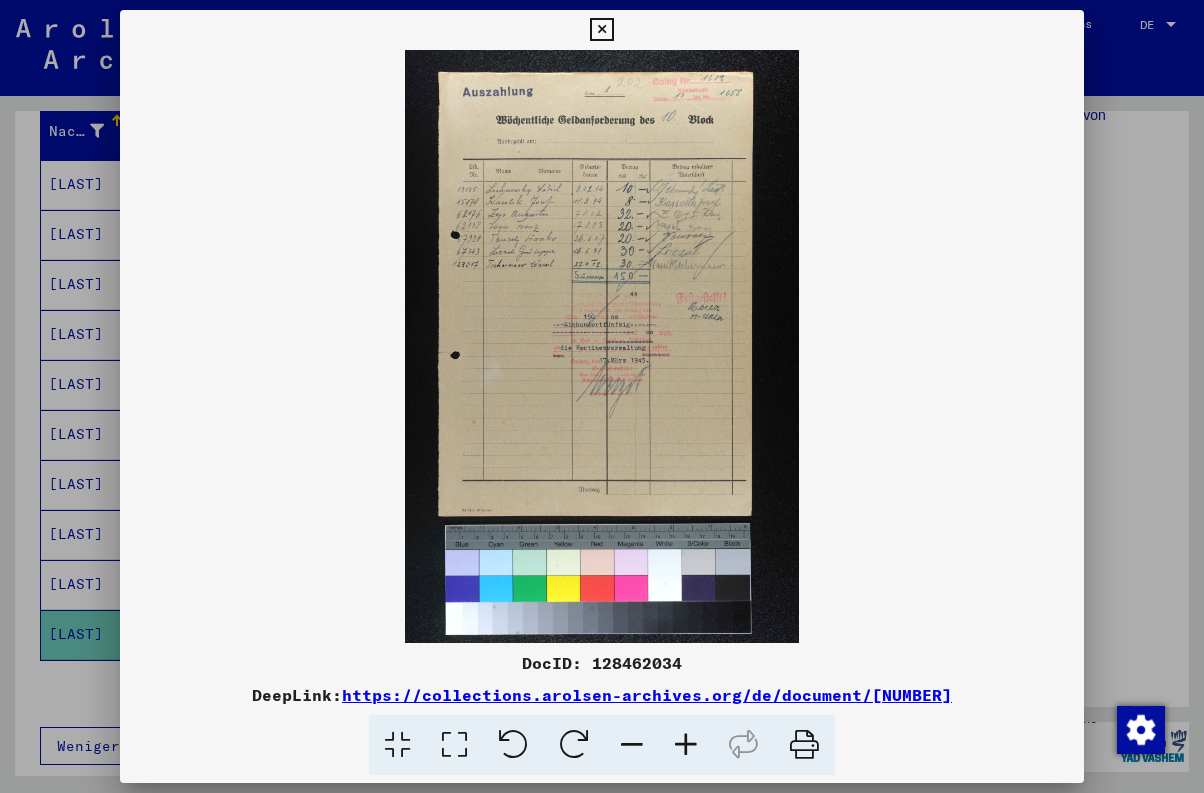 click at bounding box center [601, 30] 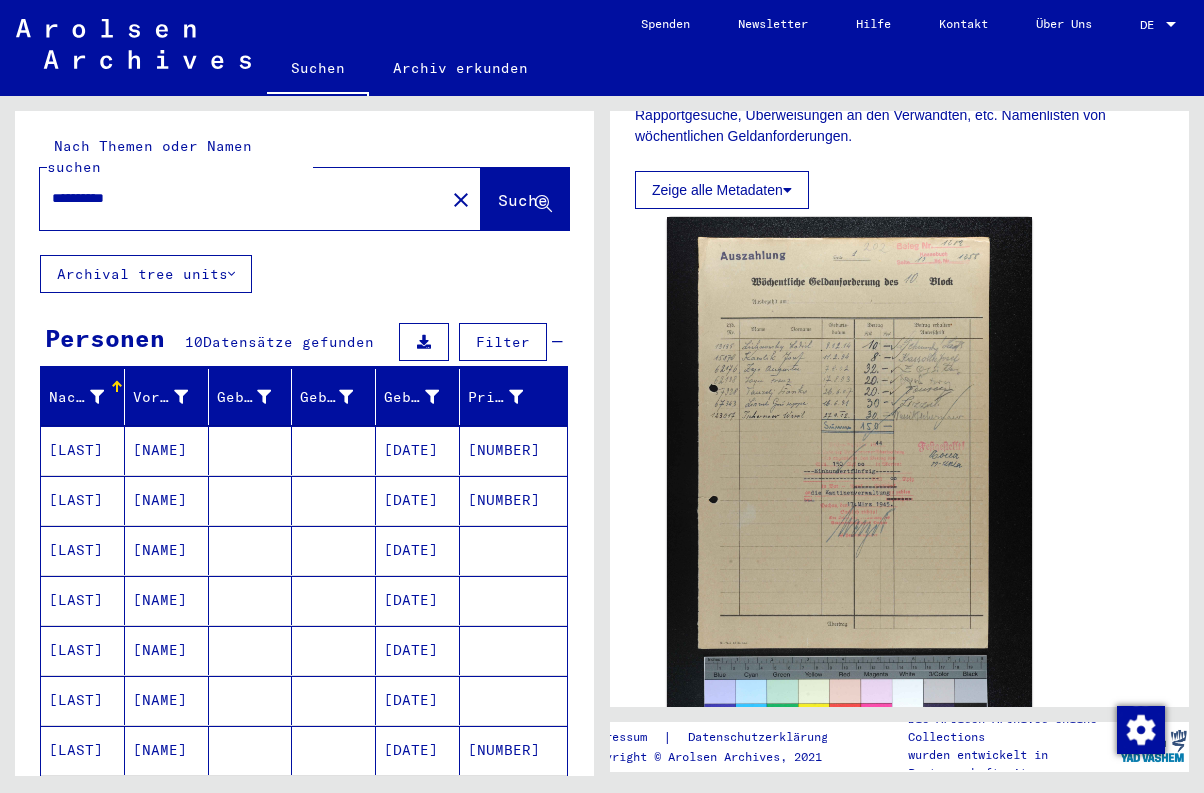 scroll, scrollTop: 0, scrollLeft: 0, axis: both 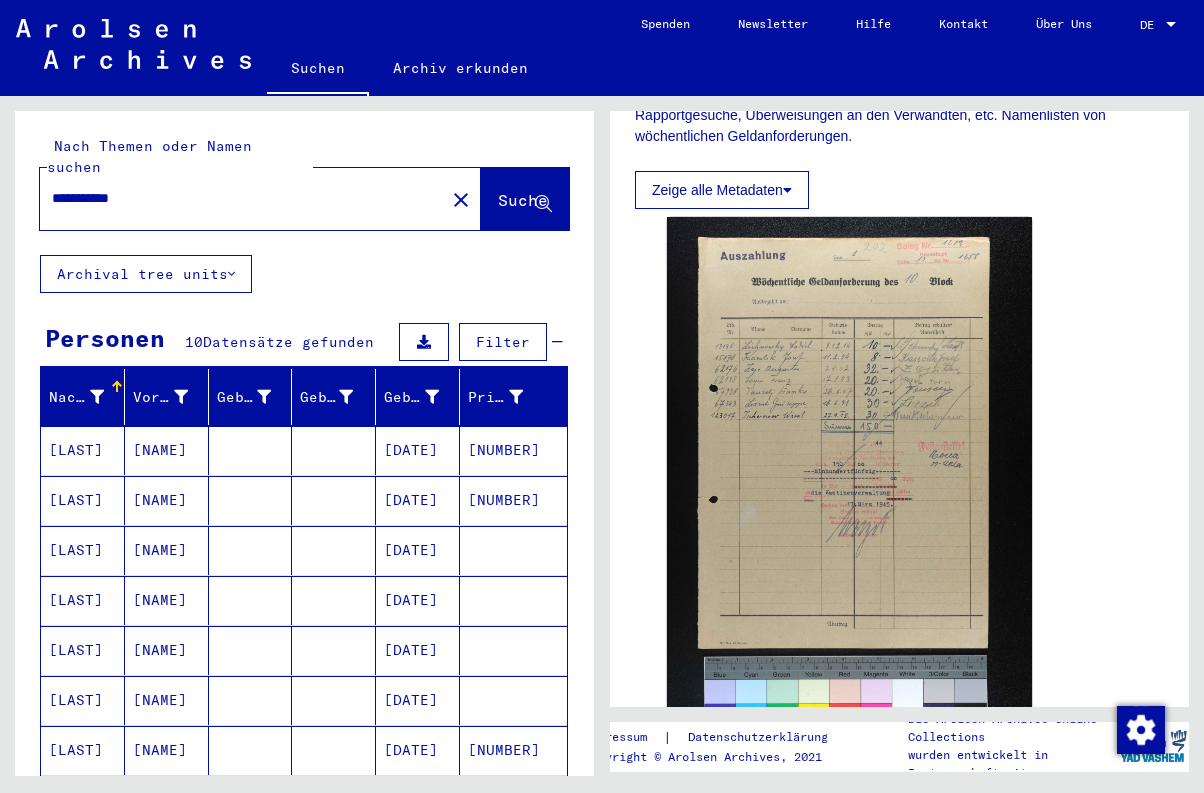 click on "Suche" 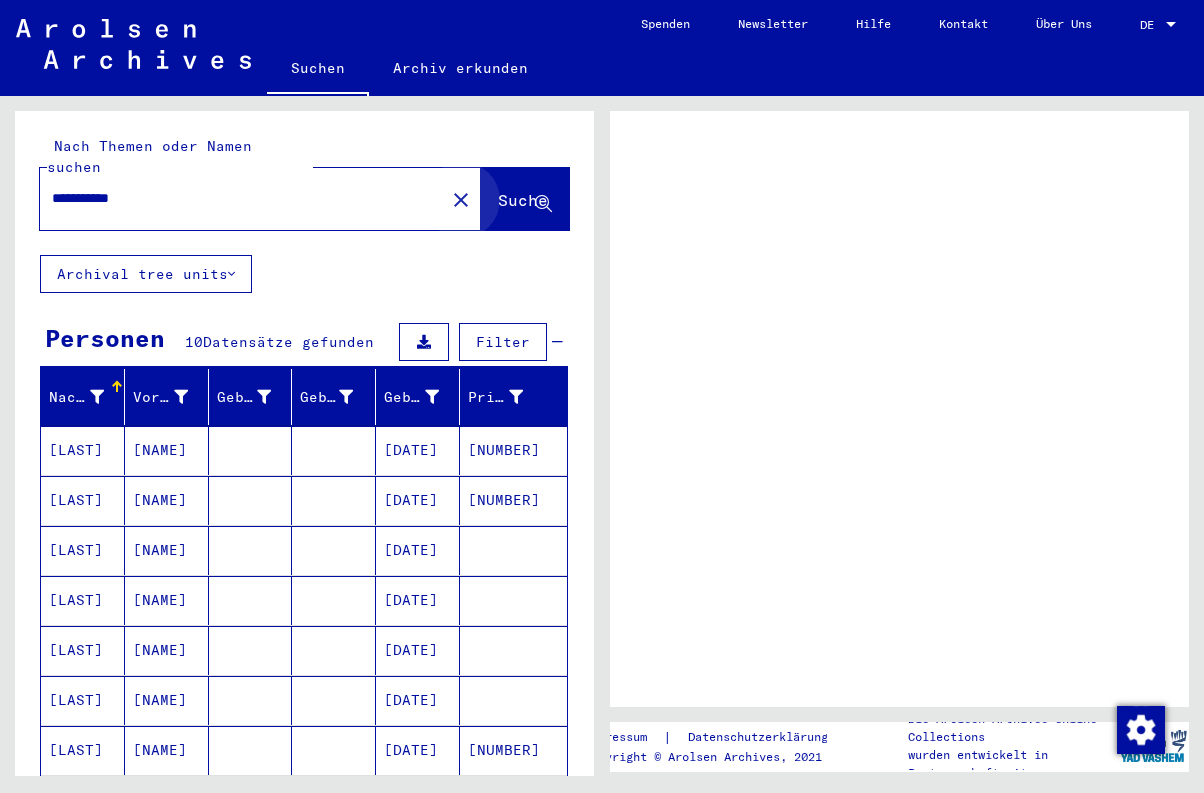scroll, scrollTop: 0, scrollLeft: 0, axis: both 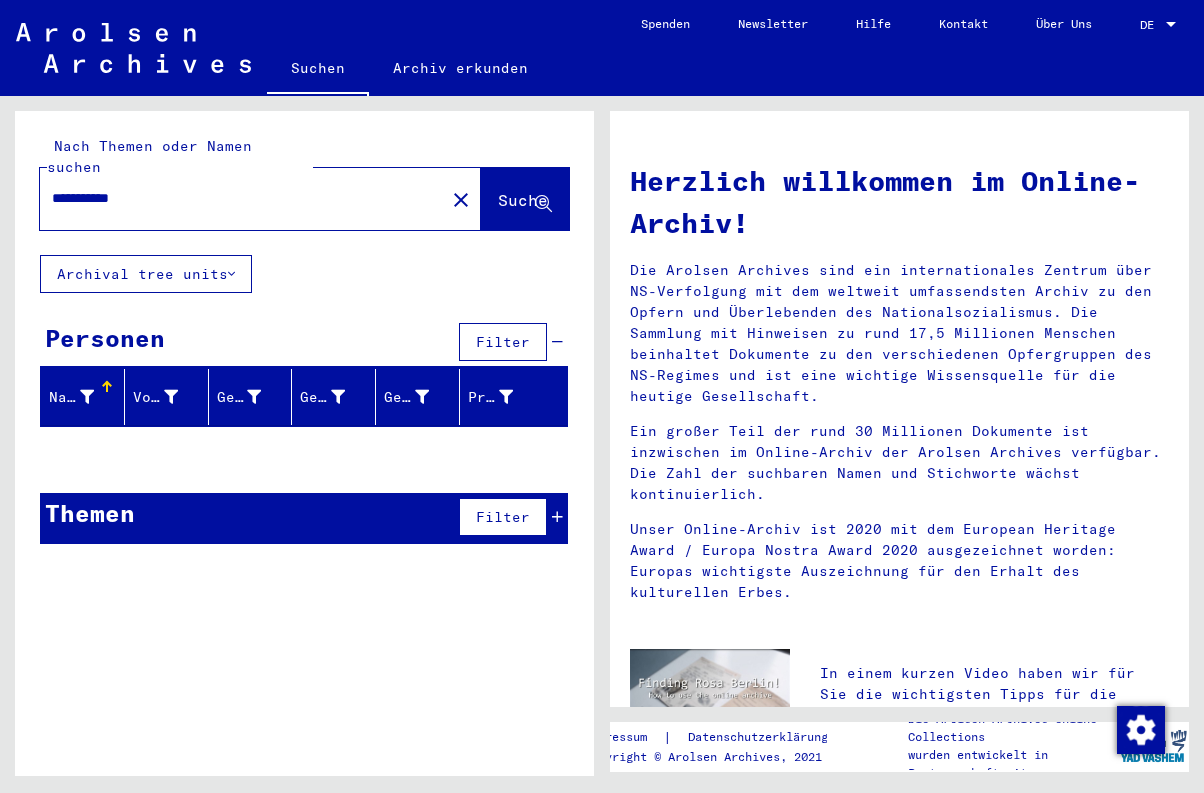 click on "**********" at bounding box center (236, 198) 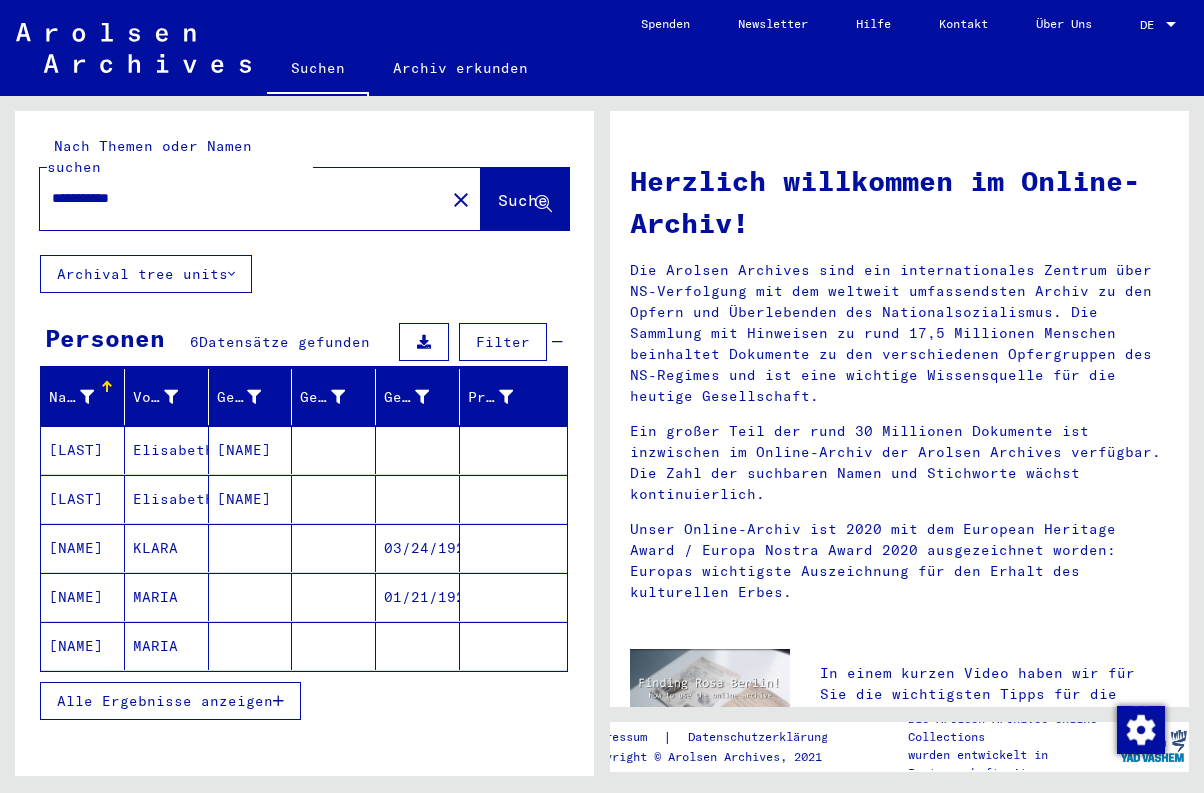 click on "MARIA" at bounding box center [167, 646] 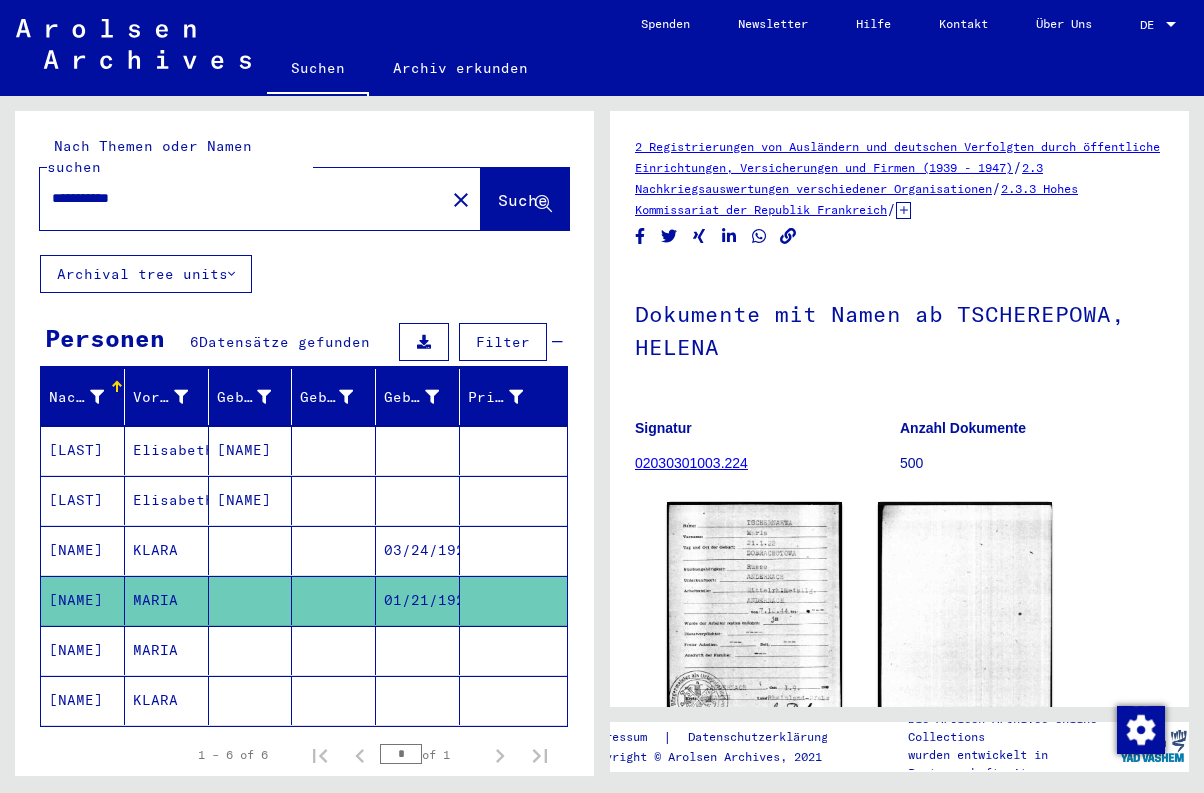 scroll, scrollTop: 0, scrollLeft: 0, axis: both 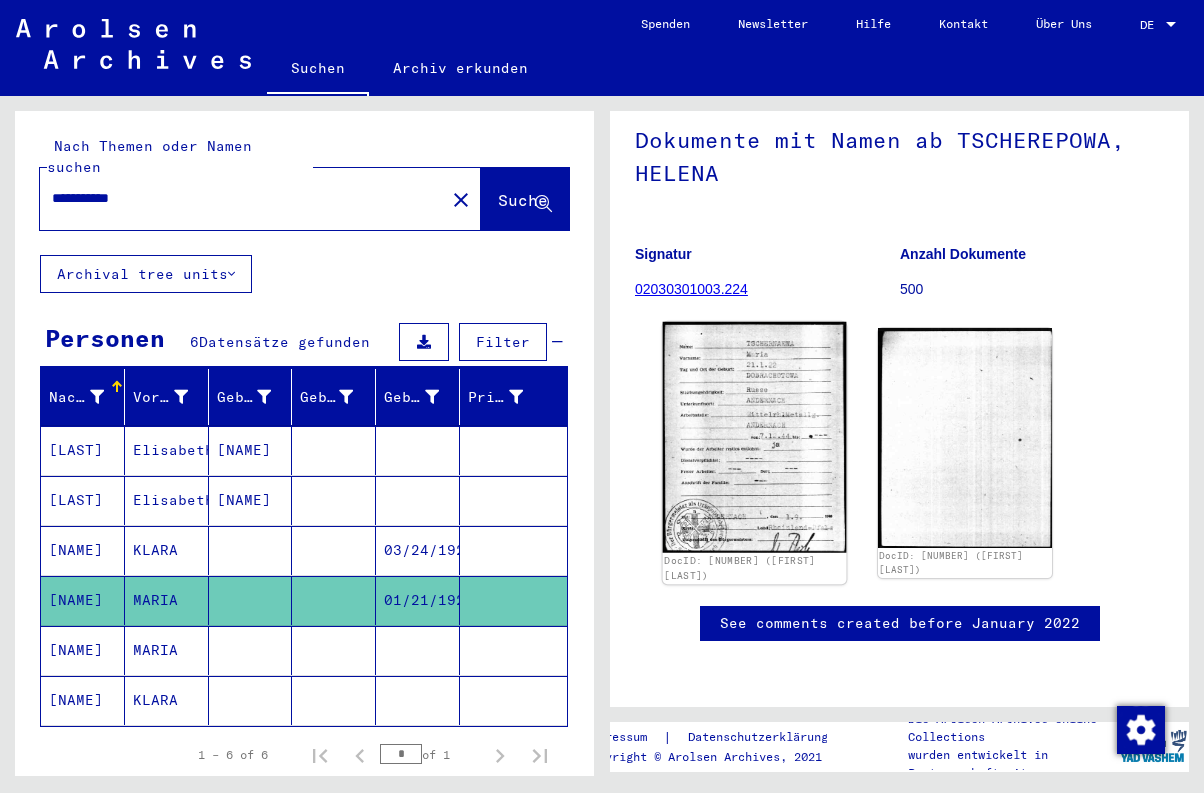 click 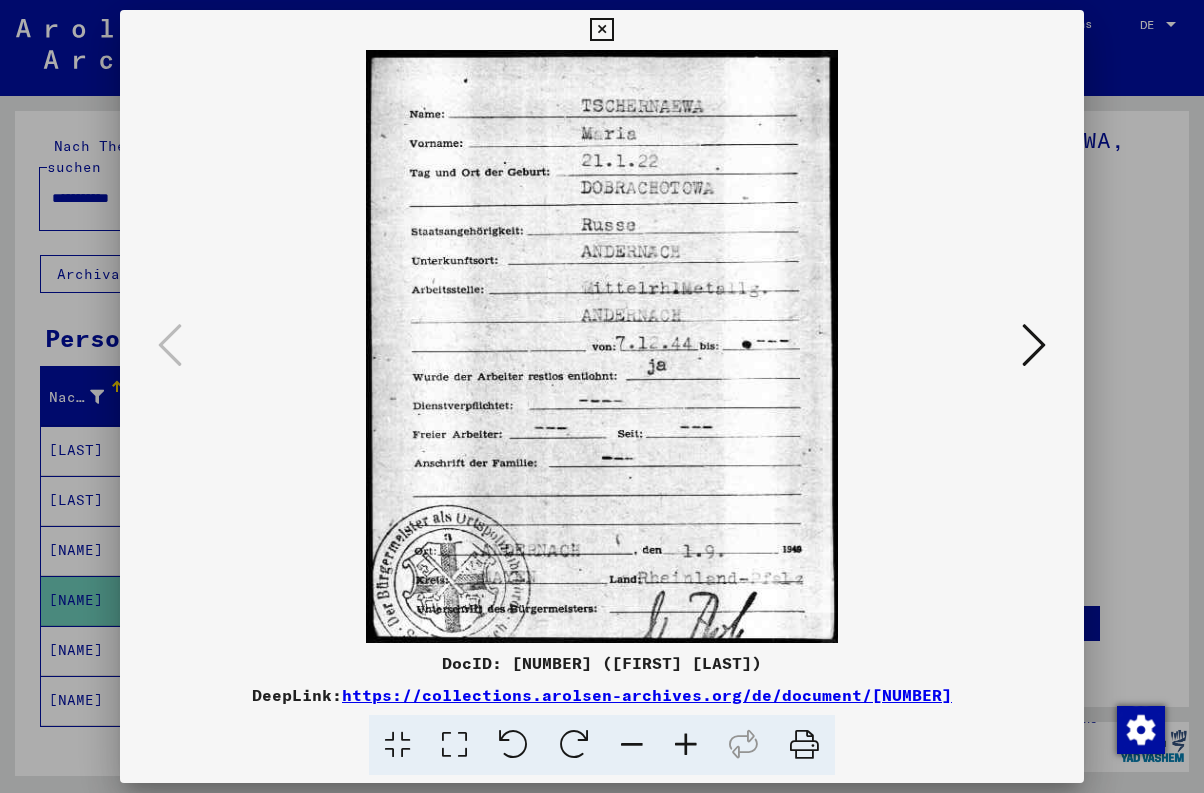 click at bounding box center (601, 30) 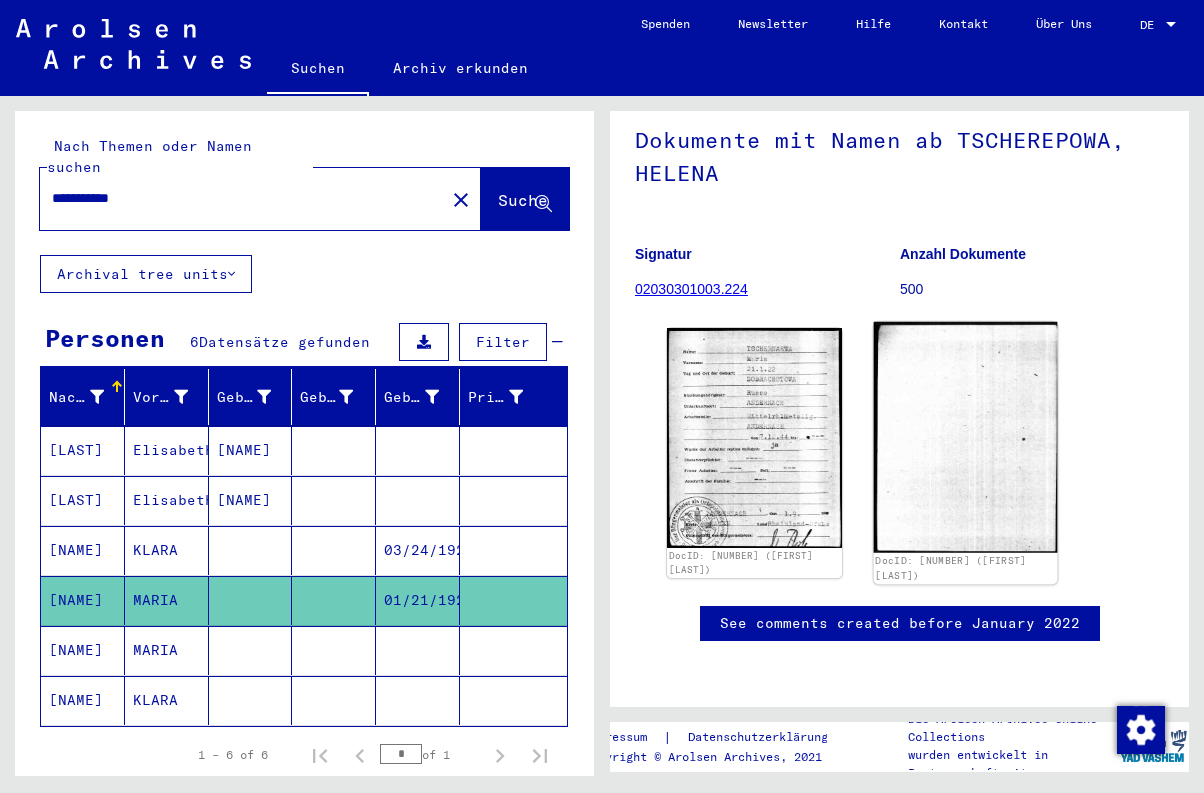 click 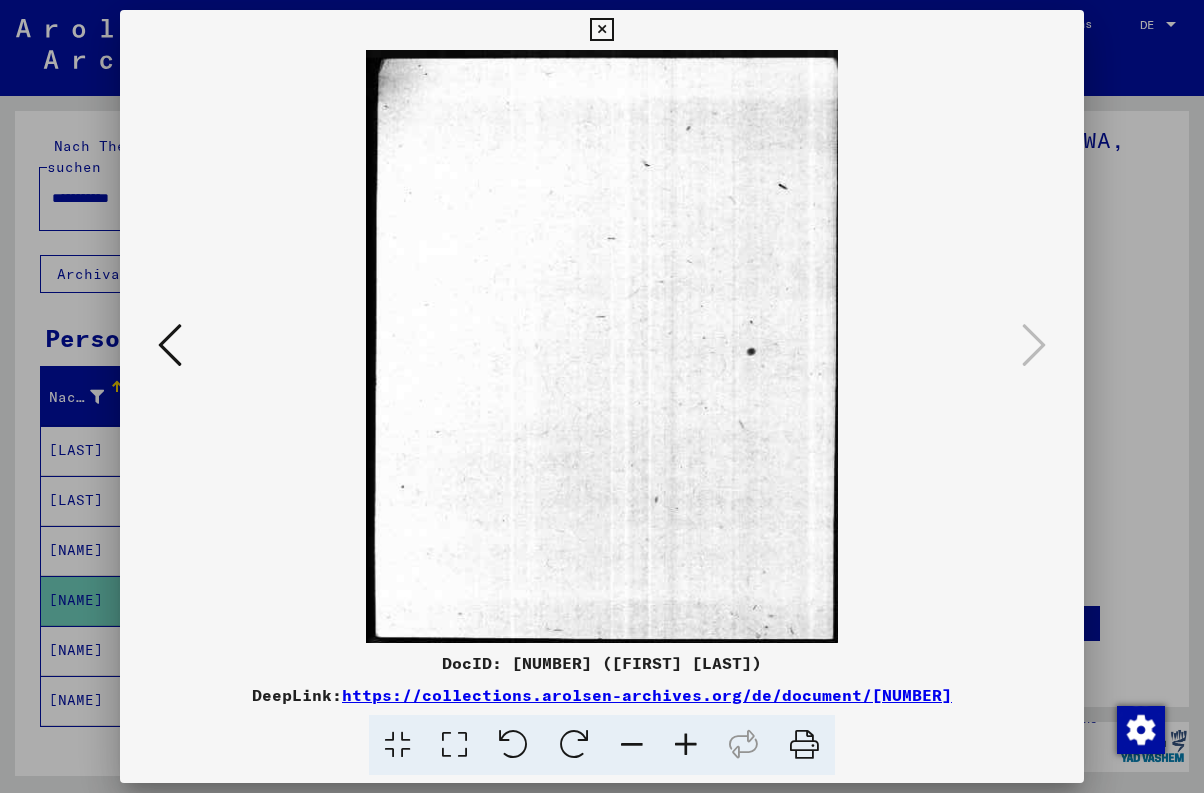 click at bounding box center (601, 30) 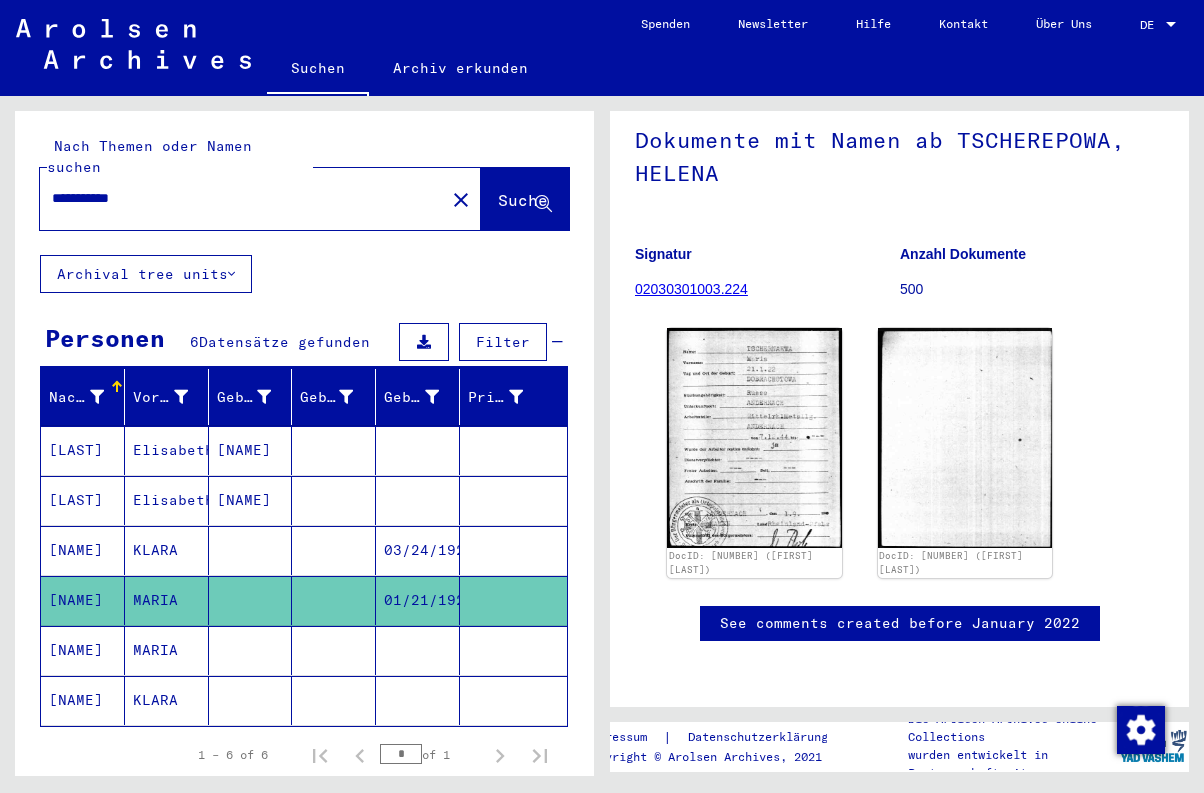 click on "MARIA" at bounding box center (167, 700) 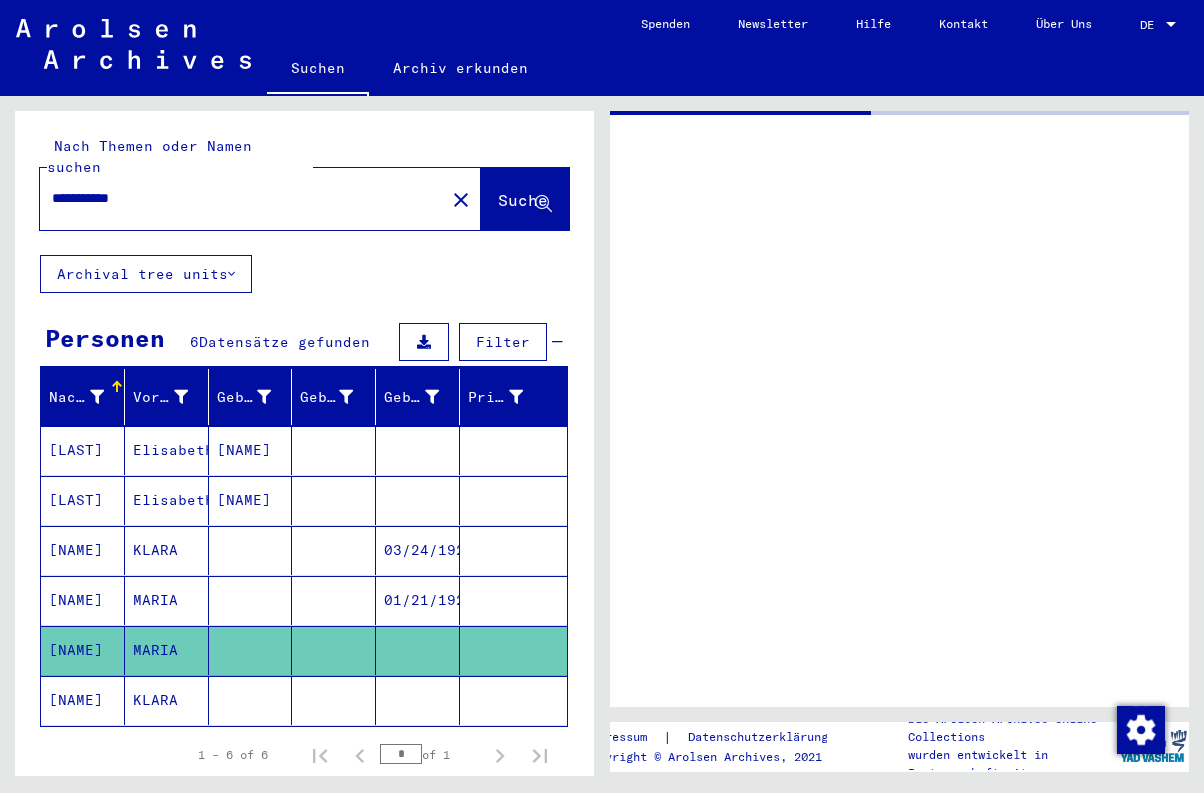 scroll, scrollTop: 0, scrollLeft: 0, axis: both 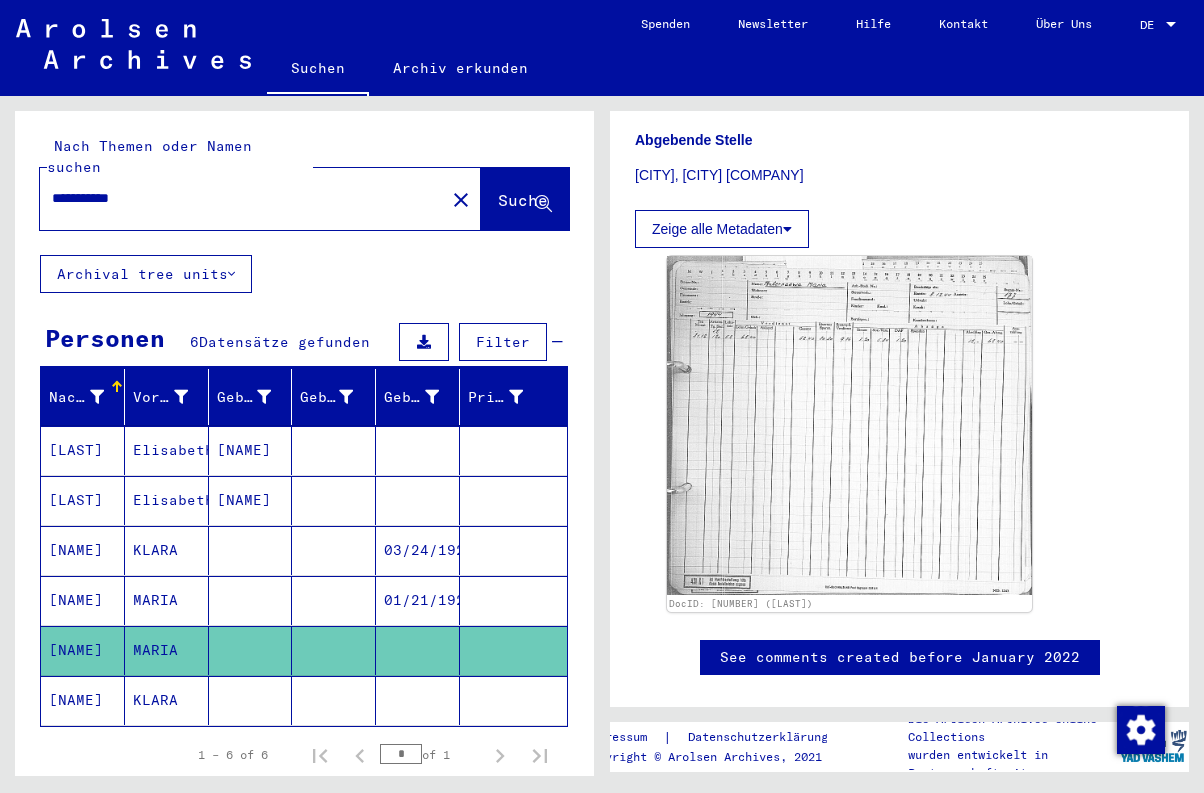 click on "close" 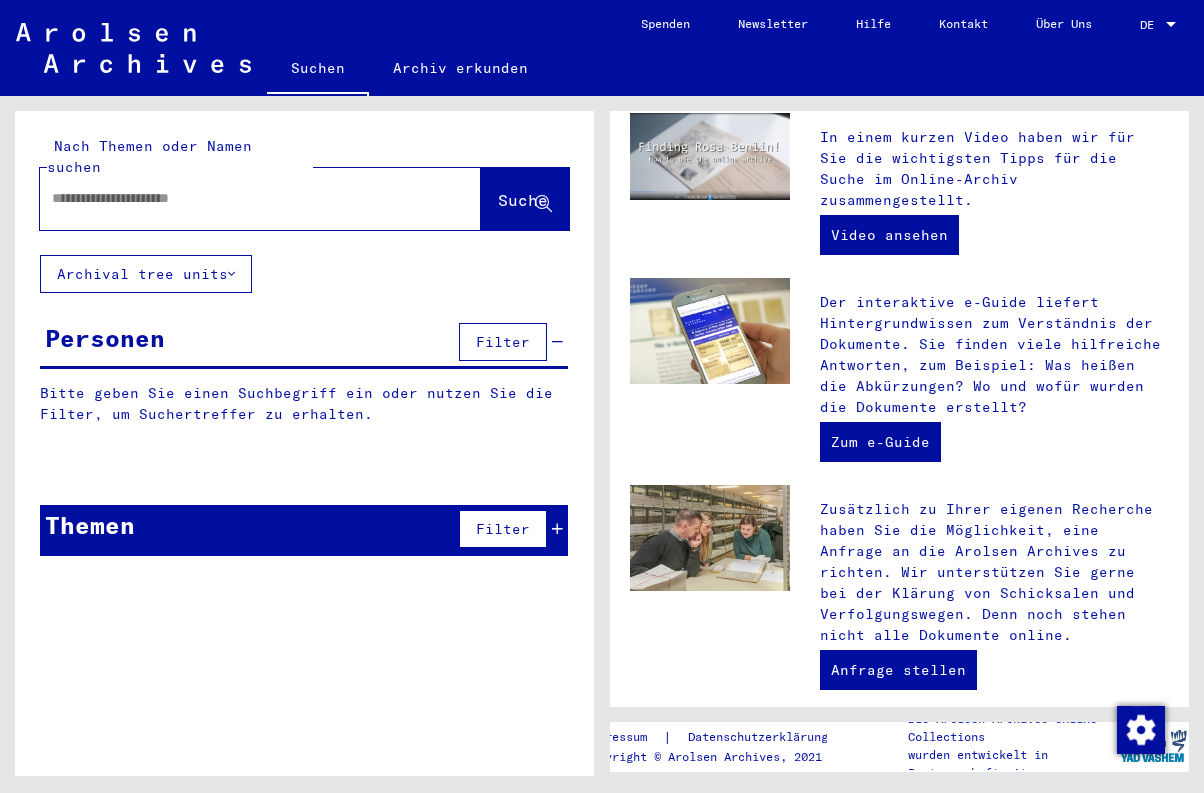 scroll, scrollTop: 0, scrollLeft: 0, axis: both 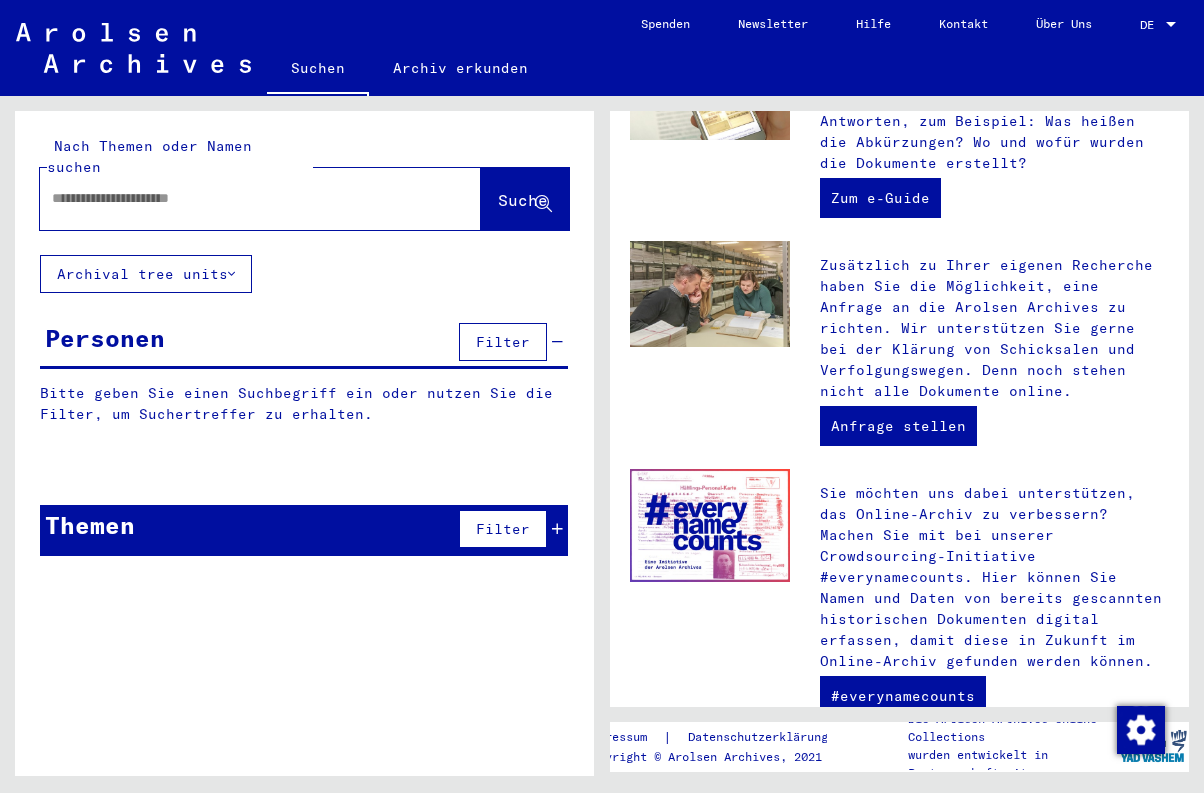 click at bounding box center [236, 198] 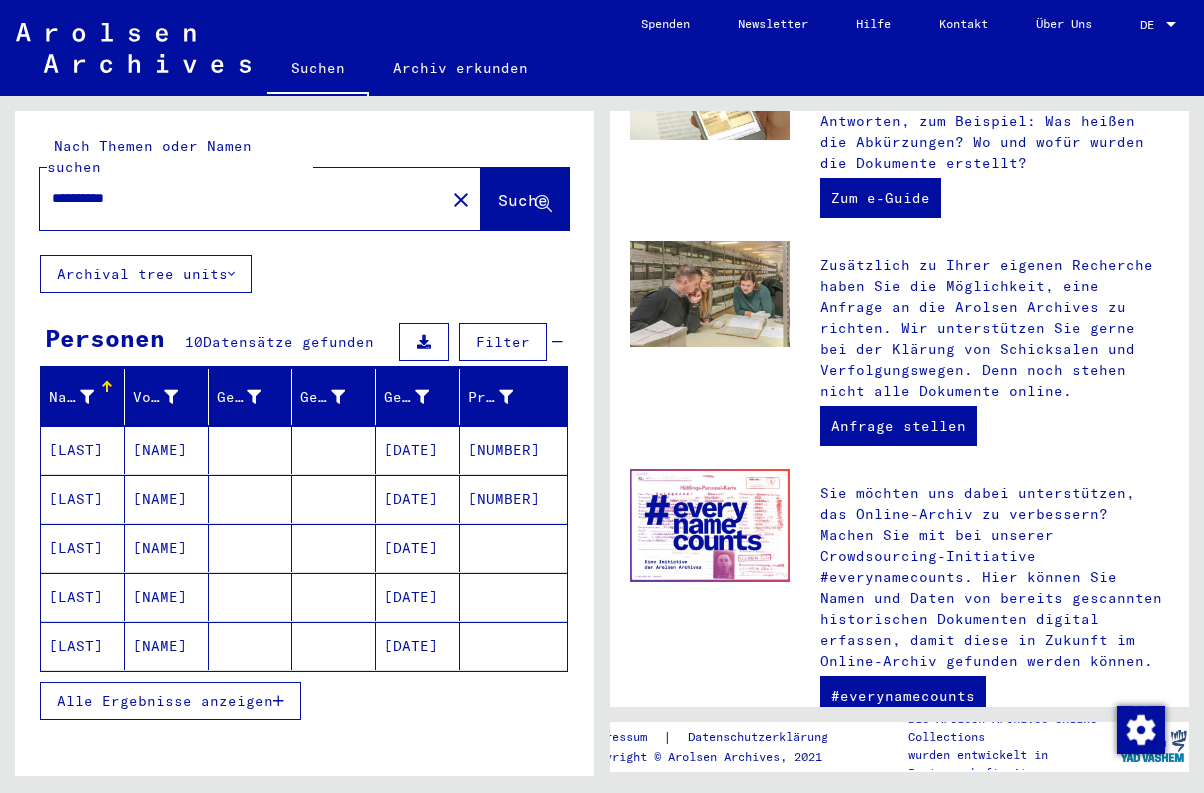 click on "[DATE]" at bounding box center [418, 499] 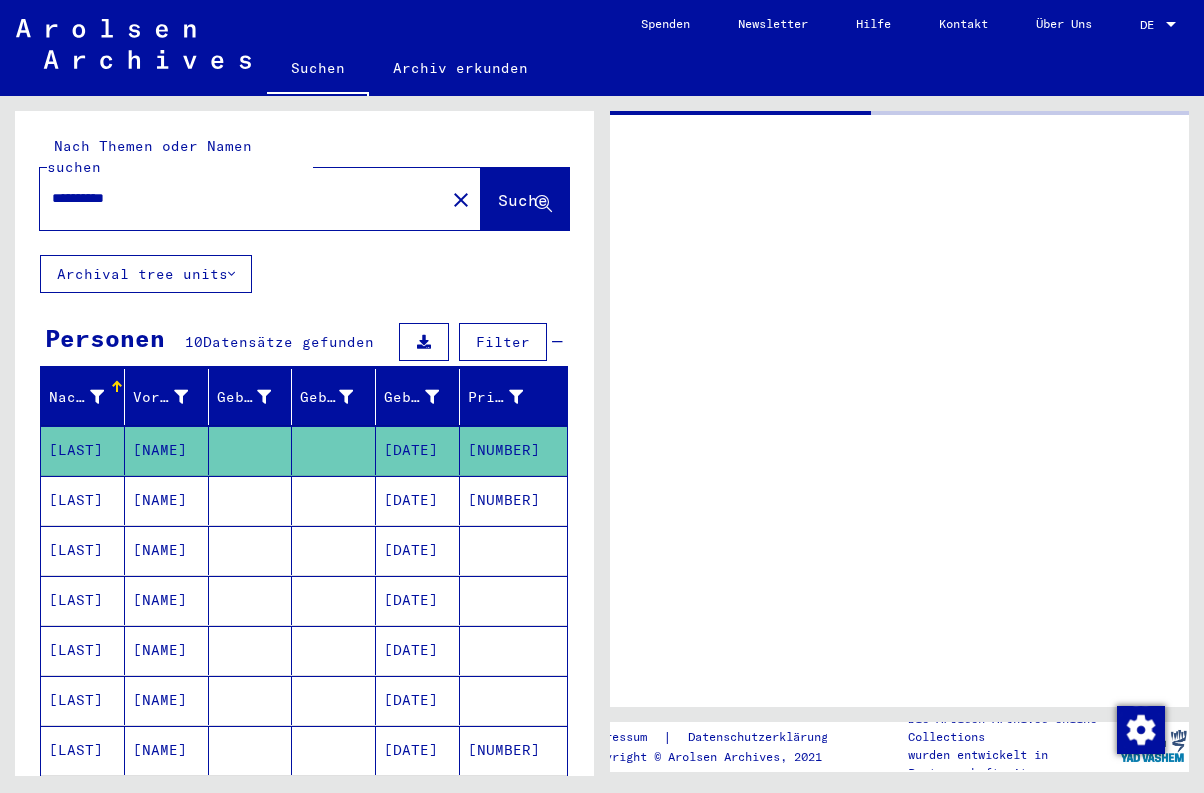 scroll, scrollTop: 0, scrollLeft: 0, axis: both 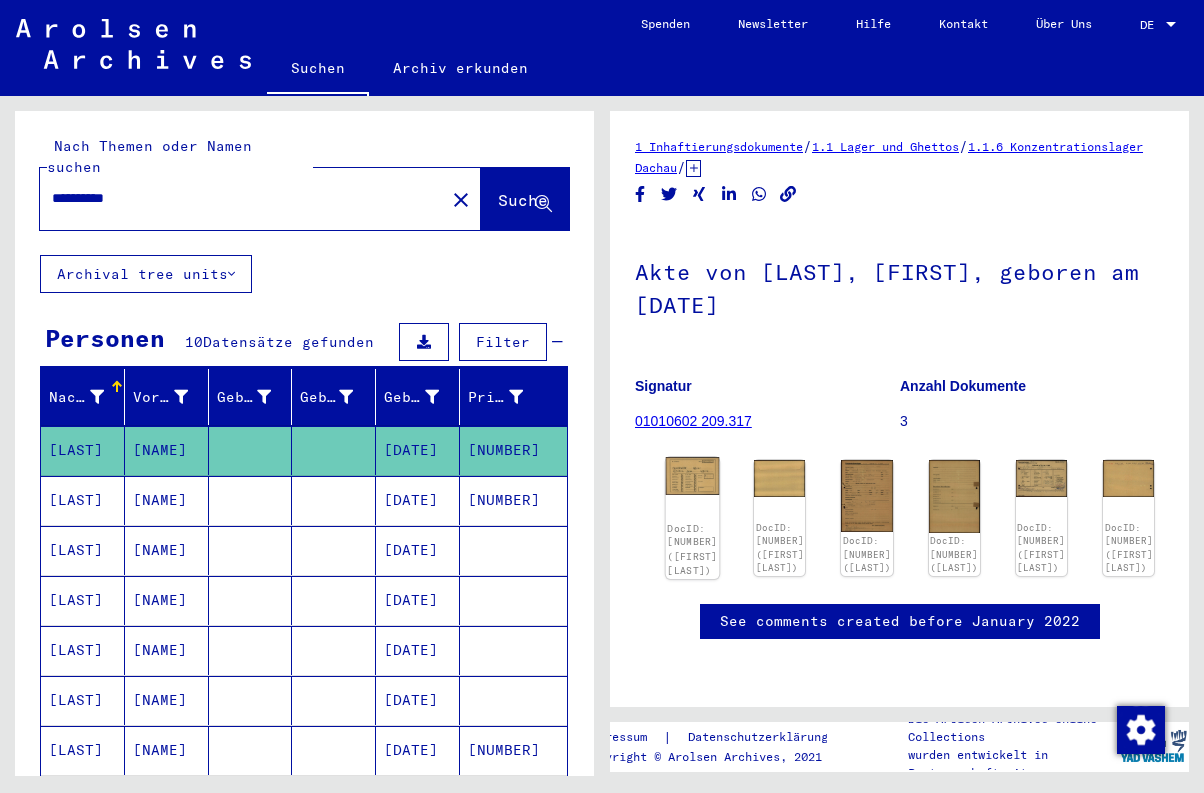 click 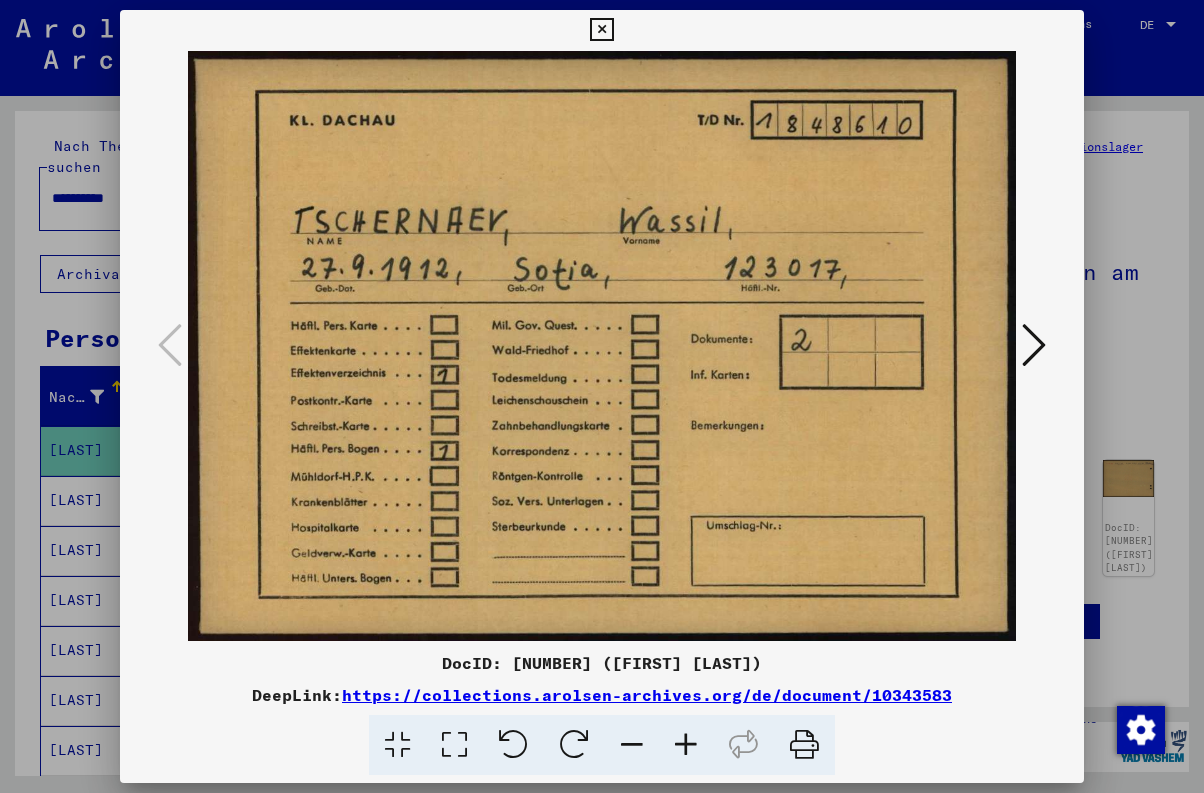click at bounding box center (1034, 345) 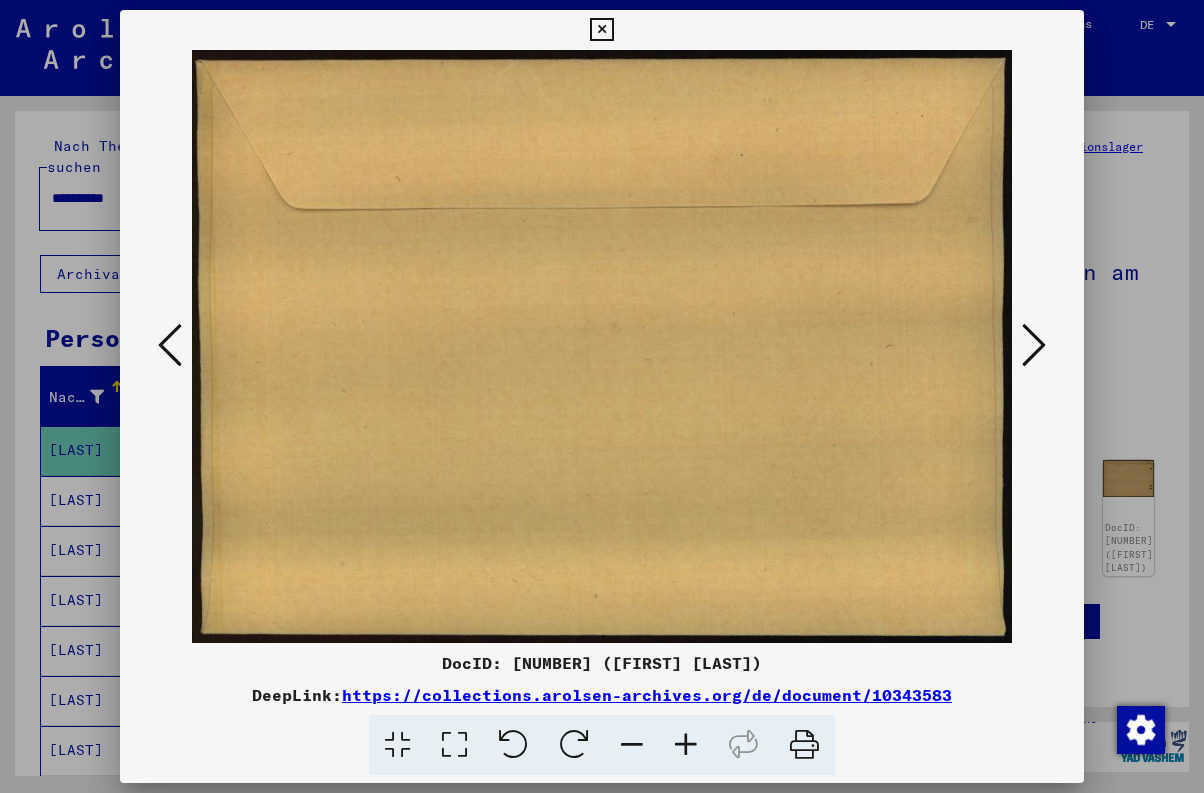 click at bounding box center (1034, 345) 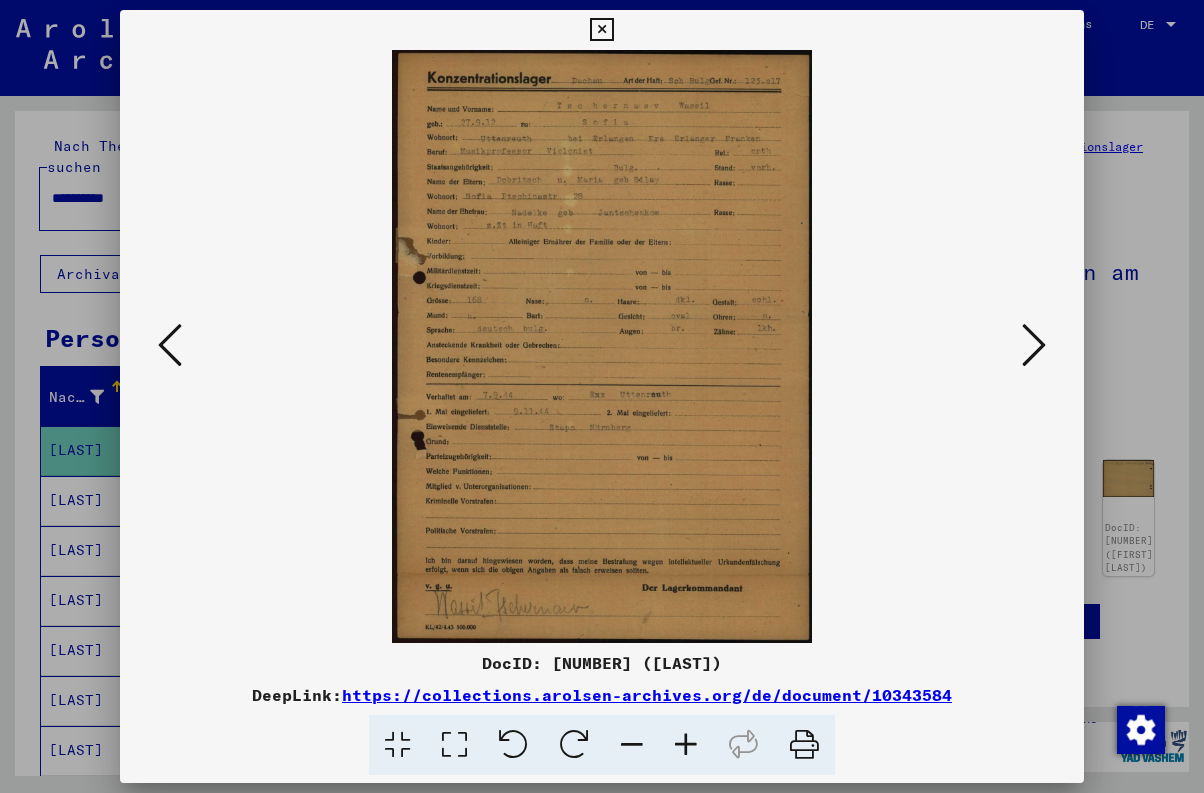 click at bounding box center [1034, 345] 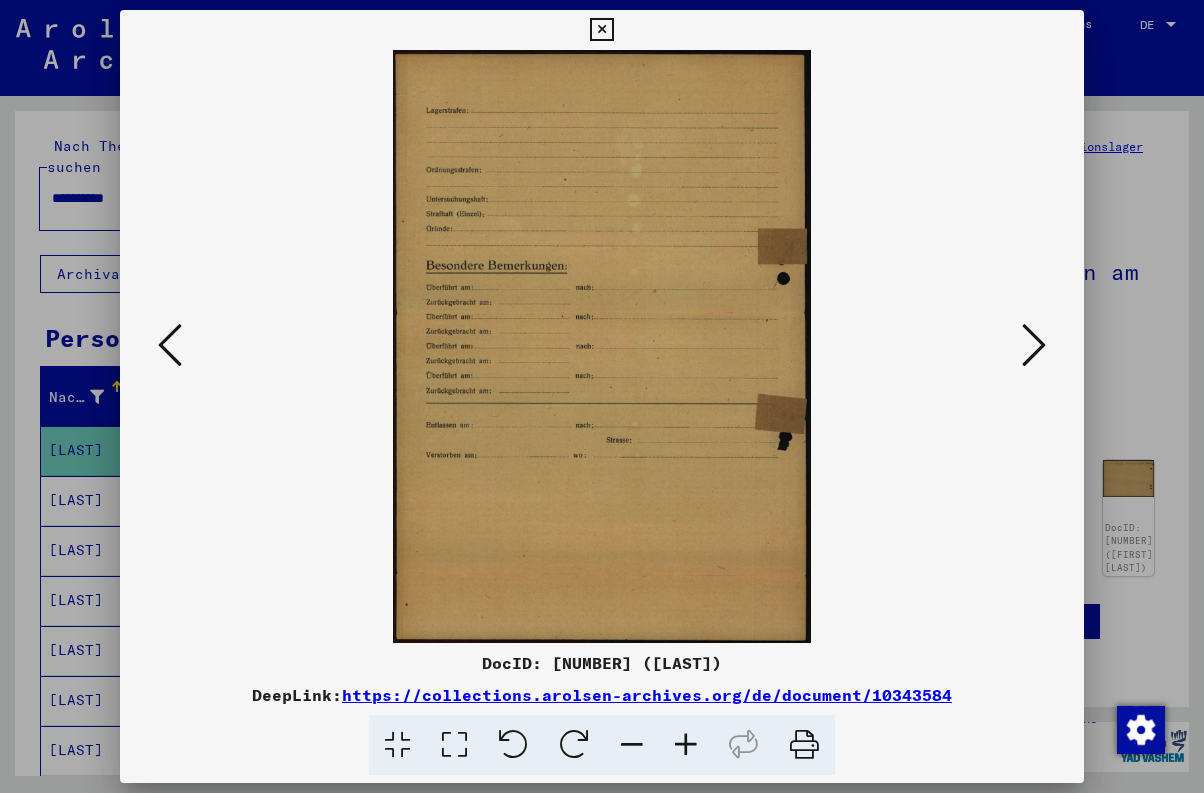 click at bounding box center [1034, 345] 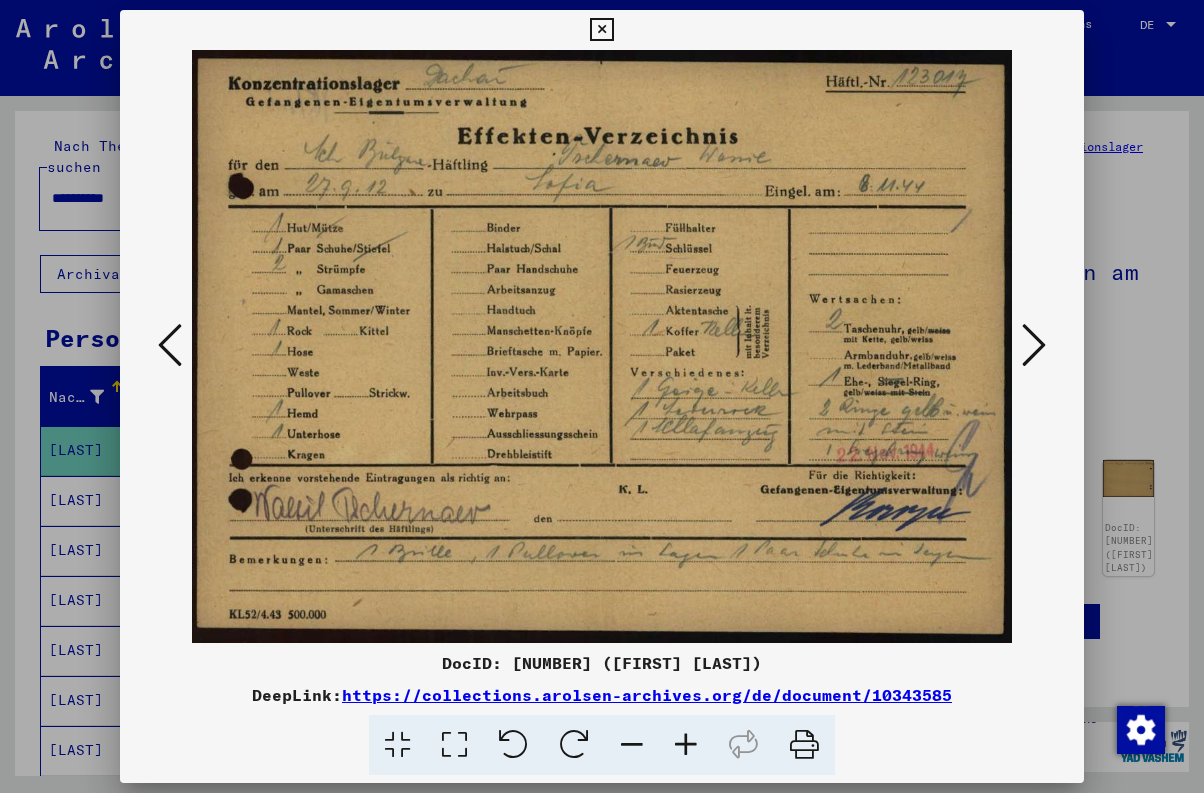 click at bounding box center [1034, 345] 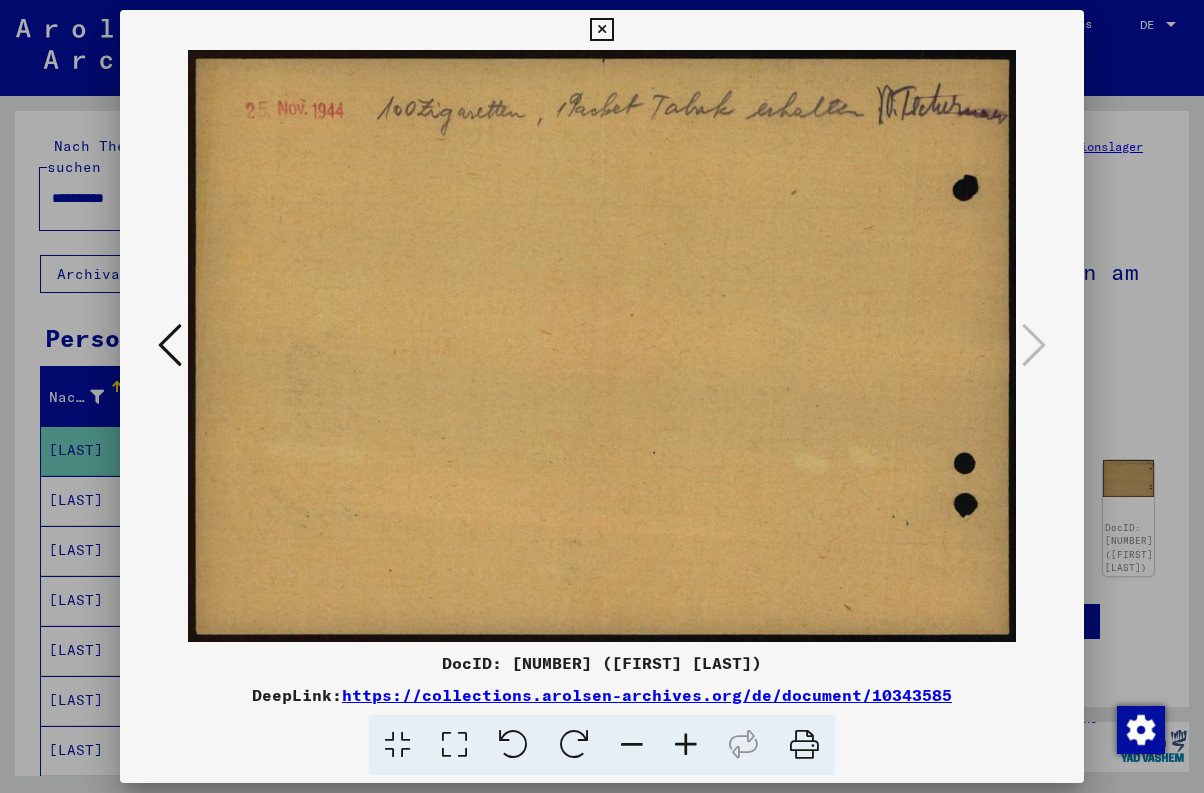 click at bounding box center (1034, 345) 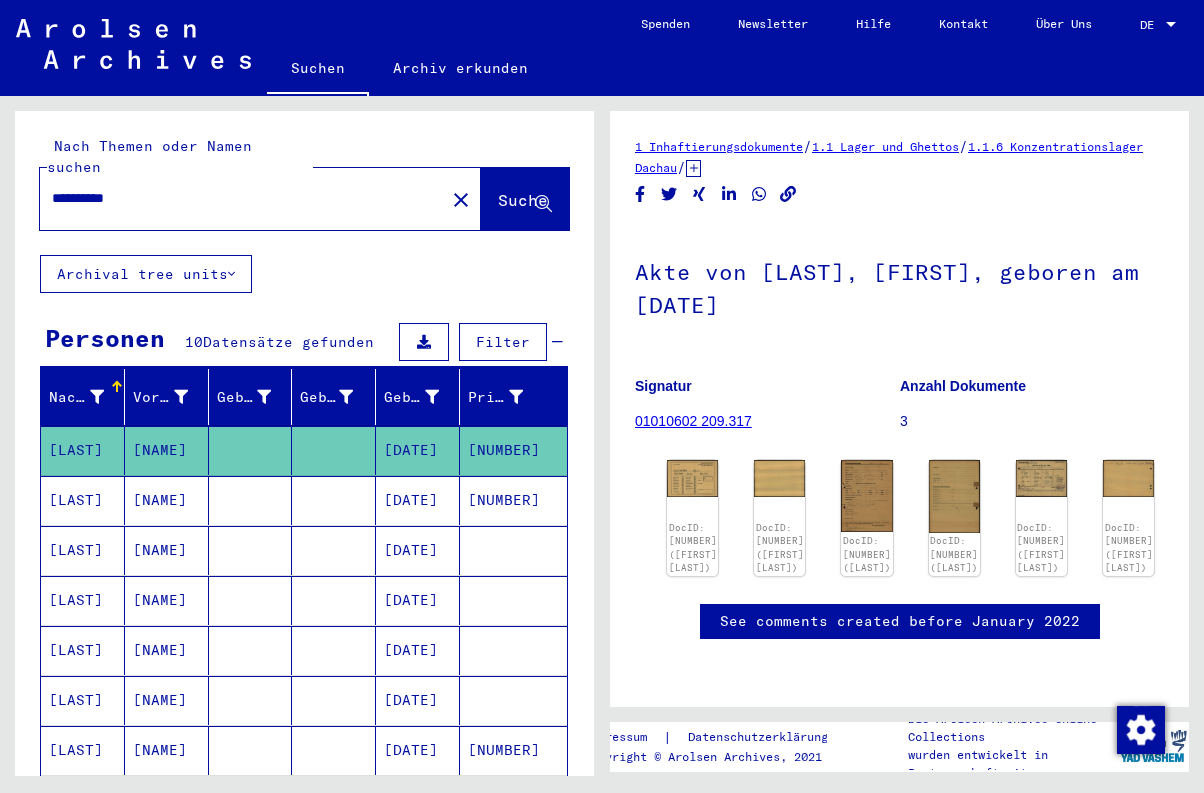 click on "[DATE]" at bounding box center [418, 550] 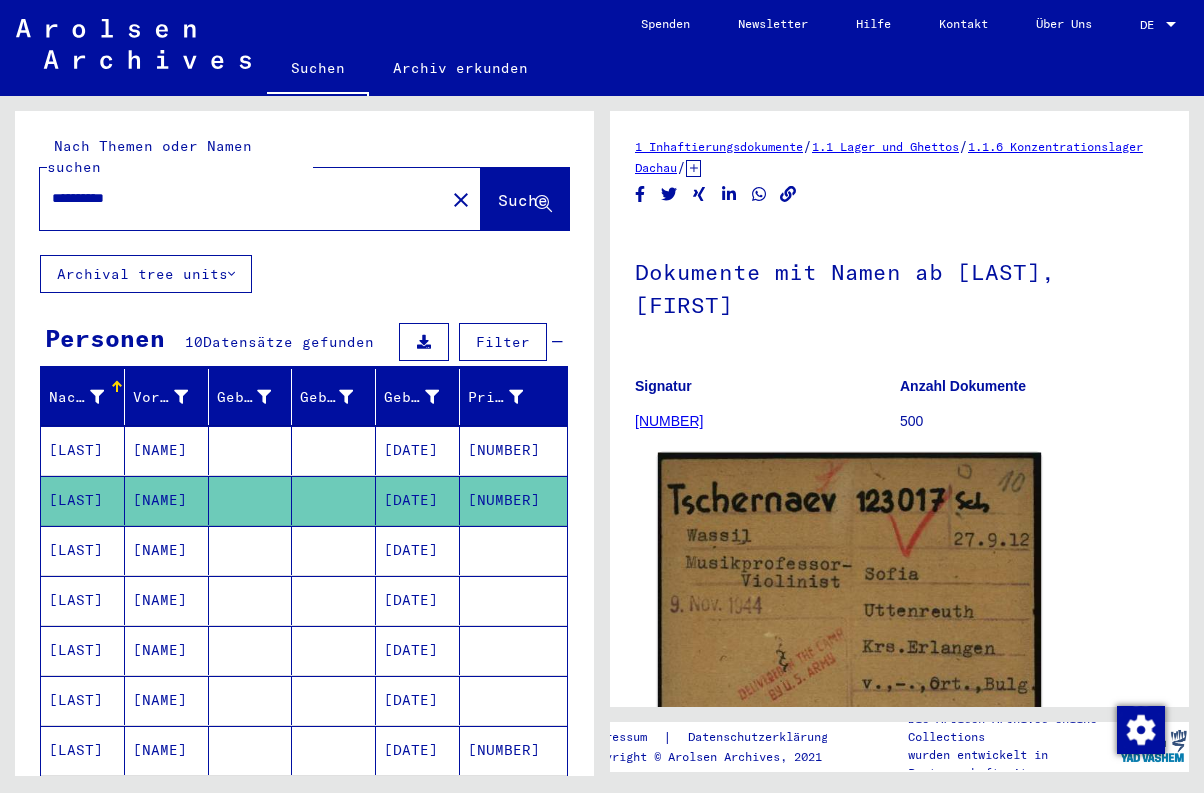 scroll, scrollTop: 0, scrollLeft: 0, axis: both 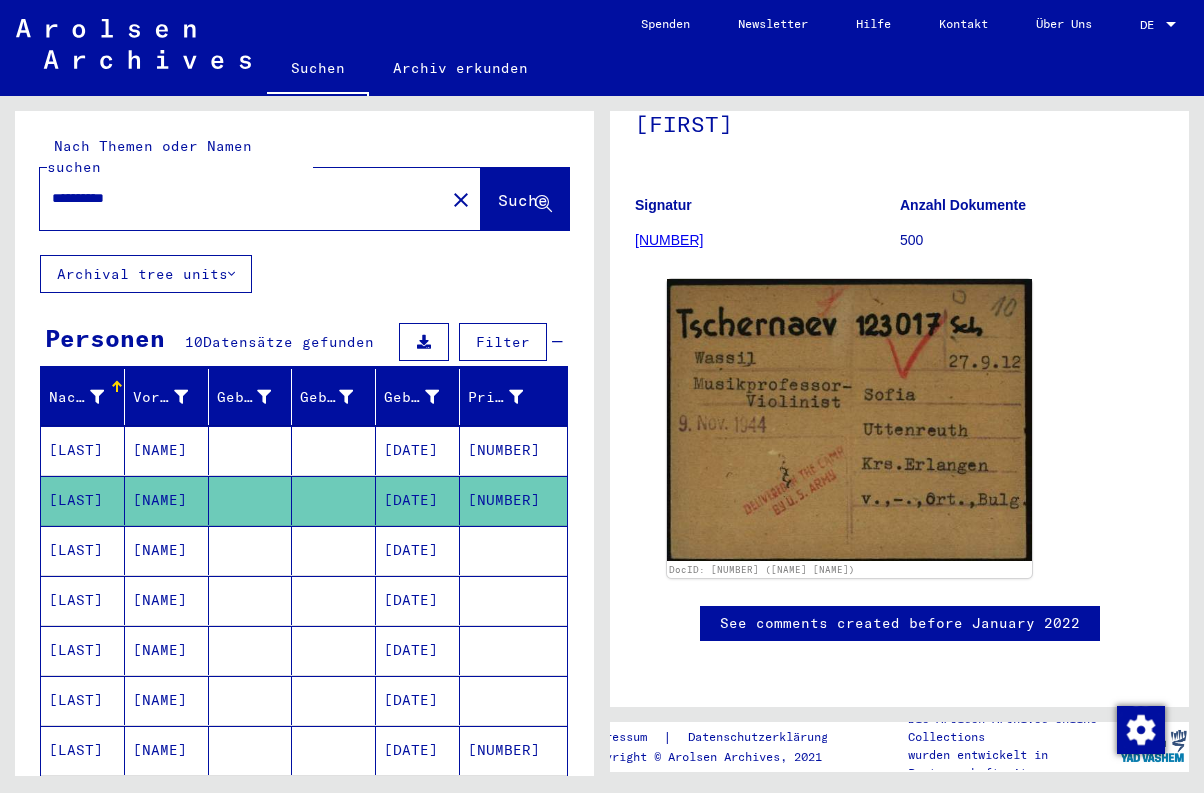 click on "[DATE]" at bounding box center [418, 500] 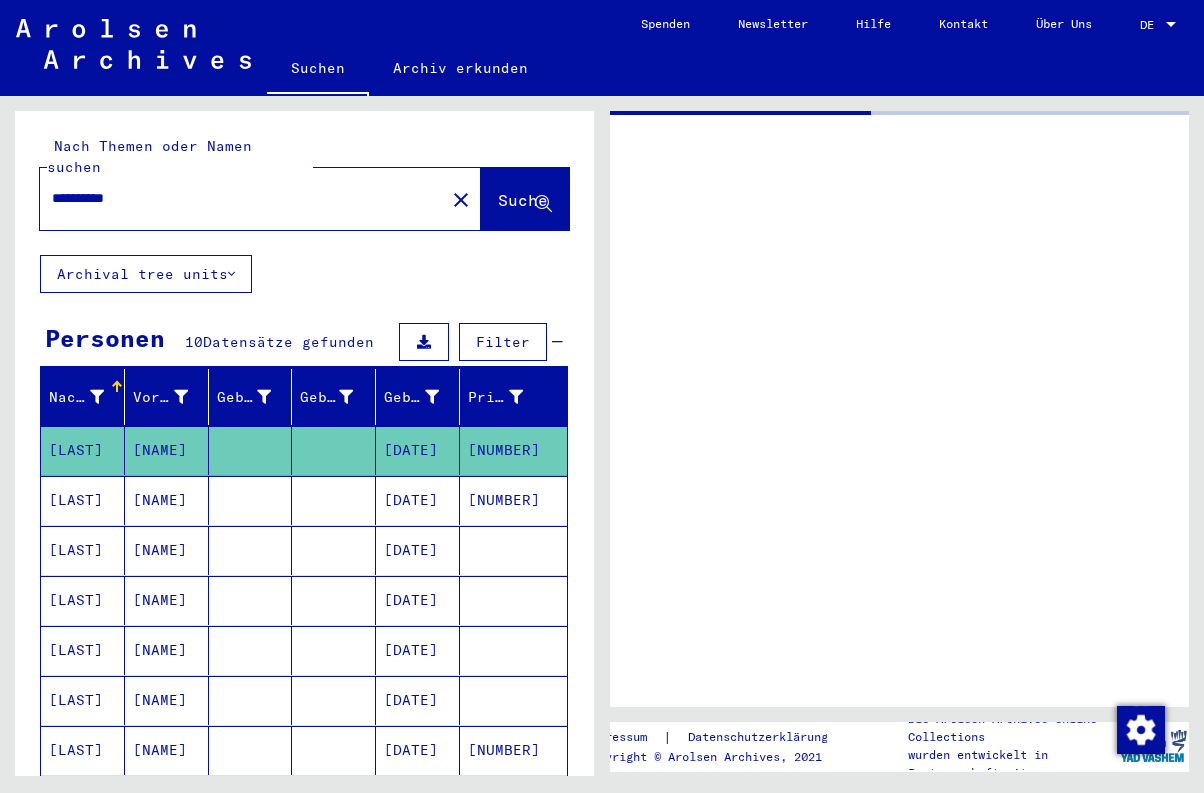 scroll, scrollTop: 0, scrollLeft: 0, axis: both 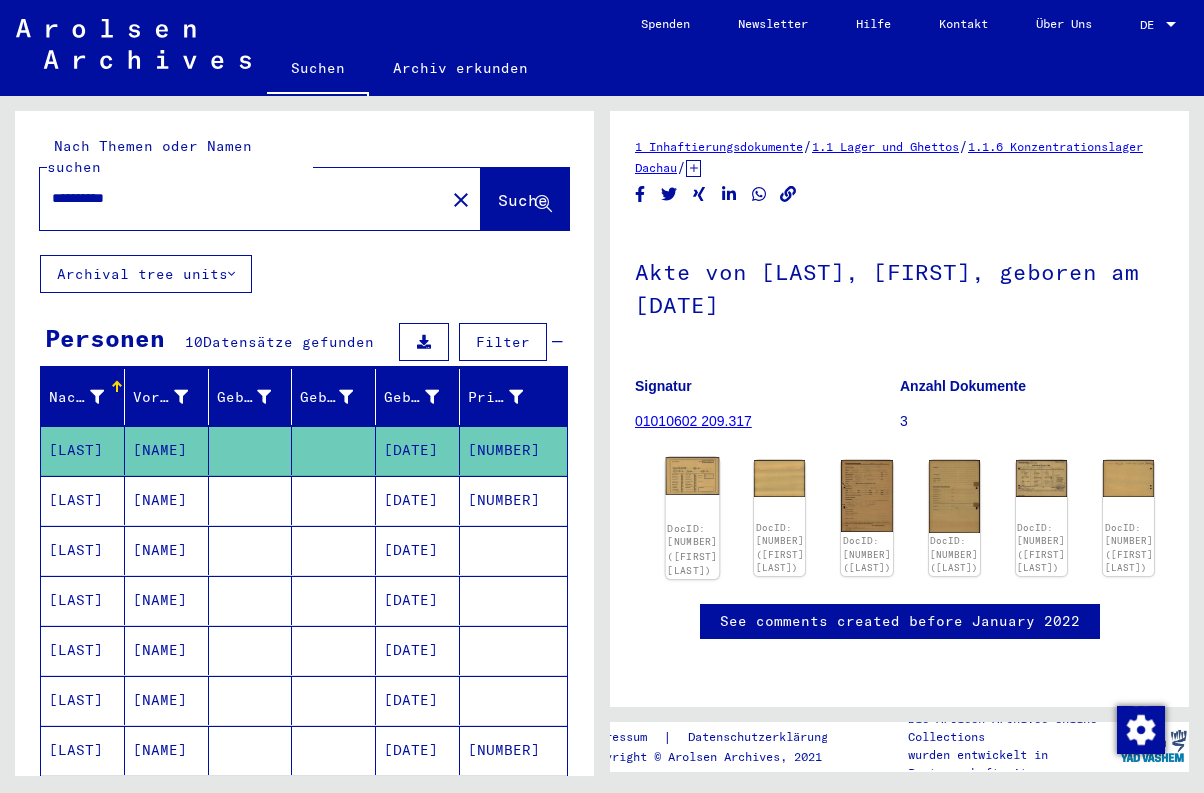 click on "DocID: [NUMBER] ([FIRST] [LAST])" 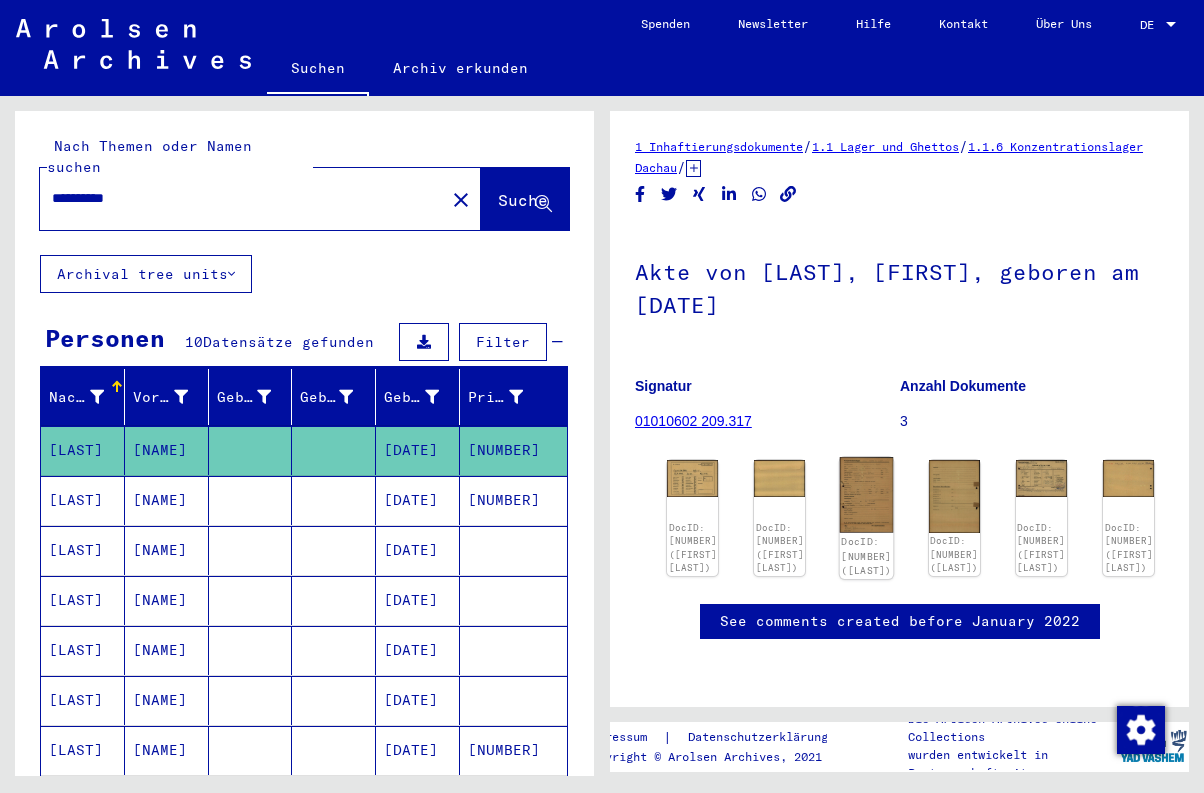 click 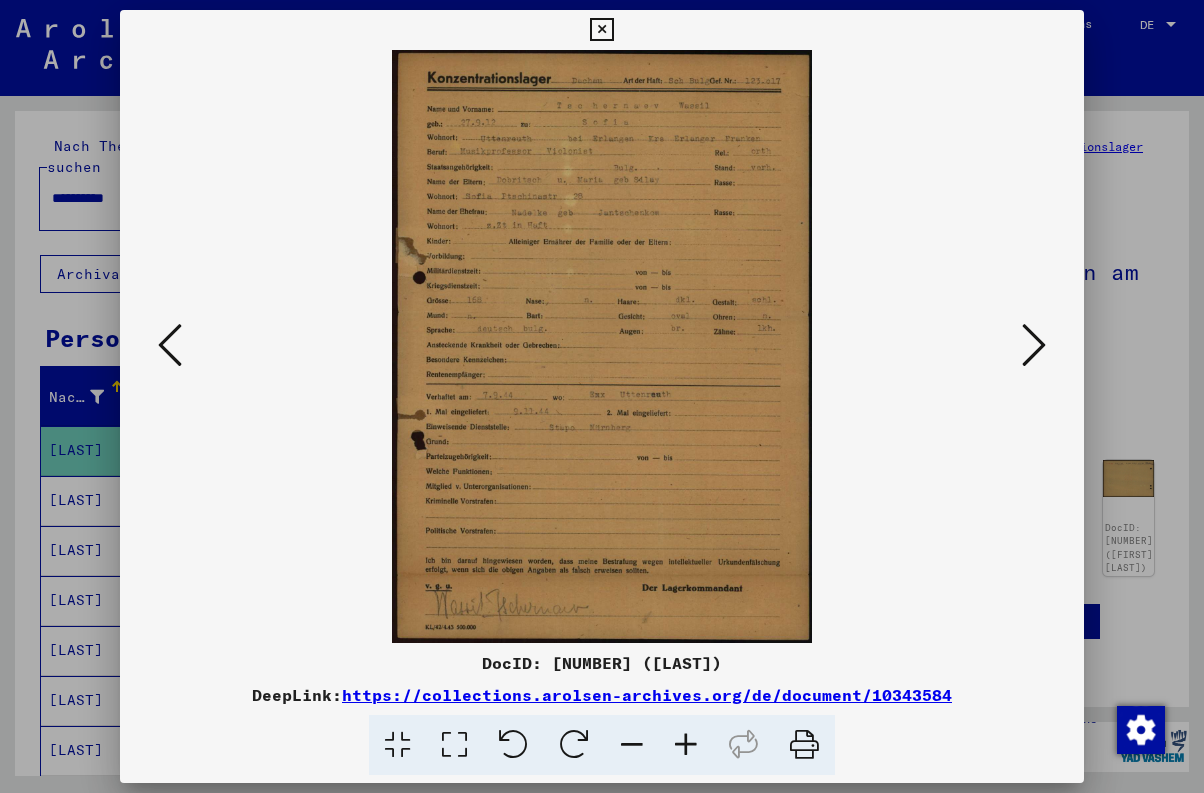 click at bounding box center (170, 345) 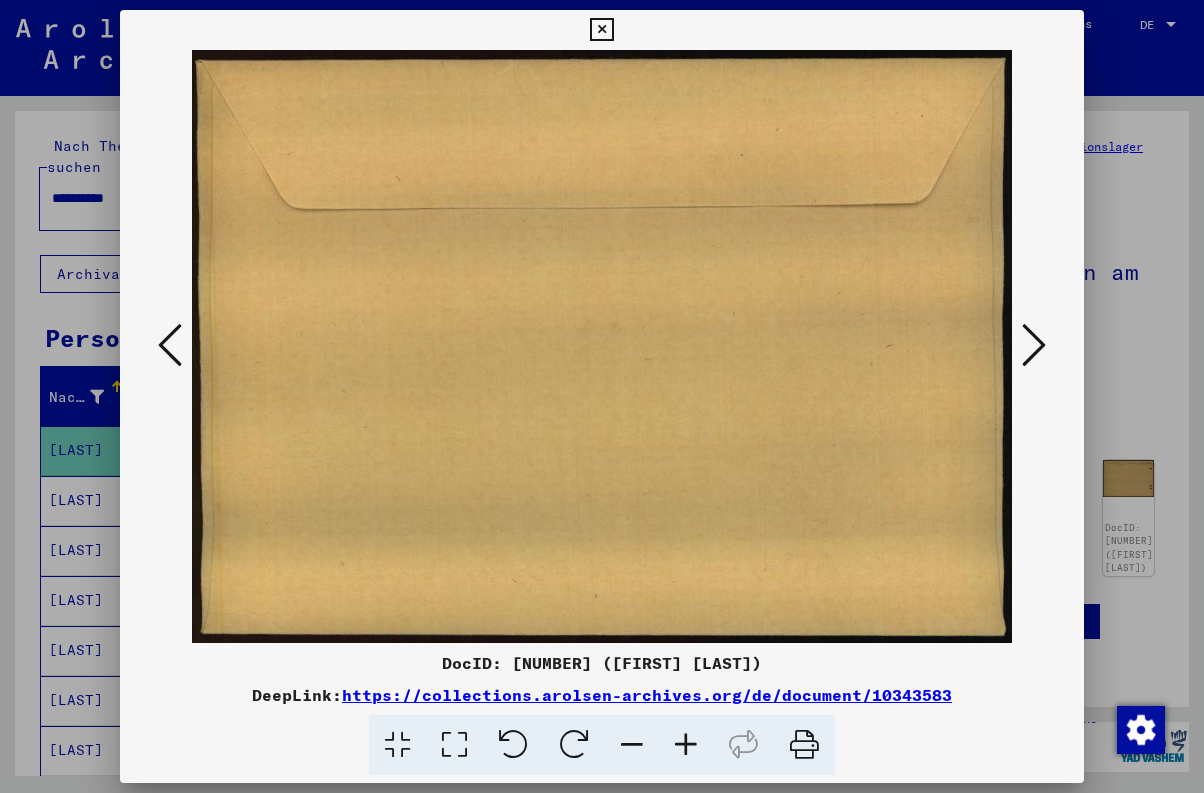 click at bounding box center (170, 345) 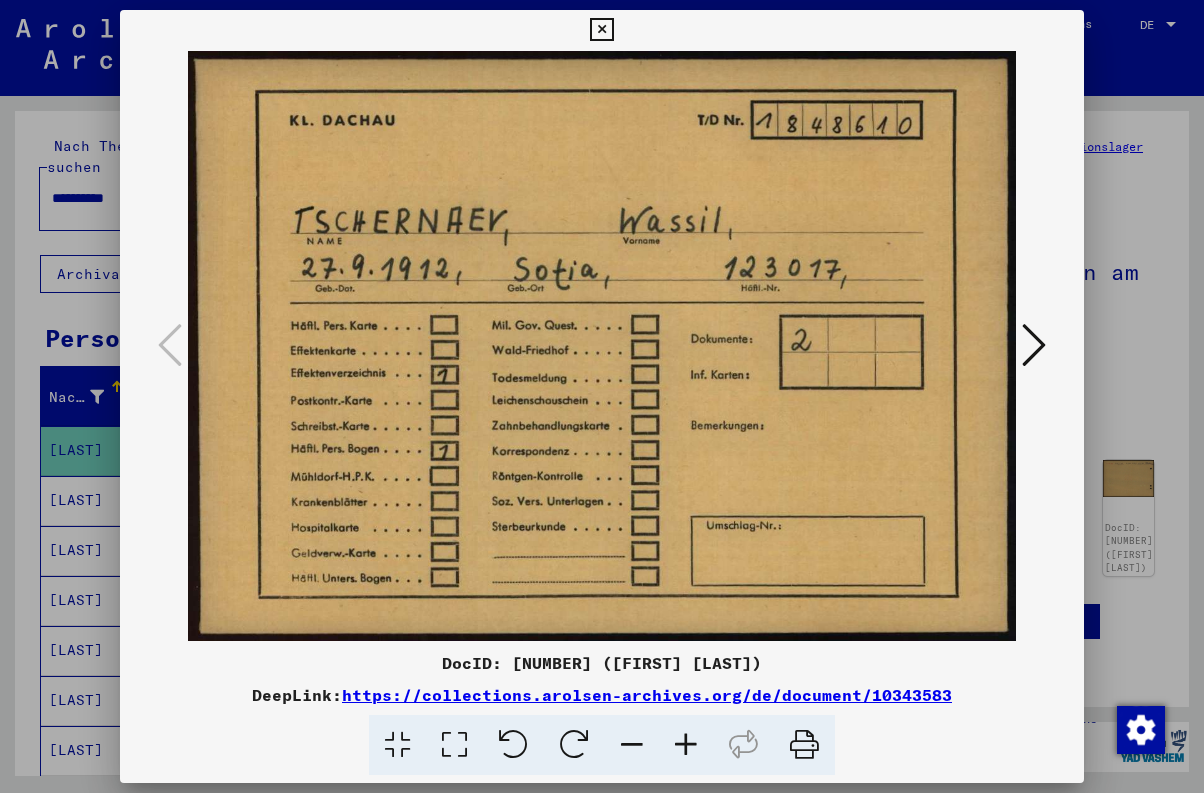 click at bounding box center (170, 345) 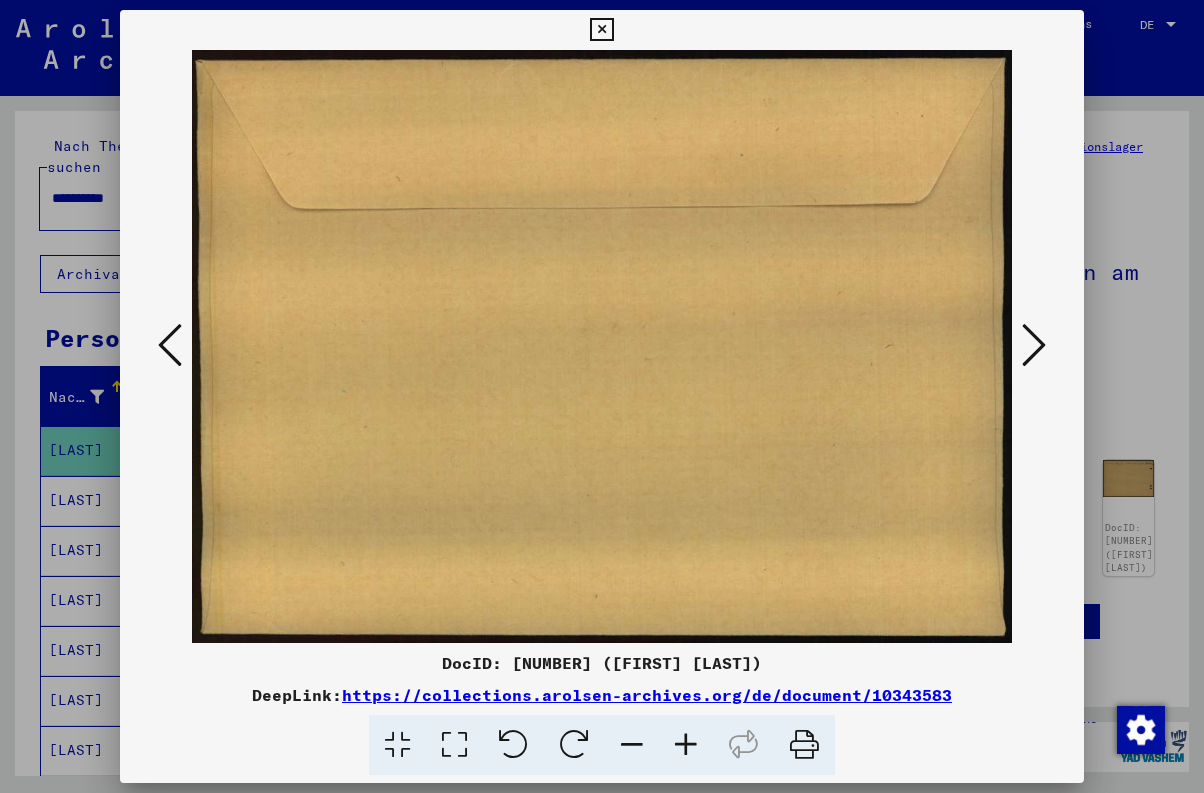 click at bounding box center [170, 345] 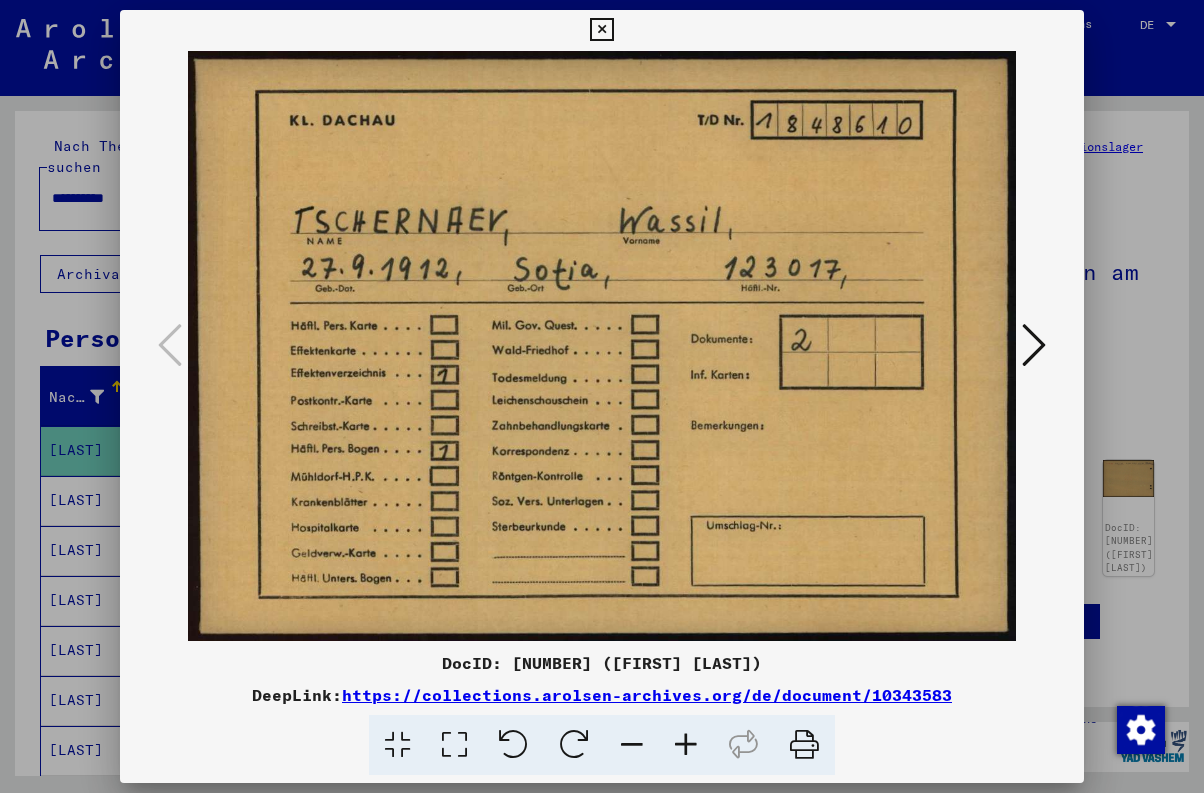 click at bounding box center [1034, 345] 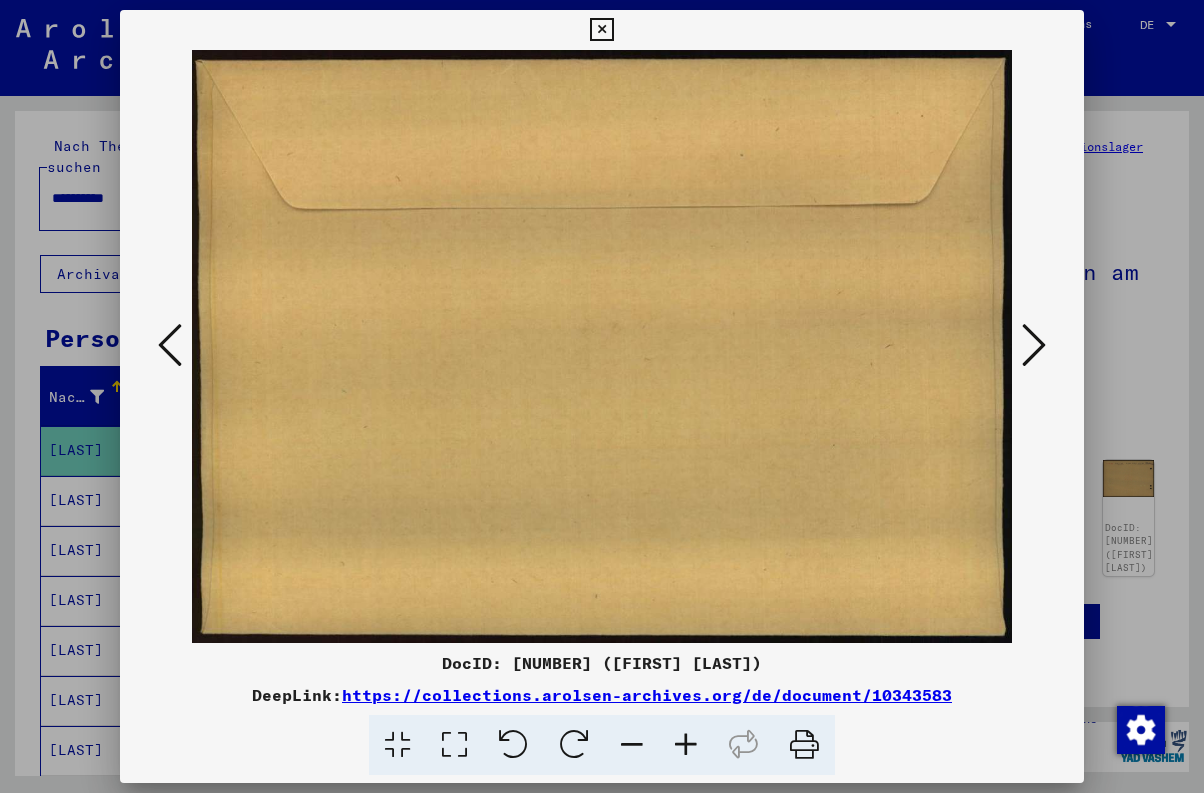 click at bounding box center (1034, 345) 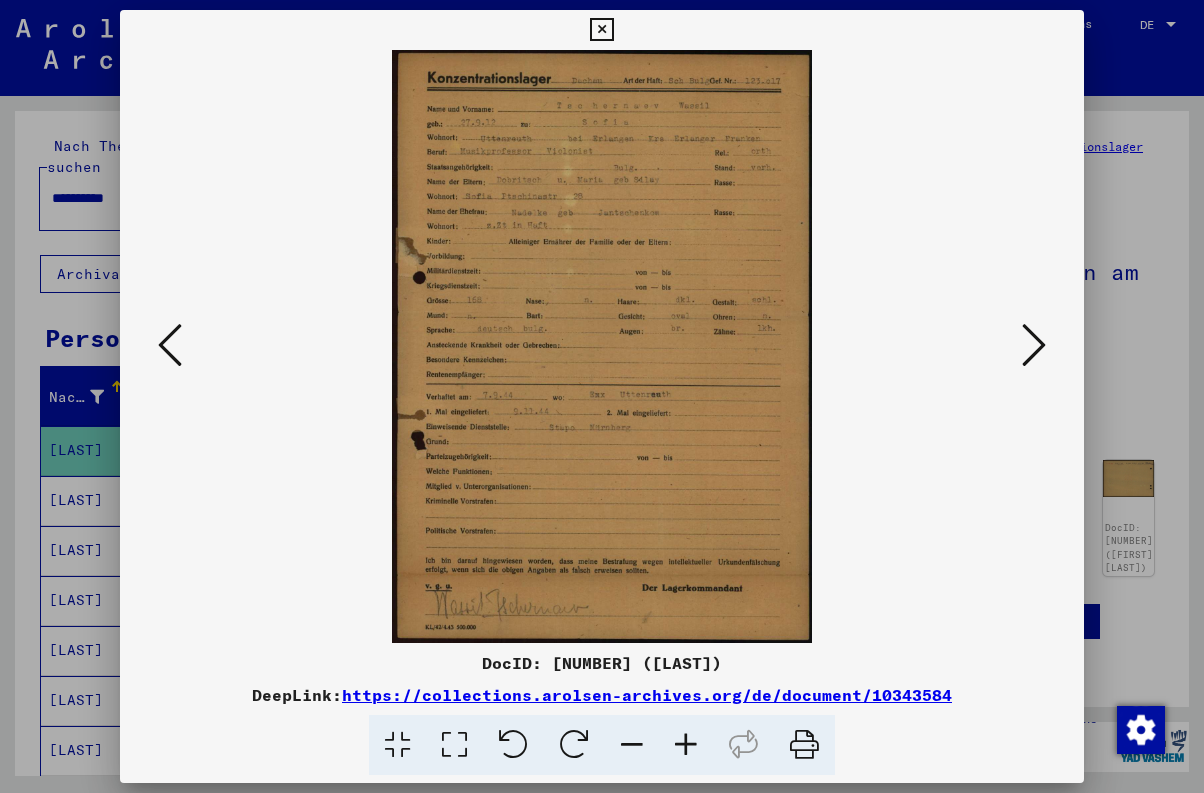 click at bounding box center (1034, 345) 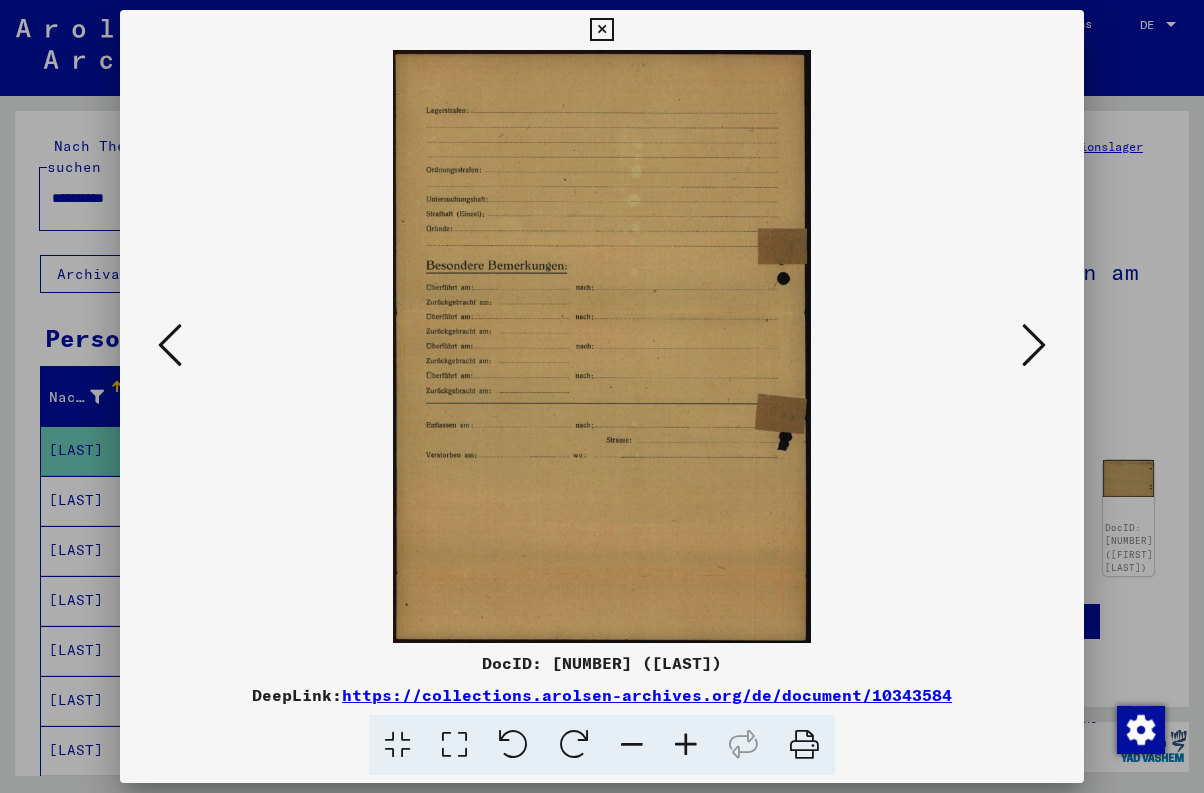 click at bounding box center (1034, 345) 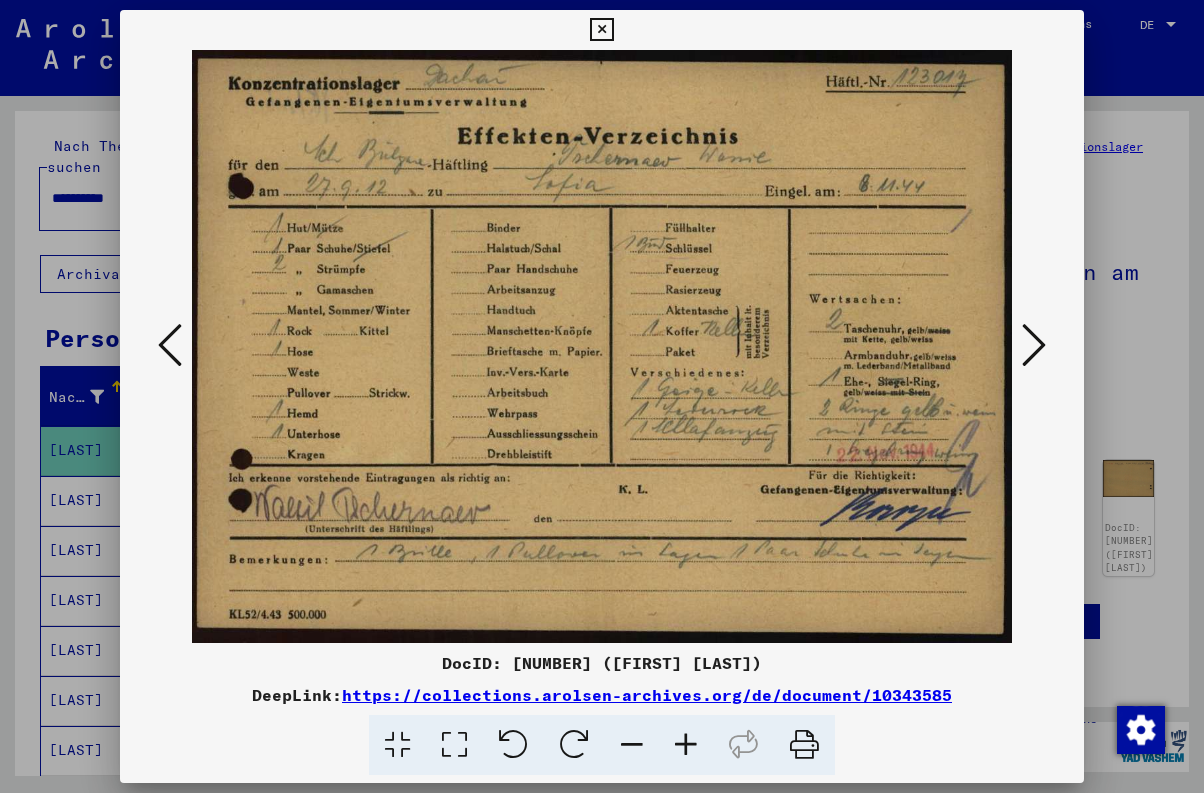 click at bounding box center [1034, 345] 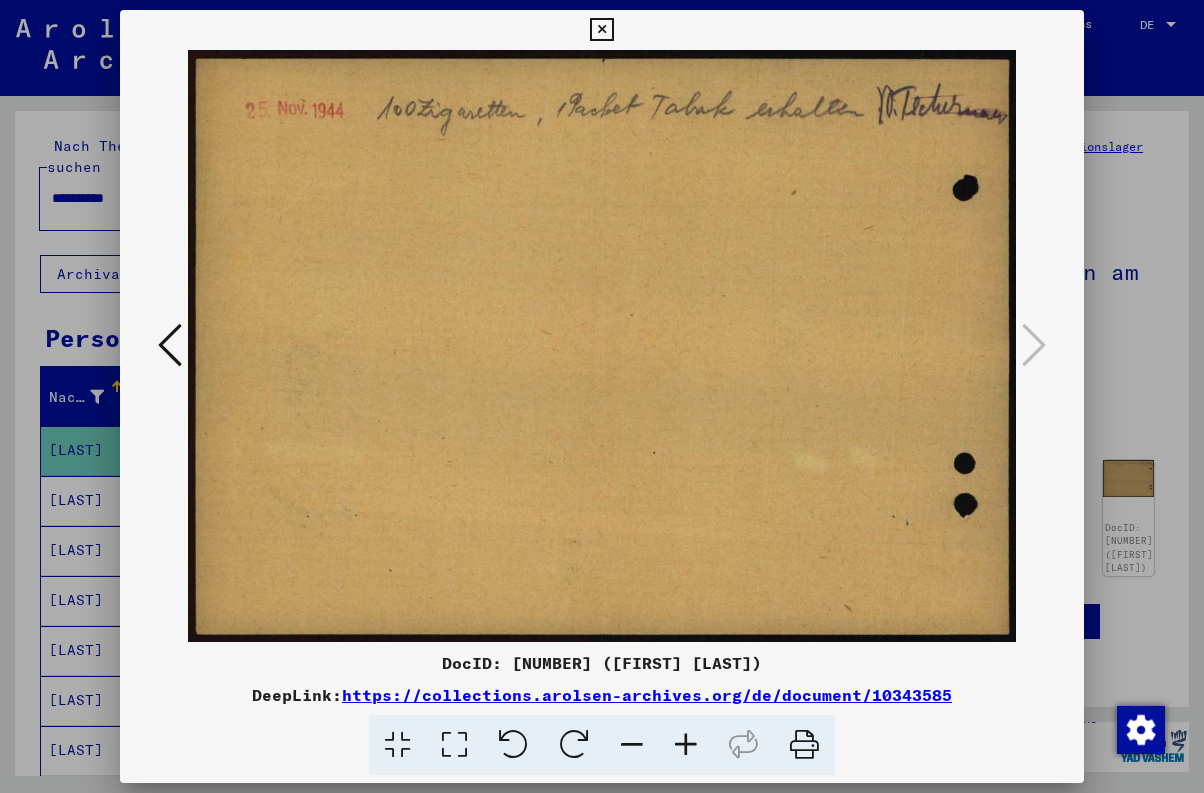click at bounding box center [1034, 345] 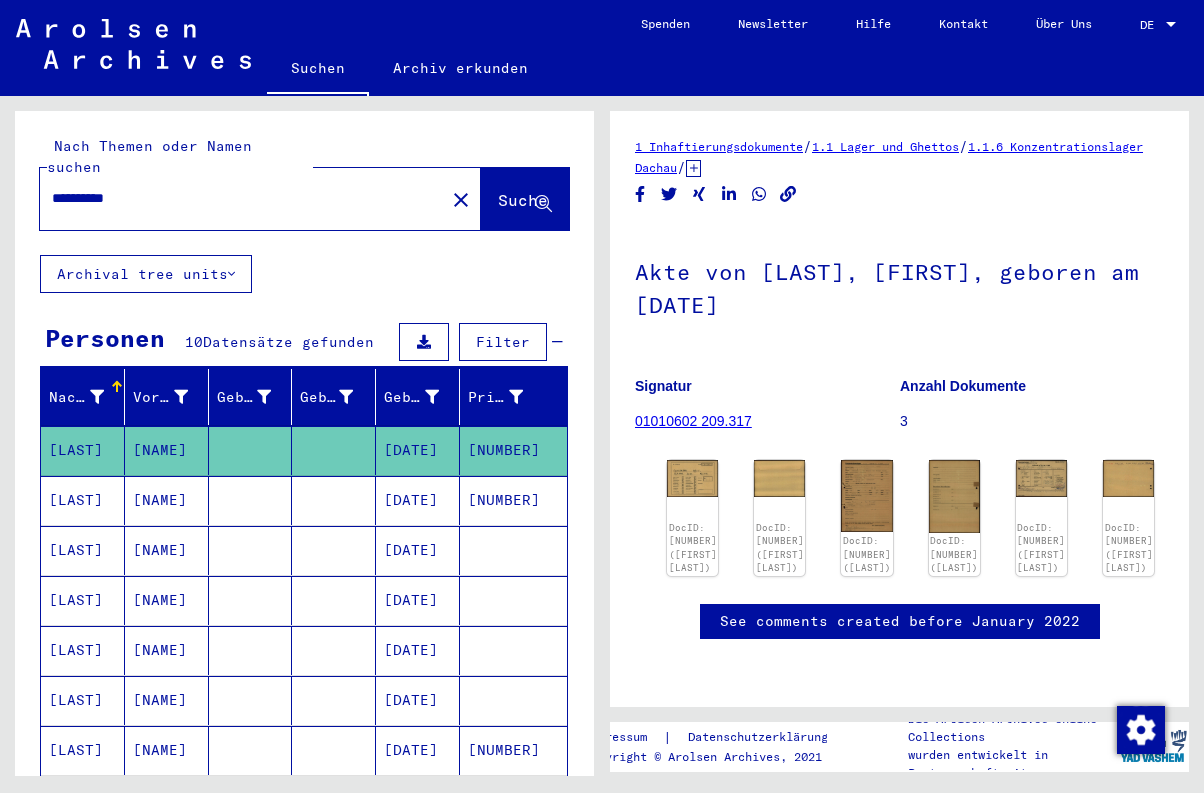 scroll, scrollTop: 677, scrollLeft: 53, axis: both 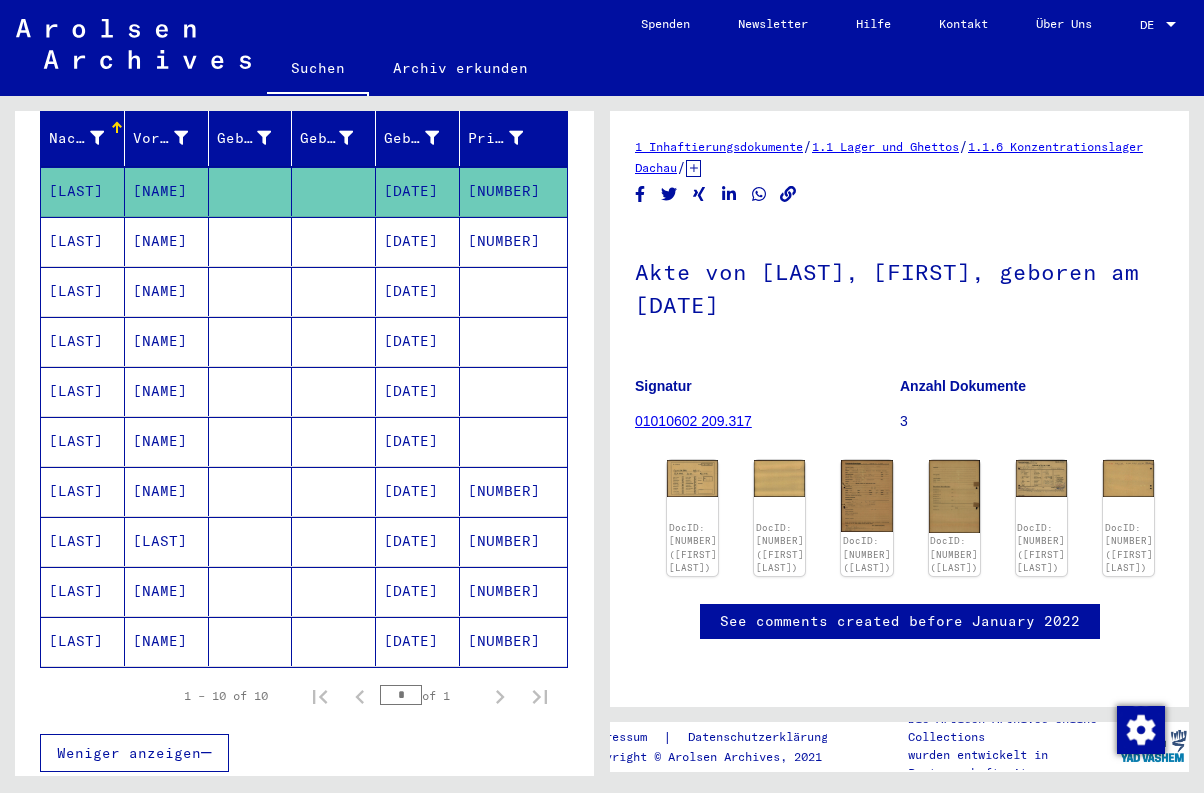 click on "[DATE]" 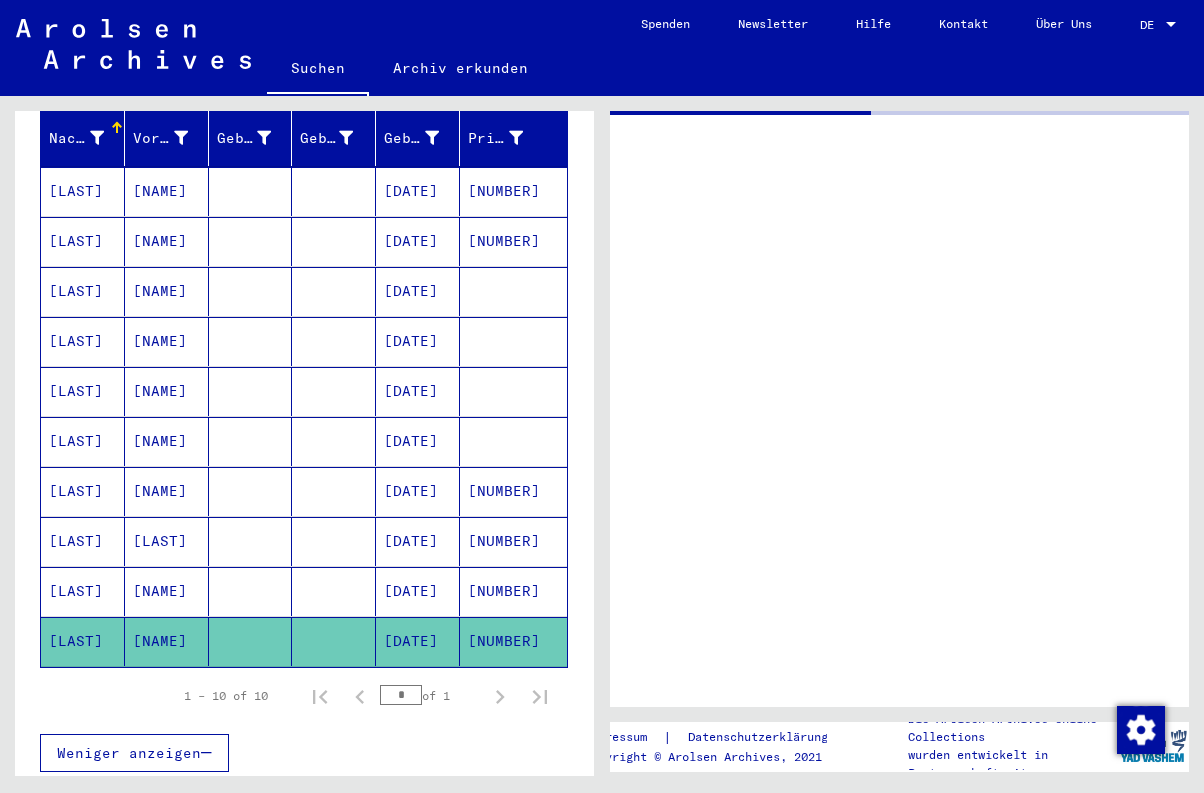 scroll, scrollTop: 0, scrollLeft: 0, axis: both 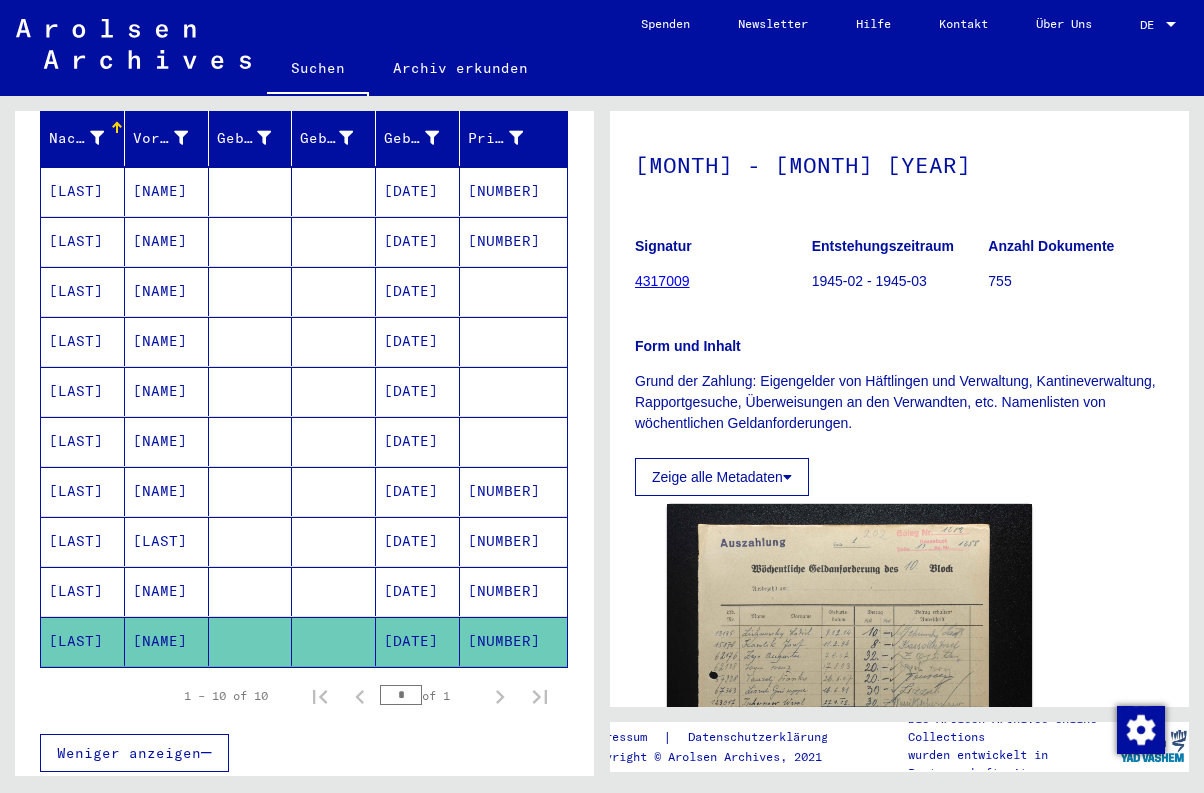 click on "[NUMBER]" at bounding box center [513, 641] 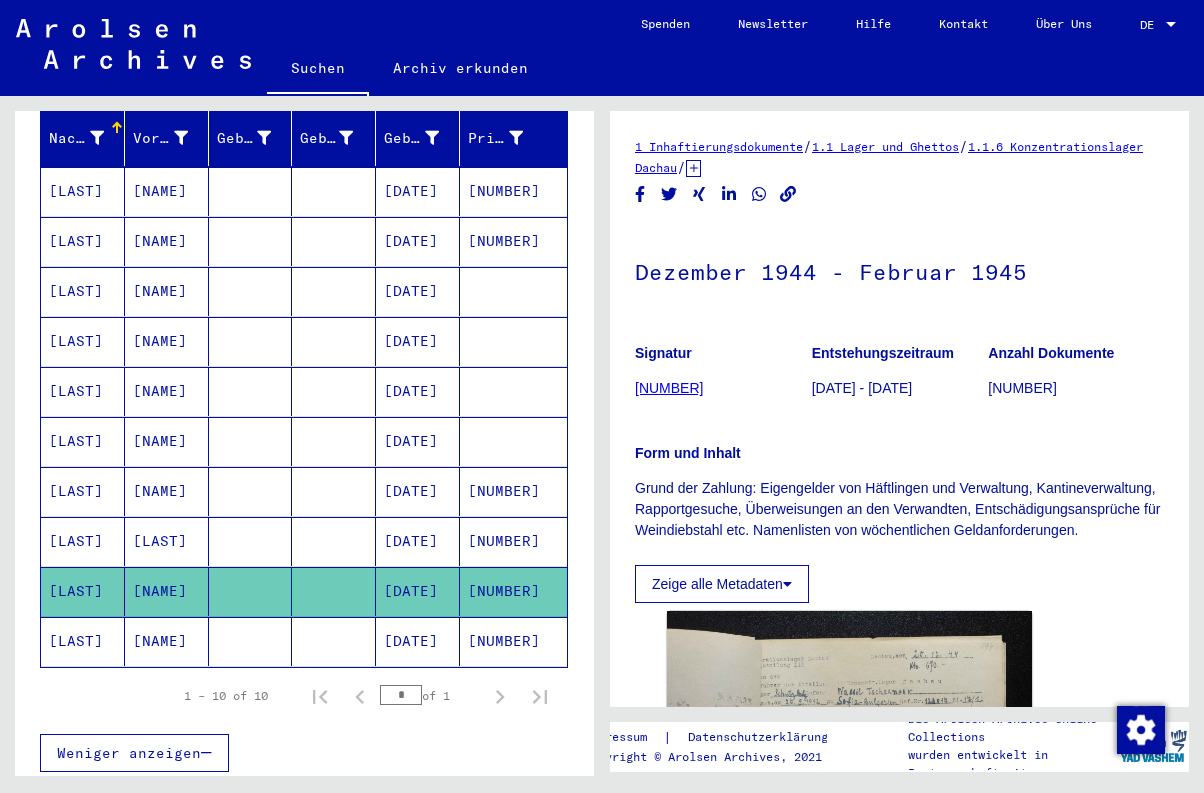 scroll, scrollTop: 0, scrollLeft: 0, axis: both 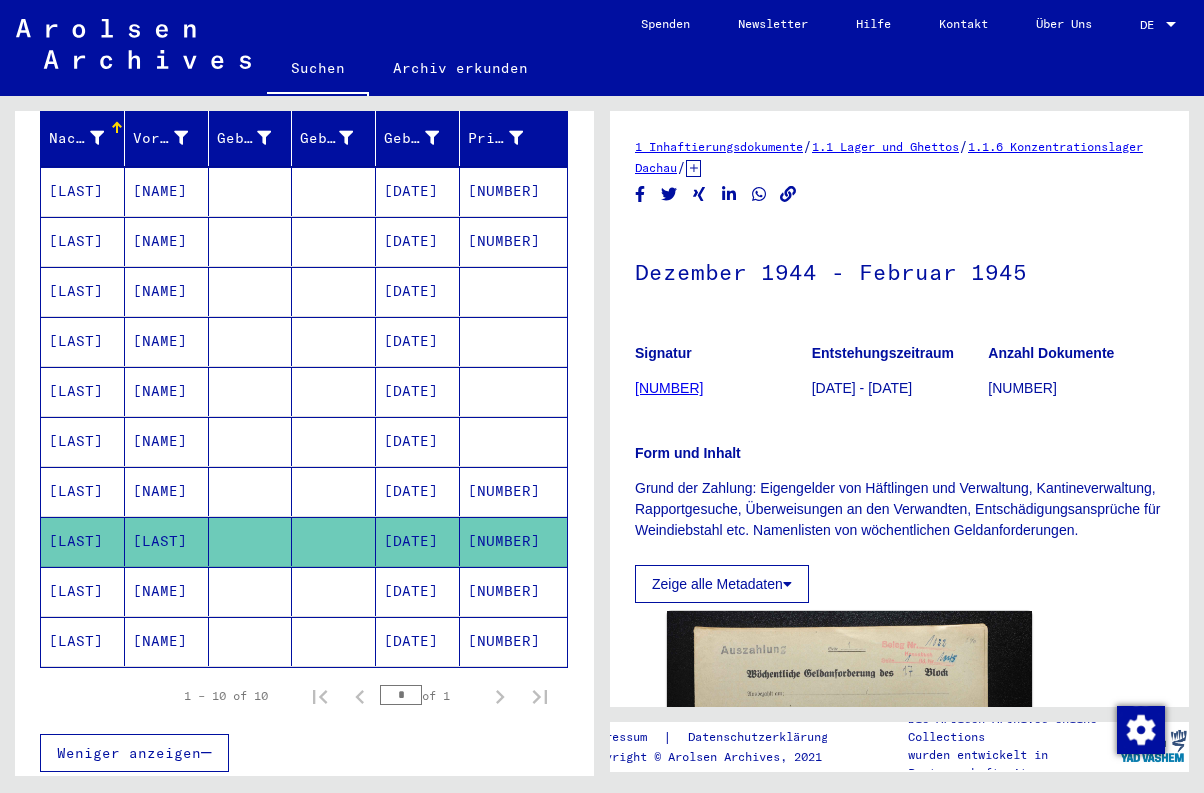 click on "[NUMBER]" at bounding box center (513, 541) 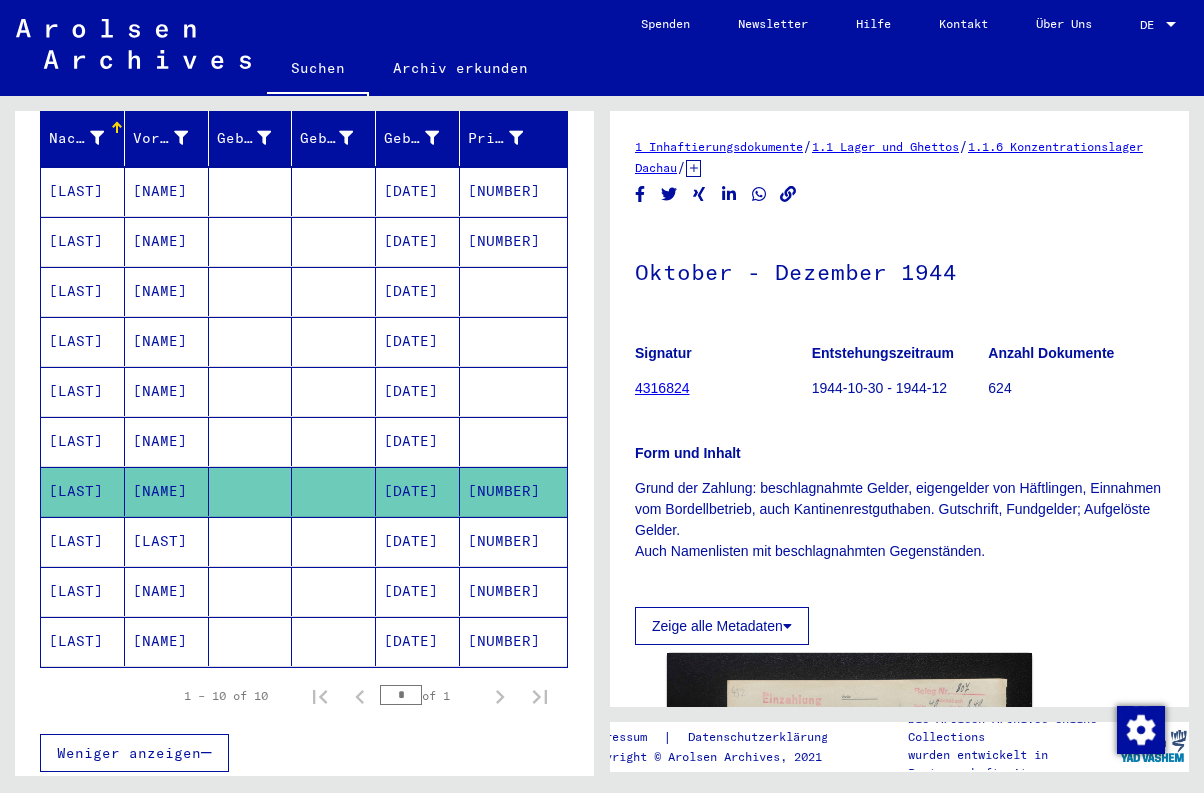 scroll, scrollTop: 0, scrollLeft: 0, axis: both 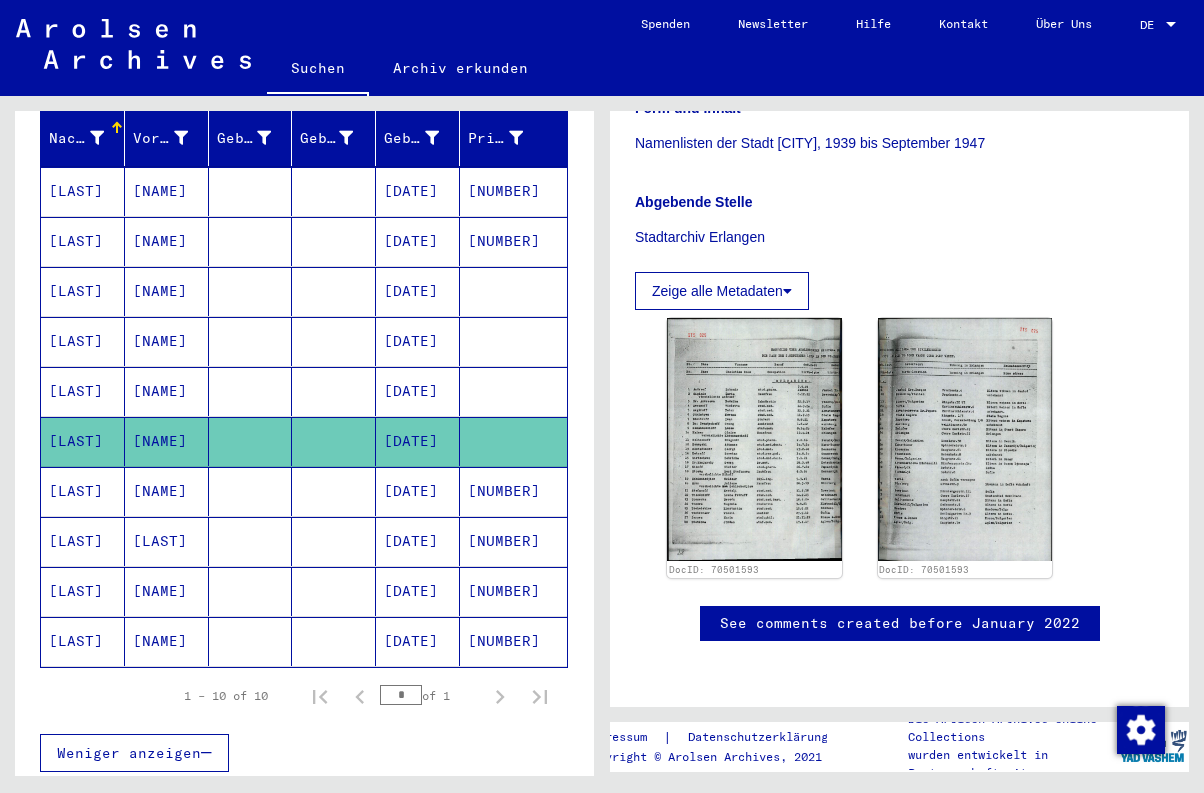 click on "[DATE]" at bounding box center [418, 441] 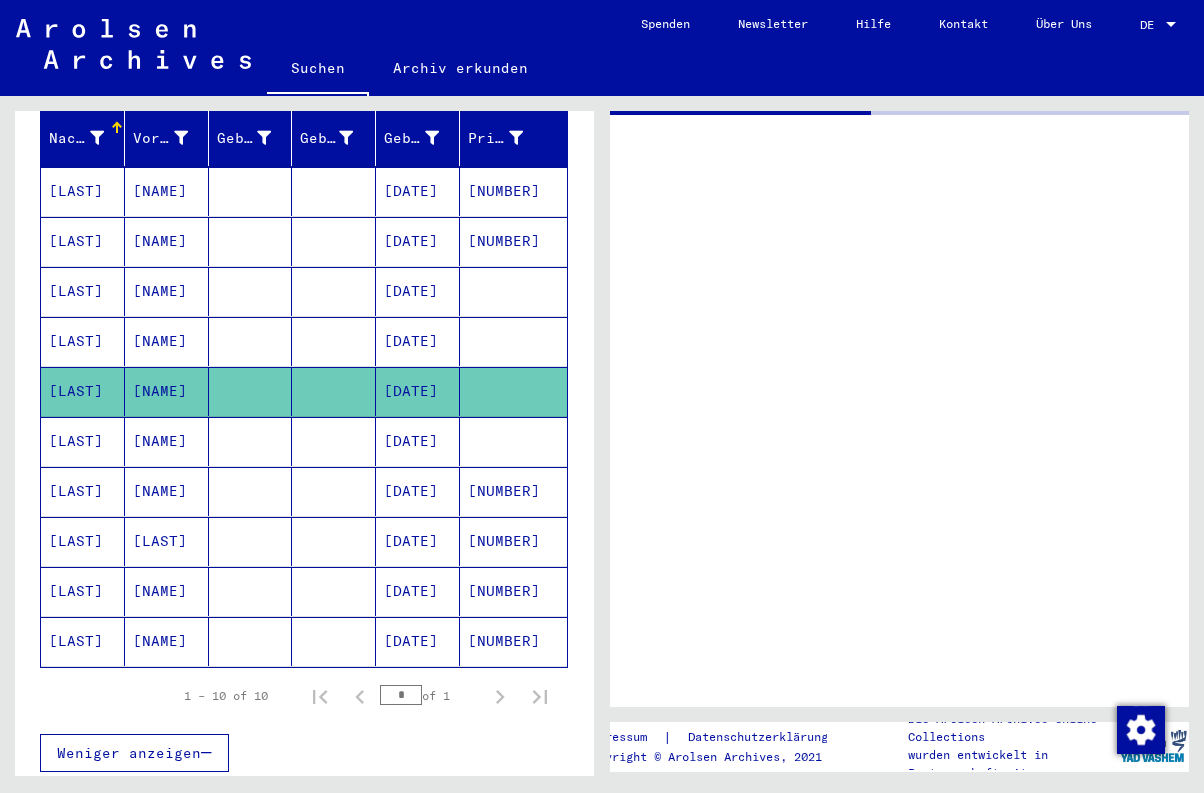 scroll, scrollTop: 0, scrollLeft: 0, axis: both 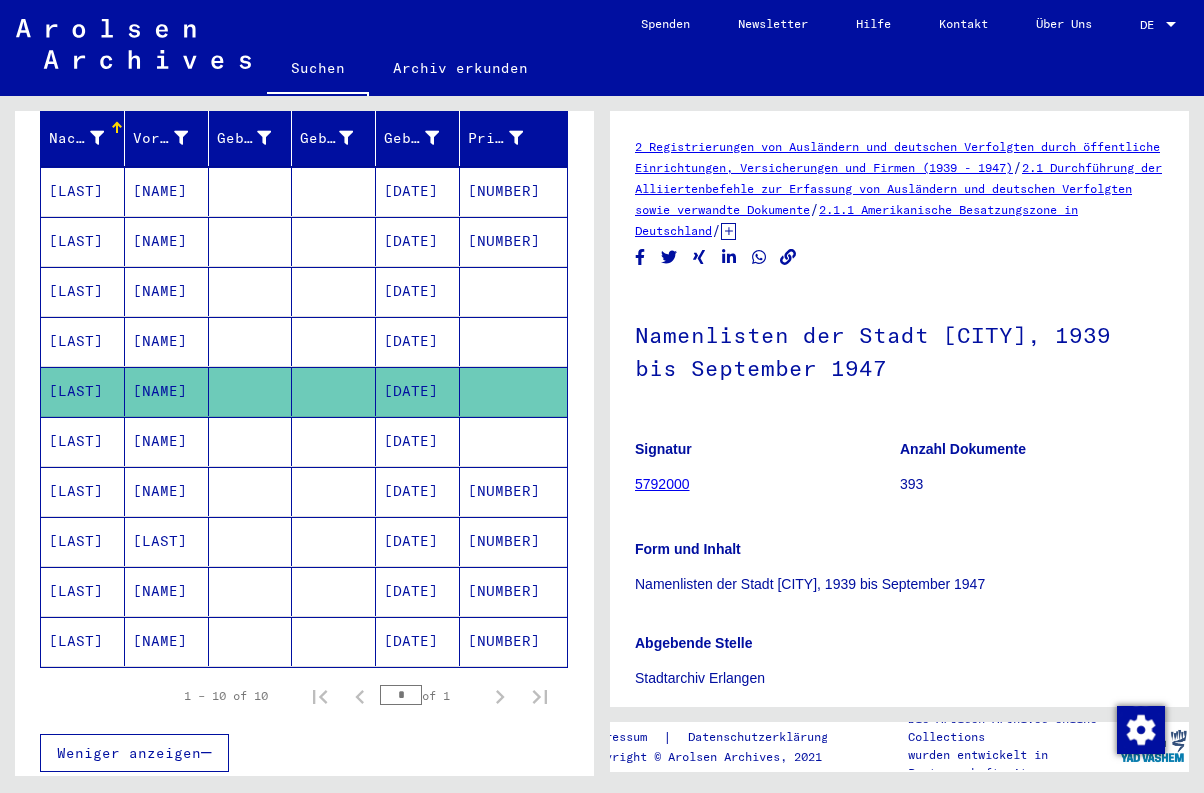 click at bounding box center (513, 391) 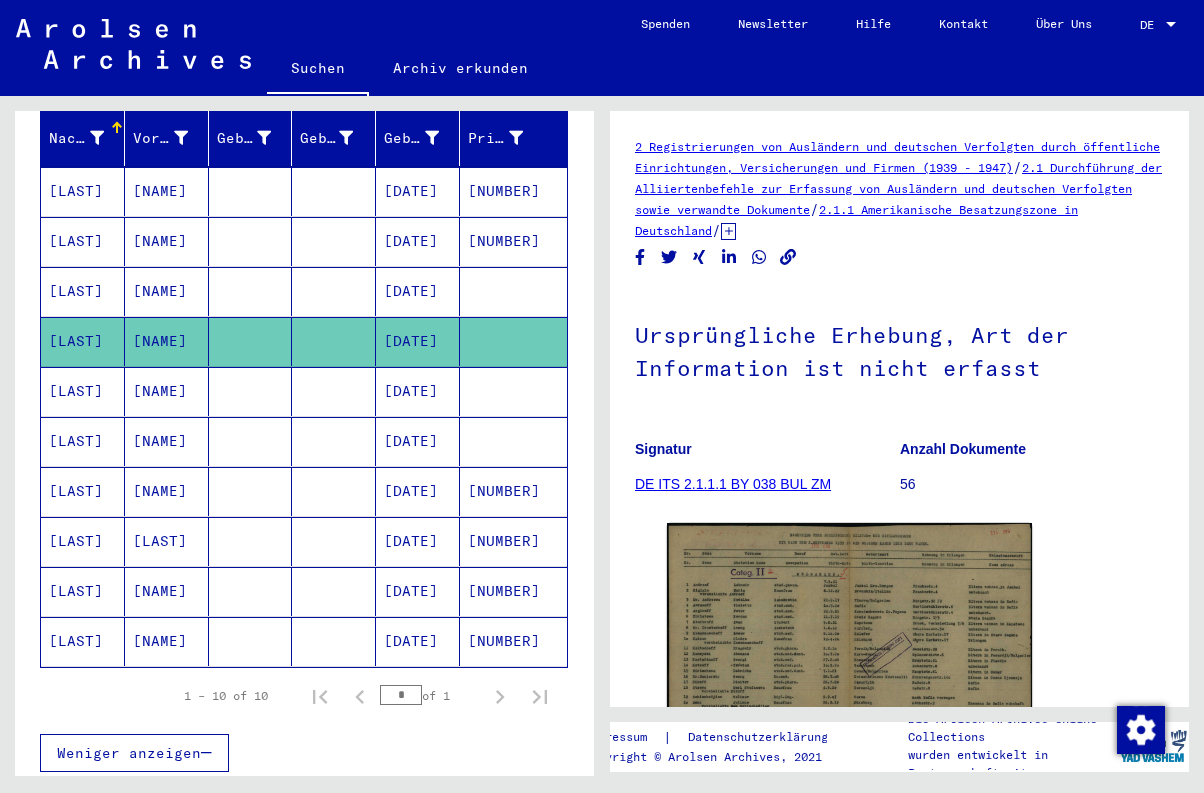 scroll, scrollTop: 0, scrollLeft: 0, axis: both 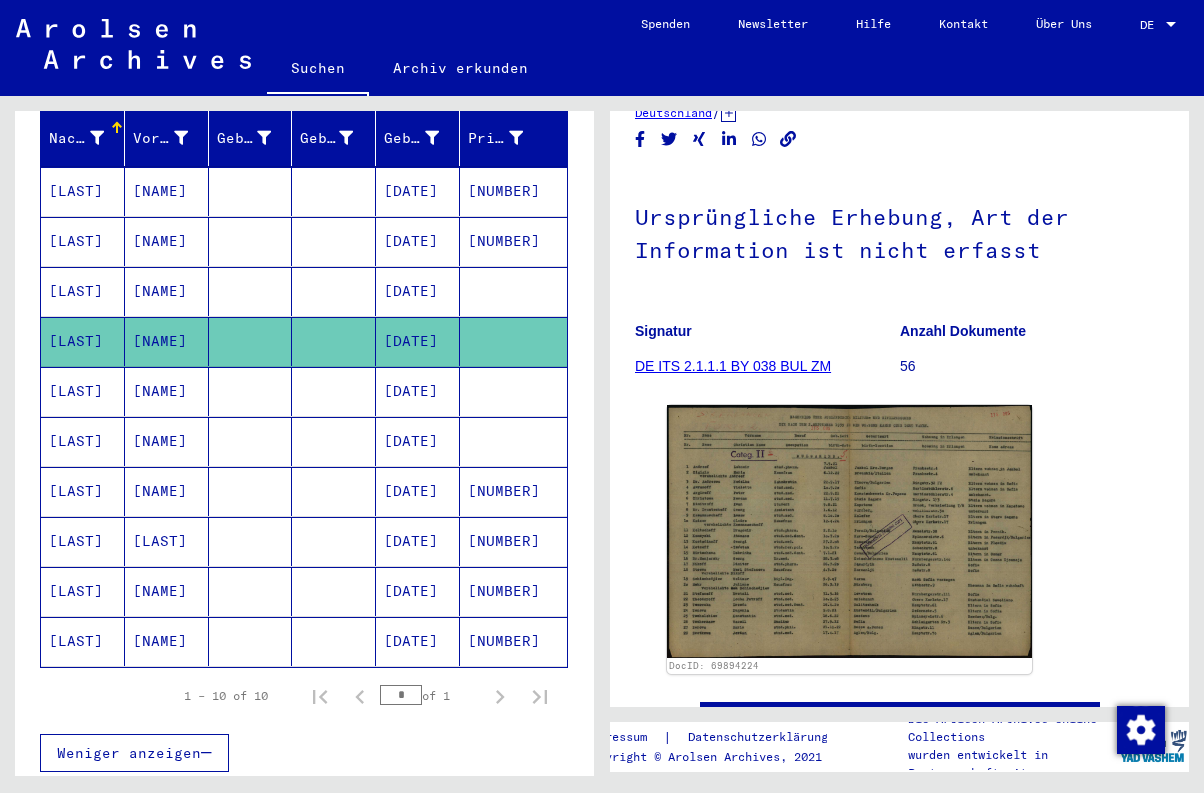 click at bounding box center [513, 341] 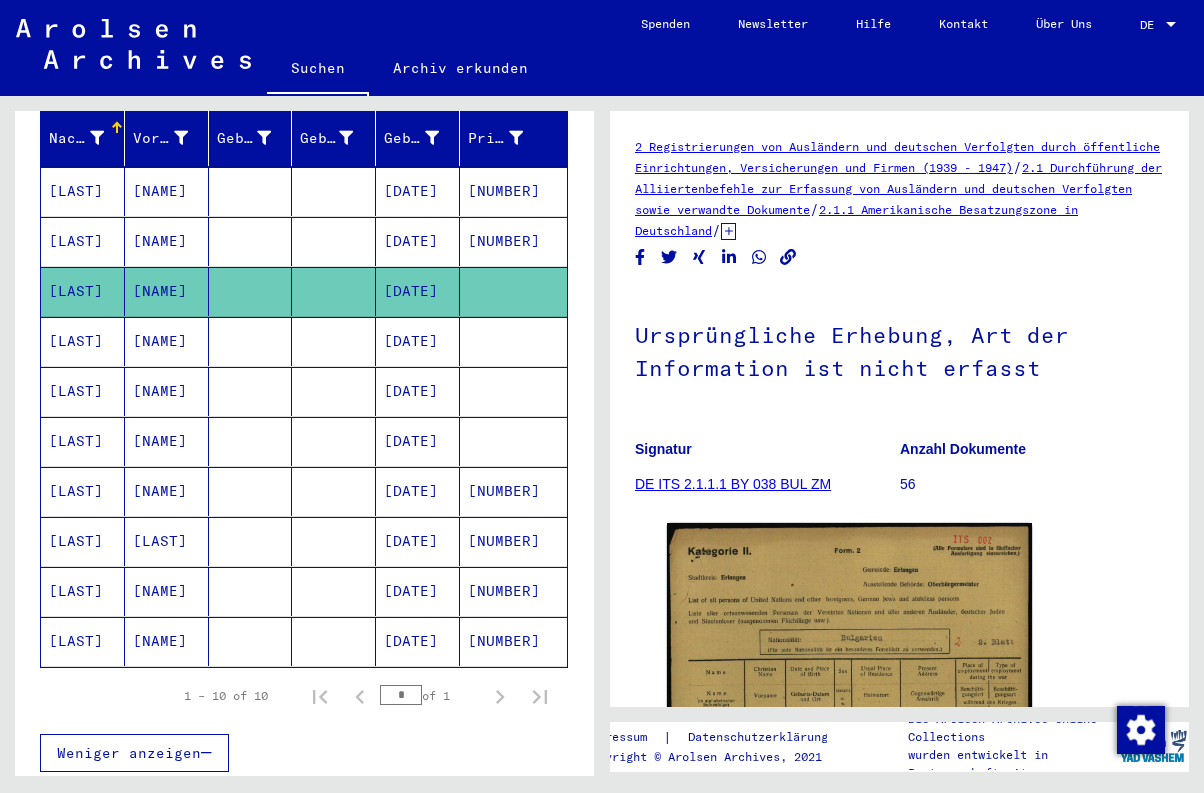 scroll, scrollTop: 0, scrollLeft: 0, axis: both 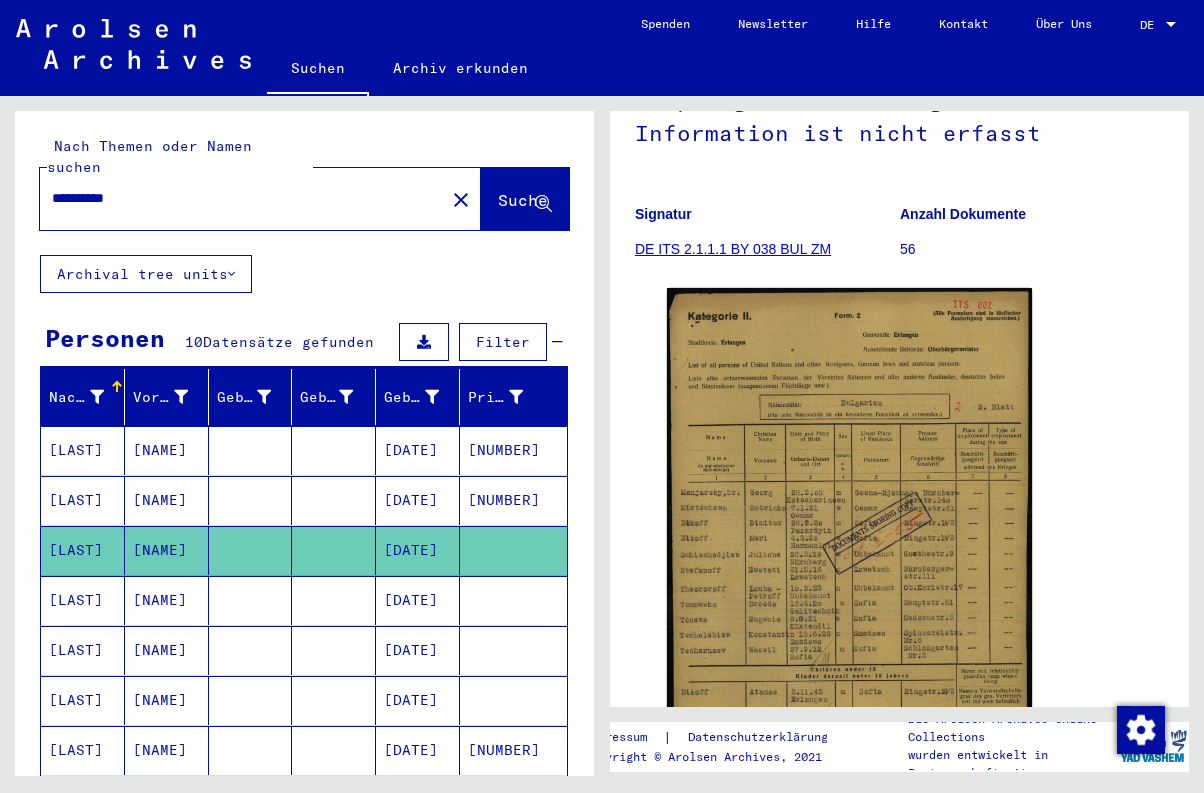 click on "**********" at bounding box center (242, 198) 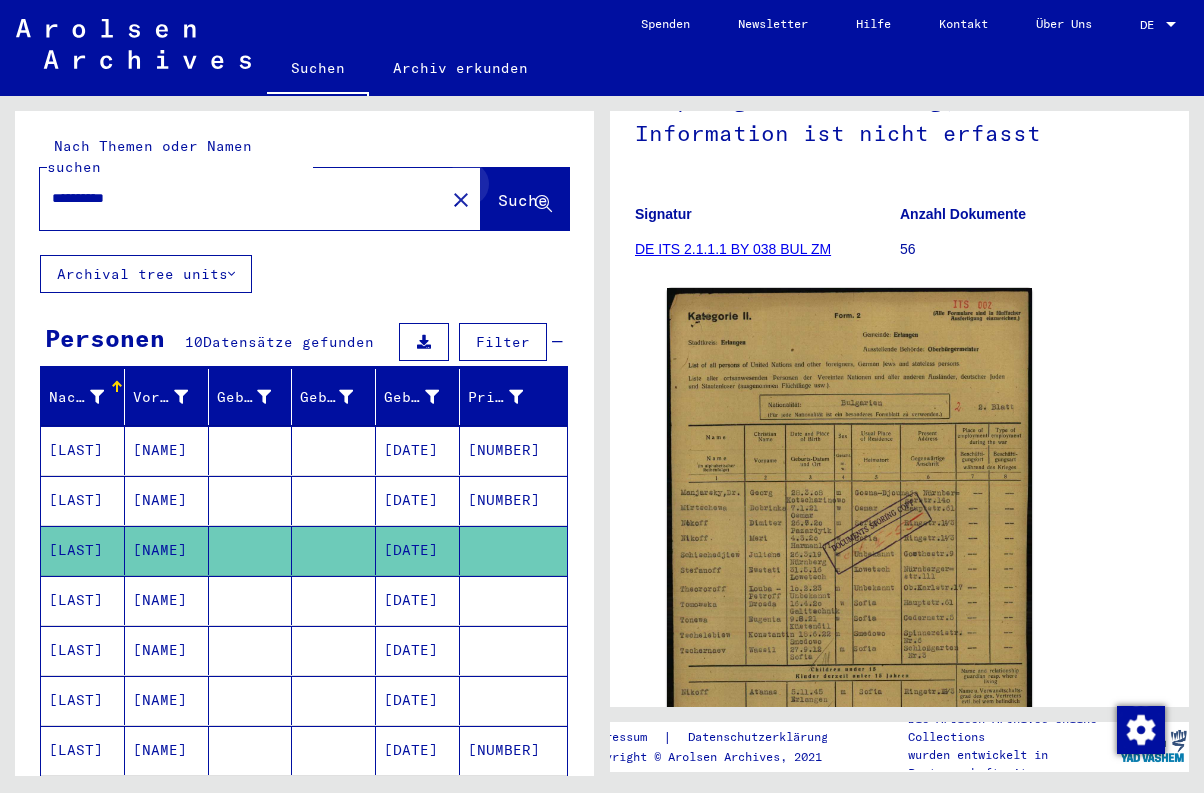 click 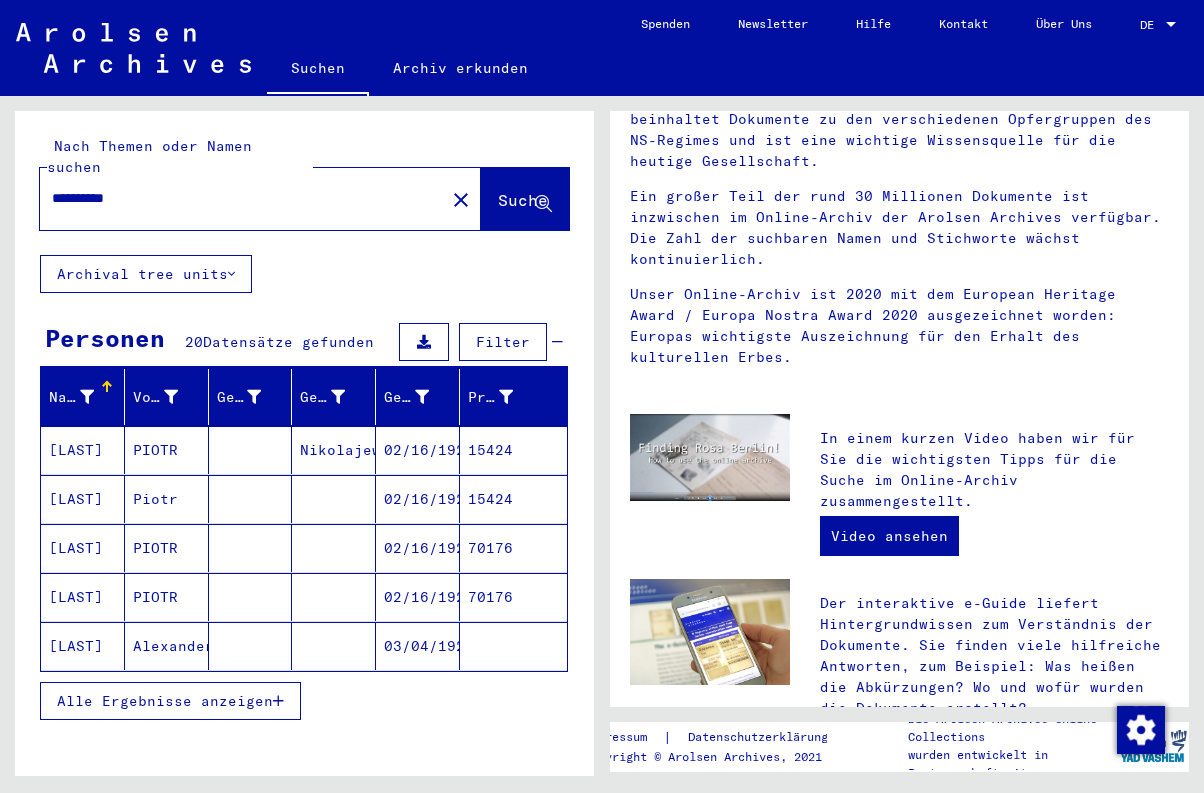 click on "**********" at bounding box center (236, 198) 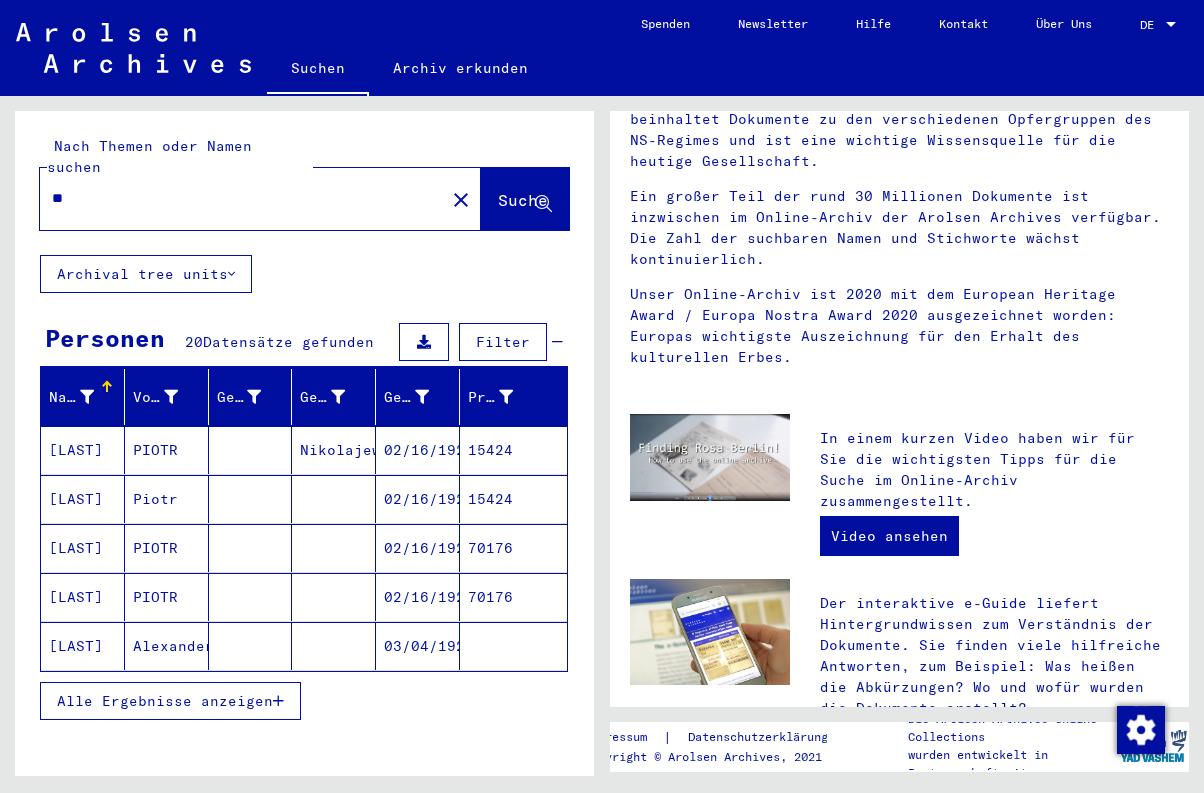 type on "*" 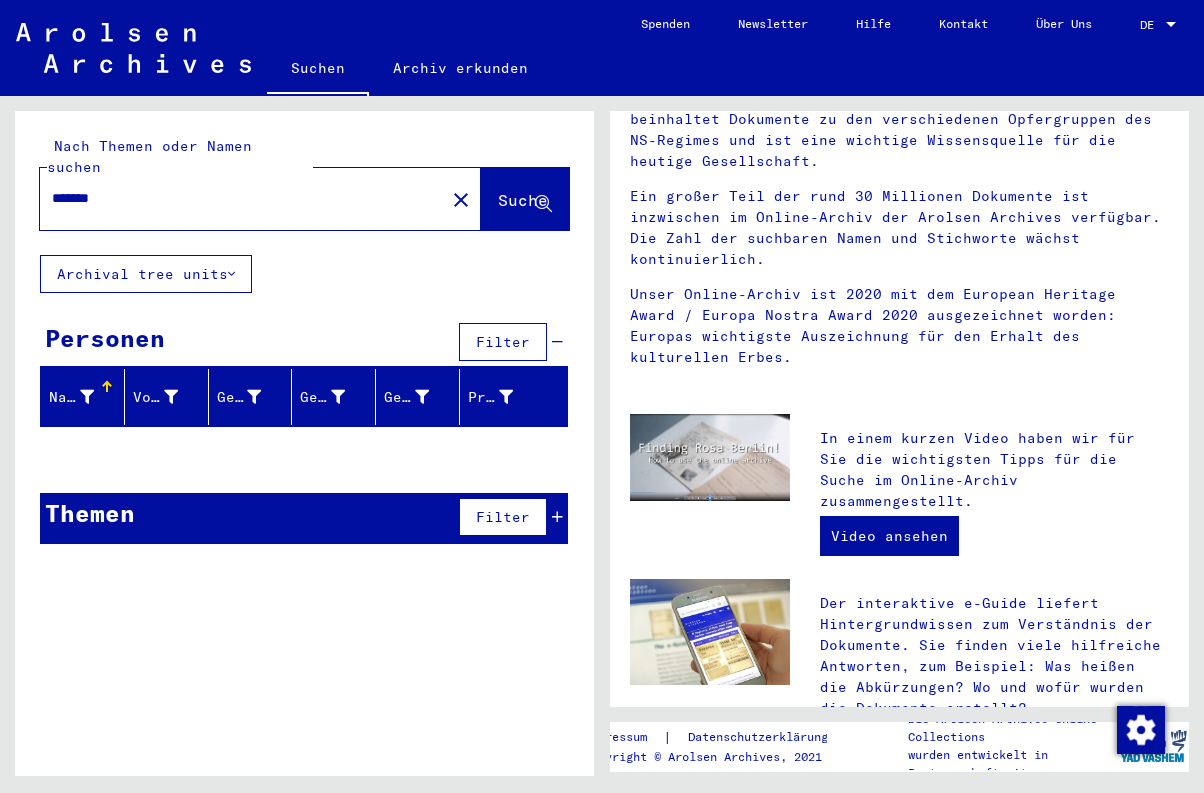 click on "*******" at bounding box center [236, 198] 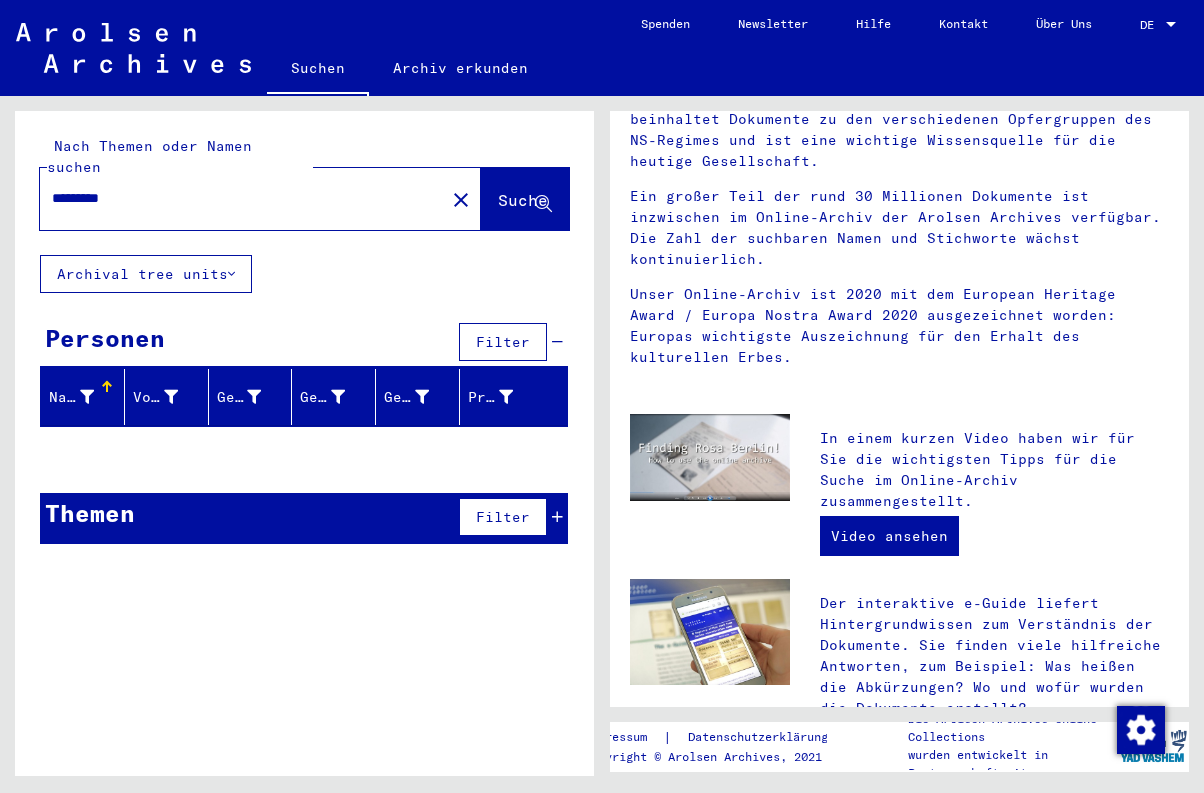 click on "Suche" 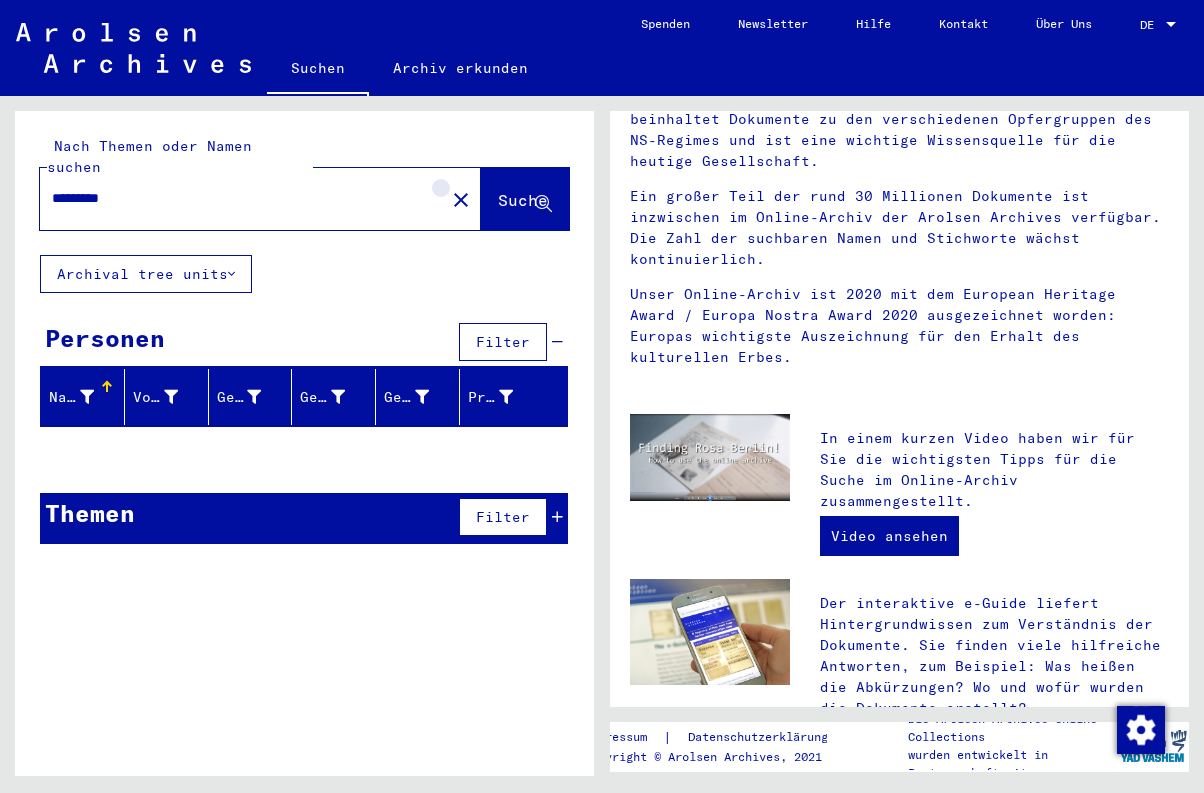 click on "close" 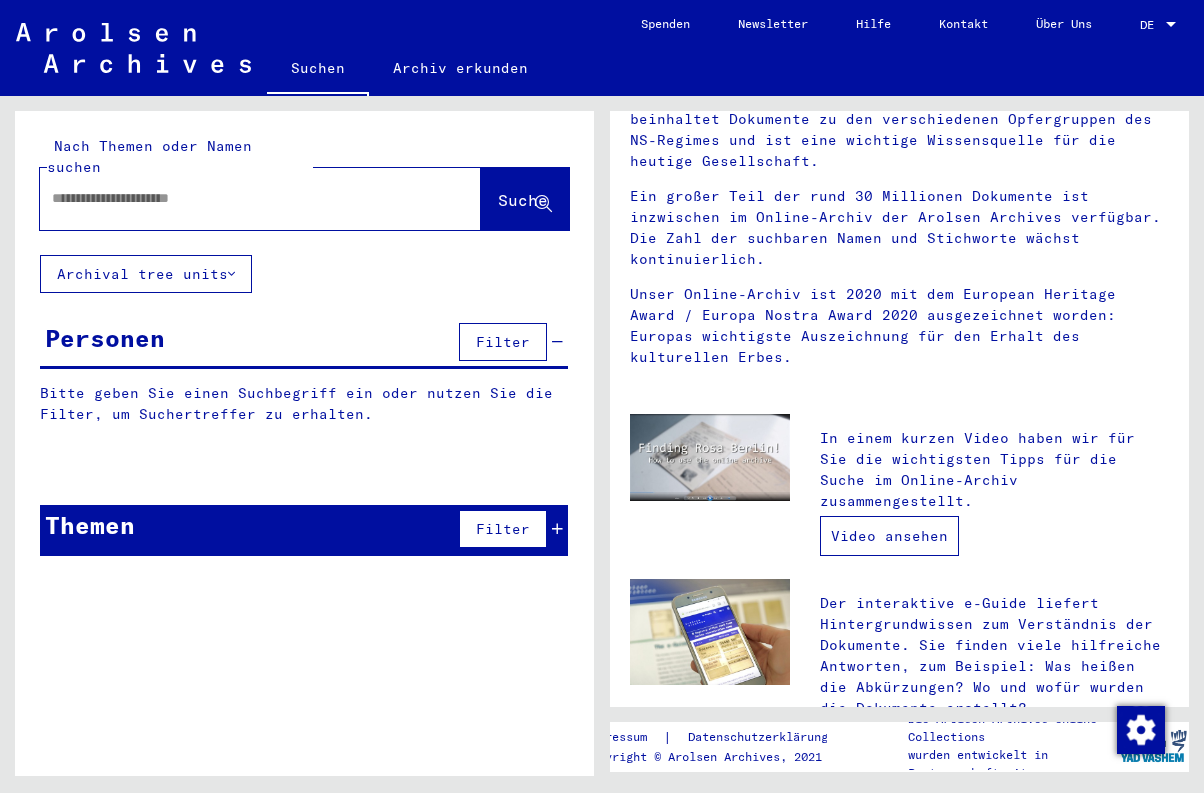 click on "Video ansehen" at bounding box center (889, 536) 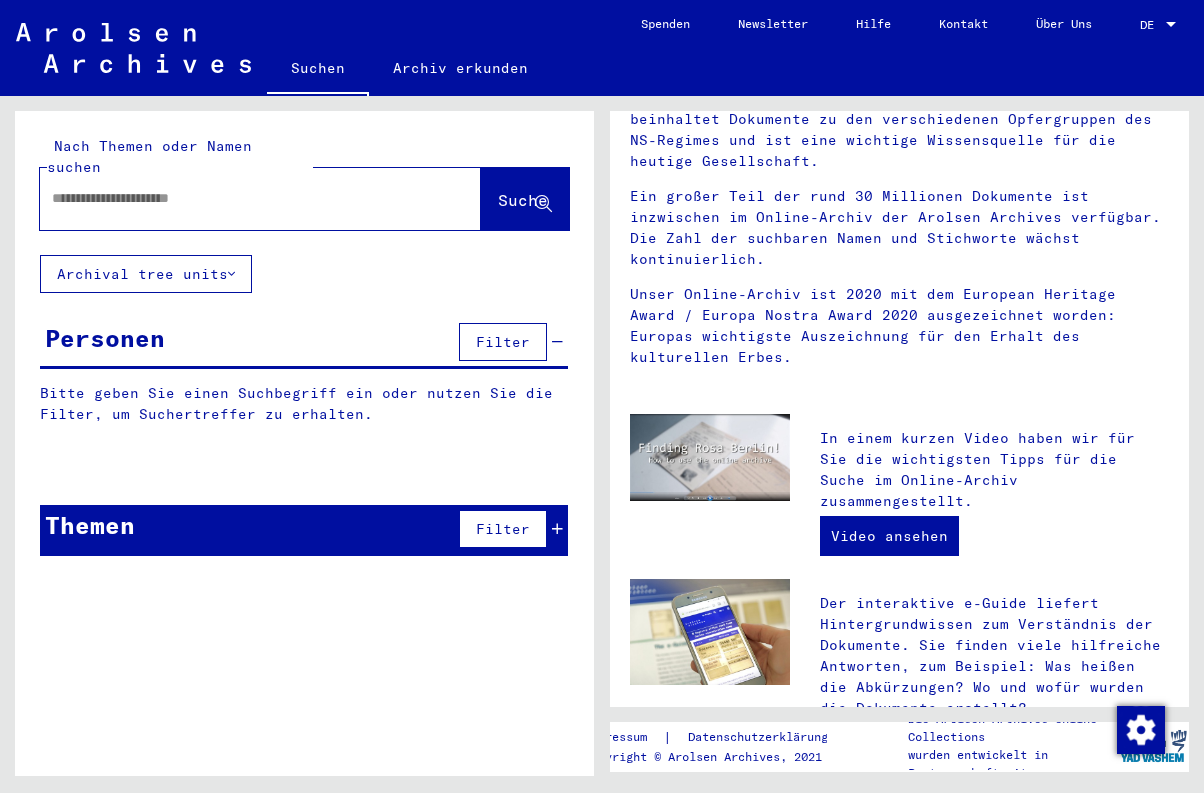 click 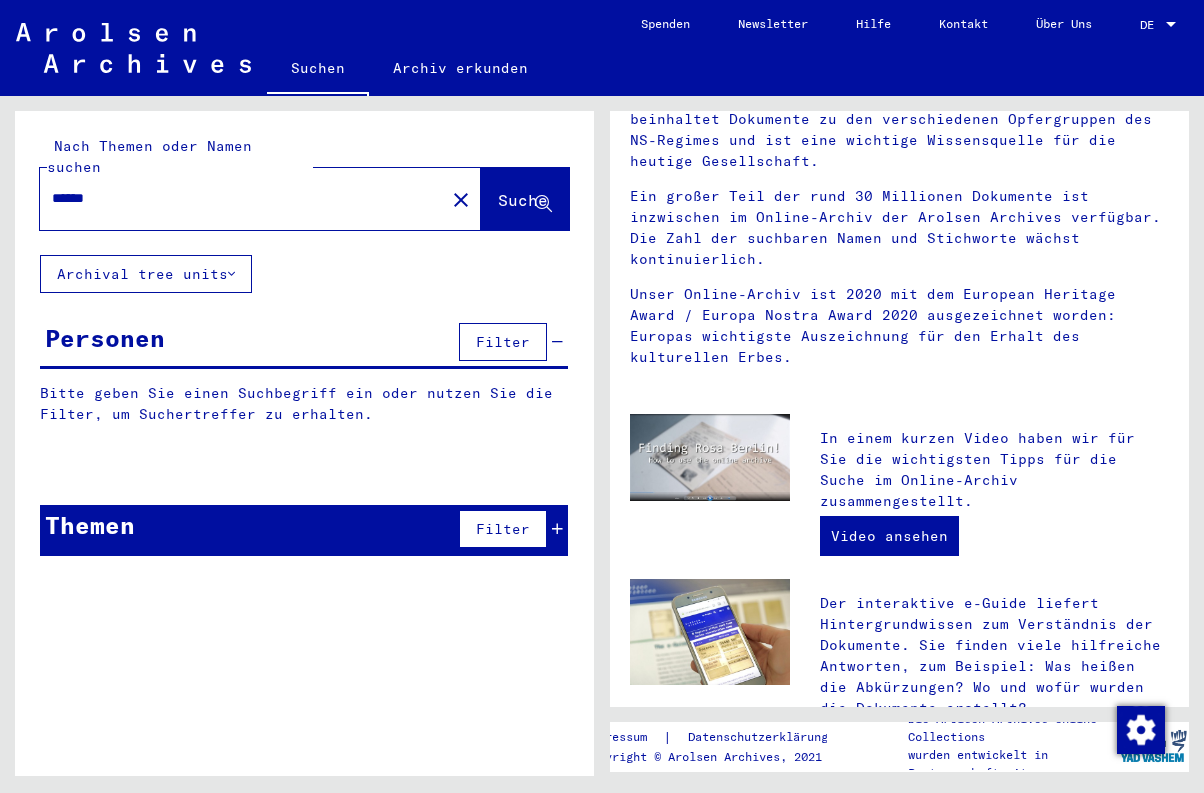 scroll, scrollTop: 0, scrollLeft: 0, axis: both 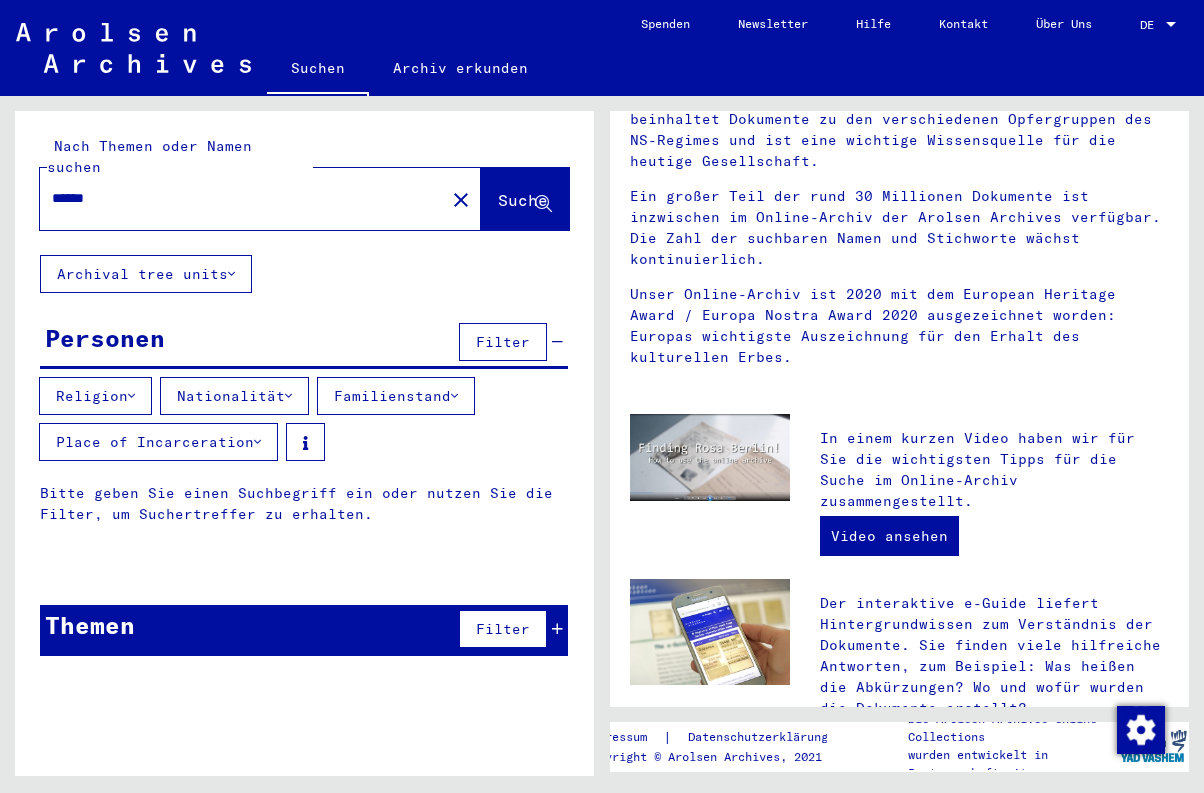 click at bounding box center [288, 396] 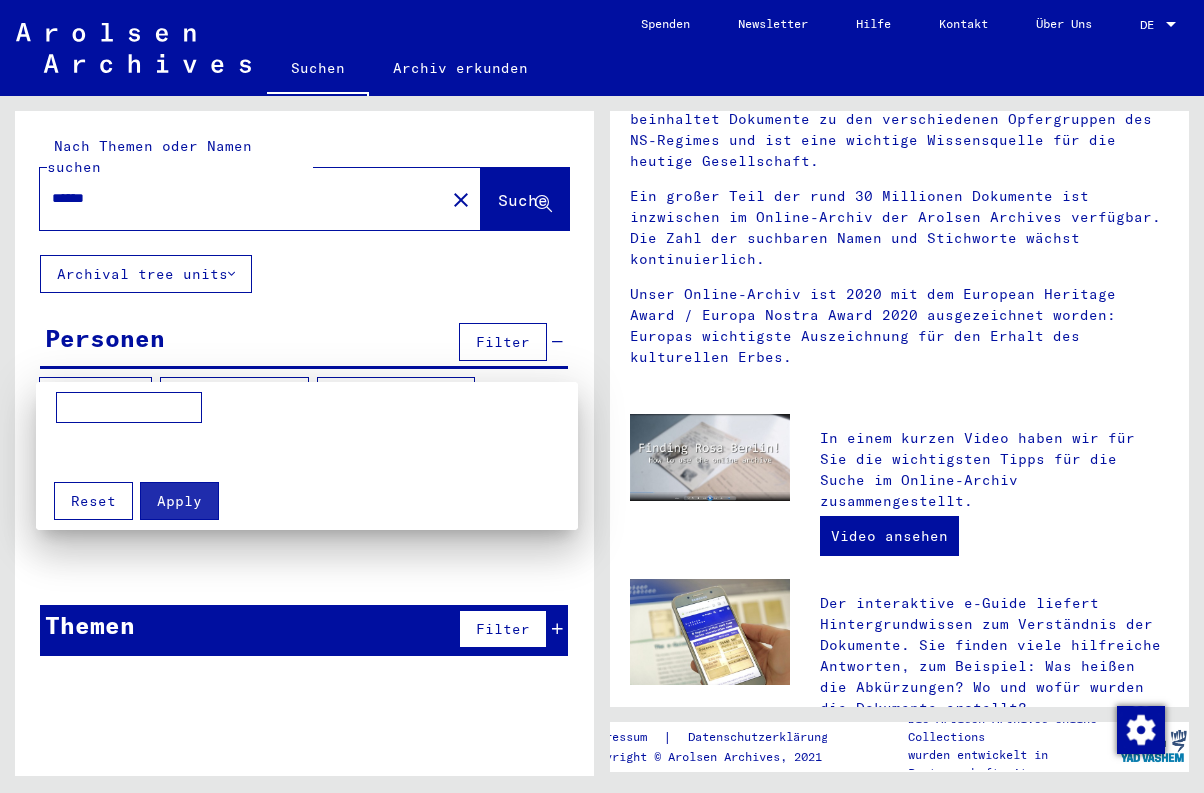 click at bounding box center (602, 396) 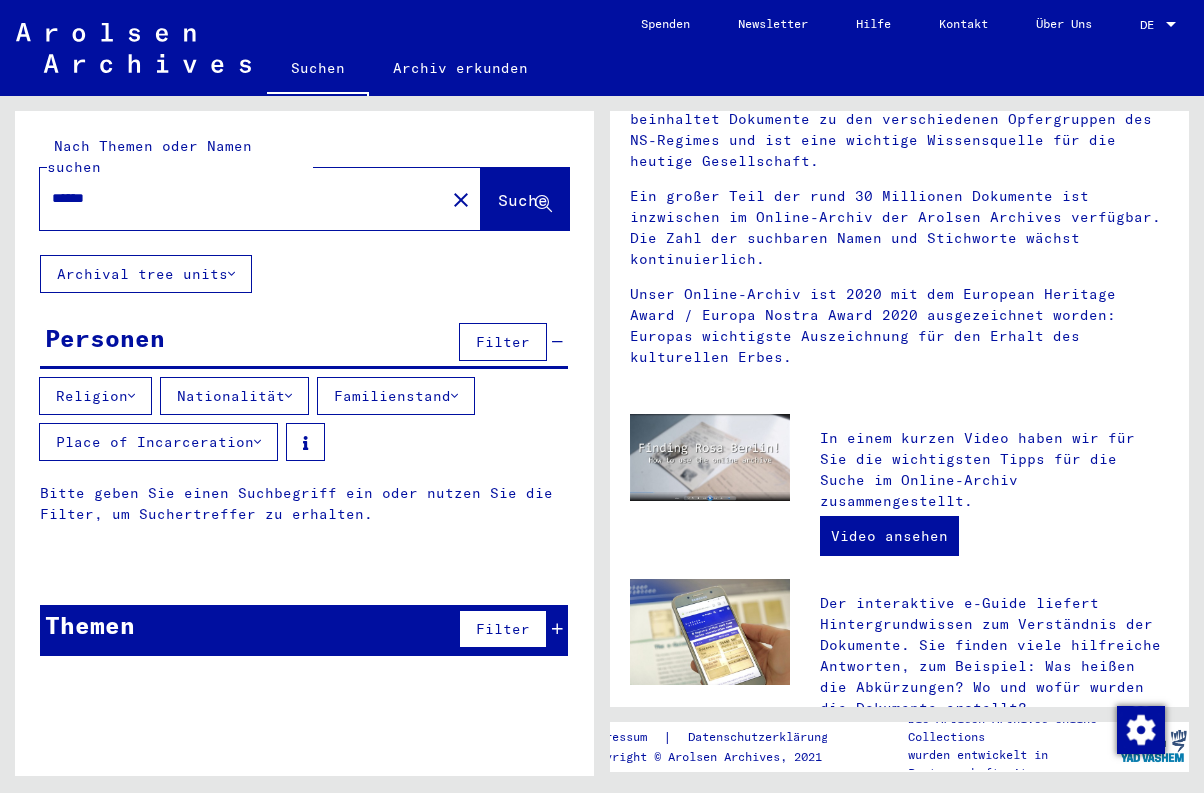 click at bounding box center (257, 442) 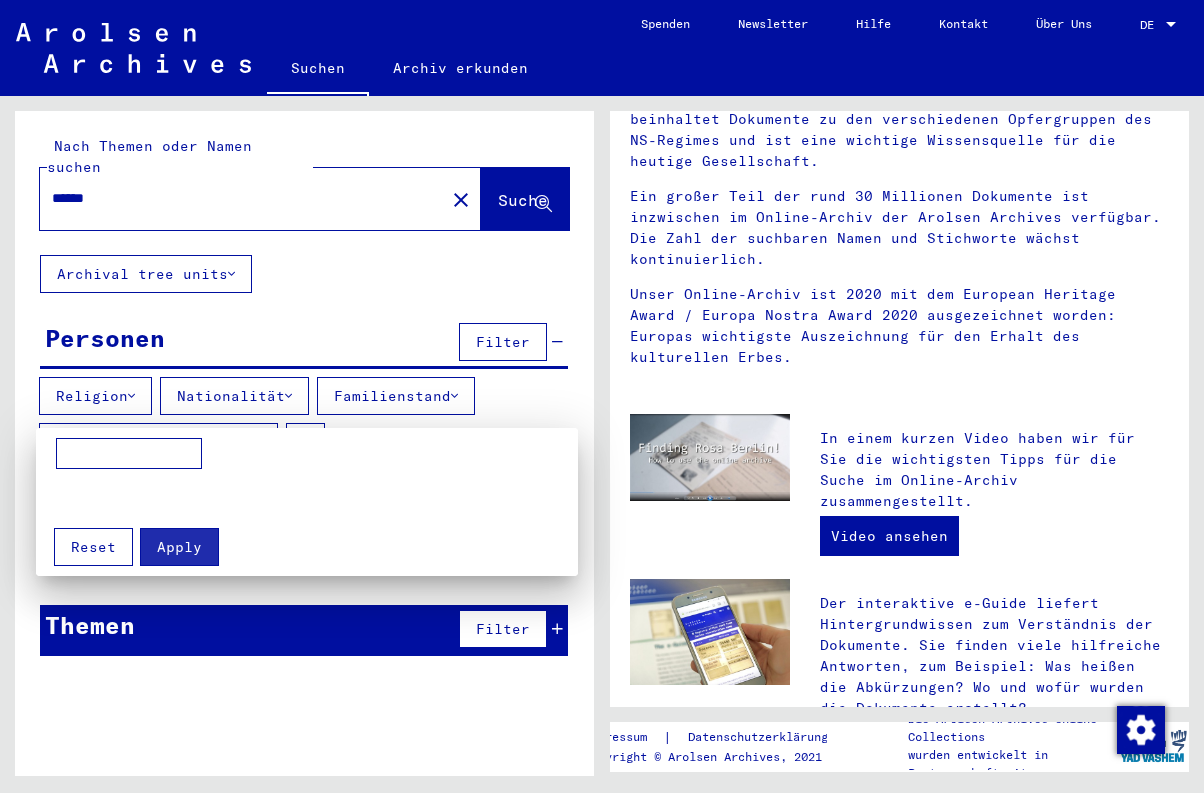 click at bounding box center (129, 454) 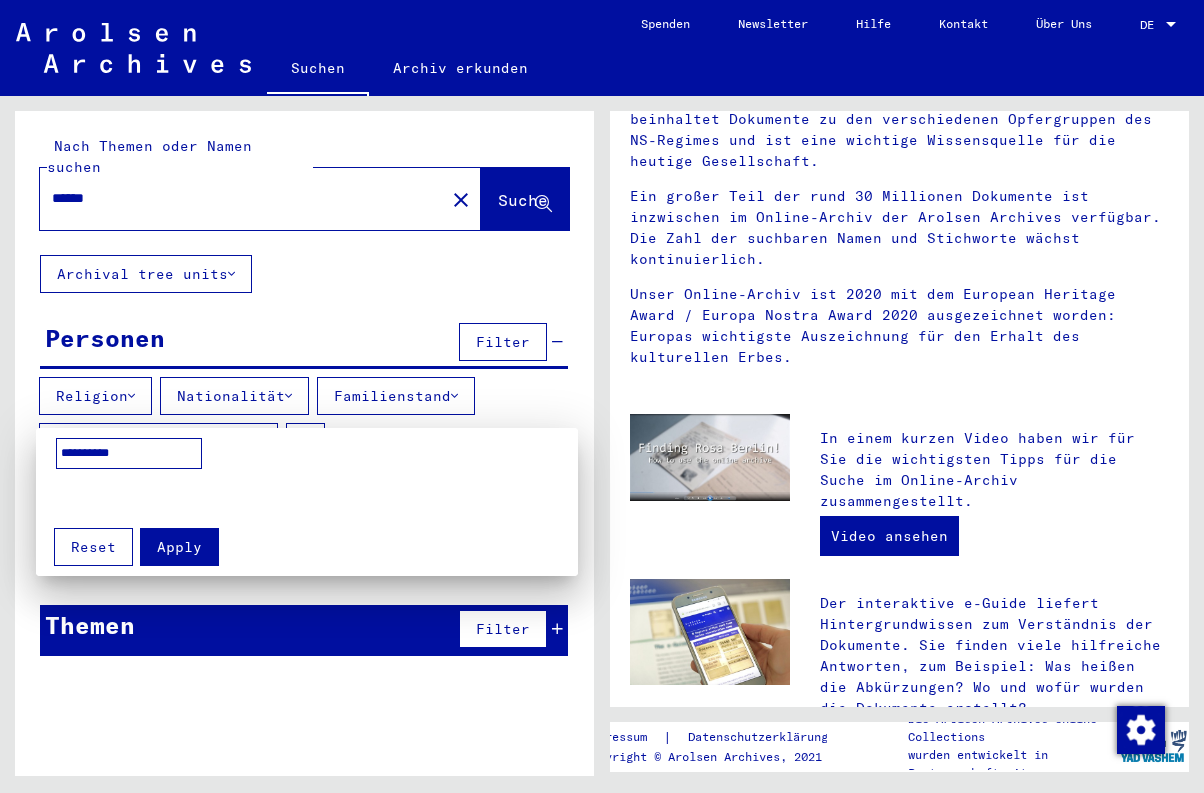 type on "**********" 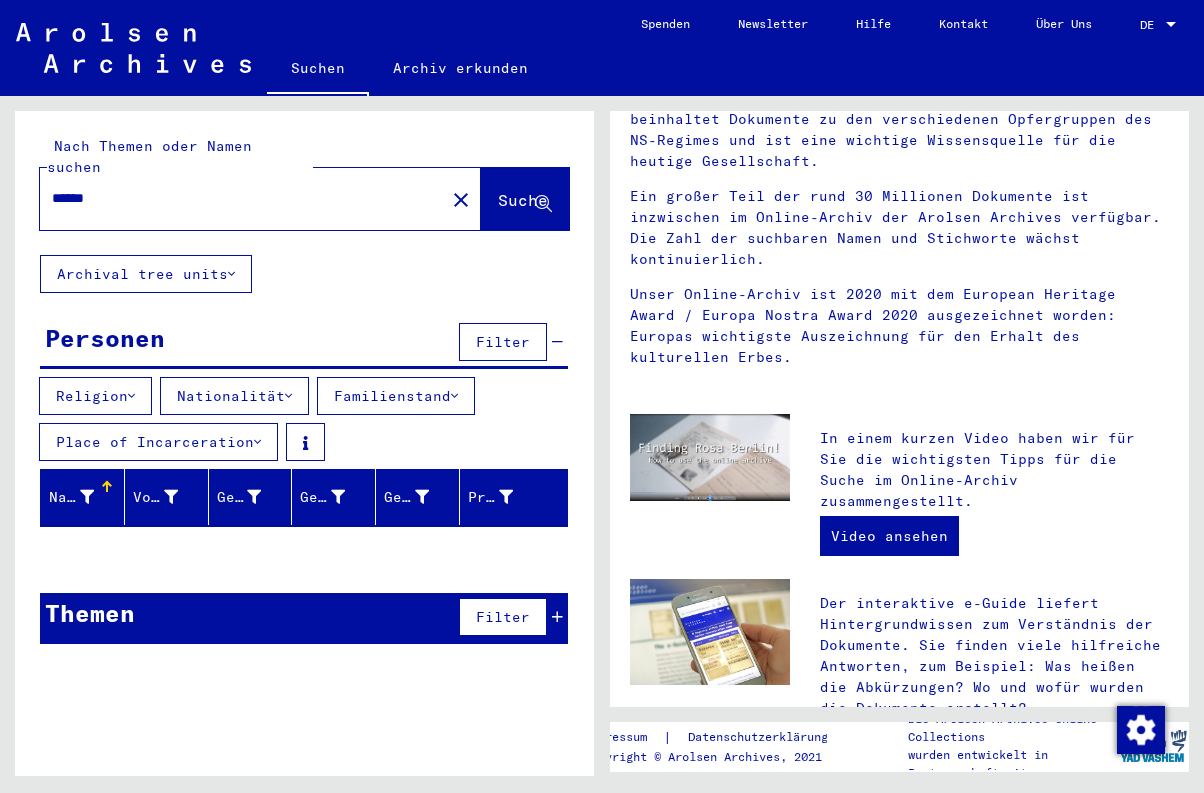click on "Suche" 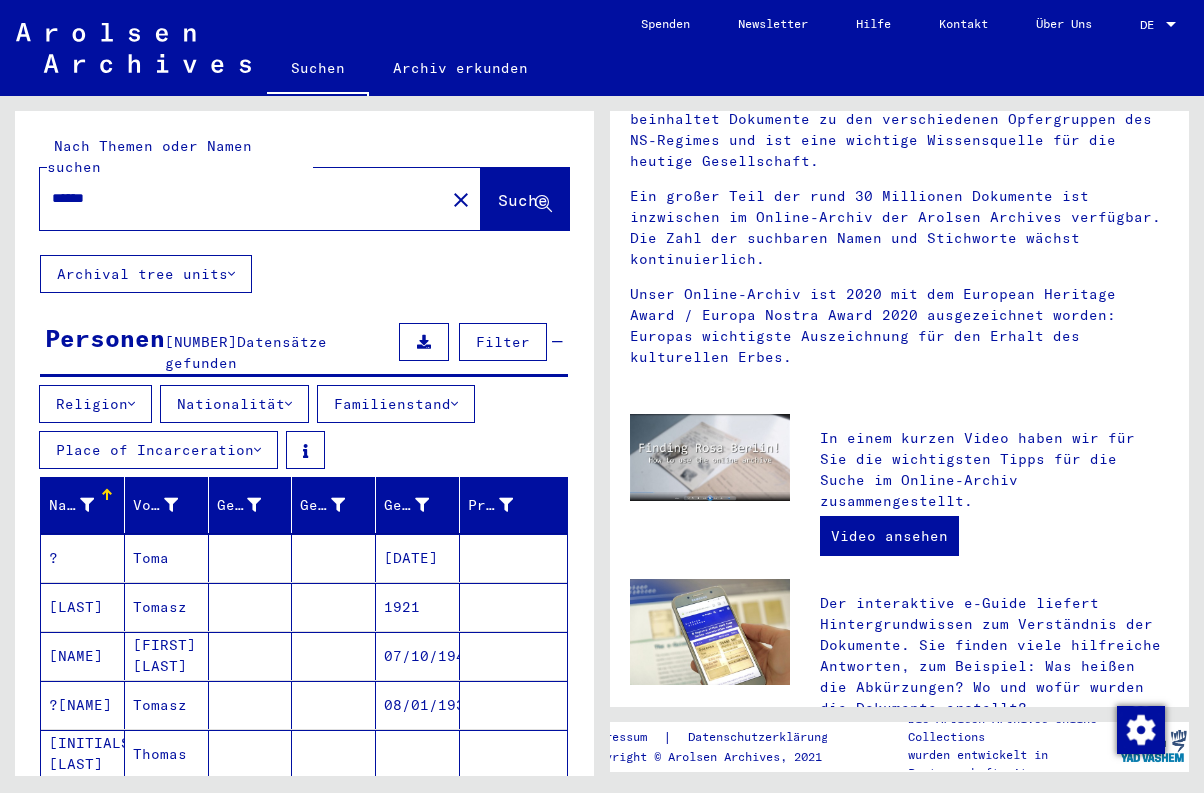 click on "Place of Incarceration" at bounding box center [158, 450] 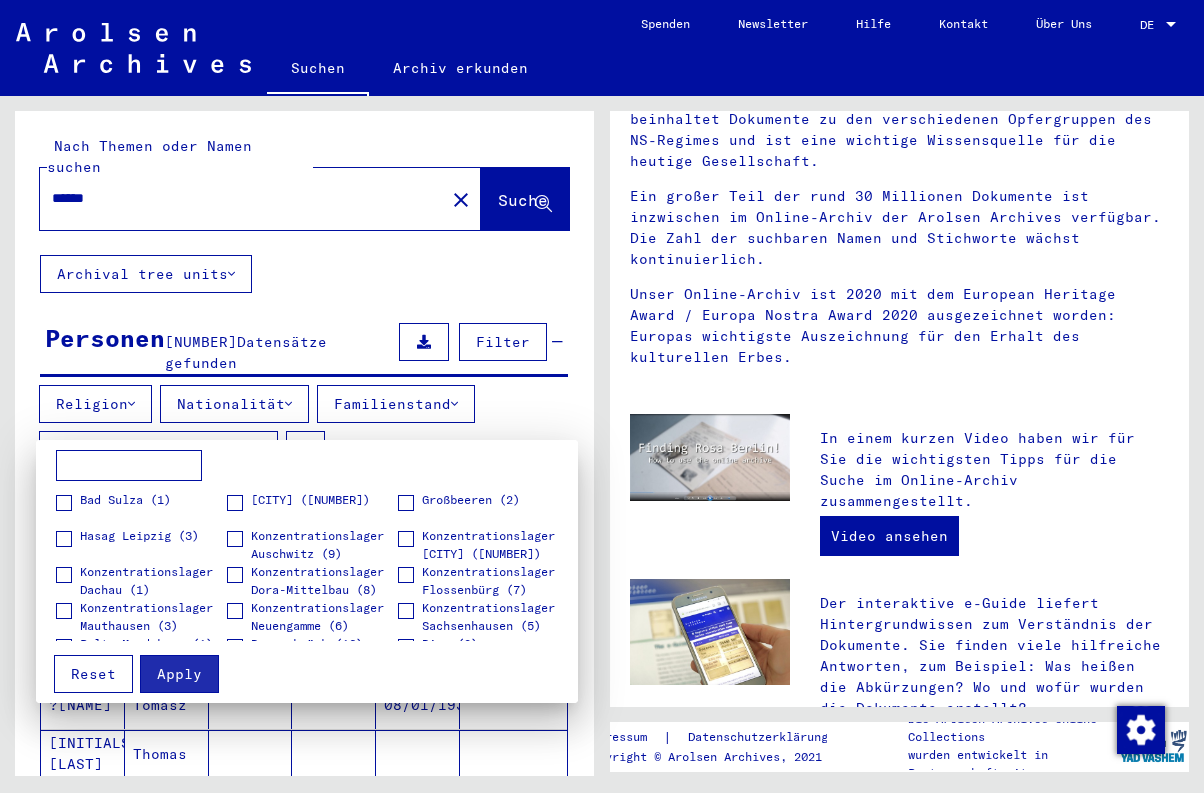 click at bounding box center (235, 503) 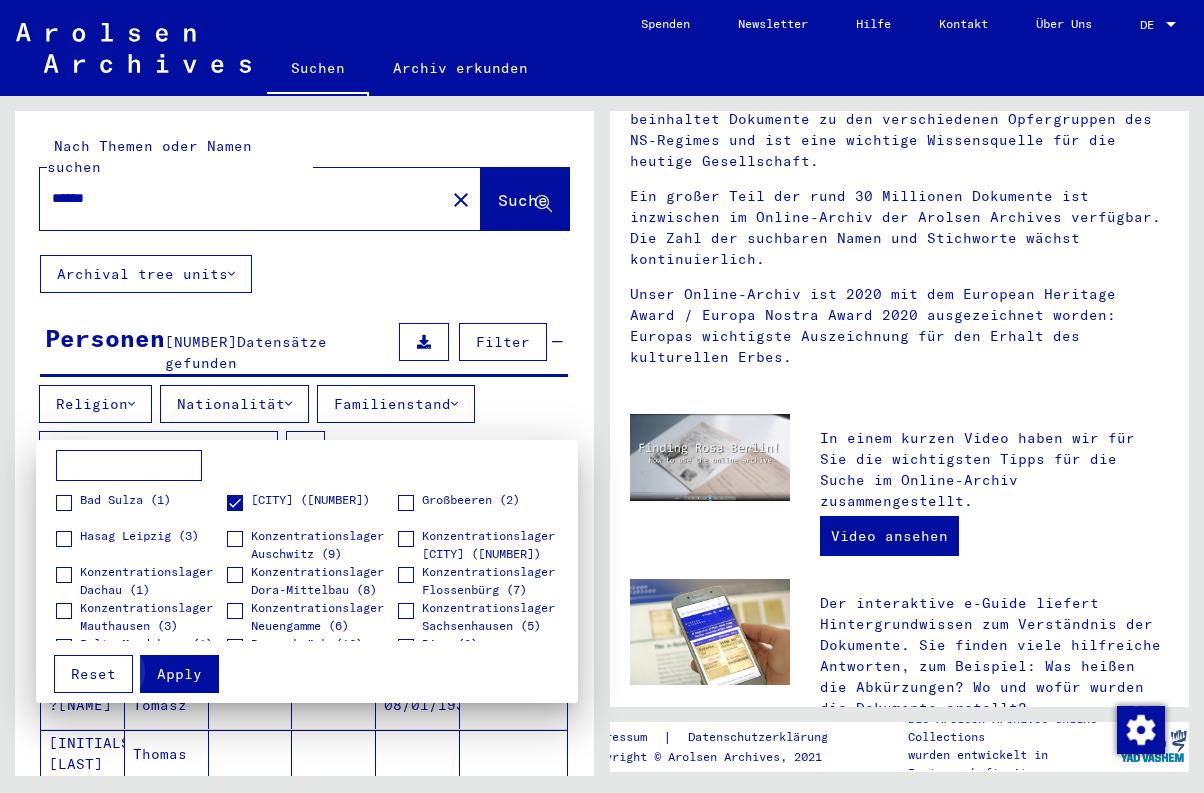 click on "Apply" at bounding box center (179, 674) 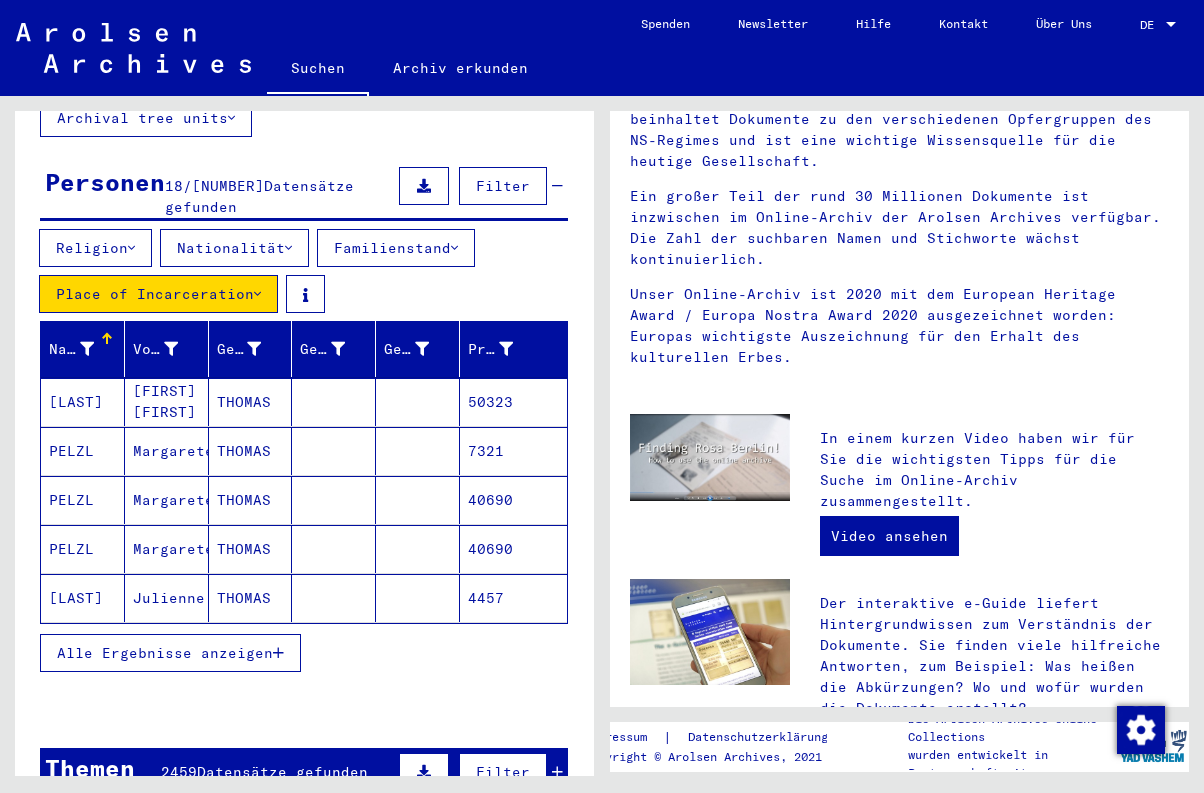 scroll, scrollTop: 158, scrollLeft: 0, axis: vertical 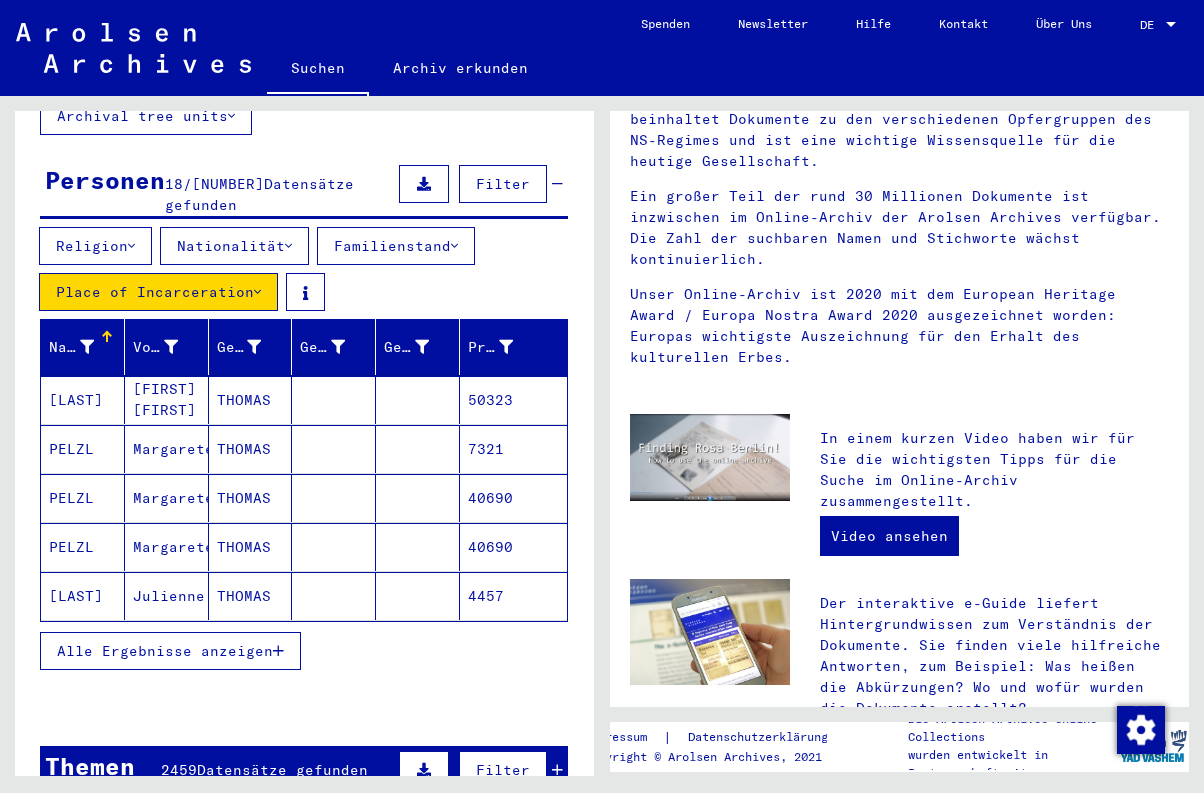 click on "Alle Ergebnisse anzeigen" at bounding box center (165, 651) 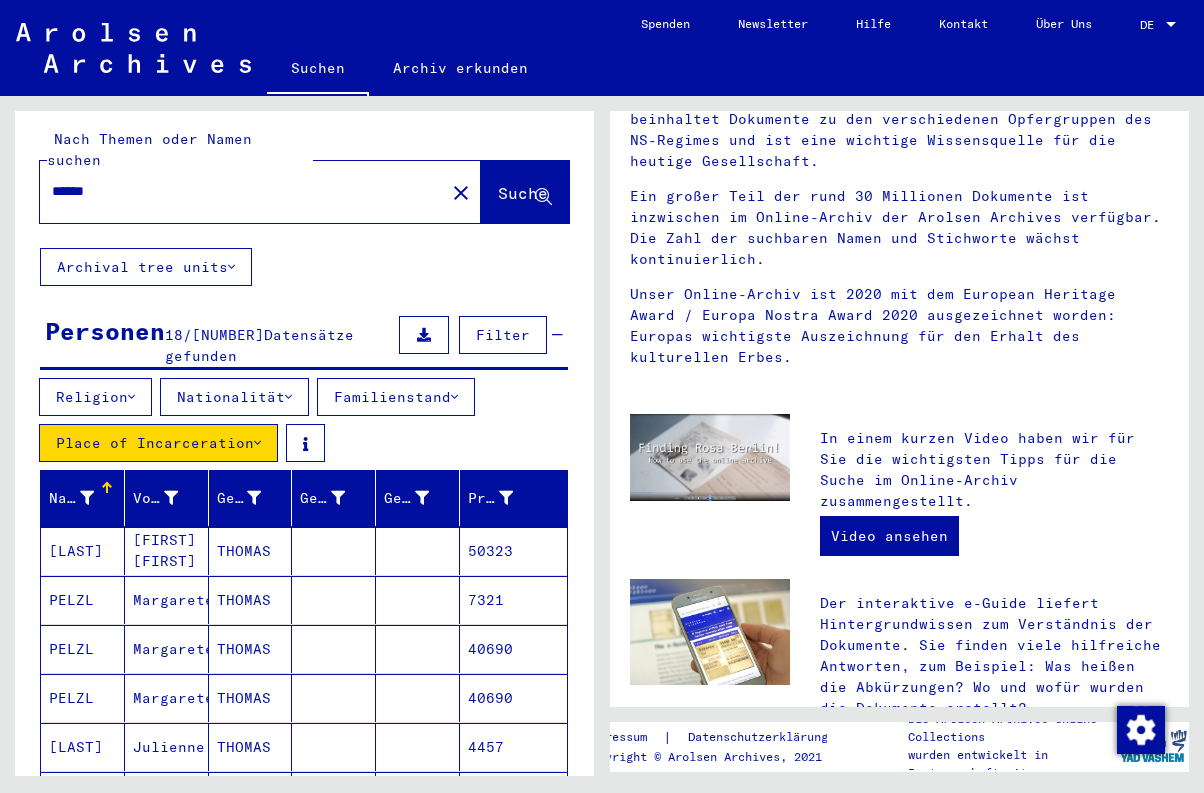 scroll, scrollTop: 3, scrollLeft: 0, axis: vertical 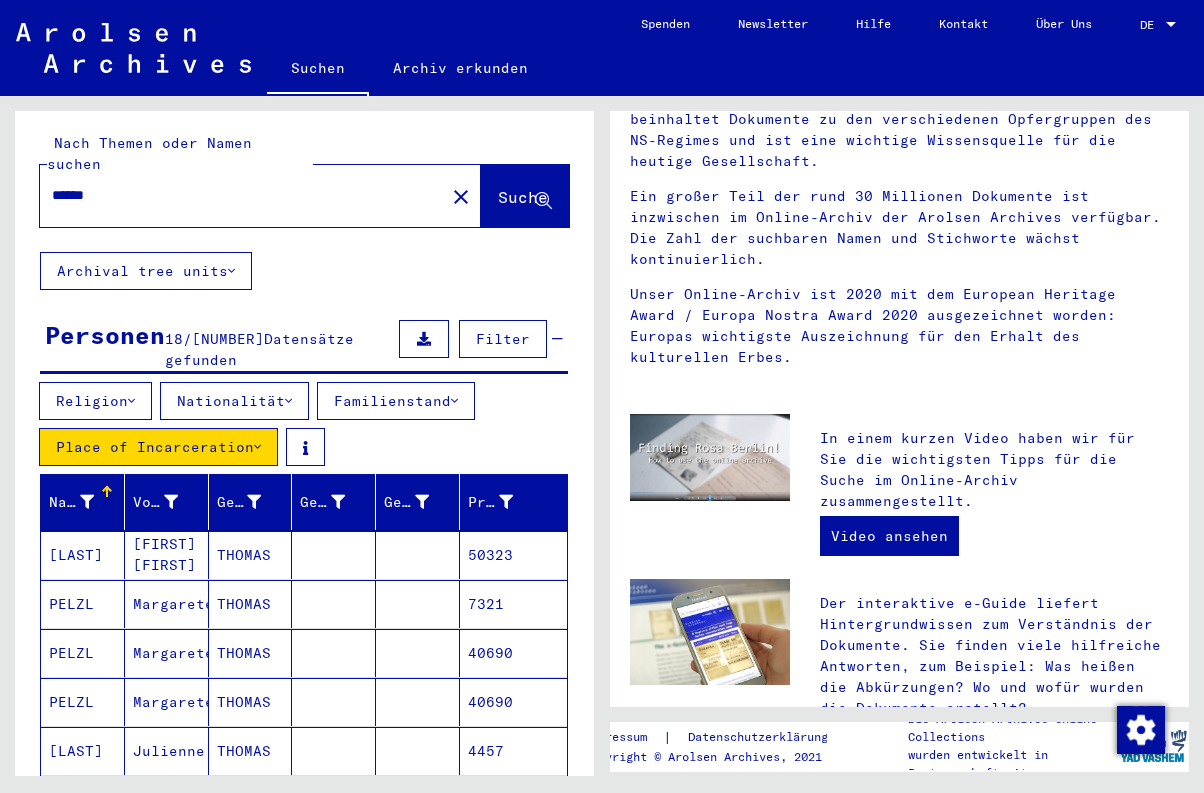 drag, startPoint x: 130, startPoint y: 178, endPoint x: 38, endPoint y: 179, distance: 92.00543 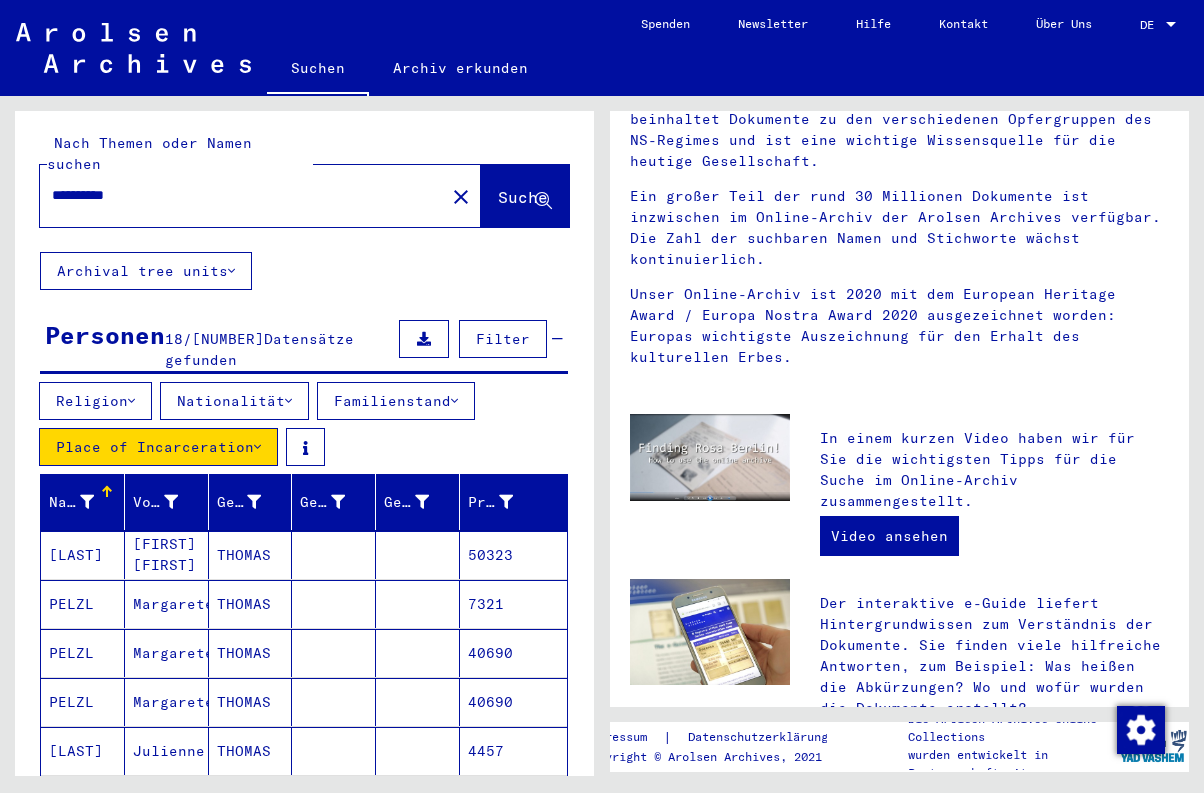 click on "Suche" 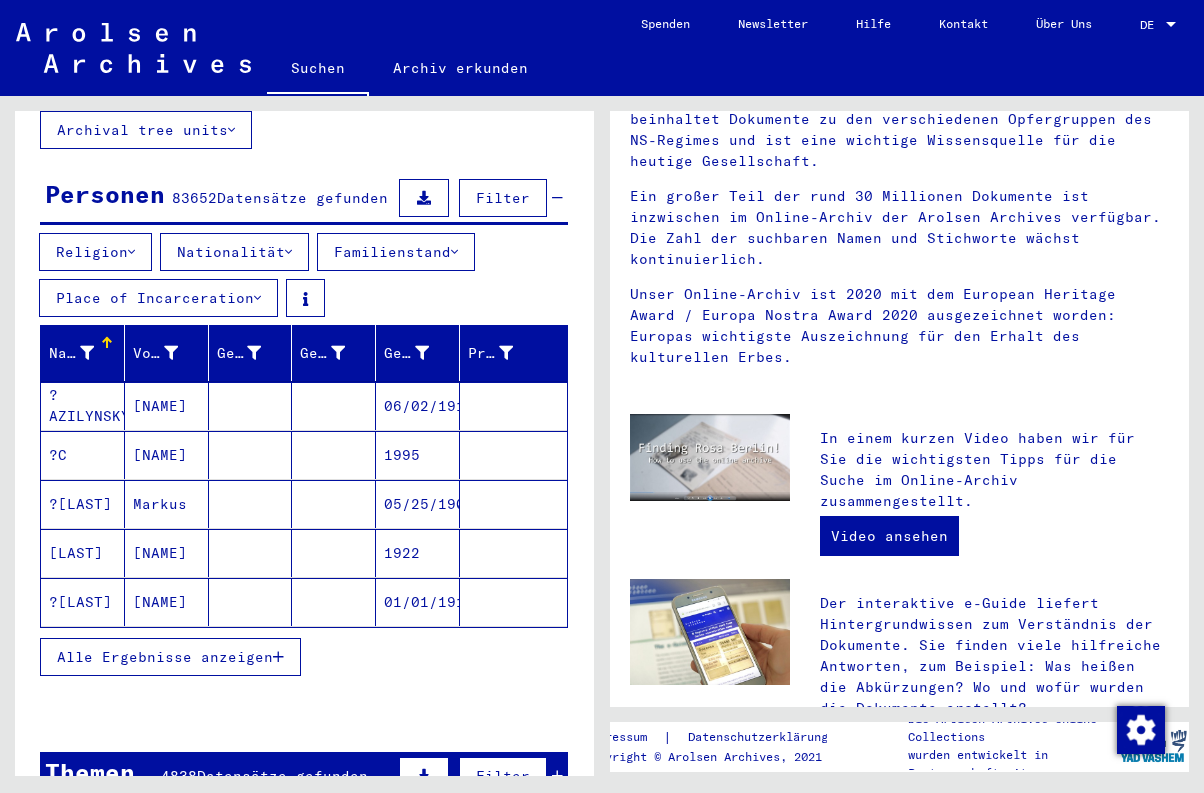 scroll, scrollTop: 384, scrollLeft: 0, axis: vertical 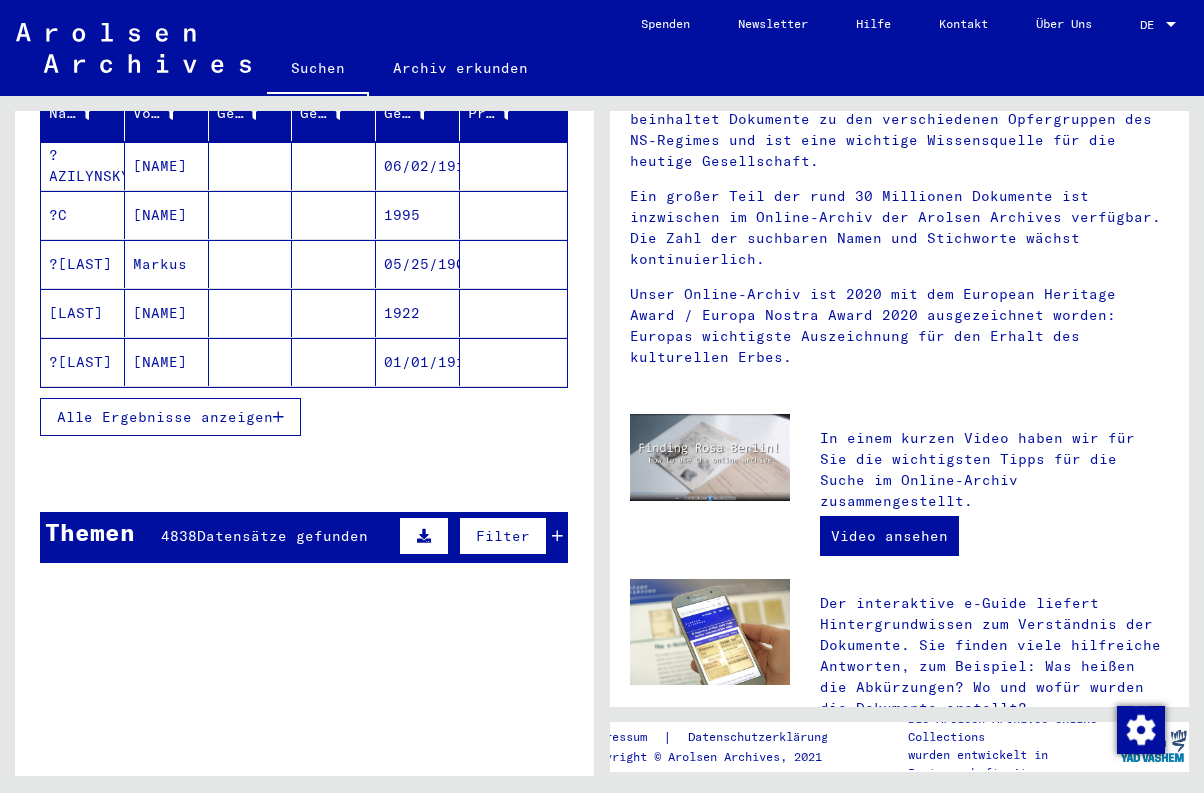 click at bounding box center [278, 417] 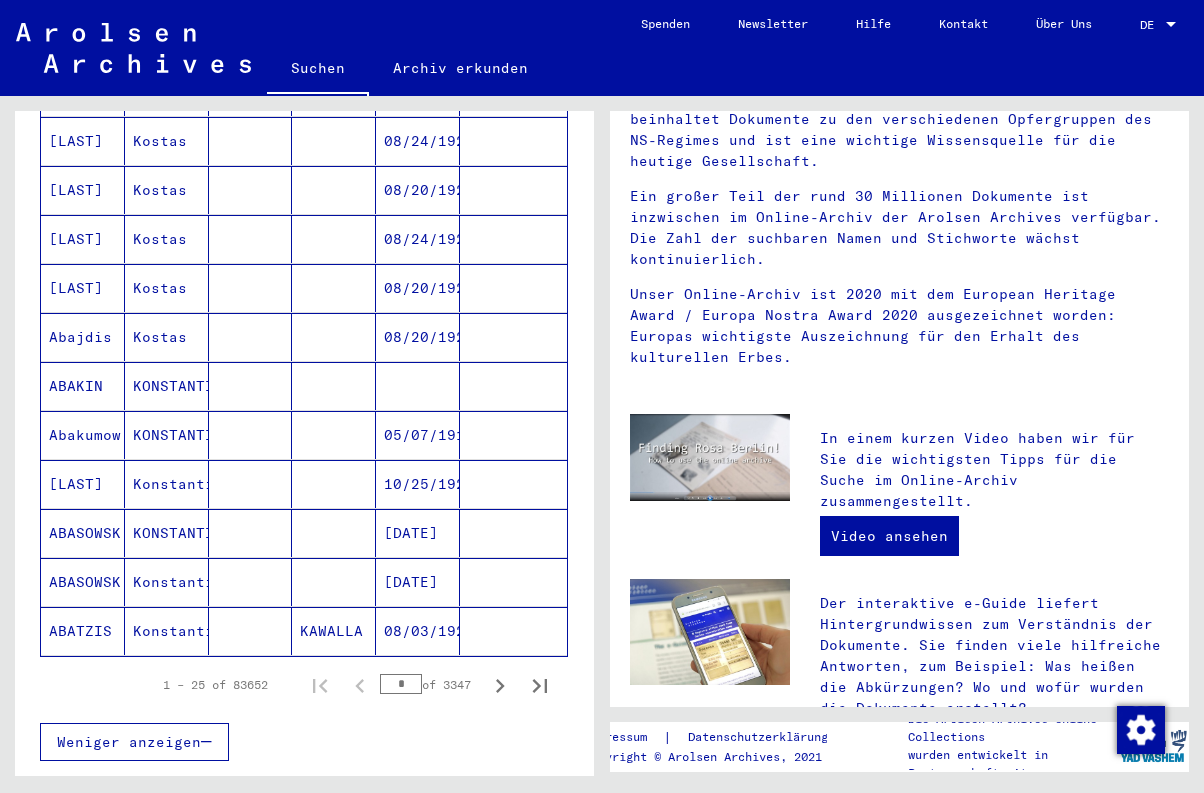 scroll, scrollTop: 1135, scrollLeft: 0, axis: vertical 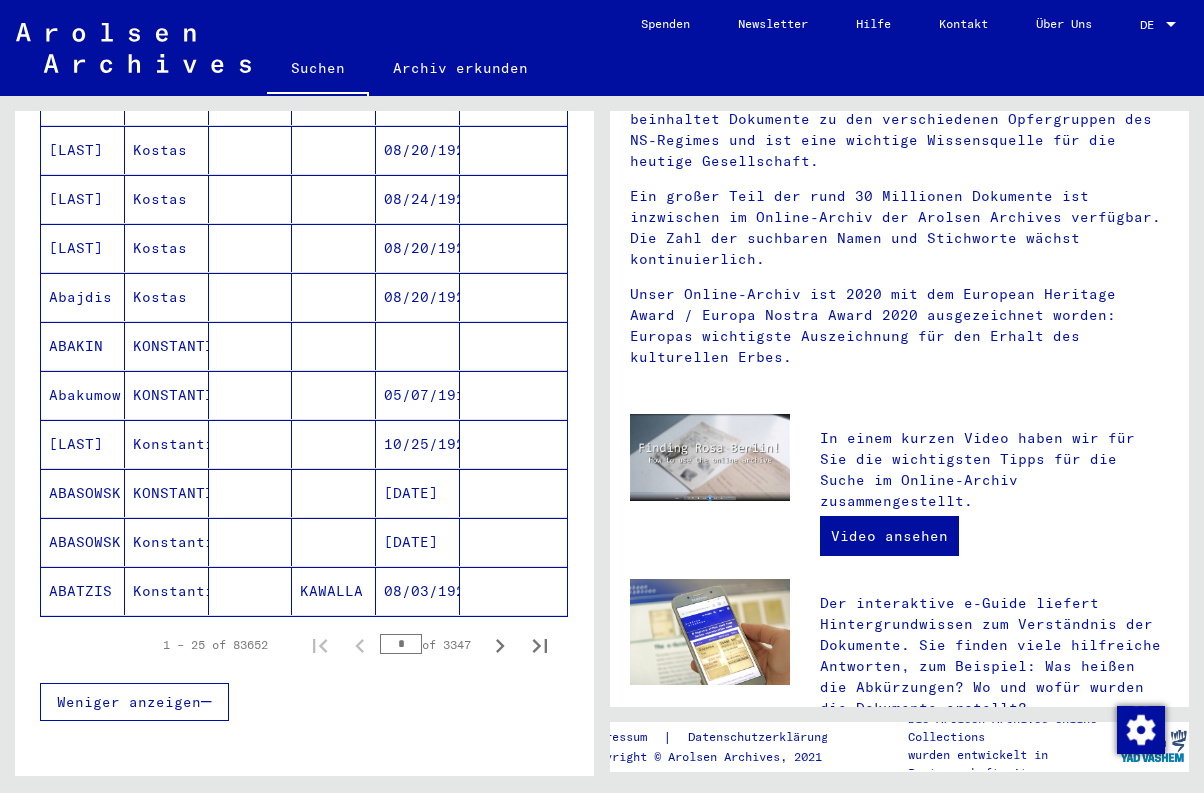 click on "Konstantinos" 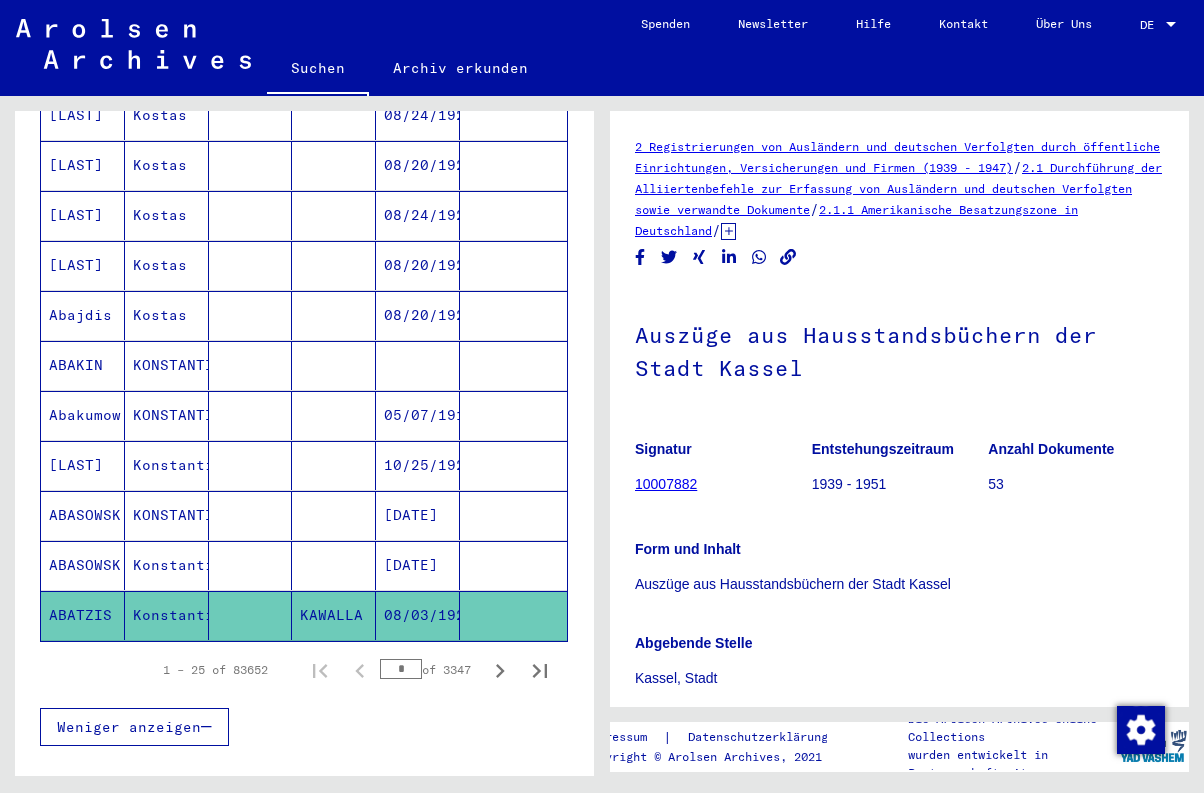 scroll, scrollTop: 367, scrollLeft: 0, axis: vertical 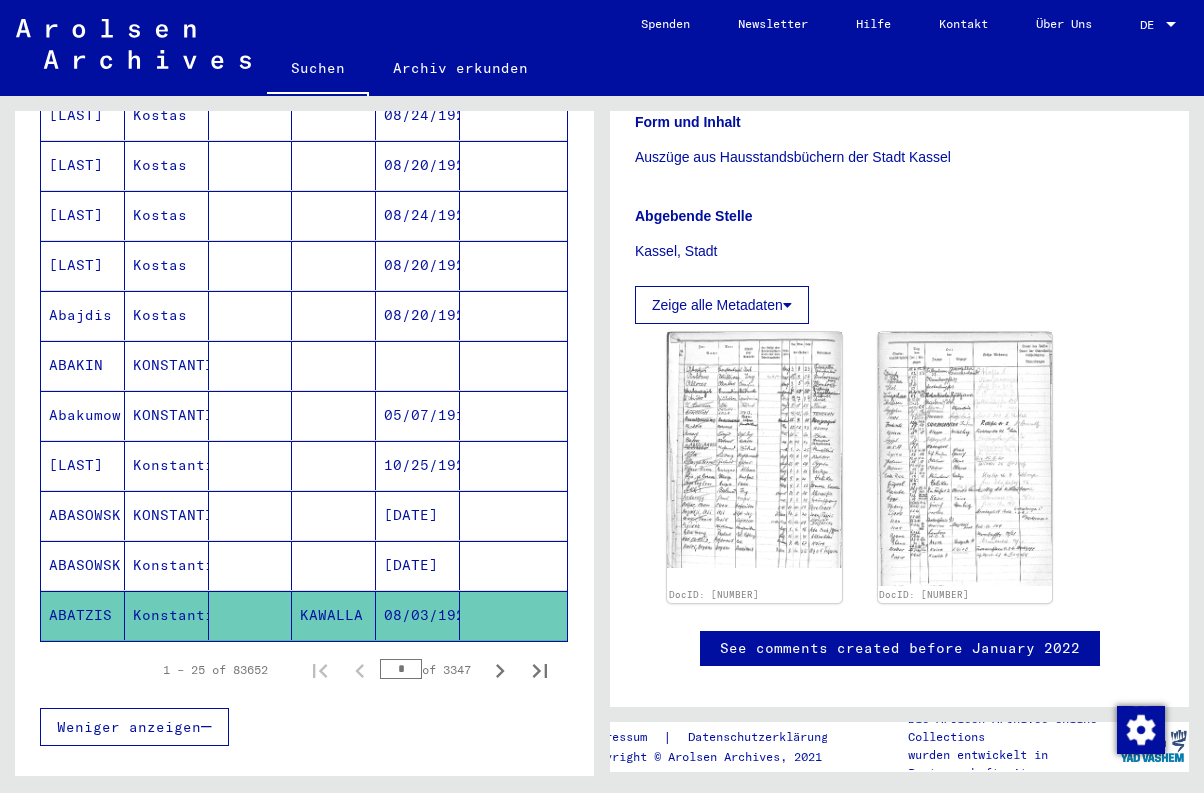 click on "Abgebende Stelle" 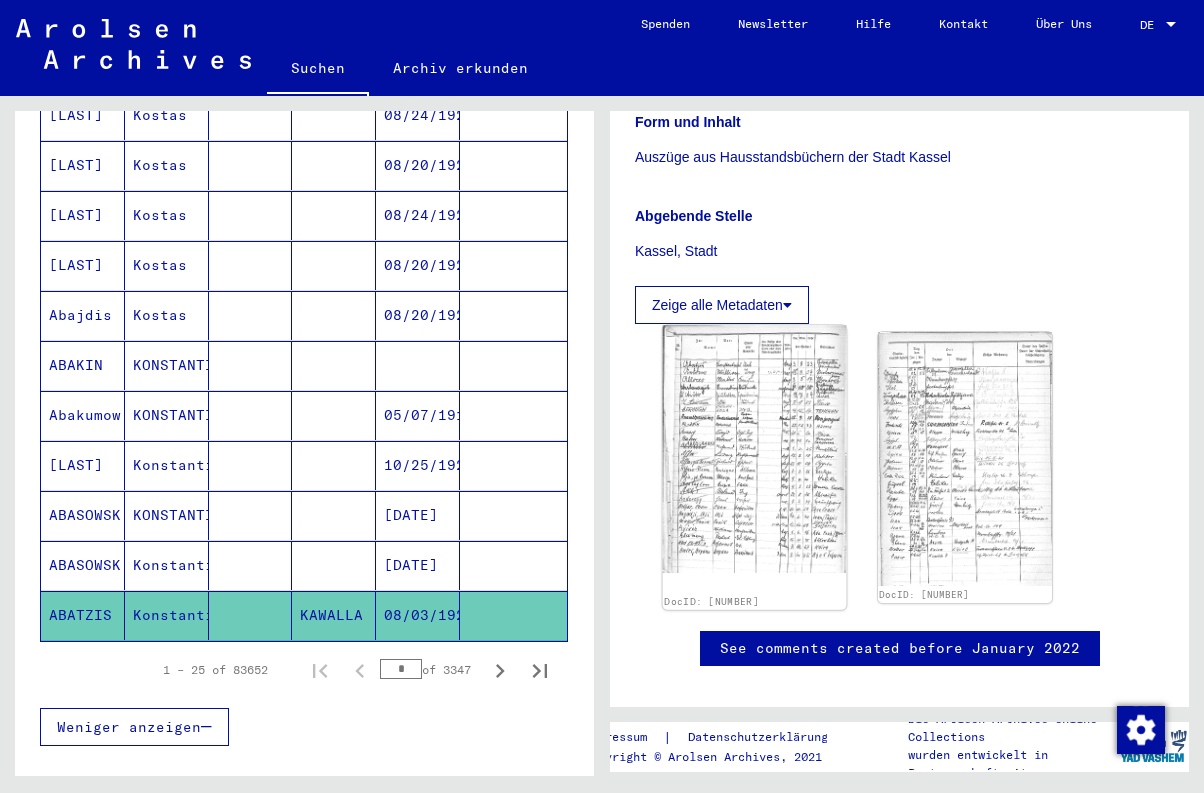 click 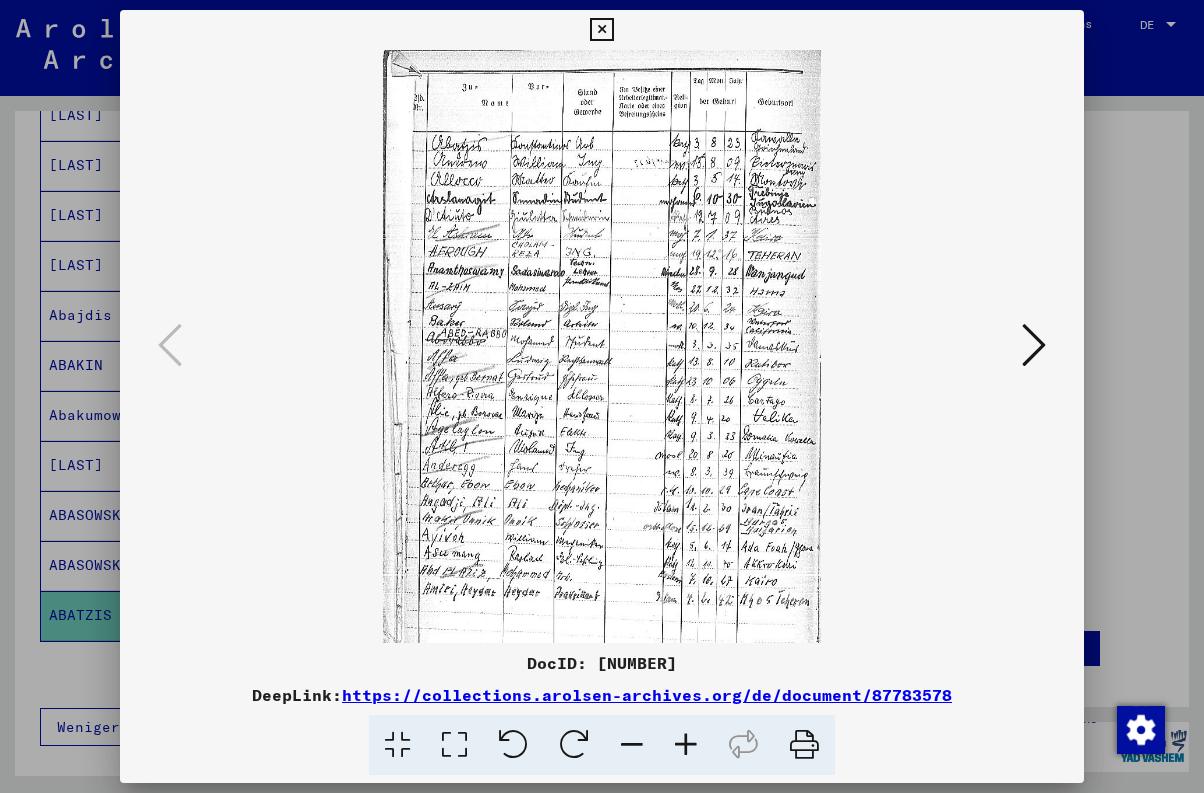click at bounding box center (601, 30) 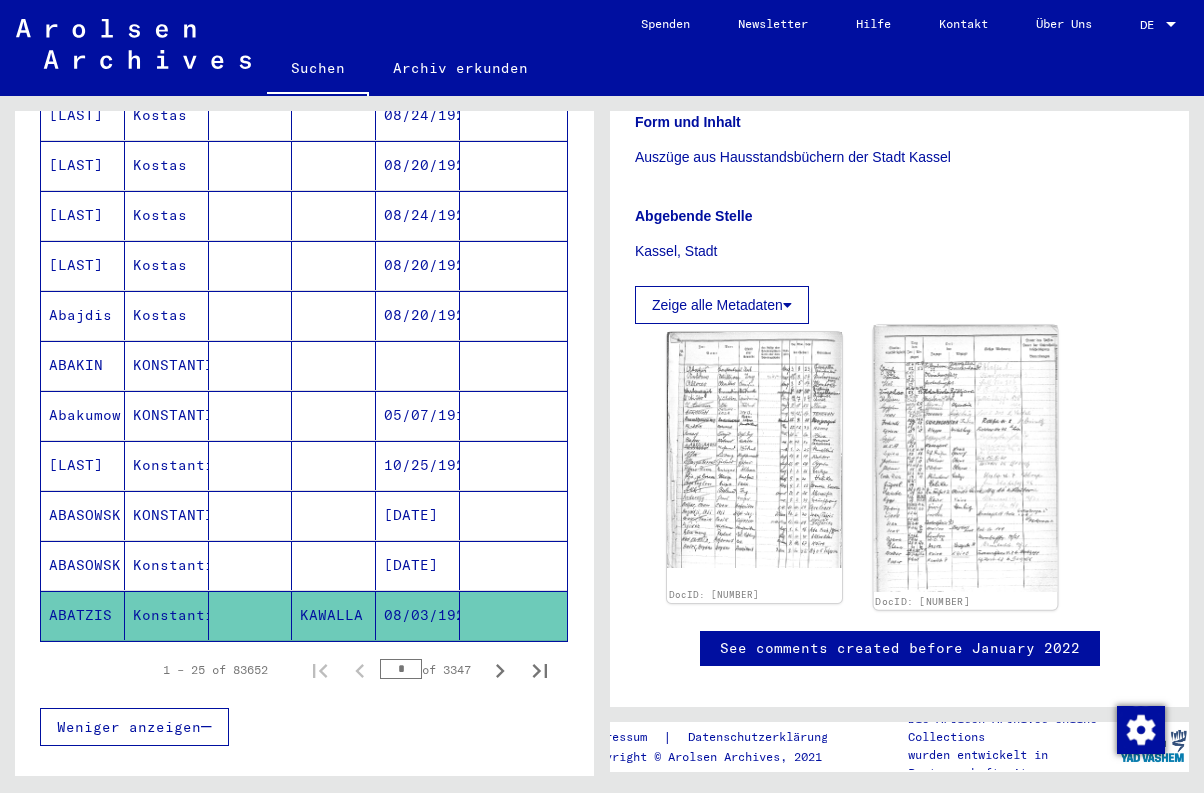 click 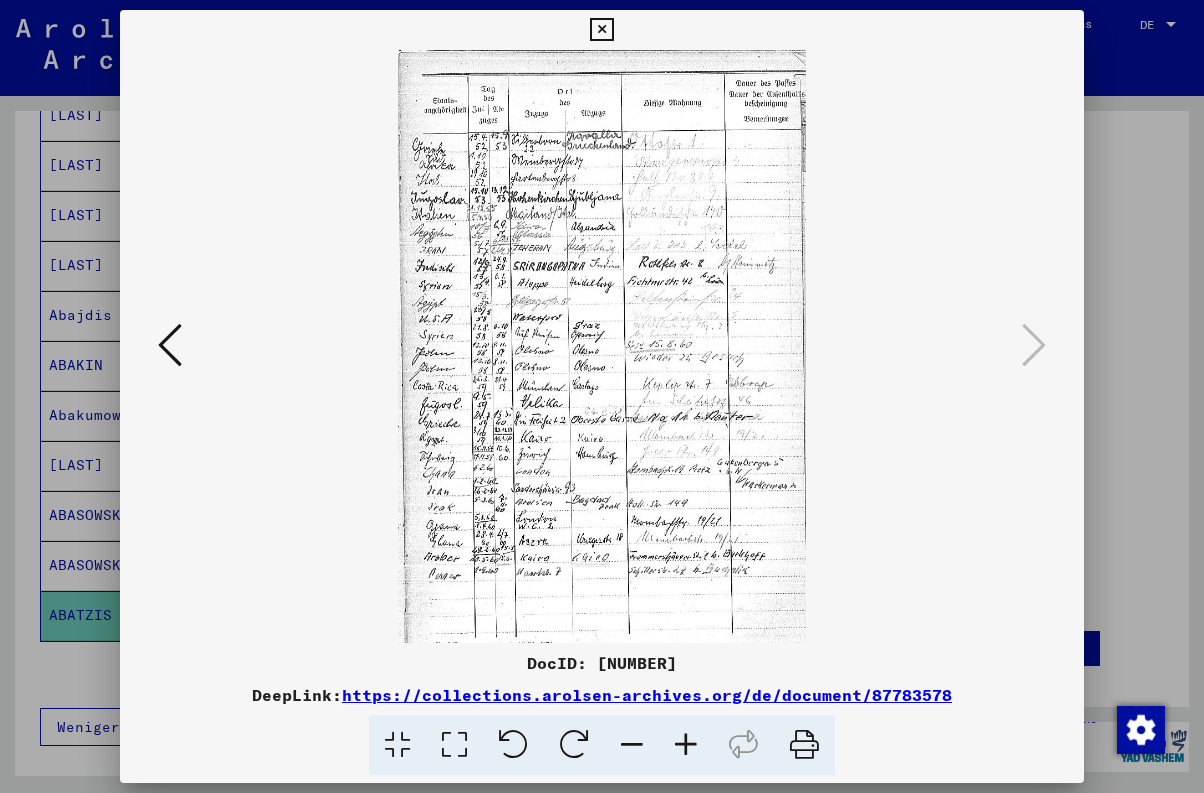 click at bounding box center (170, 345) 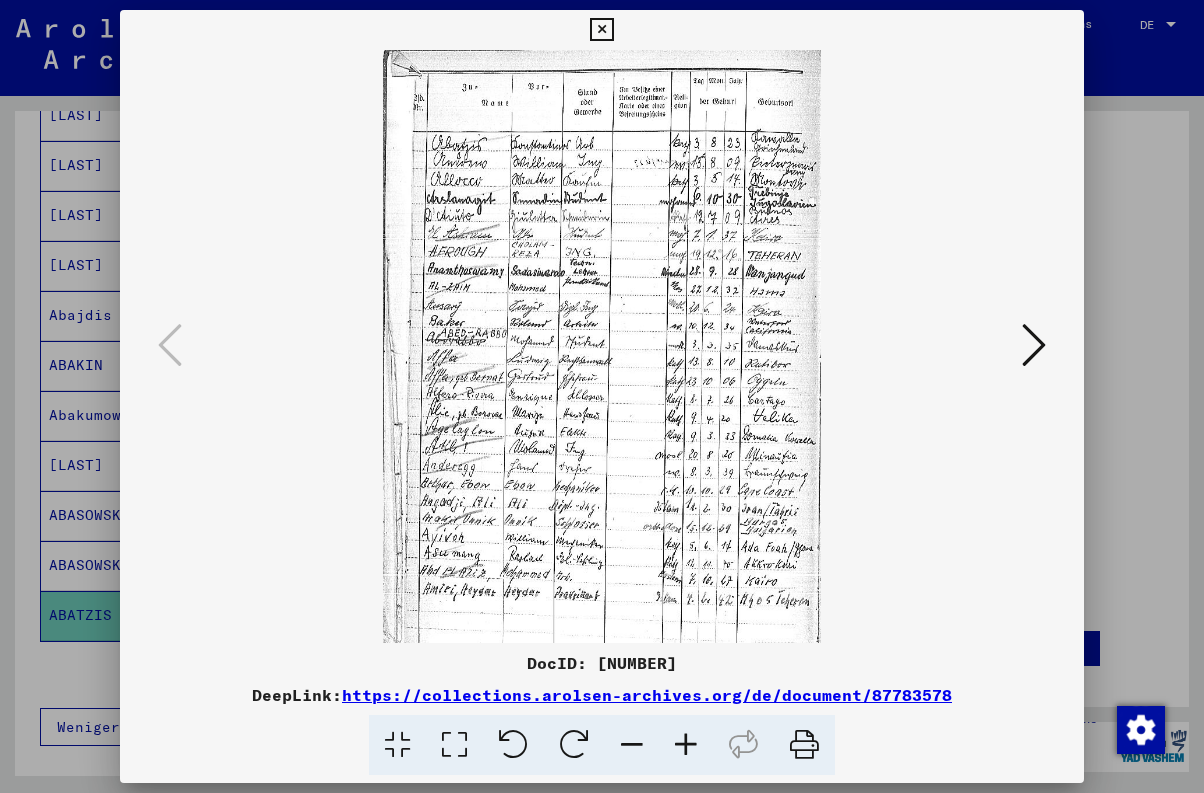click at bounding box center (601, 30) 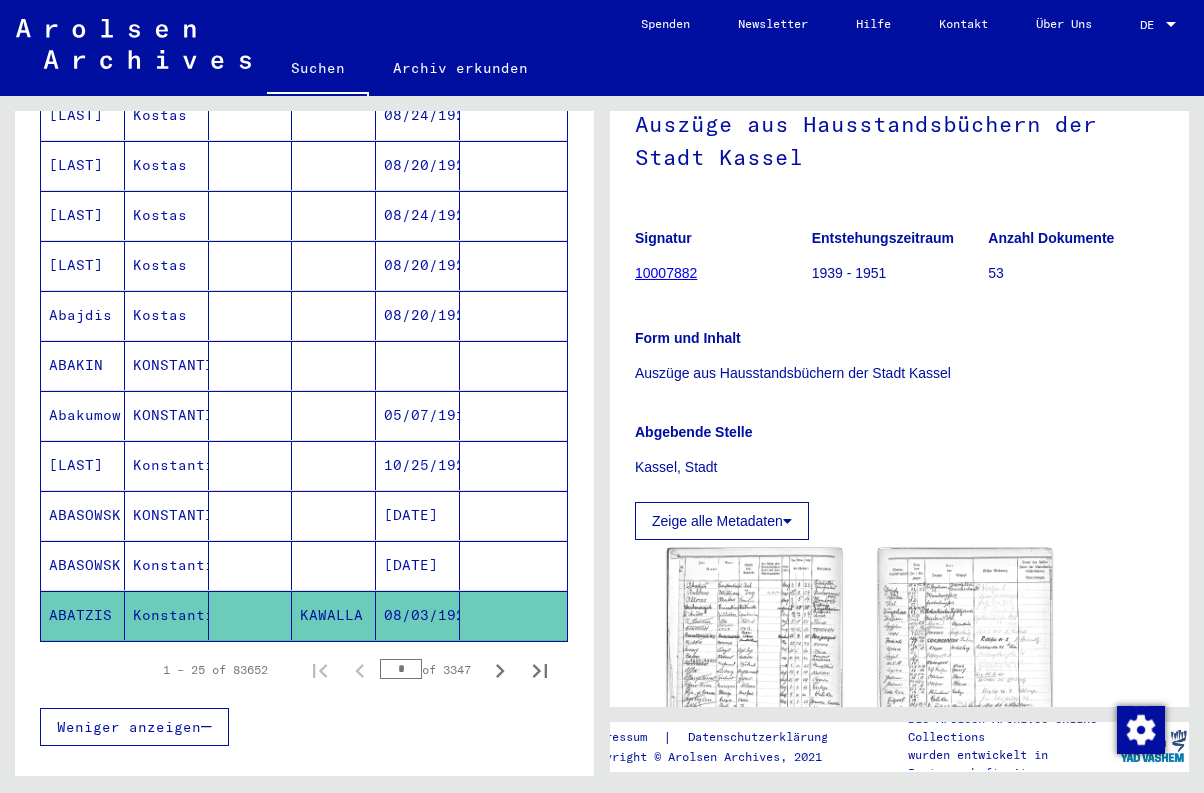 scroll, scrollTop: 210, scrollLeft: 0, axis: vertical 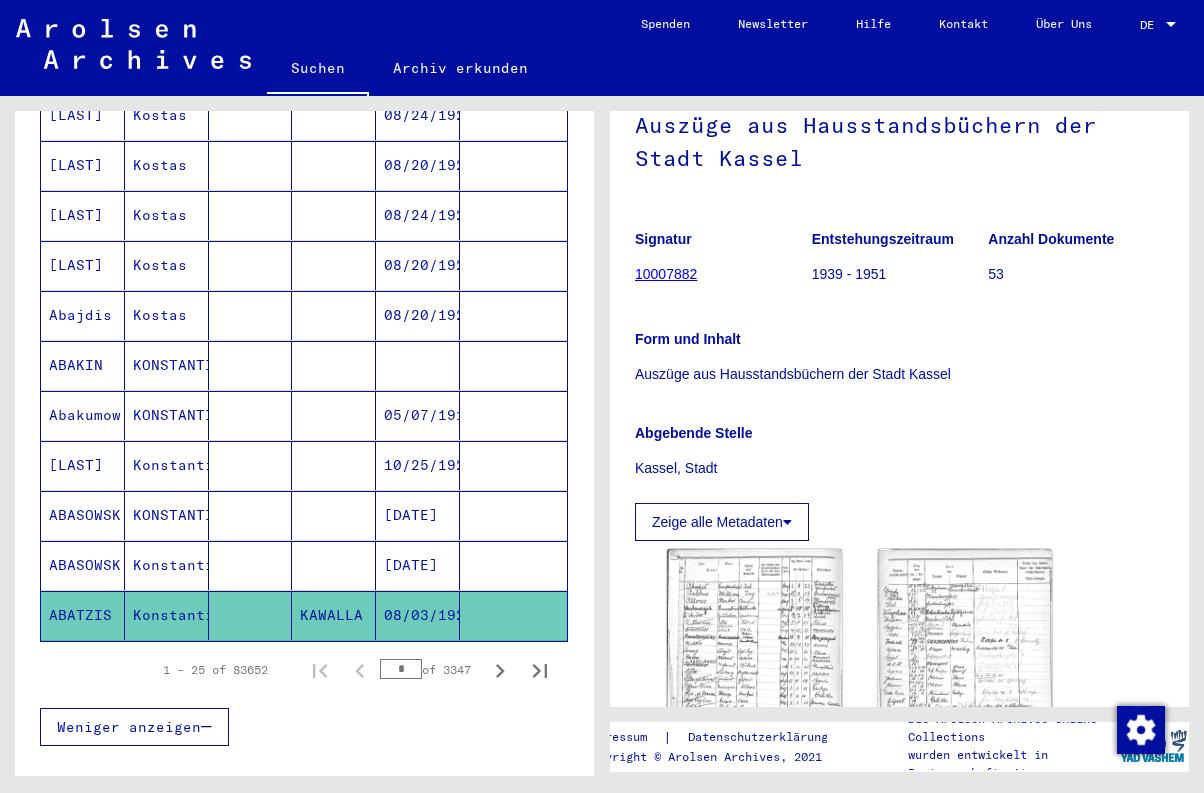 click on "Konstantin" at bounding box center (167, 615) 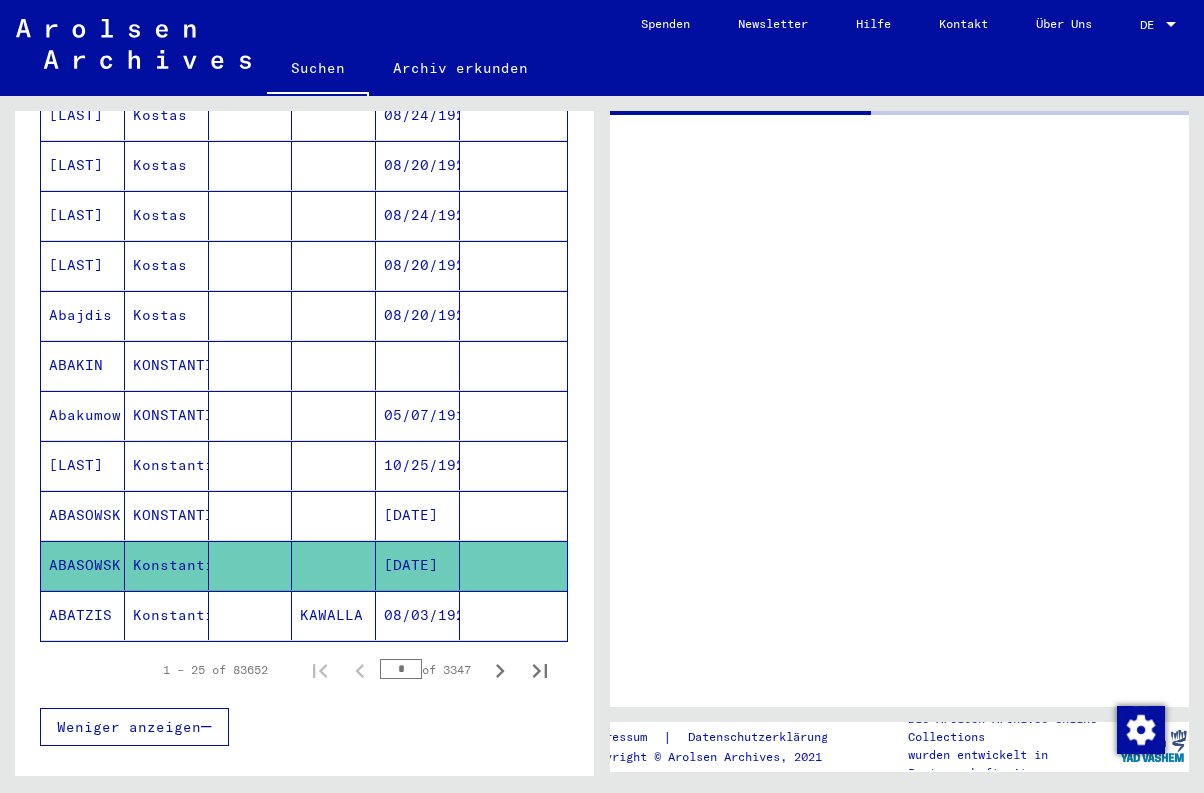 scroll, scrollTop: 0, scrollLeft: 0, axis: both 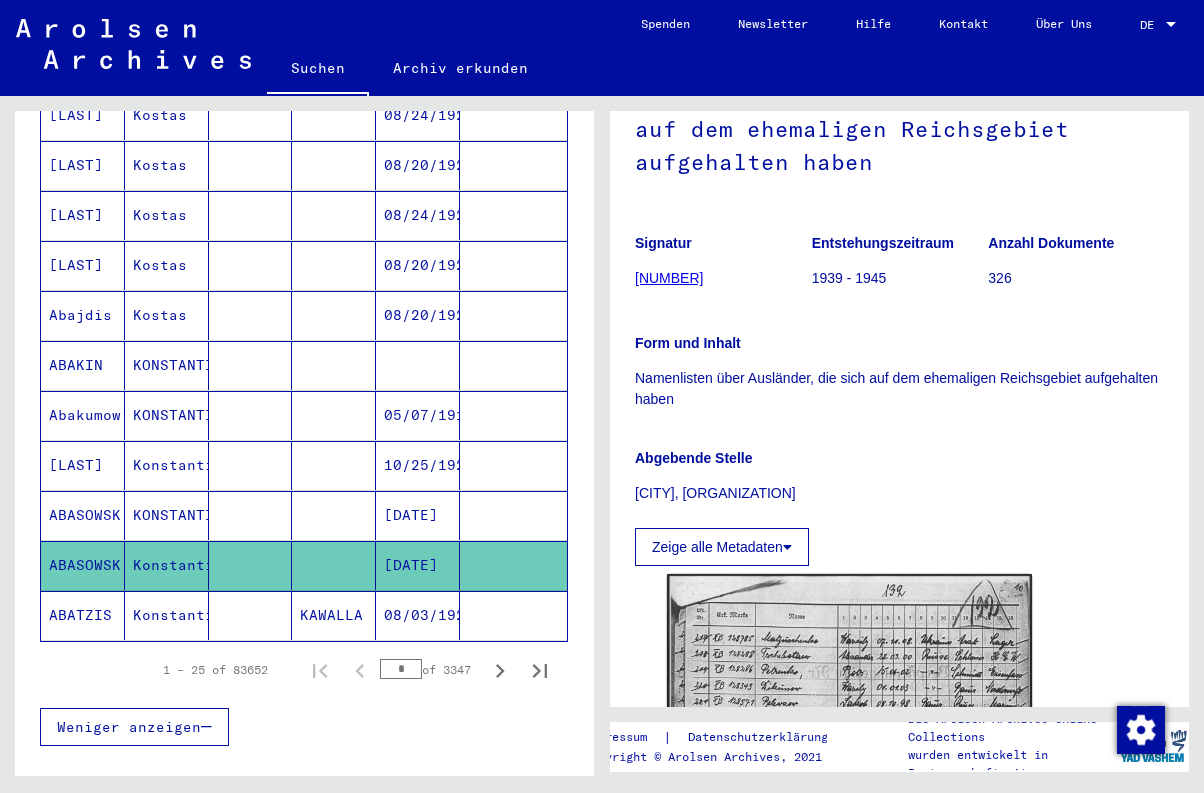 click on "[DATE]" at bounding box center [418, 565] 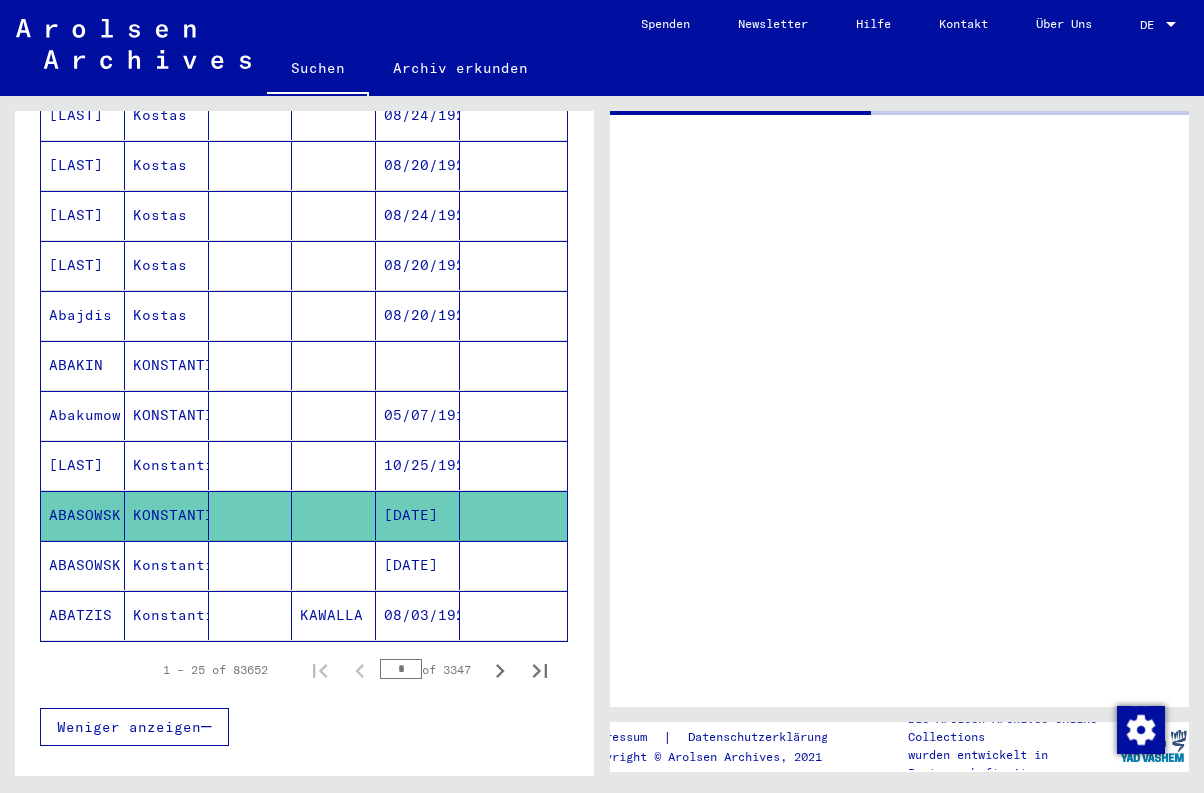 scroll, scrollTop: 0, scrollLeft: 0, axis: both 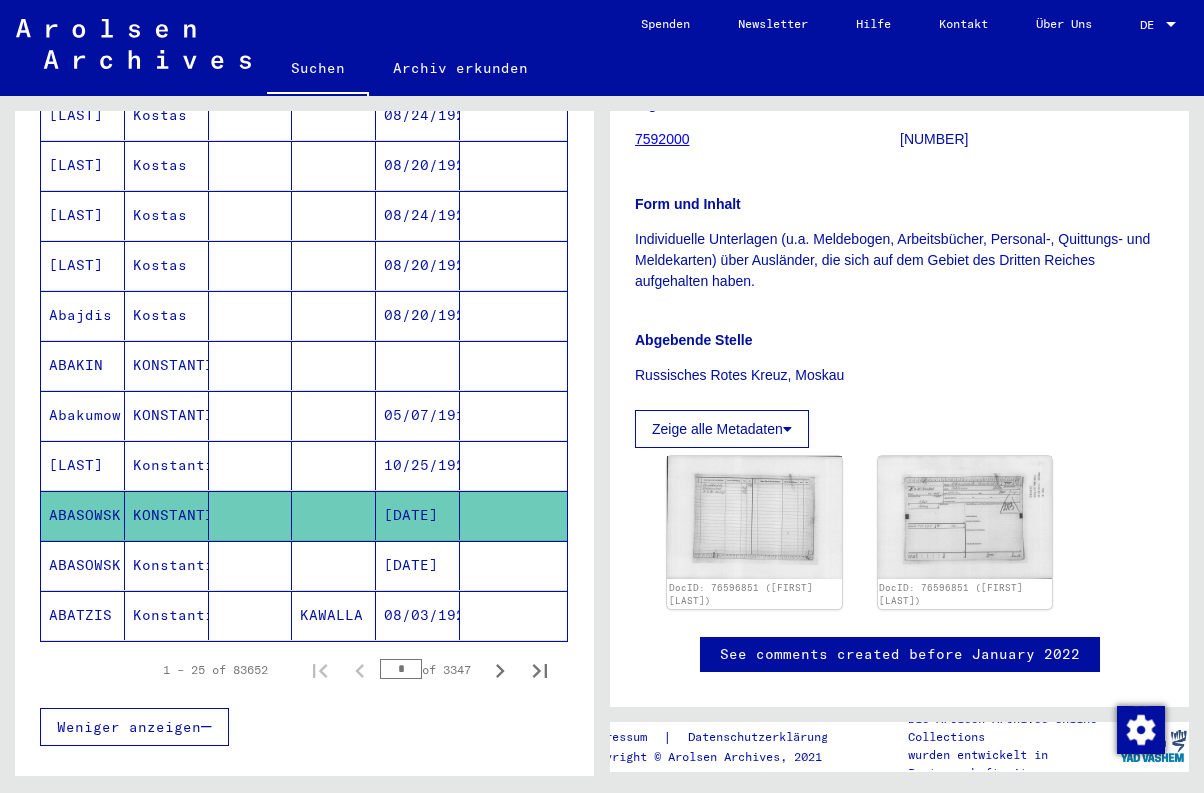 click on "Konstantin" at bounding box center (167, 515) 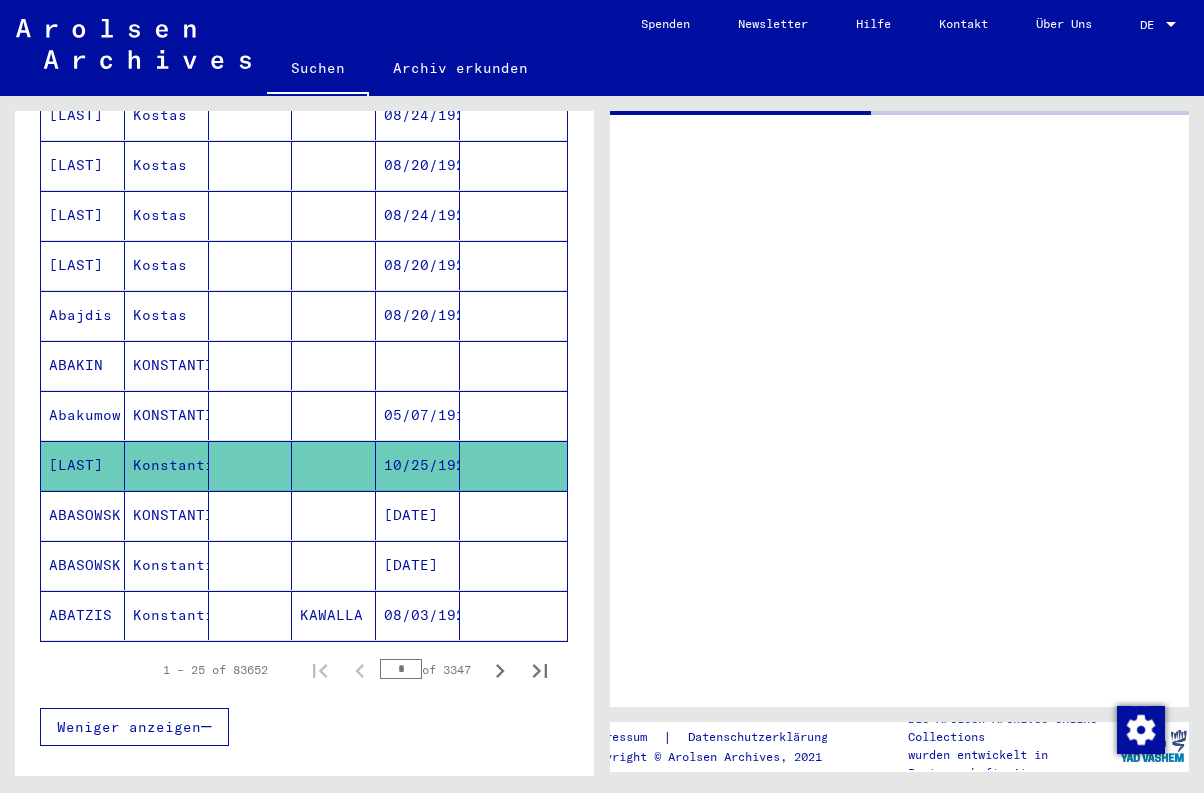 scroll, scrollTop: 0, scrollLeft: 0, axis: both 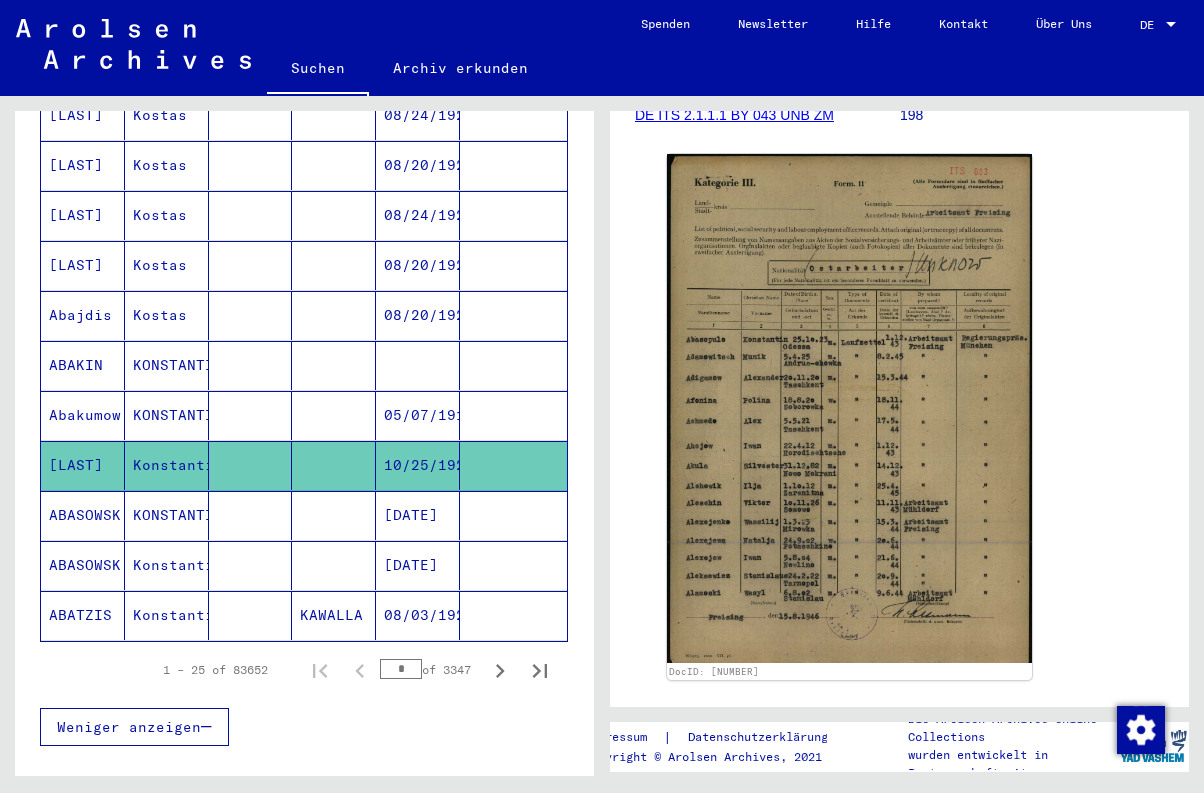 click on "Abakumow" at bounding box center [83, 465] 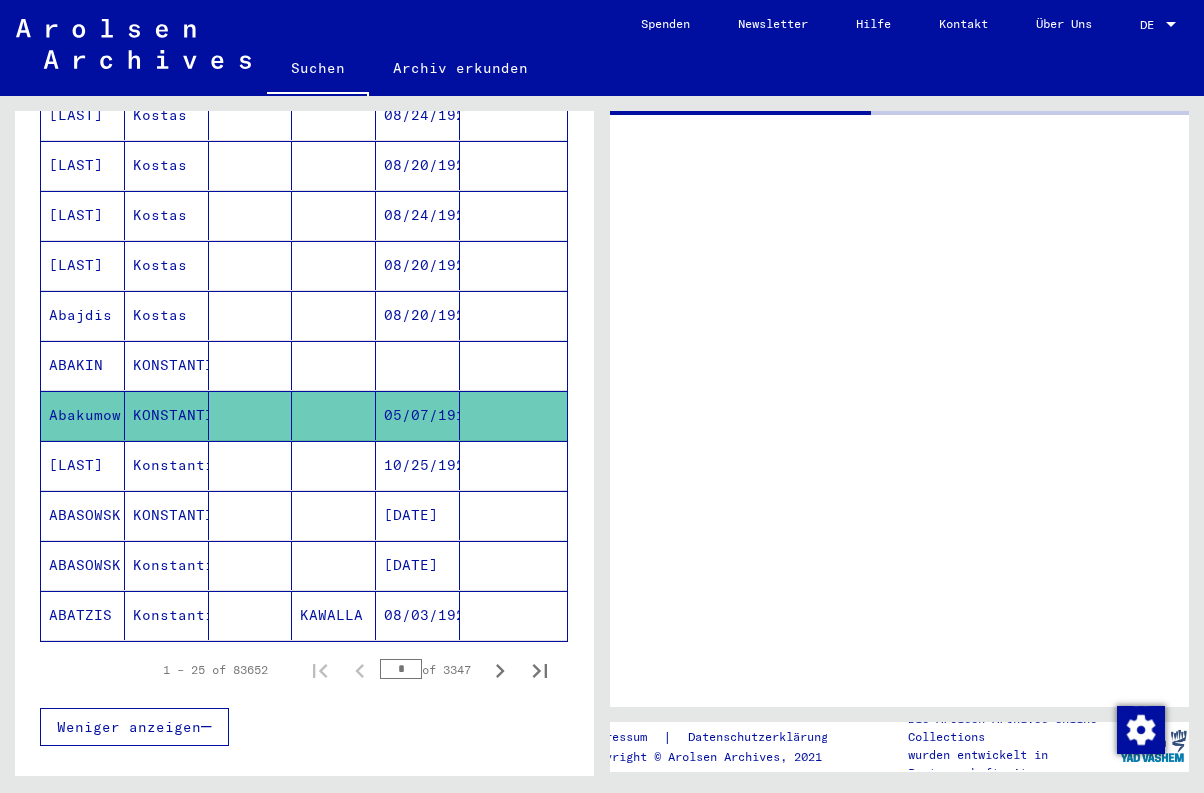 scroll, scrollTop: 0, scrollLeft: 0, axis: both 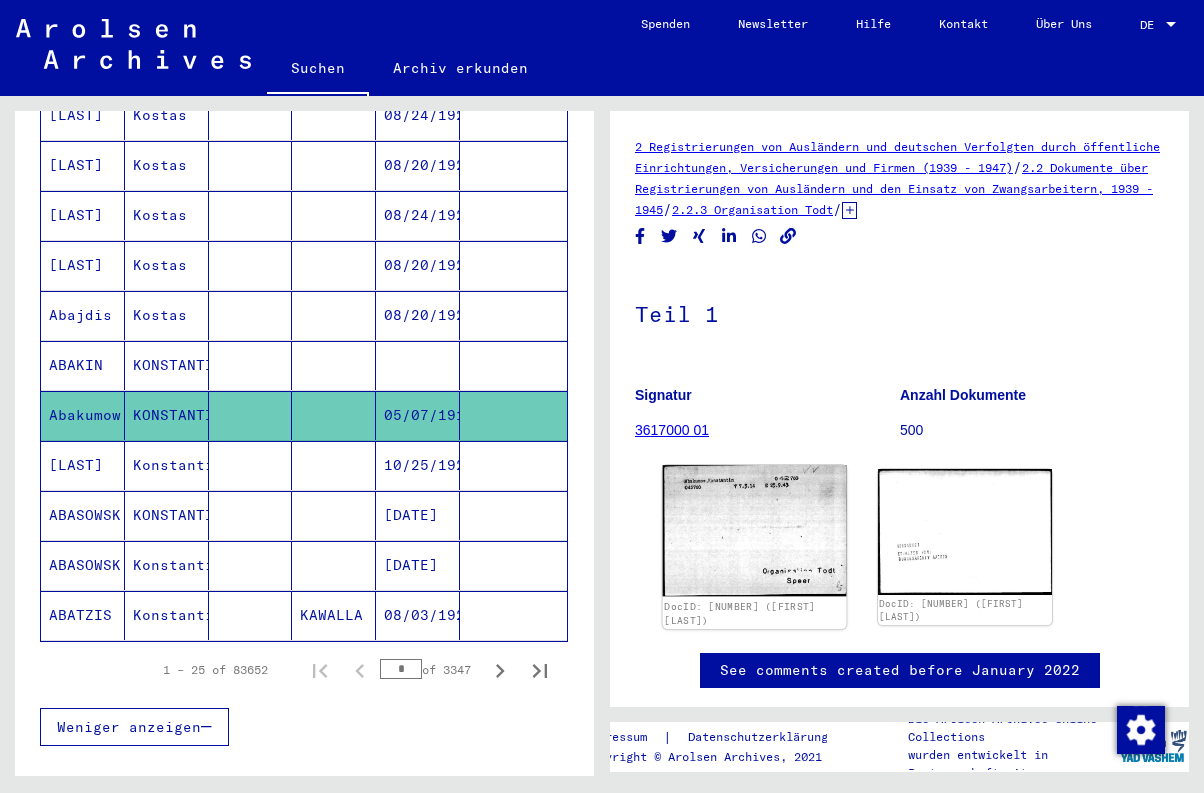 click 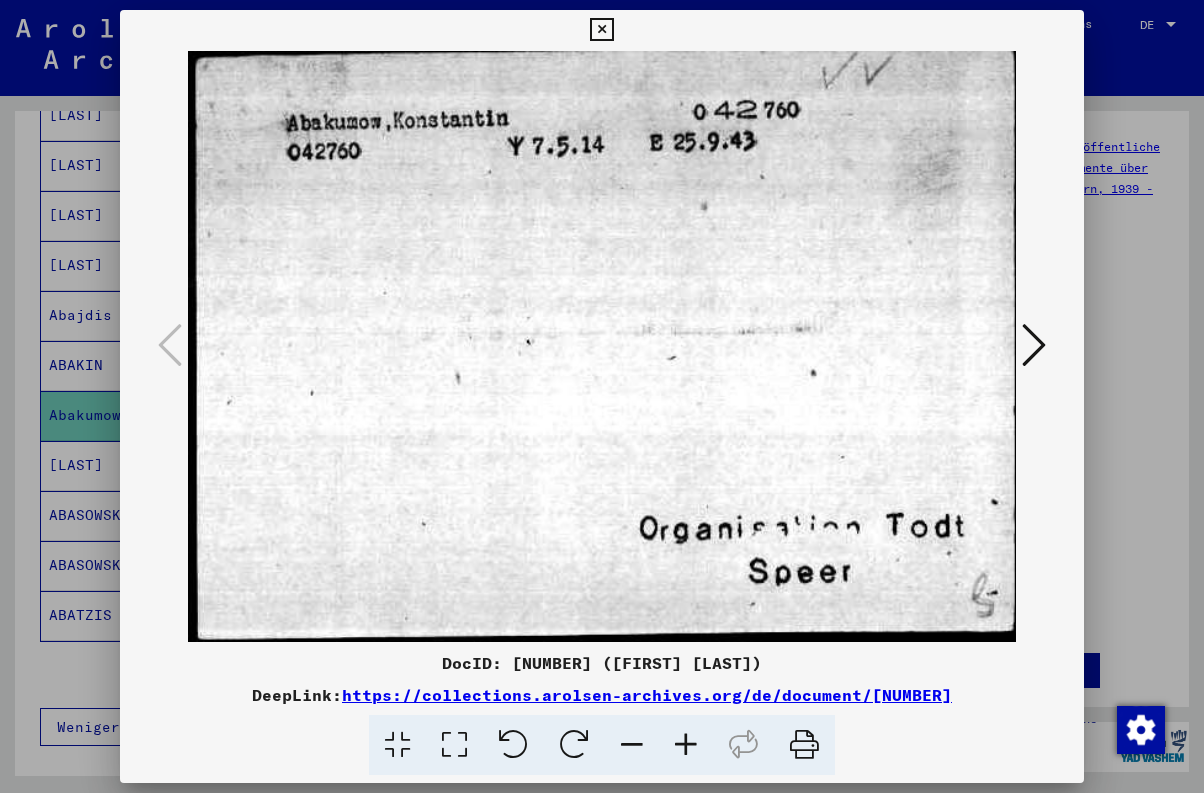 click at bounding box center [1034, 345] 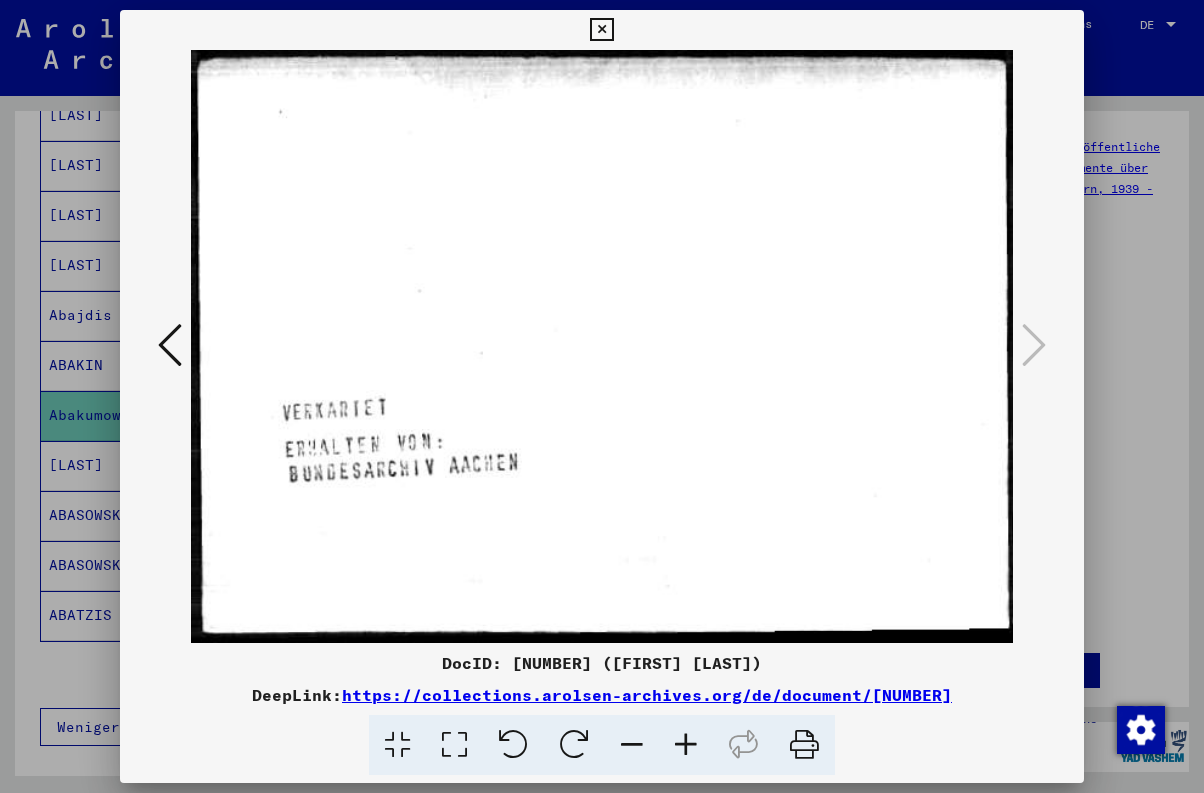 click at bounding box center (602, 396) 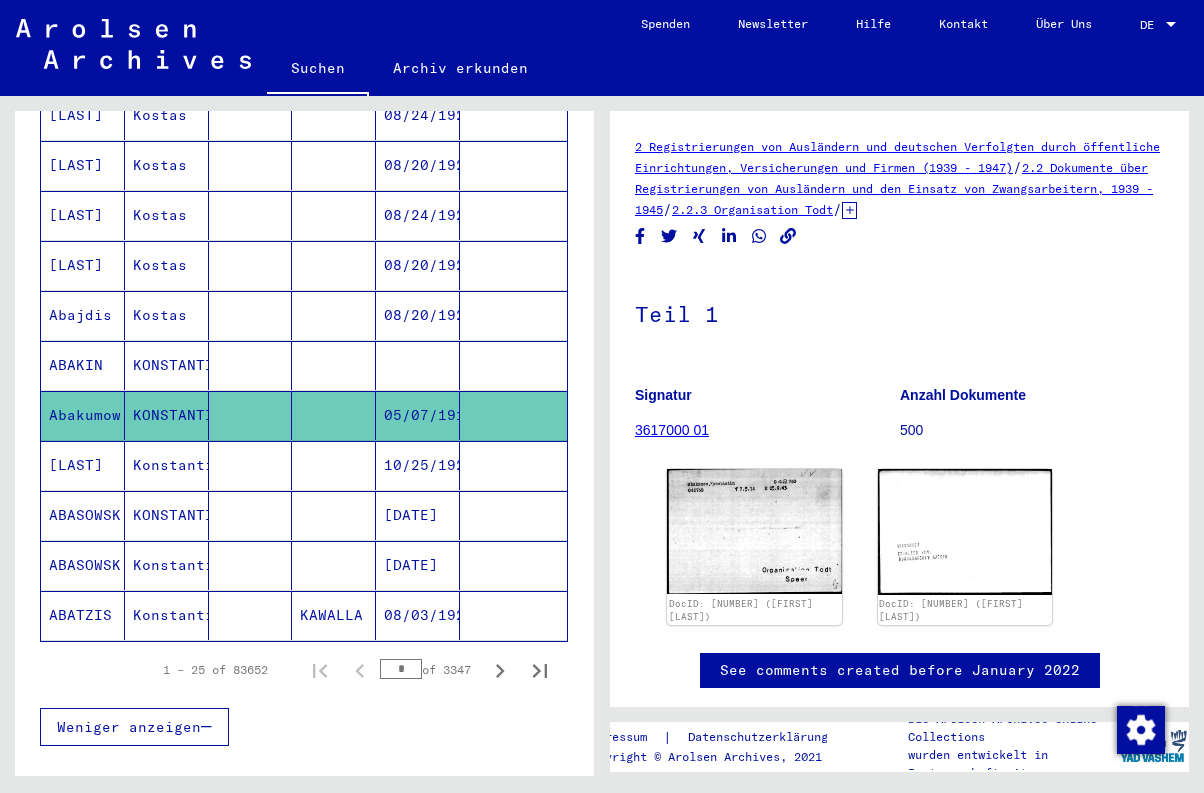 click on "KONSTANTIN" at bounding box center (167, 415) 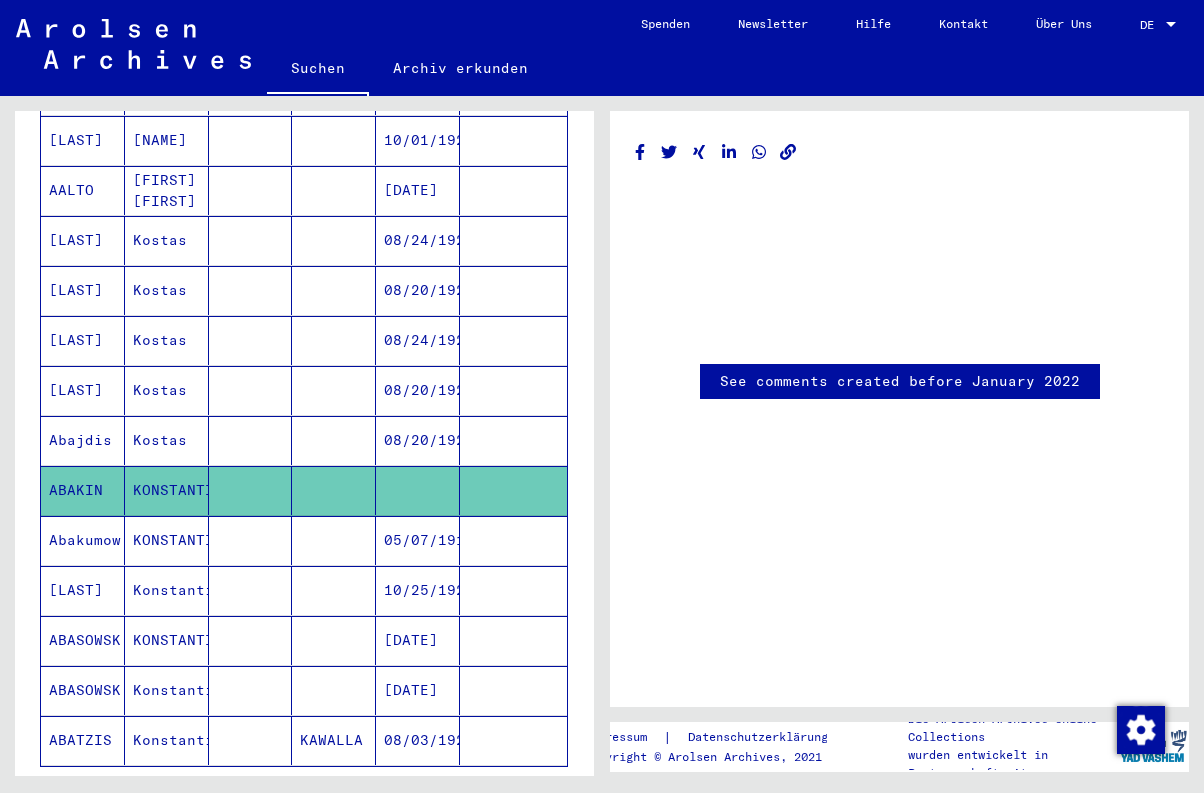 scroll, scrollTop: 1004, scrollLeft: 0, axis: vertical 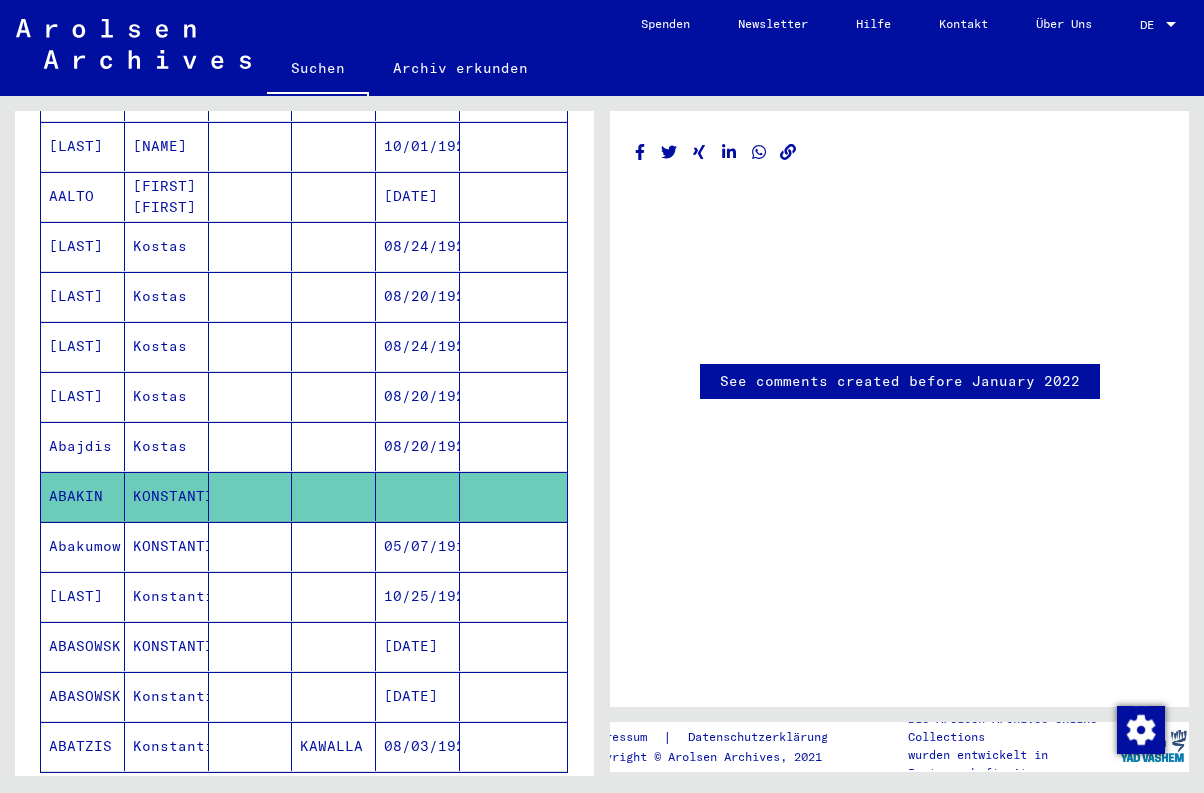 click on "Kostas" at bounding box center (167, 496) 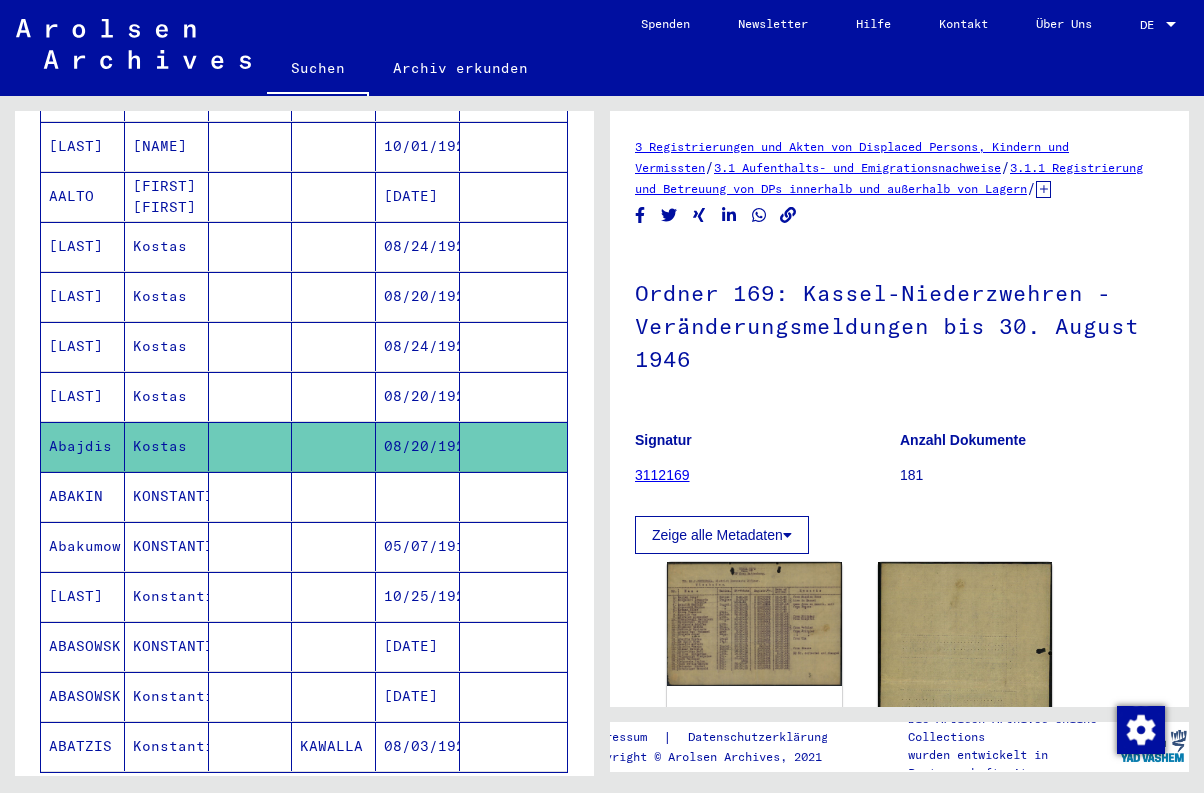 scroll, scrollTop: 0, scrollLeft: 0, axis: both 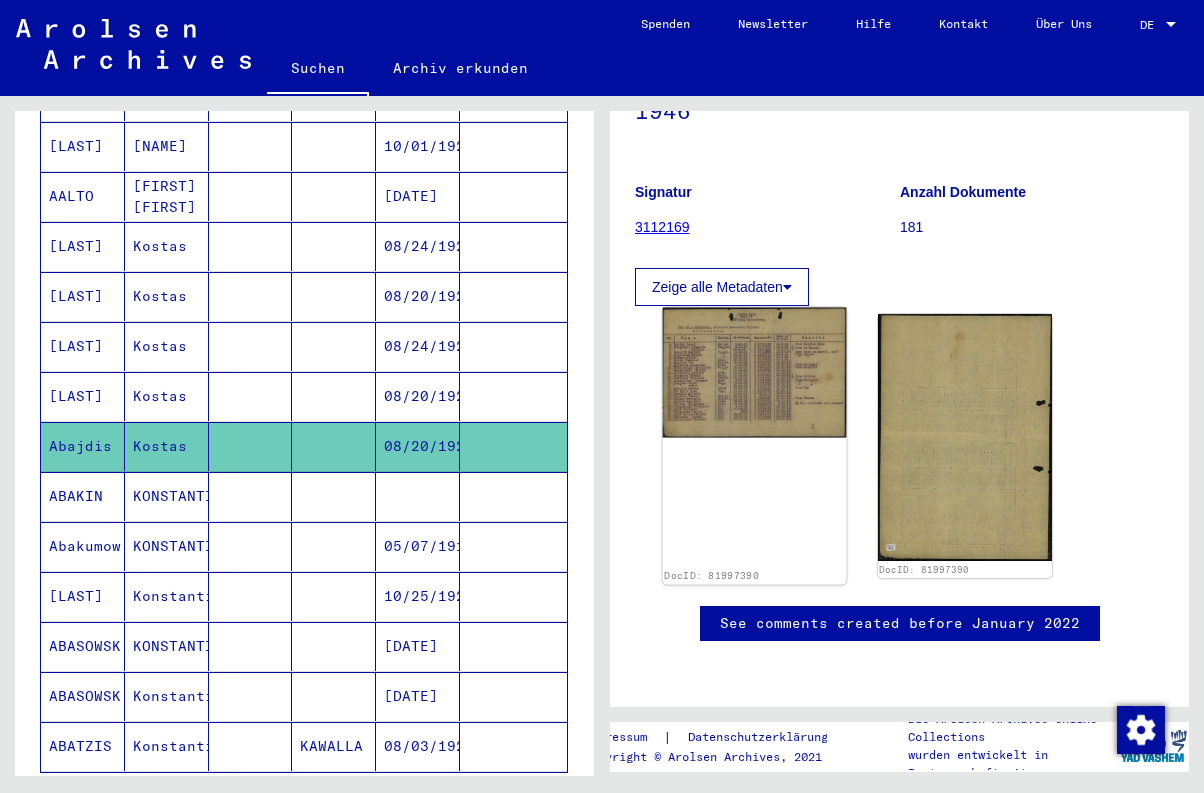 click 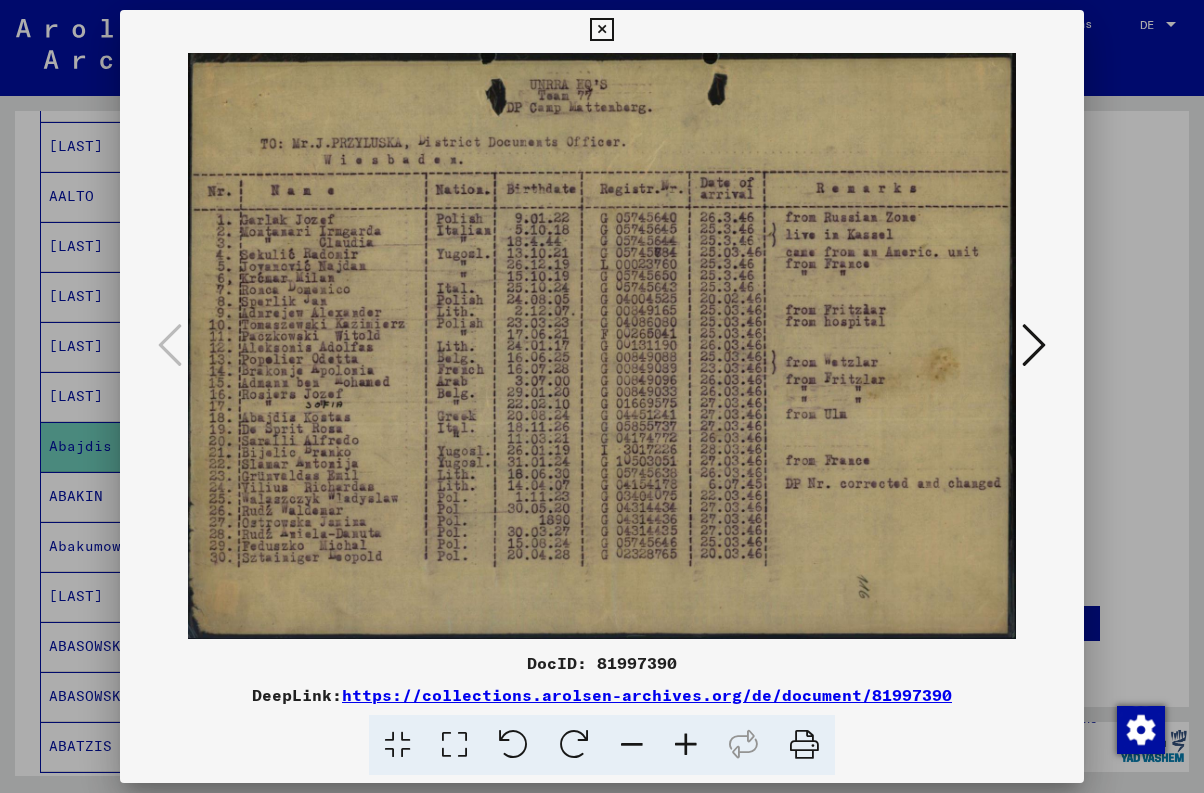click at bounding box center [601, 30] 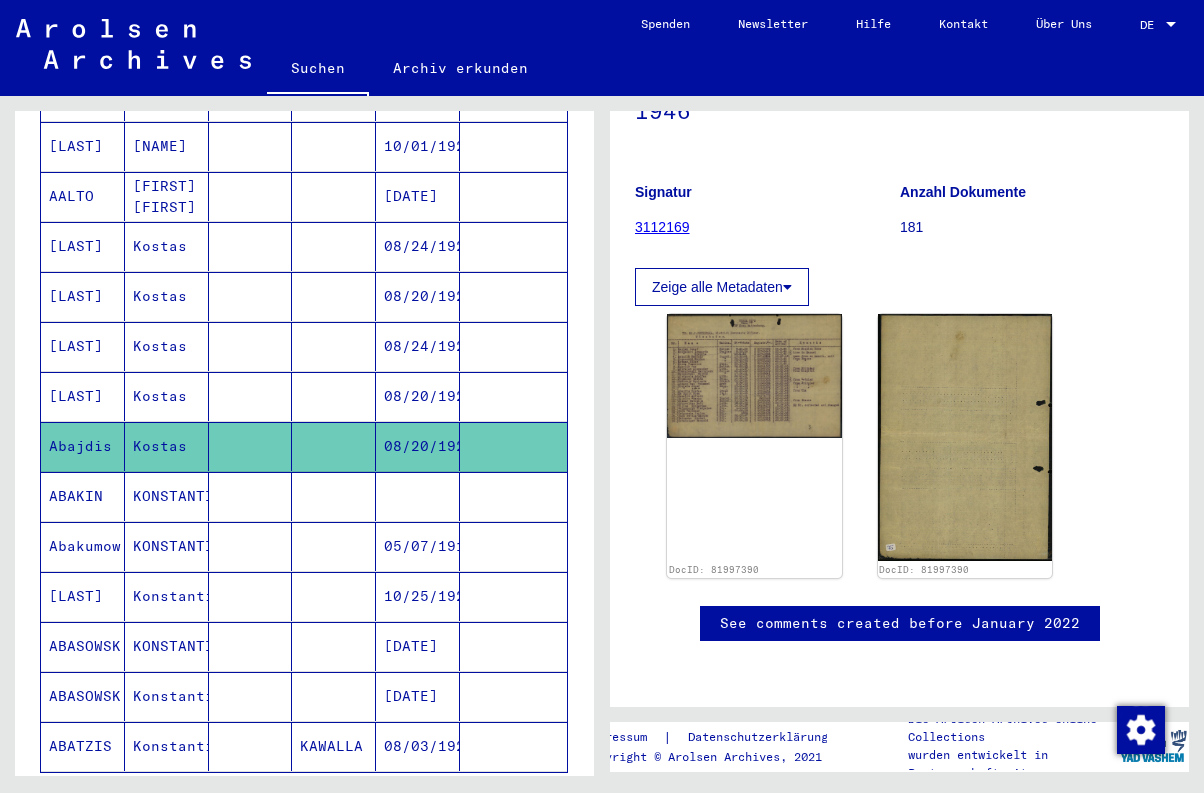 click on "Kostas" at bounding box center [167, 446] 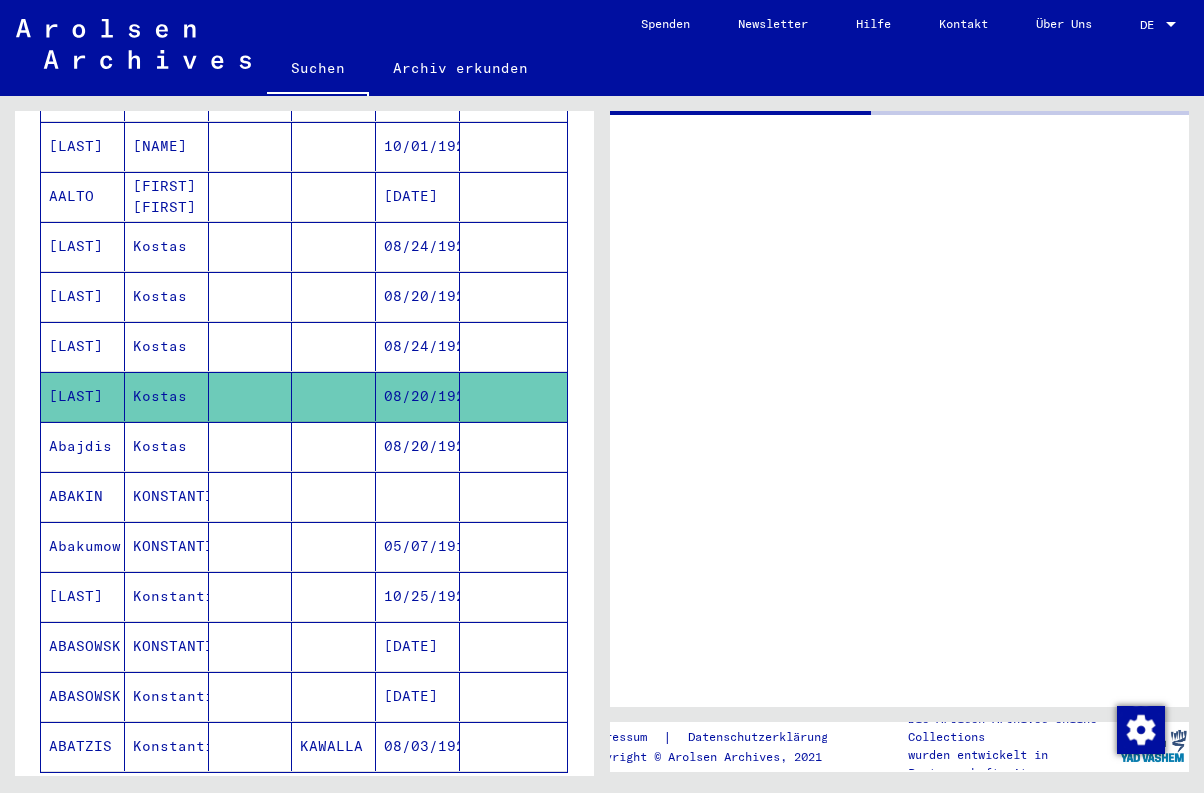 scroll, scrollTop: 0, scrollLeft: 0, axis: both 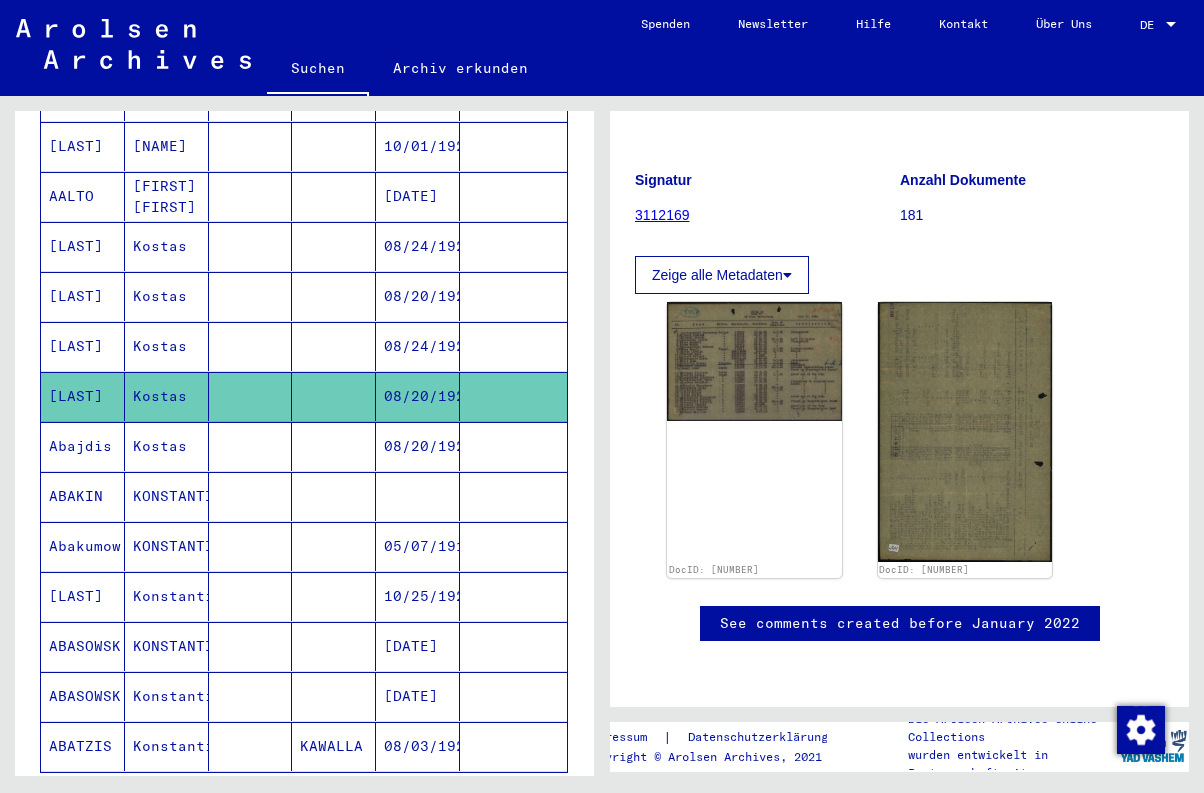 click on "[LAST]" at bounding box center (83, 396) 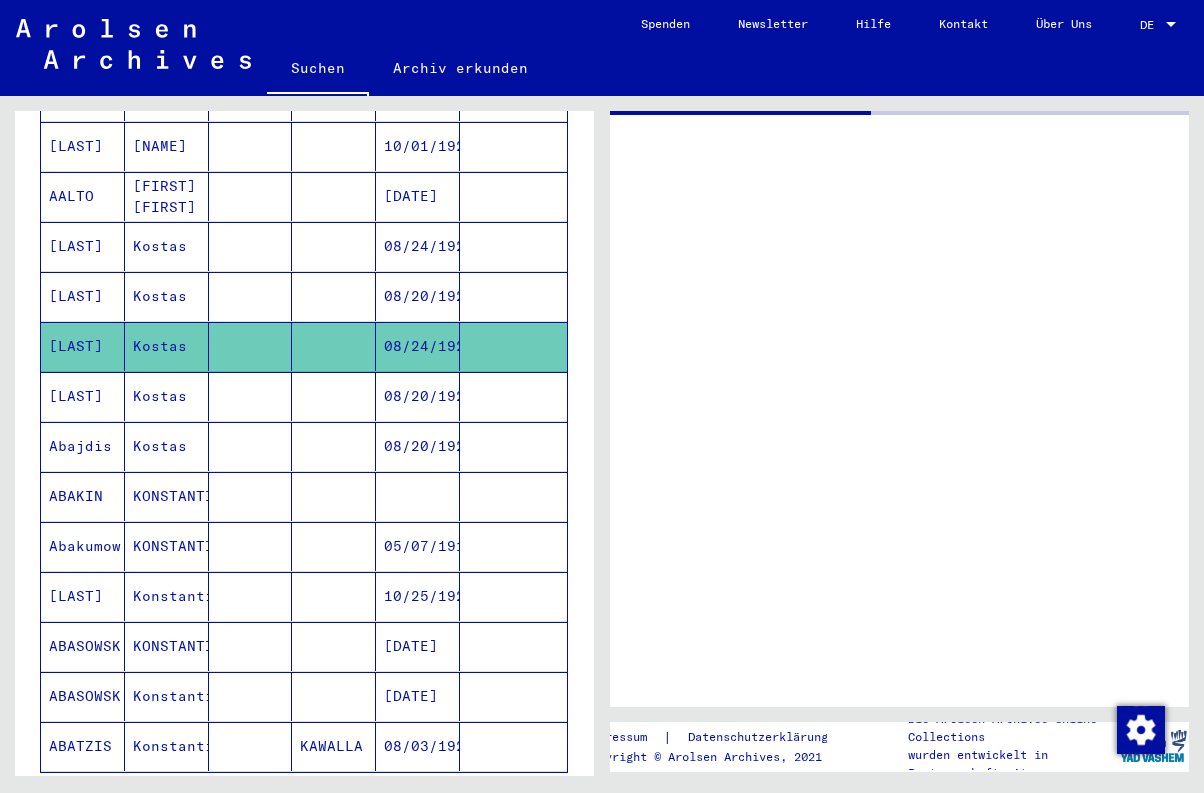 scroll, scrollTop: 0, scrollLeft: 0, axis: both 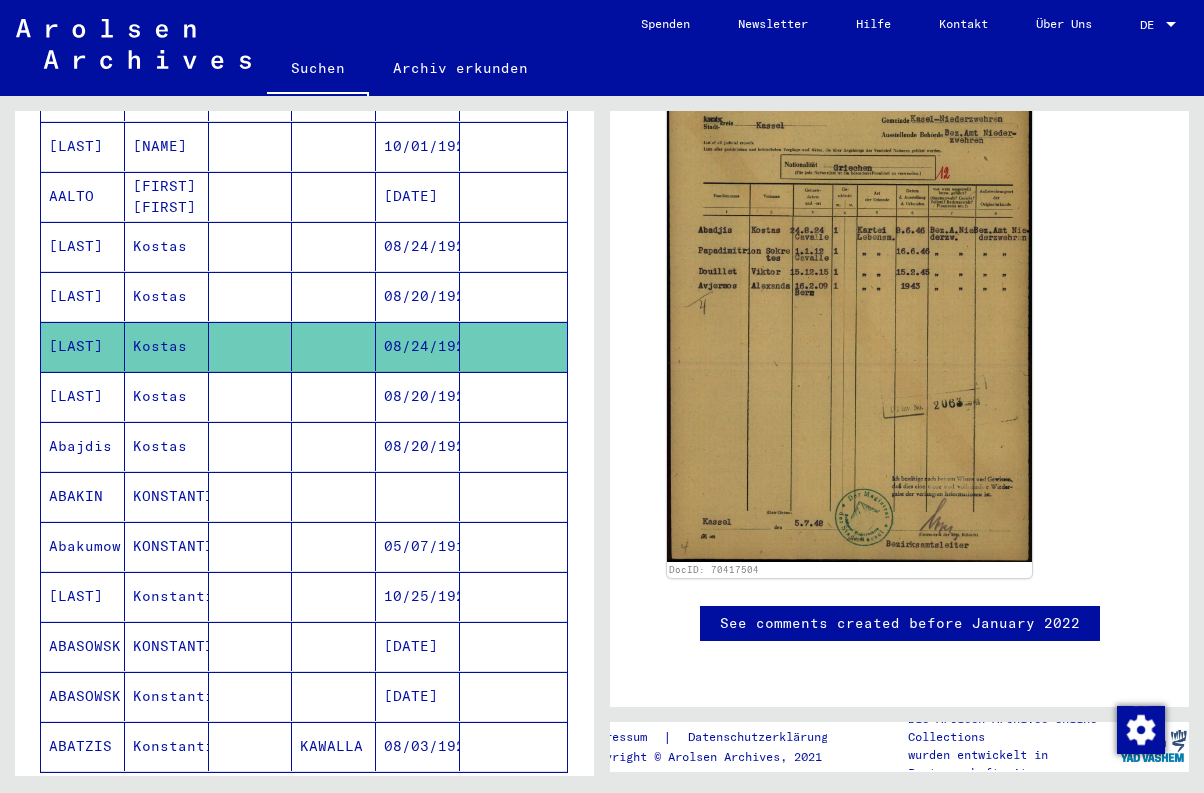 click on "Kostas" at bounding box center [167, 346] 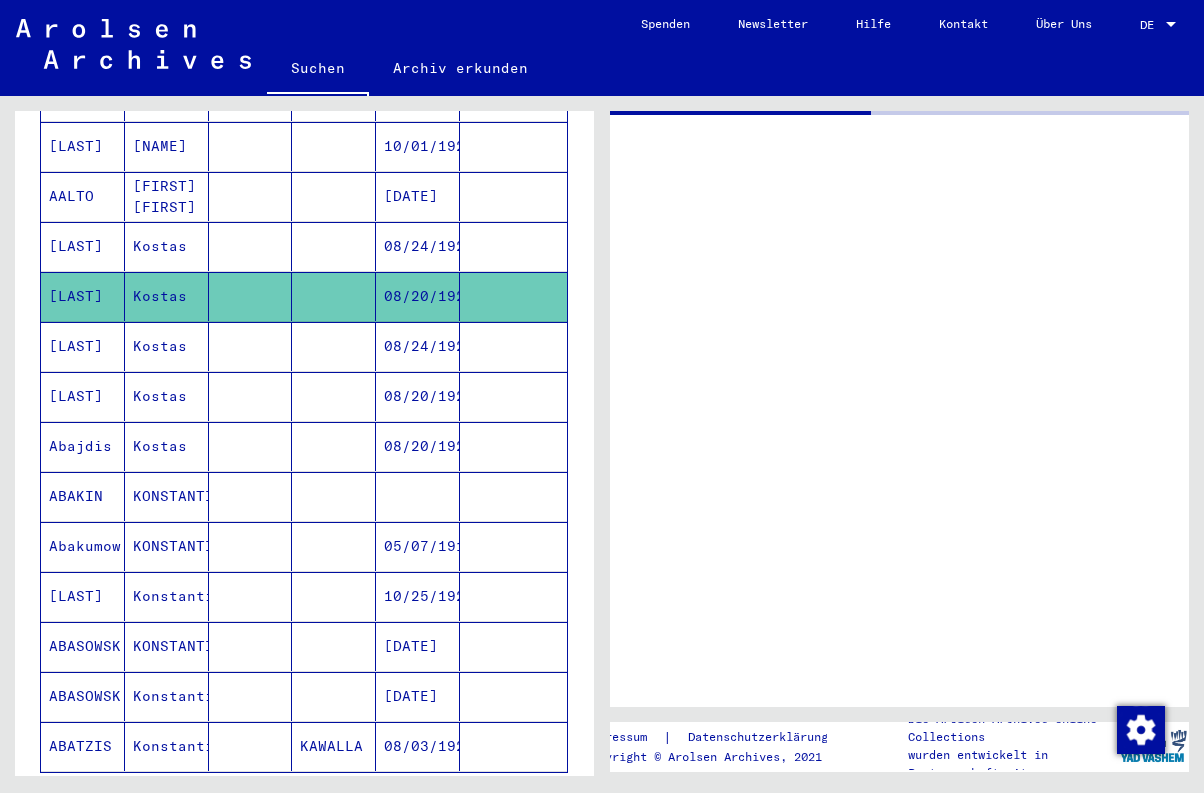 scroll, scrollTop: 0, scrollLeft: 0, axis: both 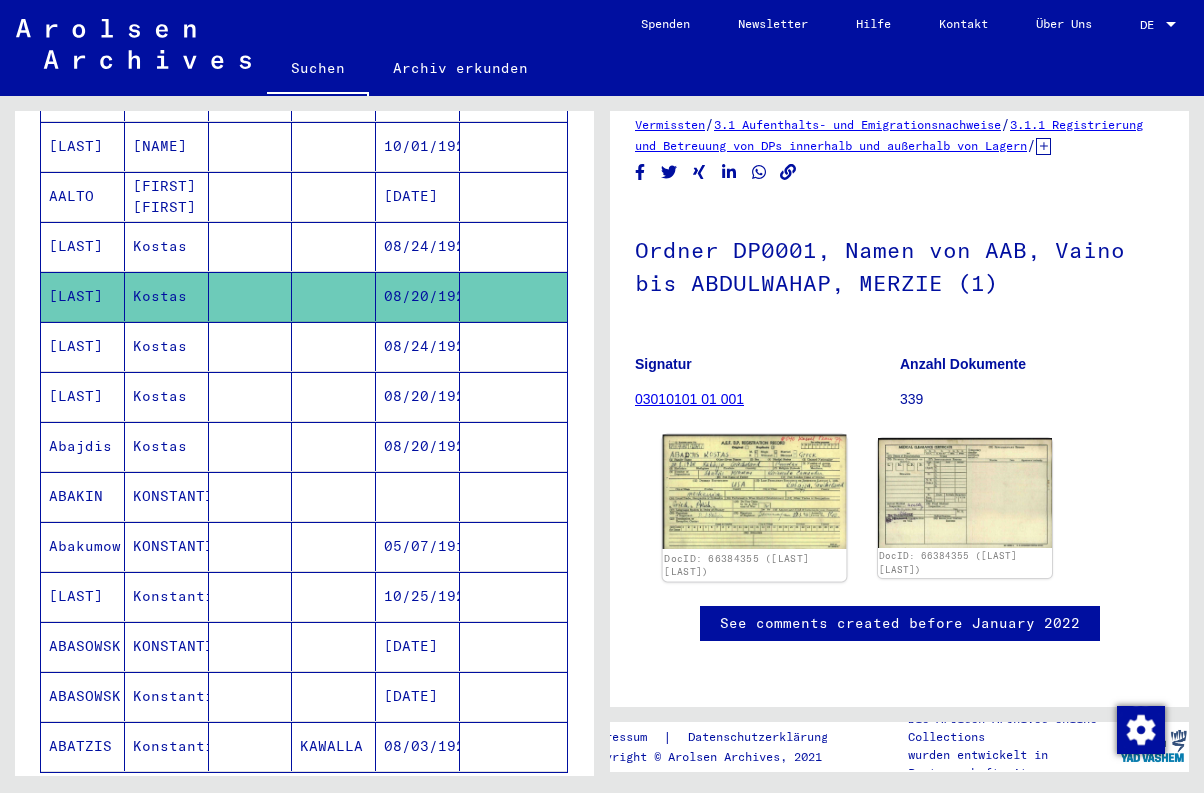 click 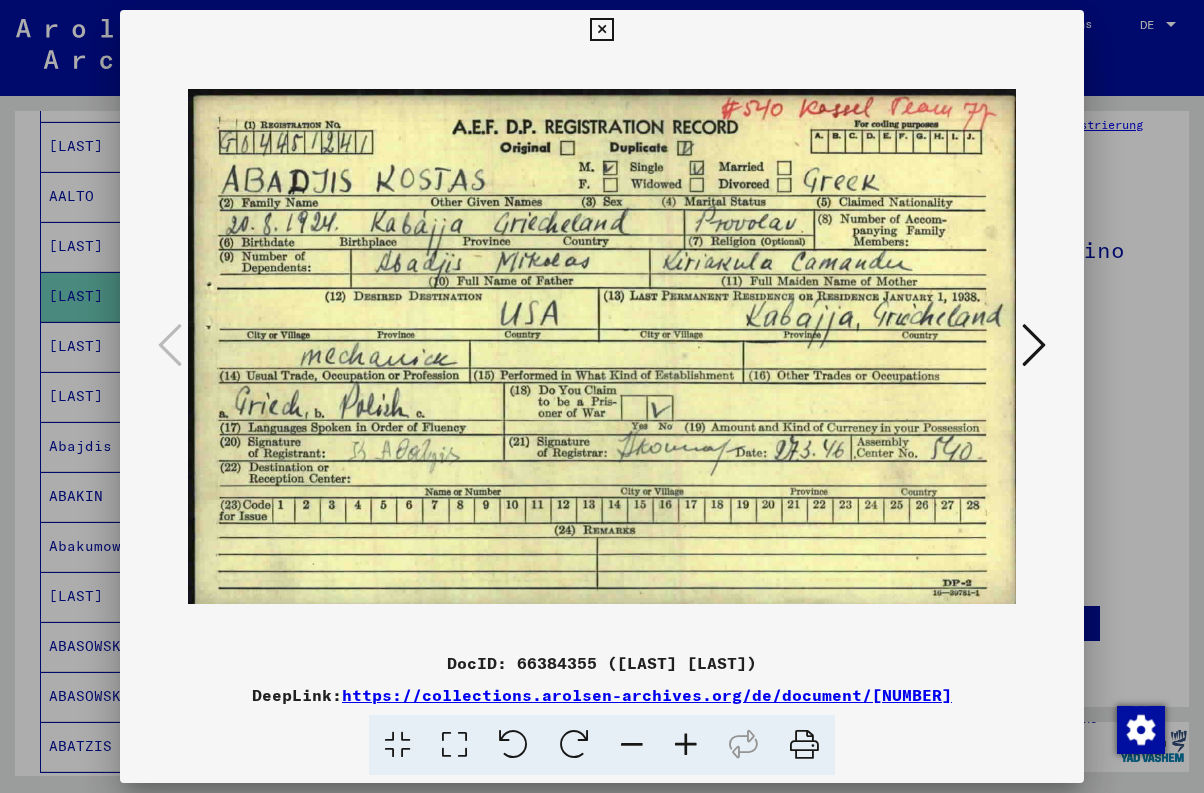 click at bounding box center (601, 30) 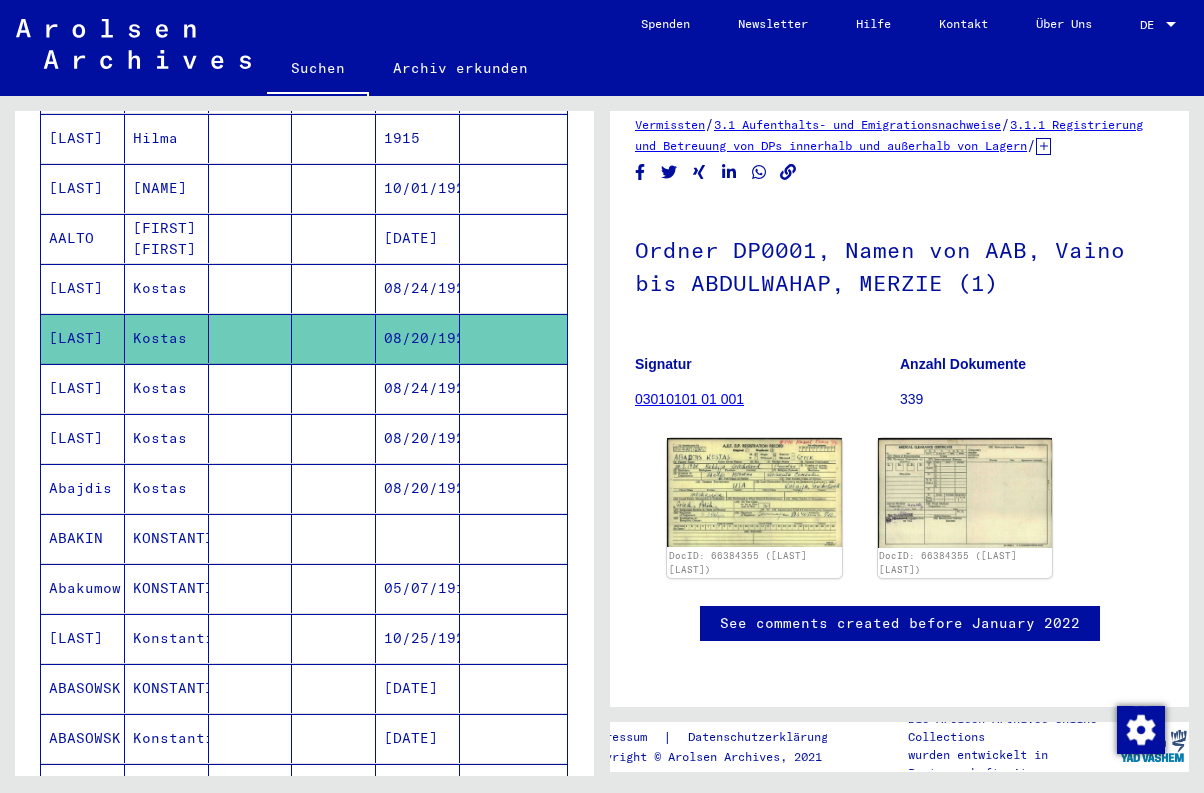 scroll, scrollTop: 951, scrollLeft: 0, axis: vertical 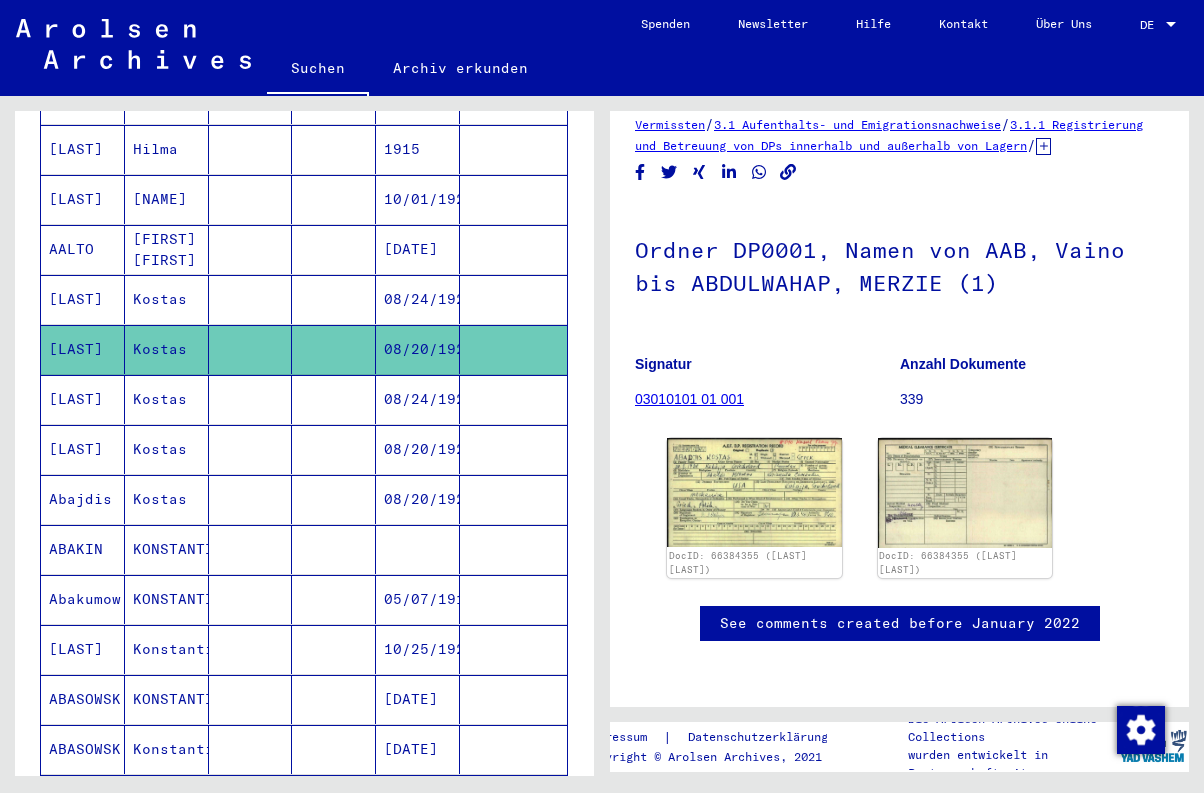 click on "Kostas" at bounding box center (167, 349) 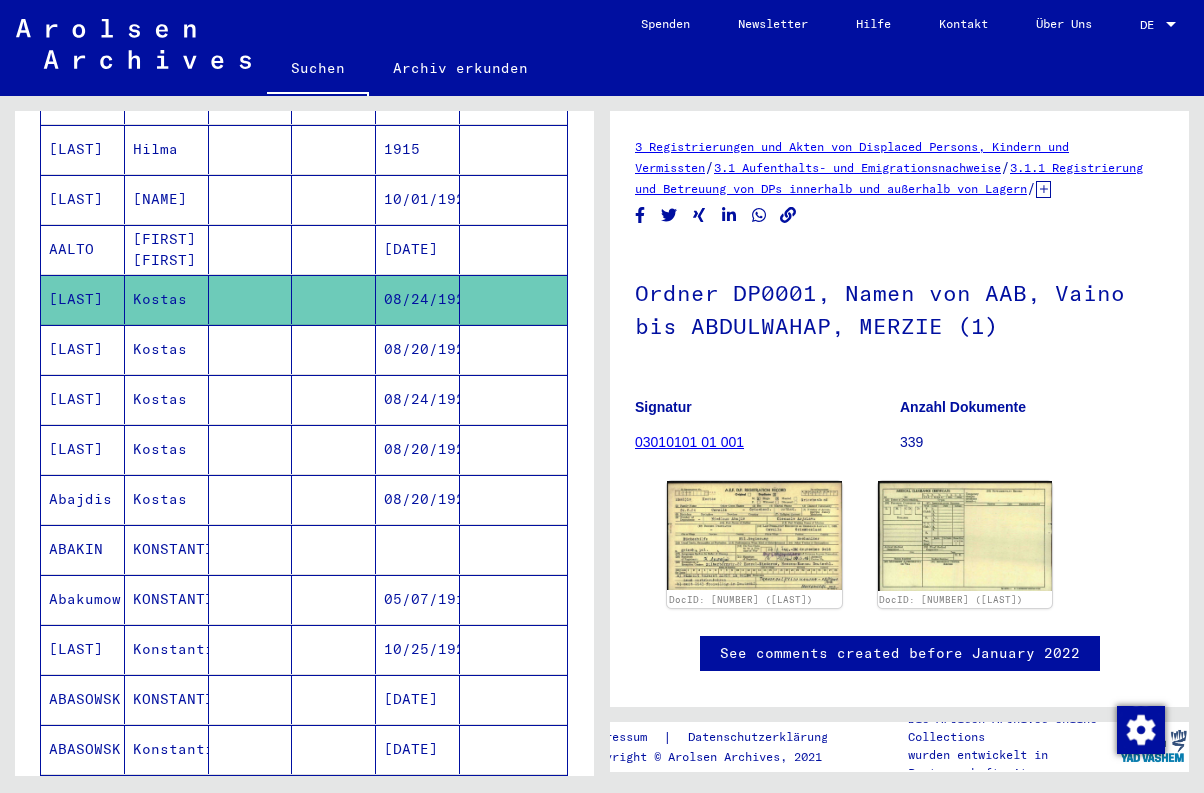 scroll, scrollTop: 208, scrollLeft: 0, axis: vertical 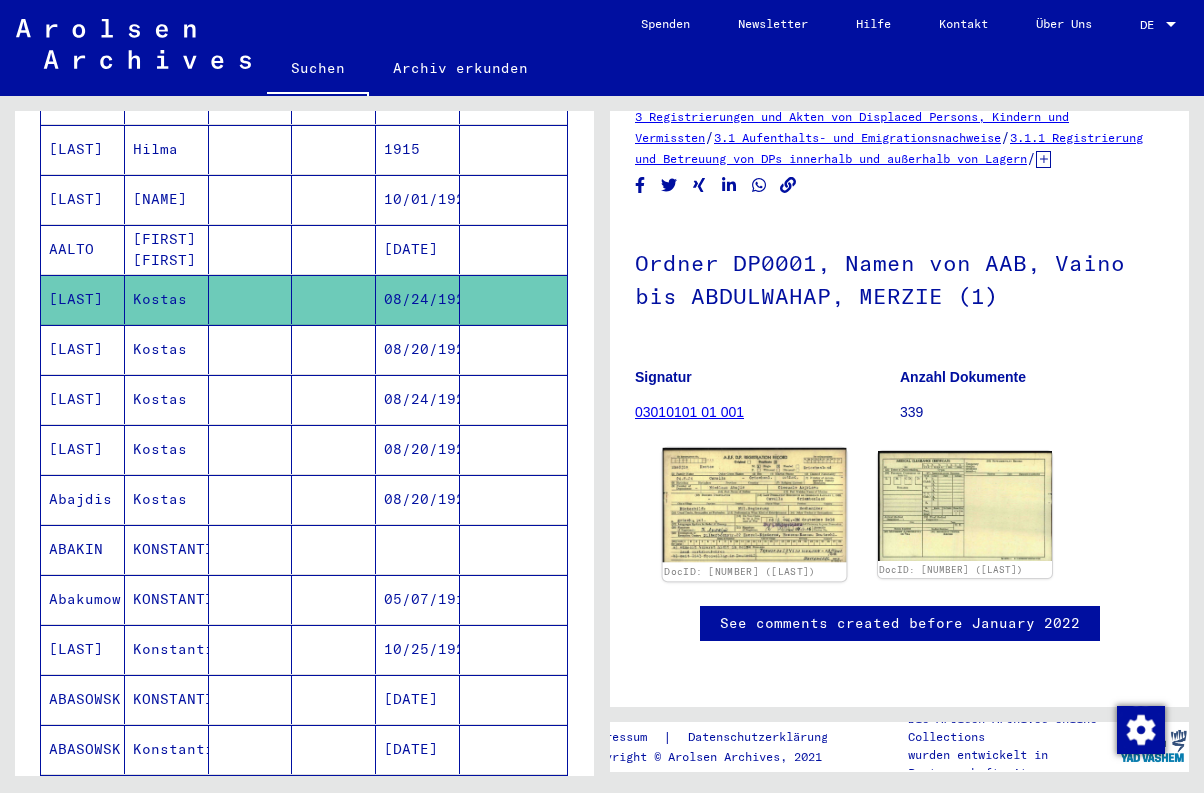 click 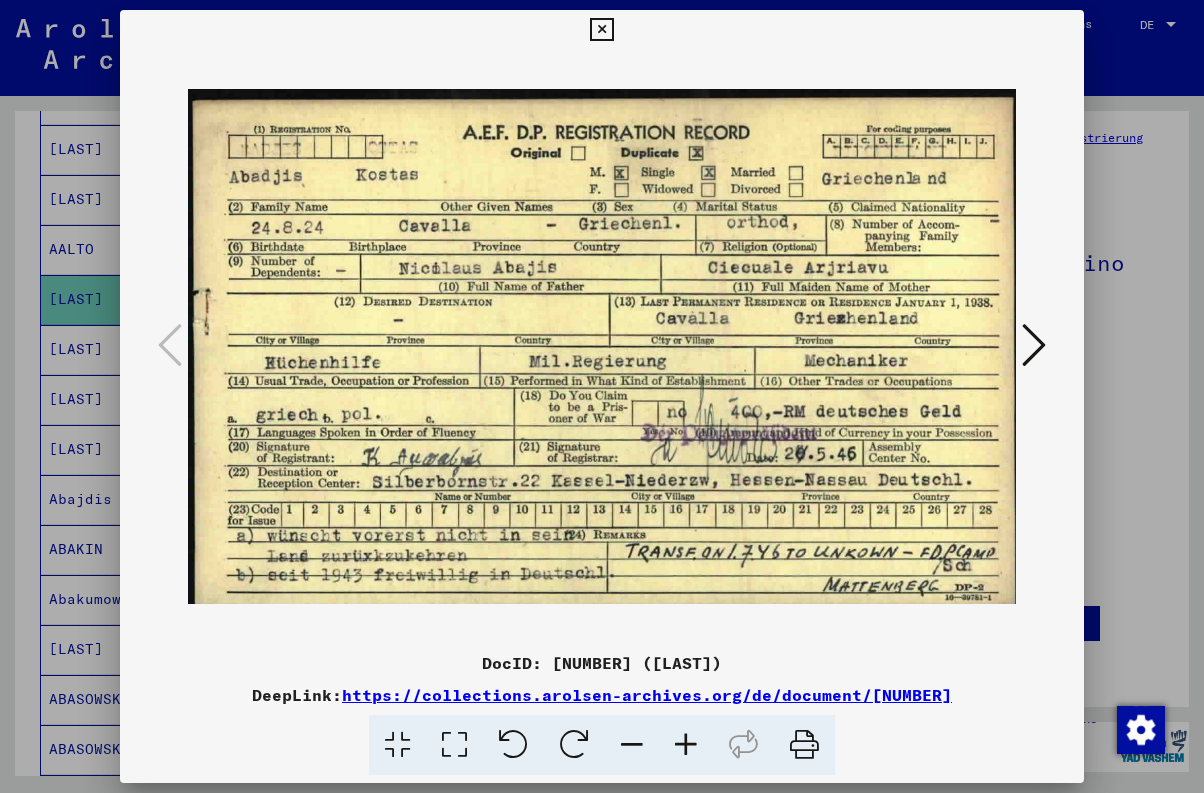 click at bounding box center [601, 30] 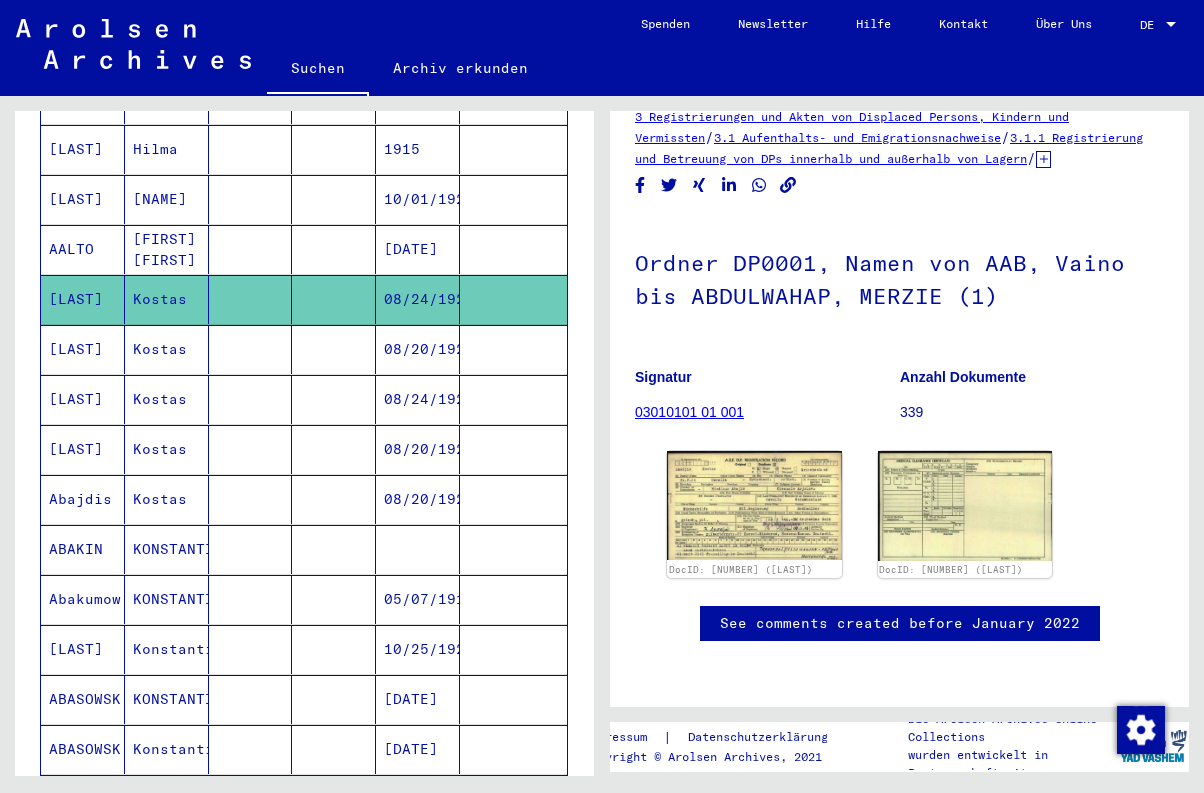click on "[FIRST] [FIRST]" at bounding box center [167, 299] 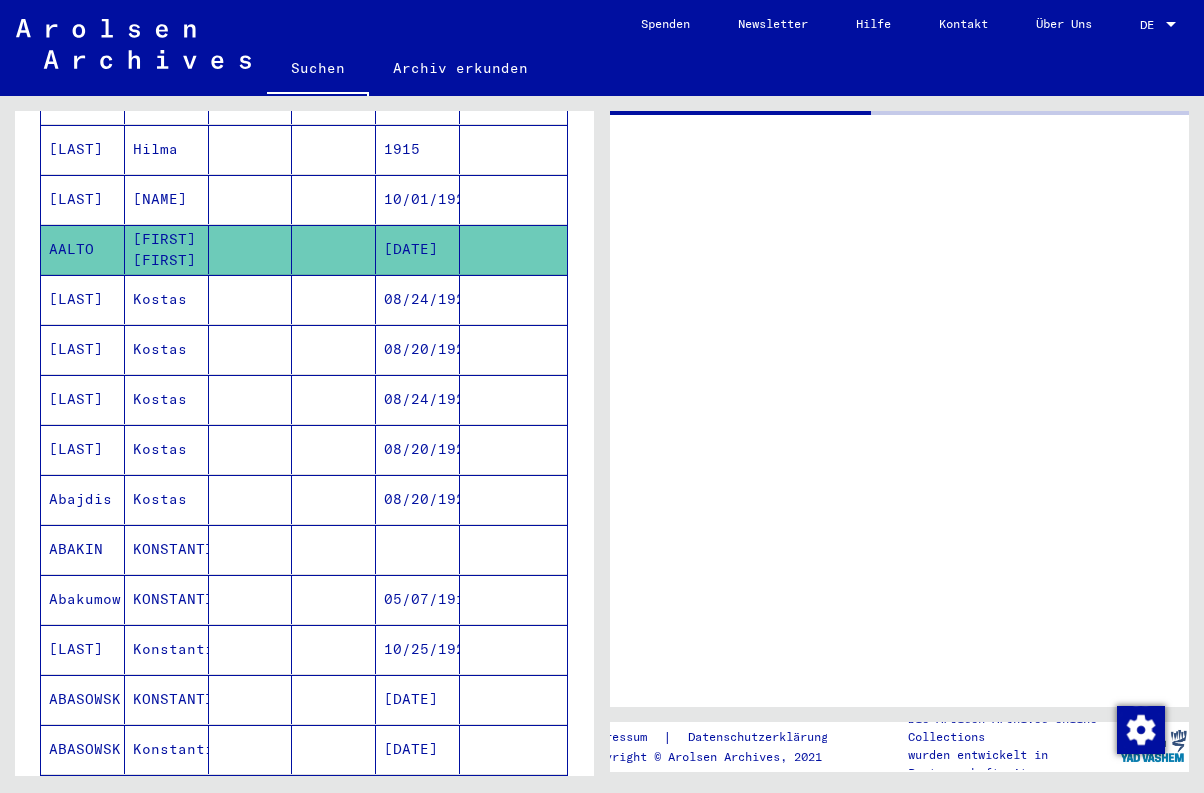 scroll, scrollTop: 0, scrollLeft: 0, axis: both 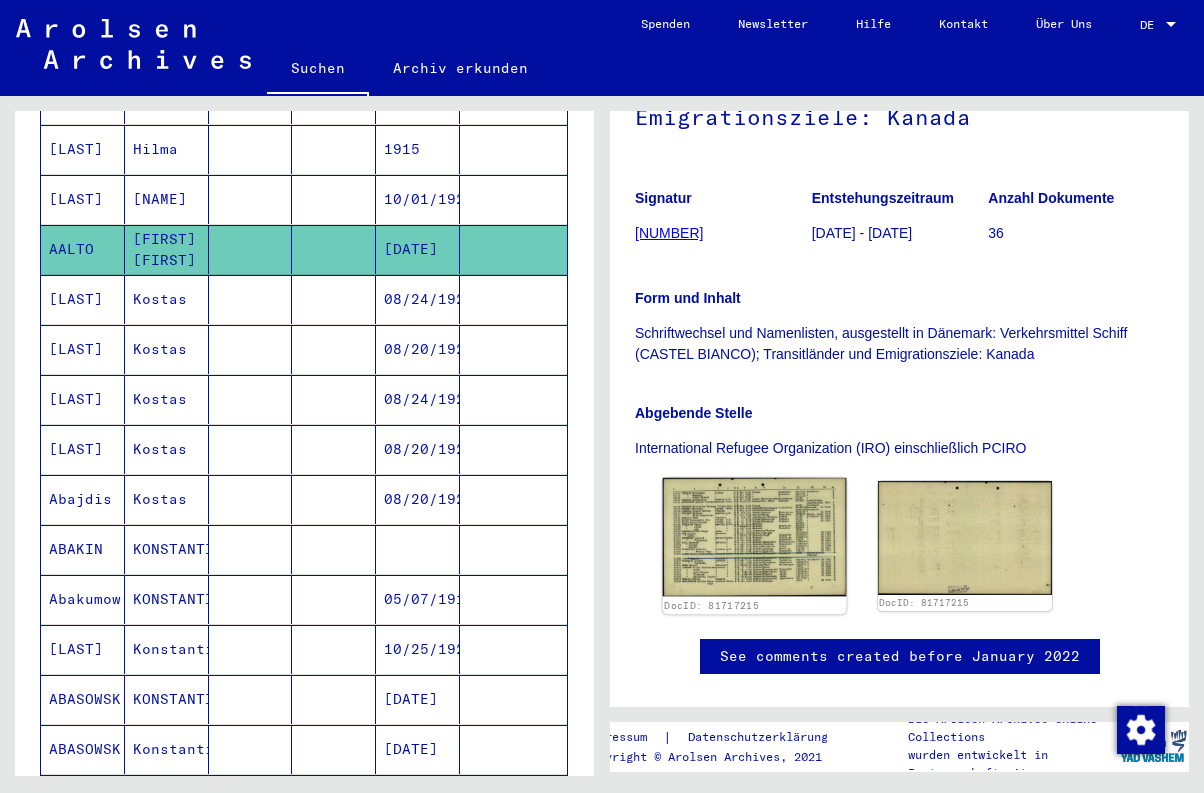 click 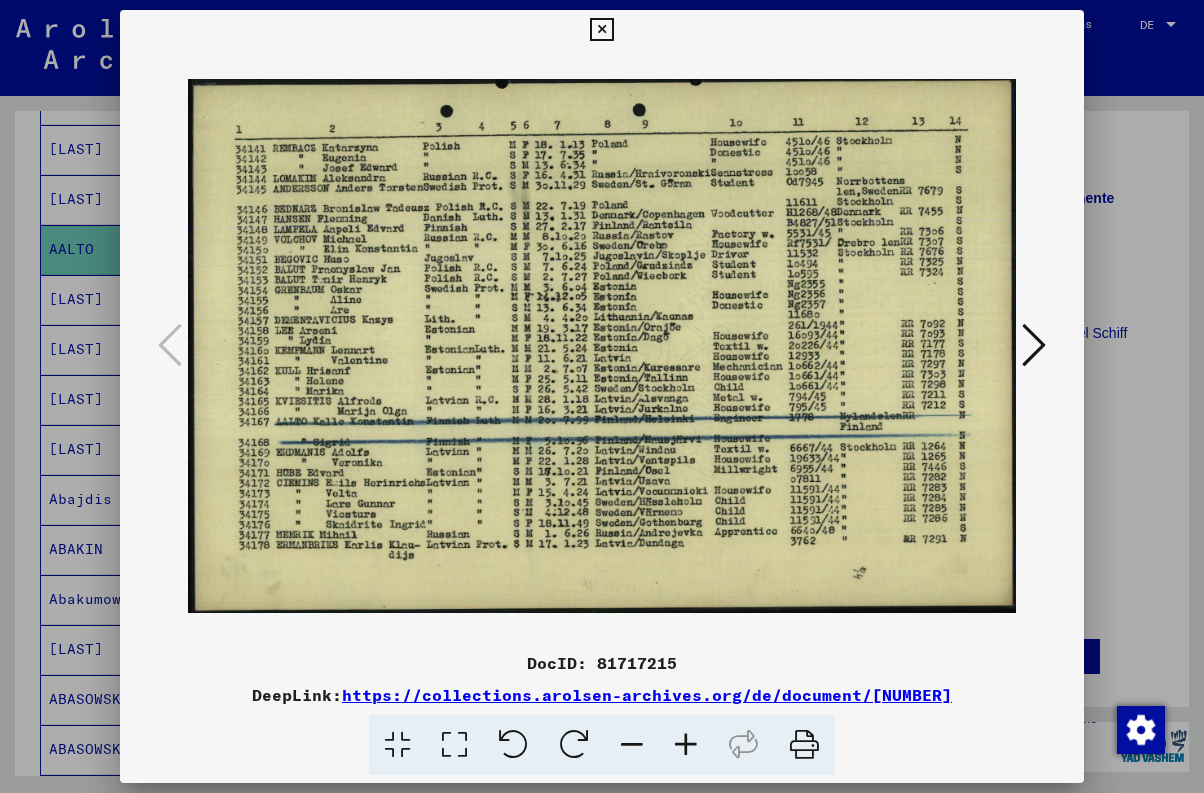 click at bounding box center [601, 30] 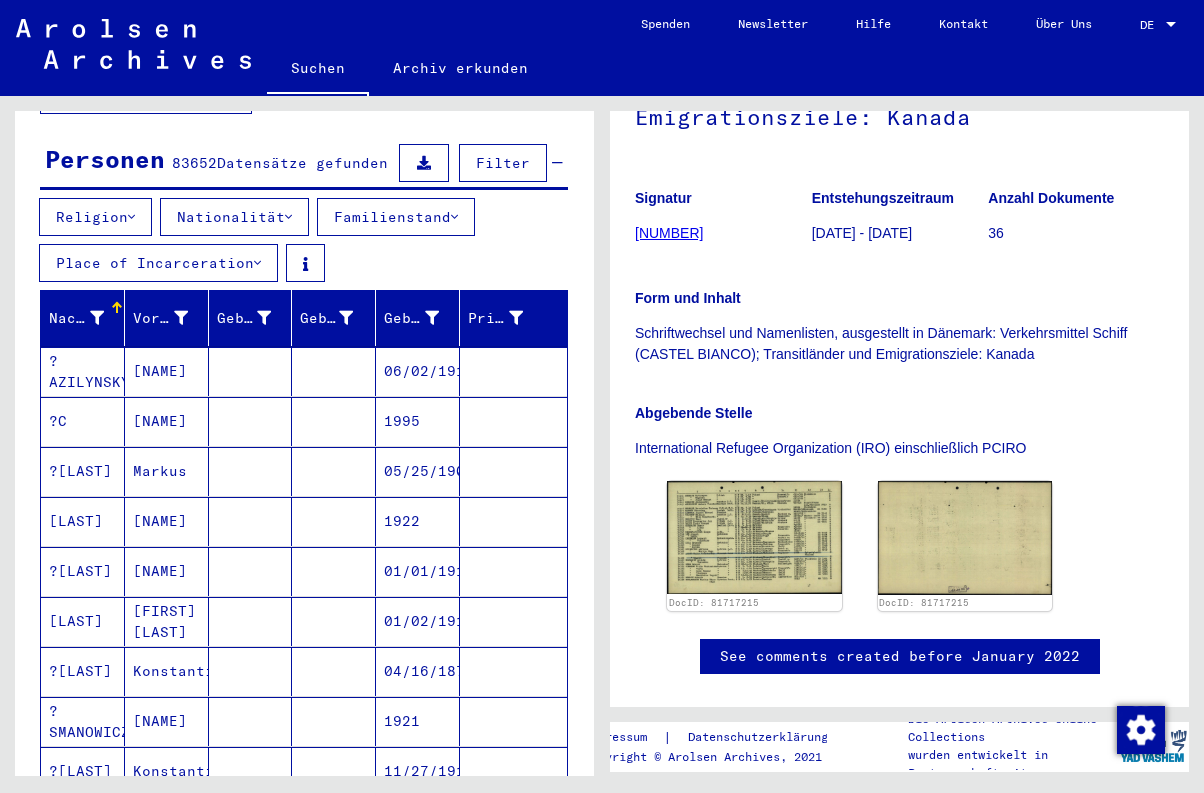 scroll, scrollTop: 199, scrollLeft: 0, axis: vertical 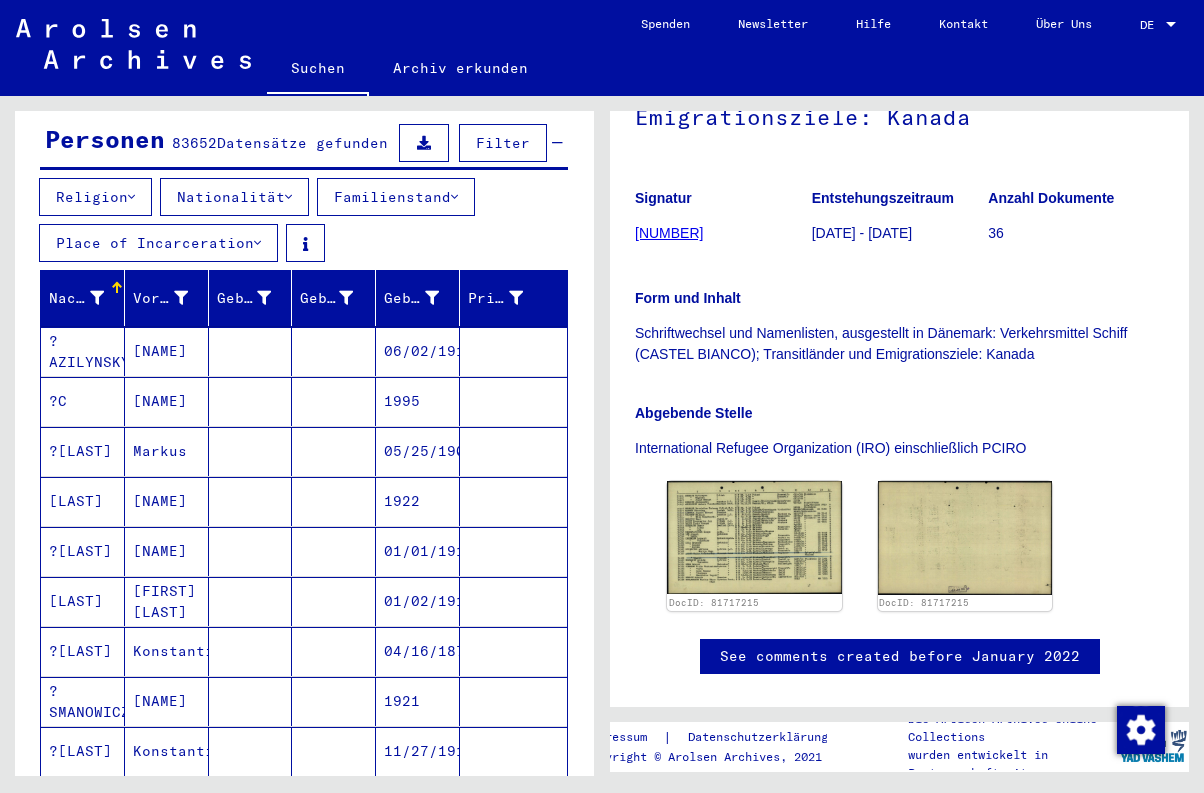 click on "[NAME]" at bounding box center (167, 401) 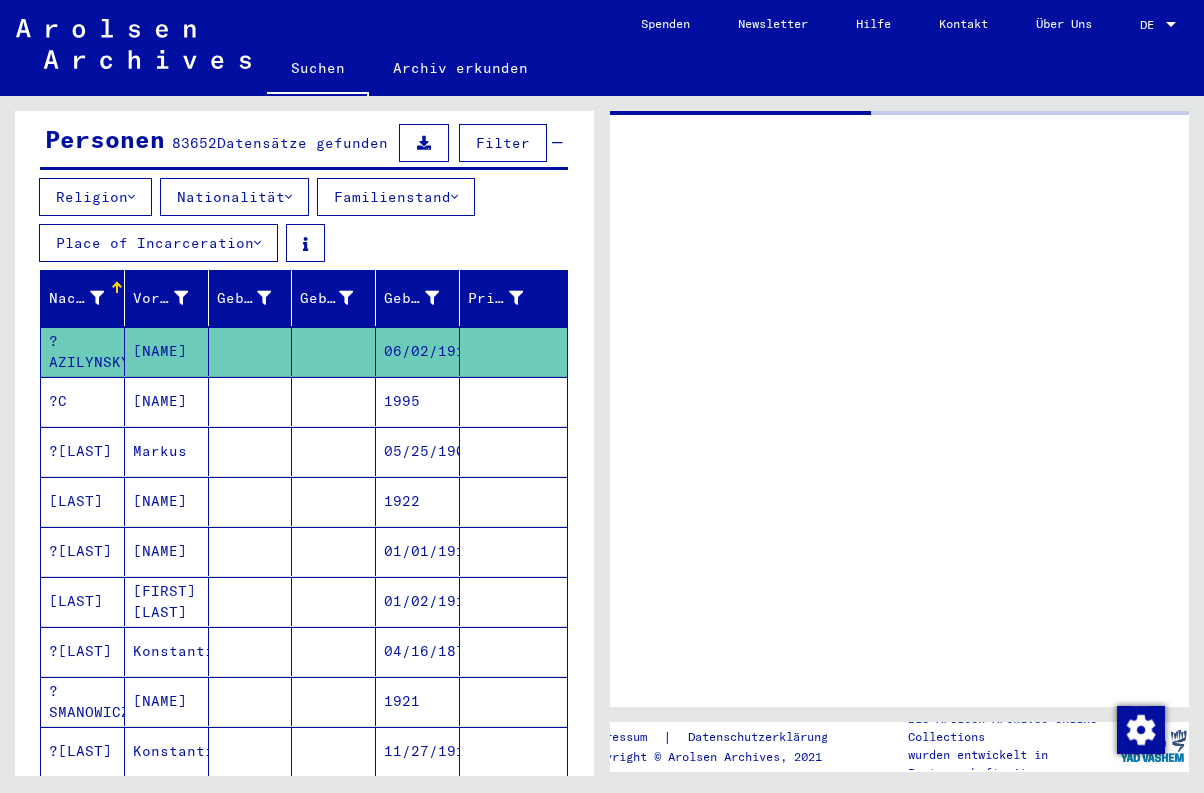 scroll, scrollTop: 0, scrollLeft: 0, axis: both 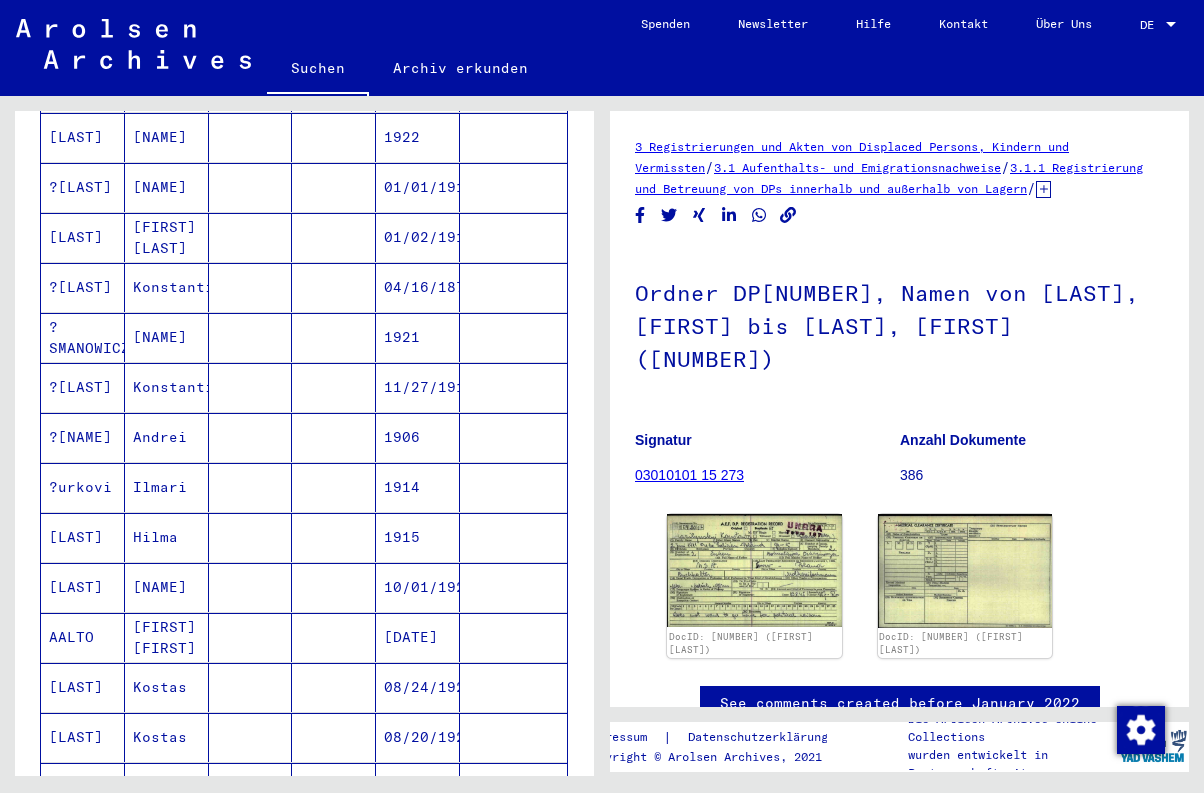 click on "Konstantin" at bounding box center [167, 437] 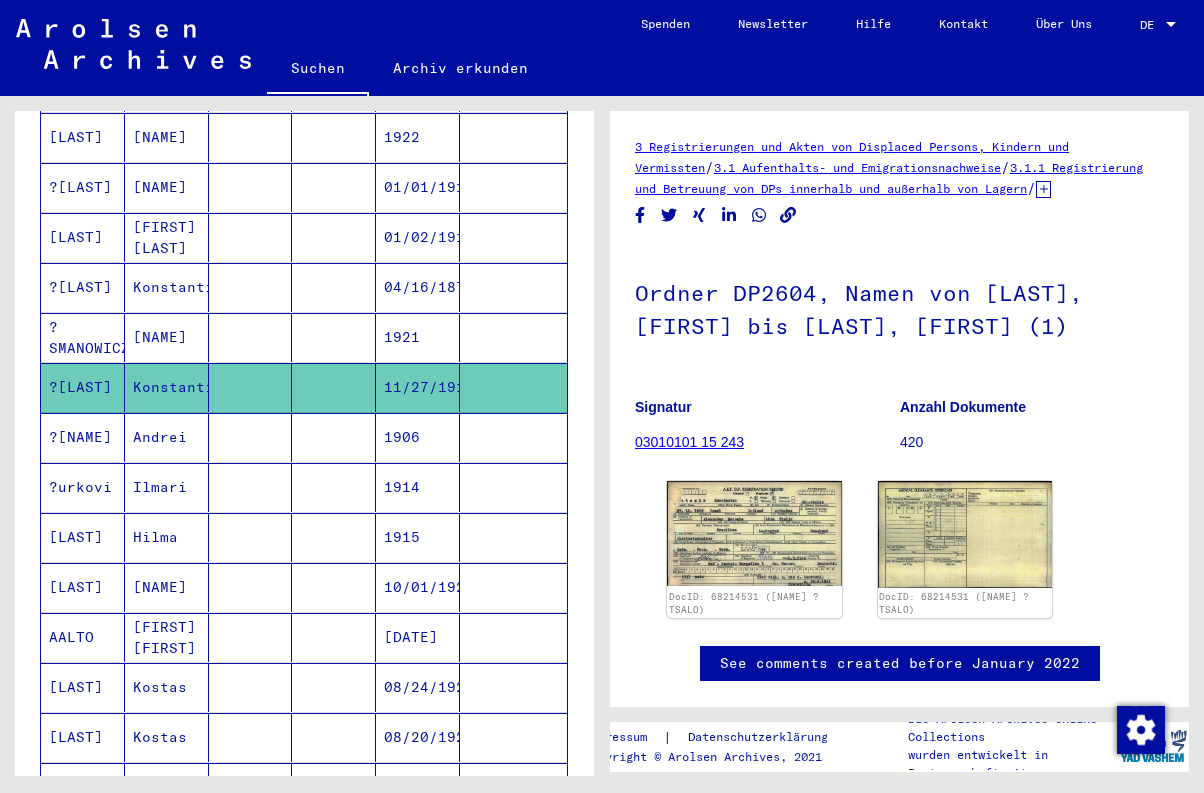 scroll, scrollTop: 124, scrollLeft: 0, axis: vertical 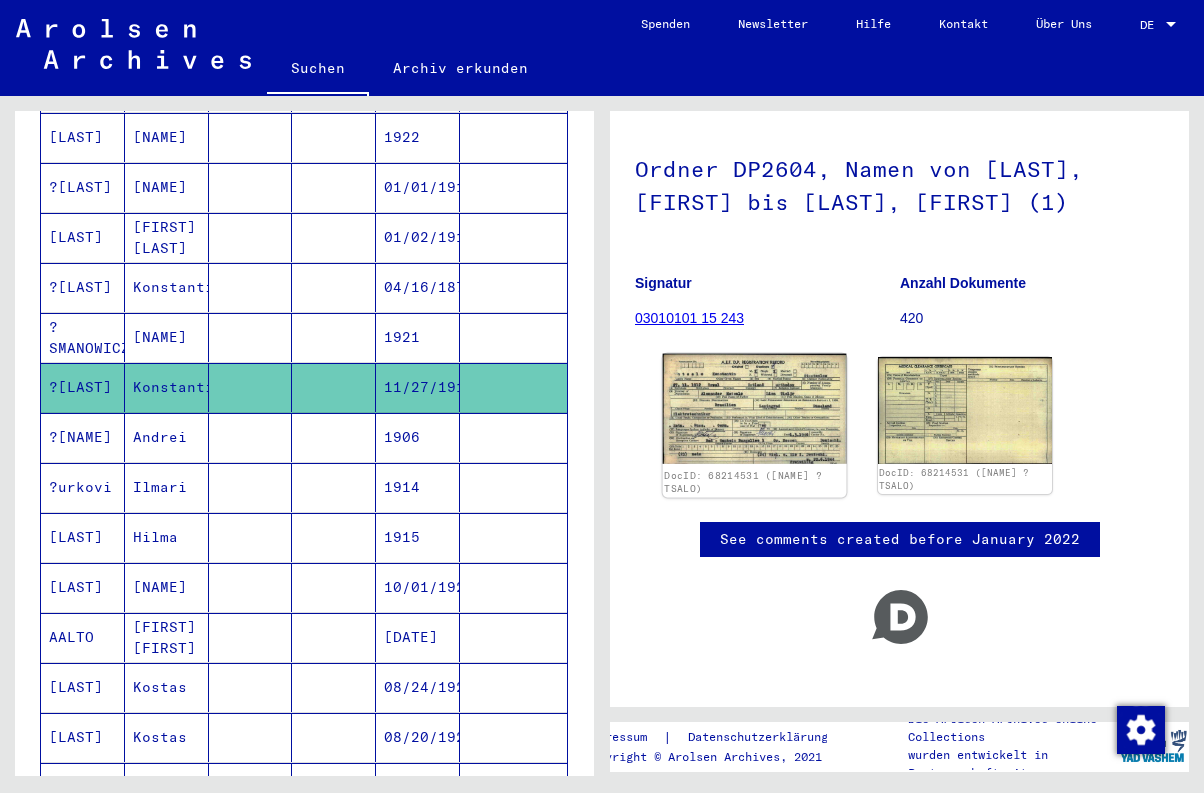click 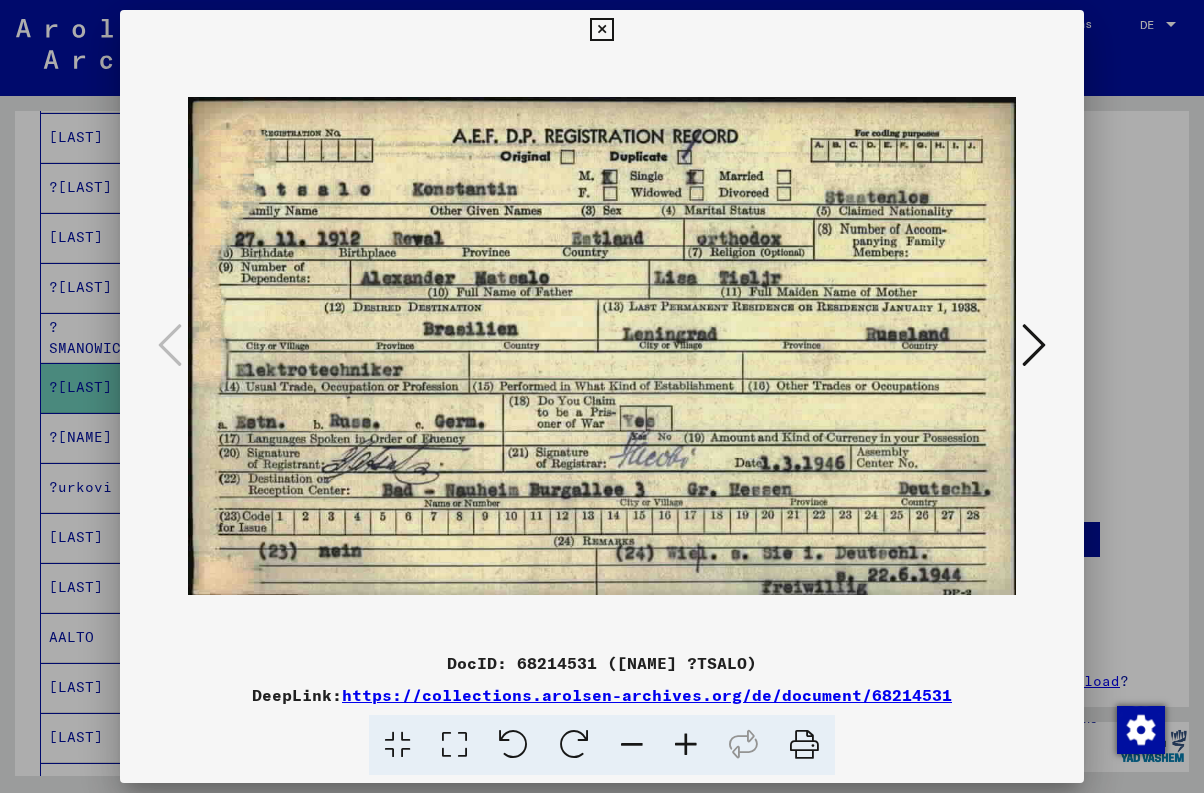 click at bounding box center (1034, 345) 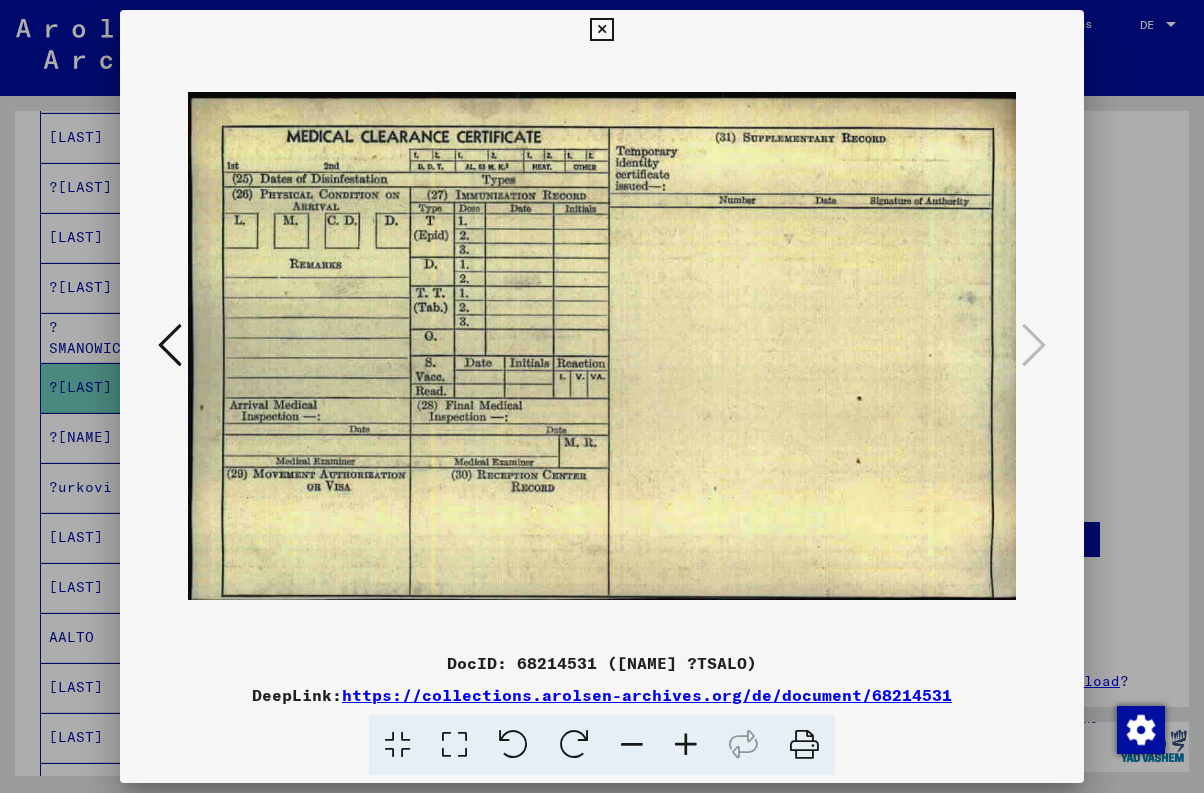 click at bounding box center [601, 30] 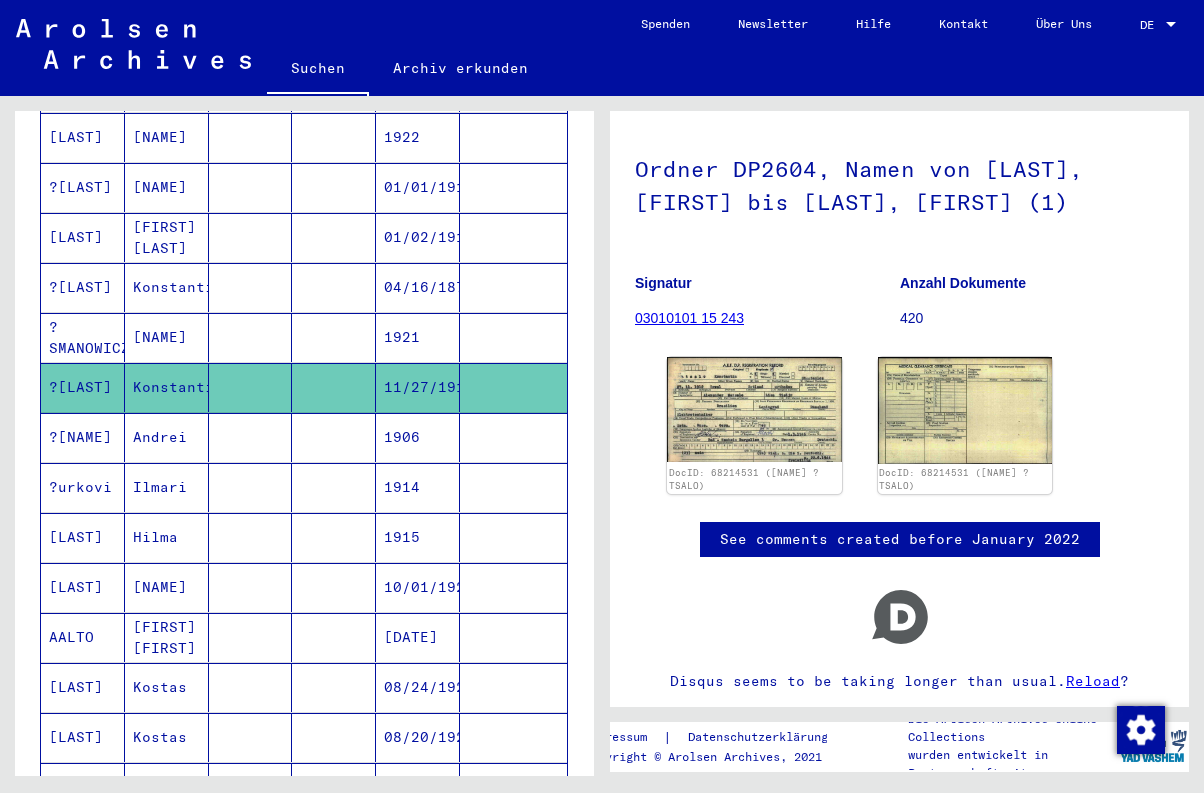 click on "Andrei" at bounding box center [167, 487] 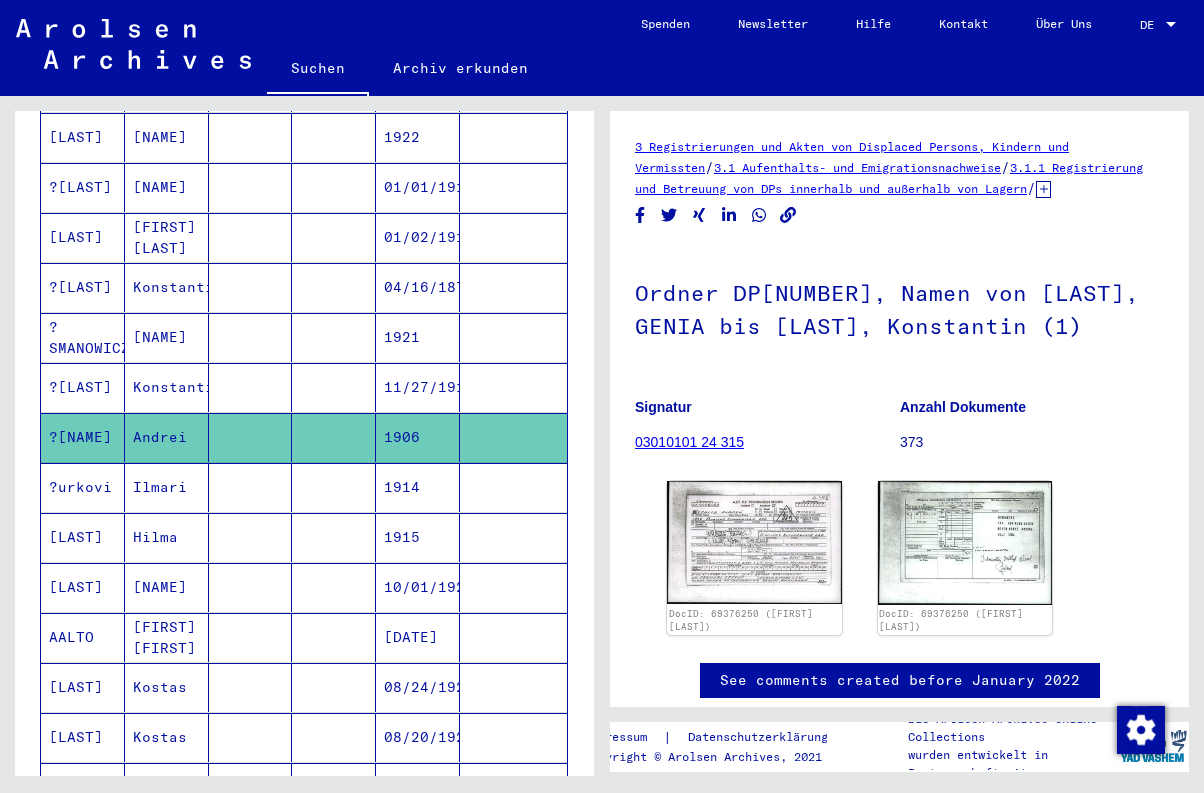 scroll, scrollTop: 114, scrollLeft: 0, axis: vertical 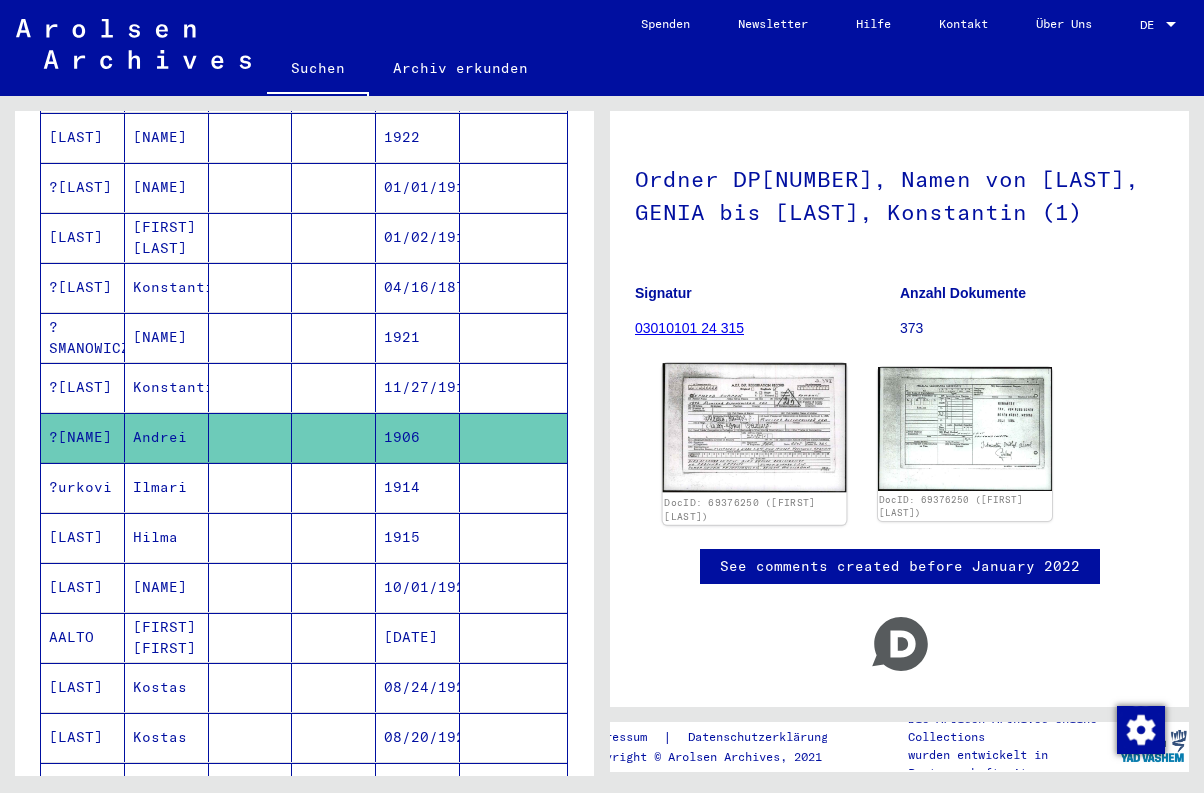 click 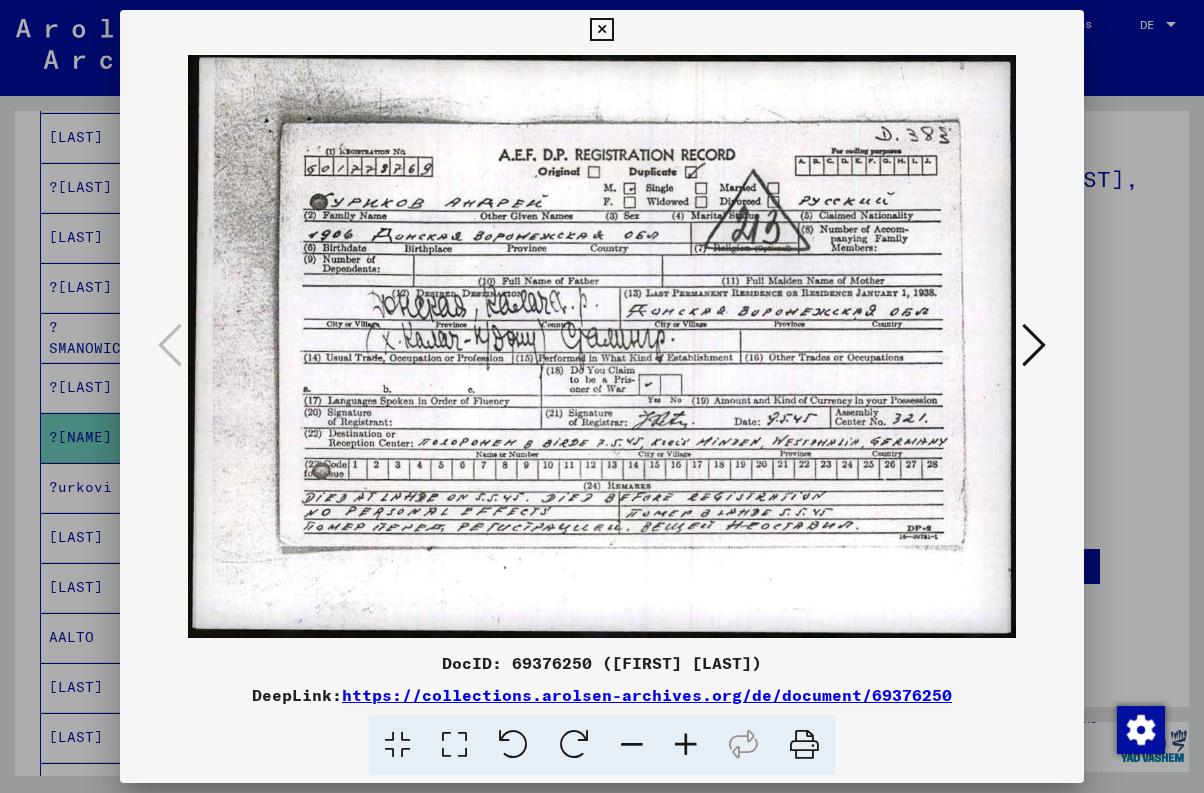 click at bounding box center (601, 30) 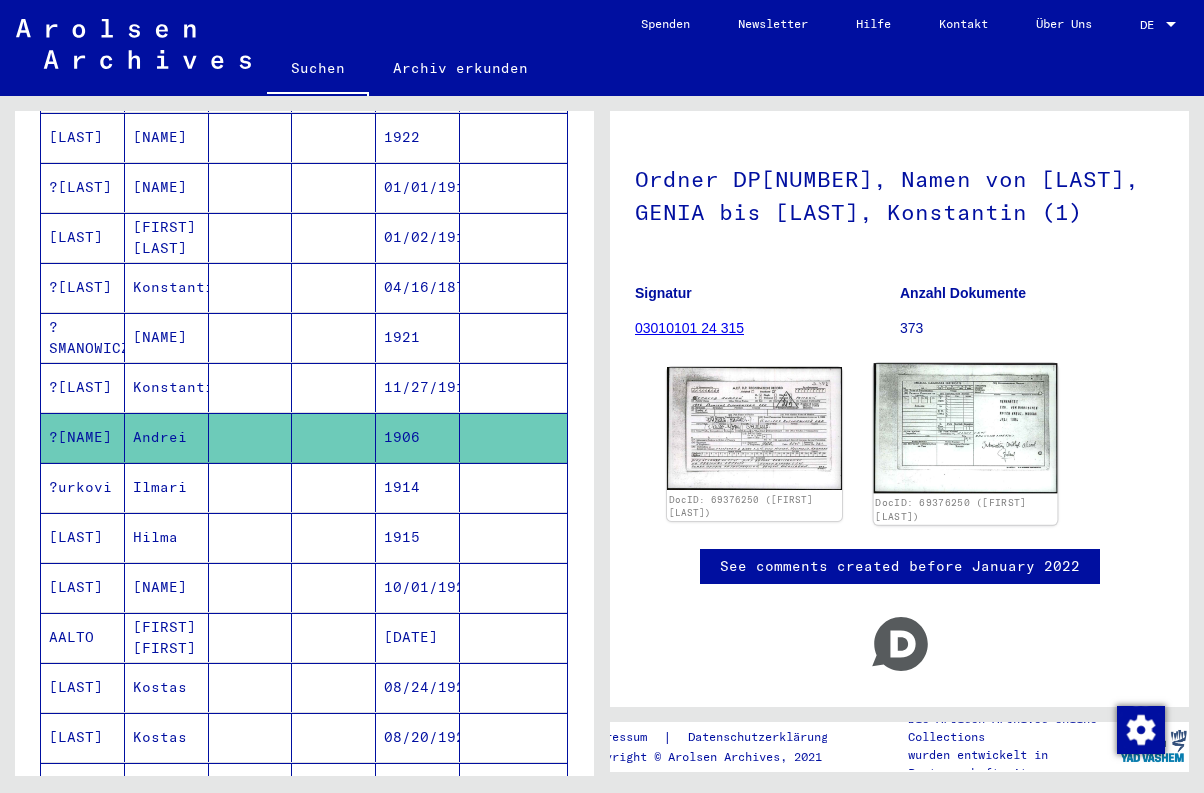 click 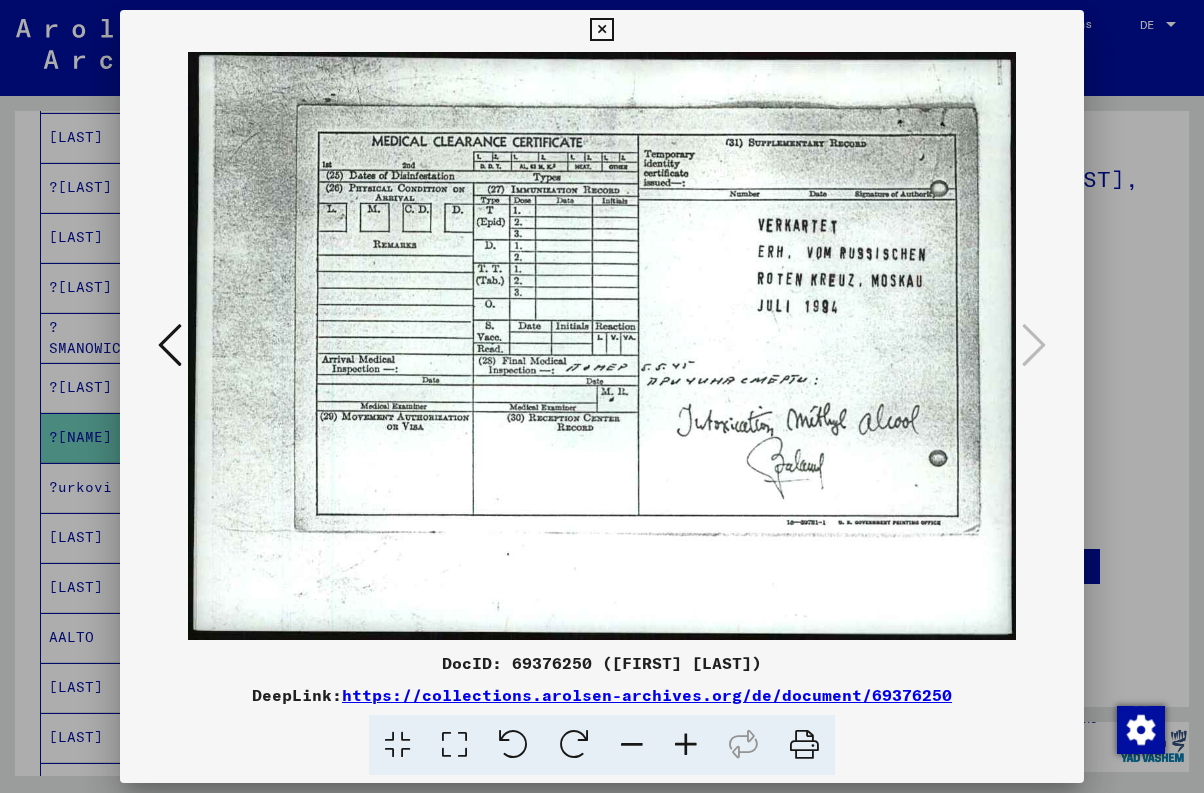 click at bounding box center (601, 30) 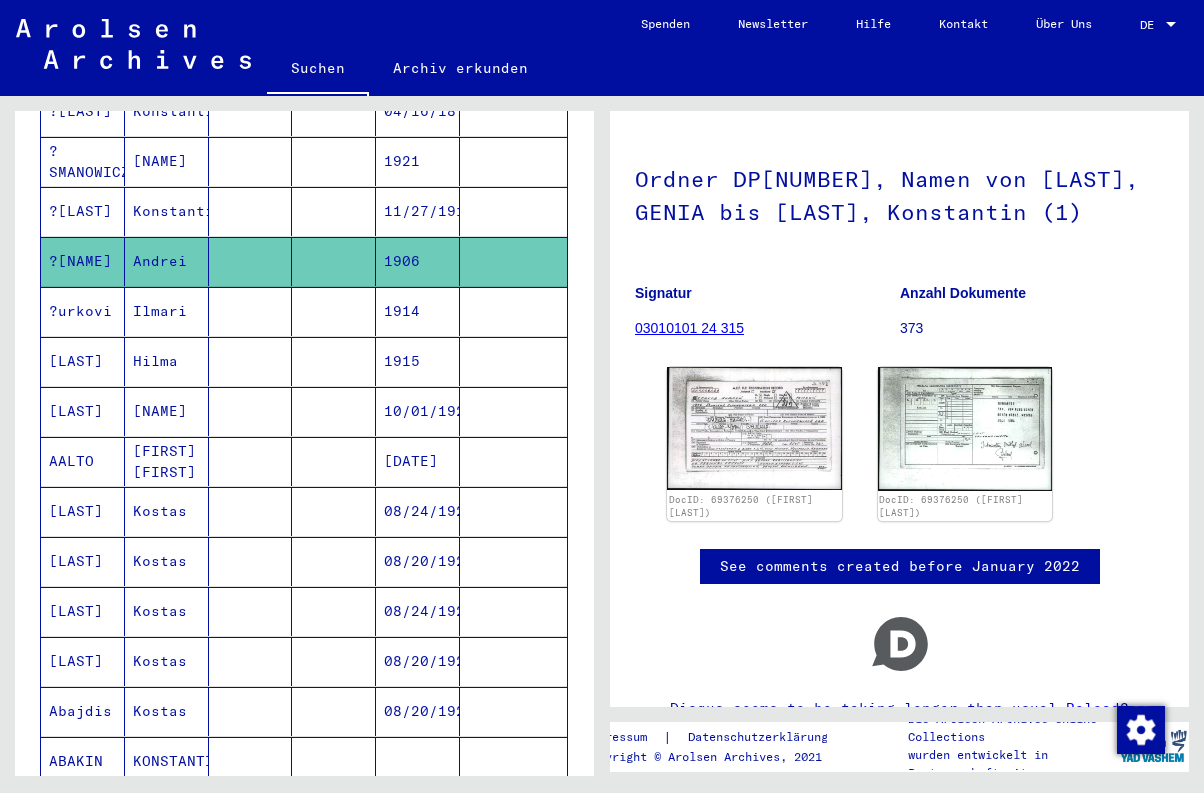 scroll, scrollTop: 750, scrollLeft: 0, axis: vertical 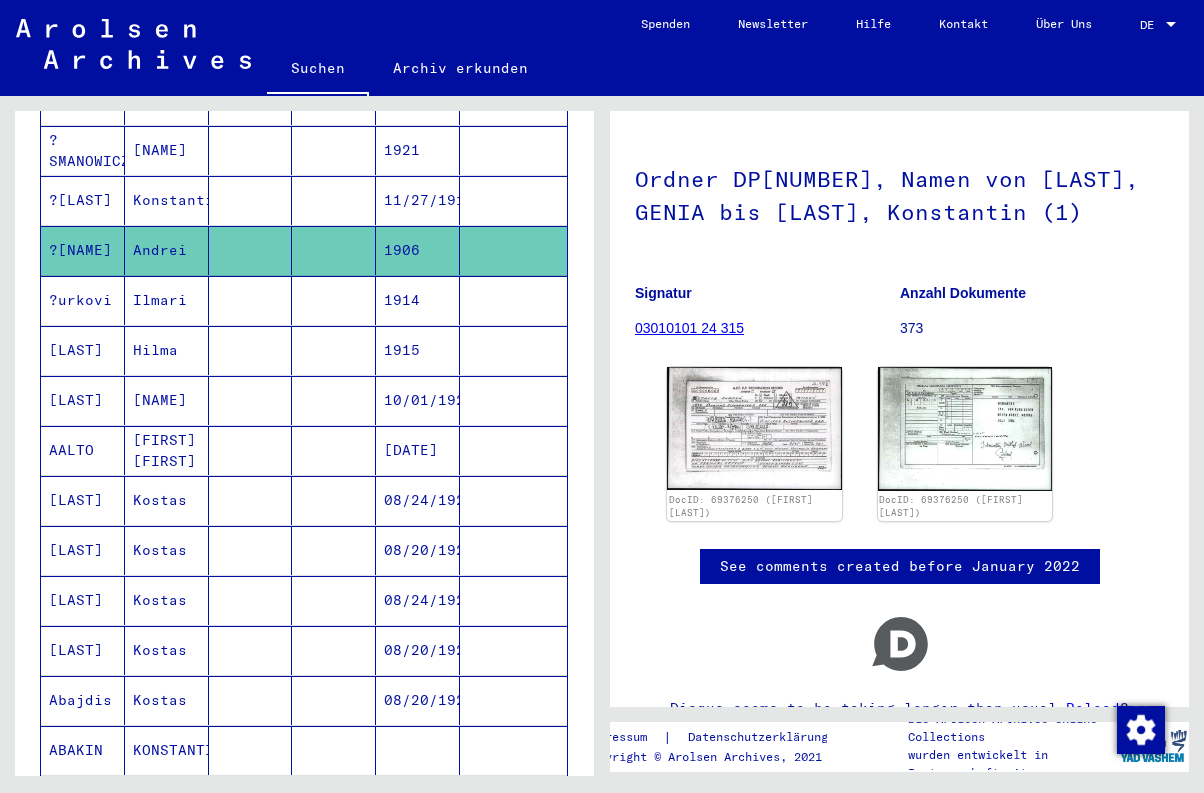 click on "[NAME]" at bounding box center (167, 450) 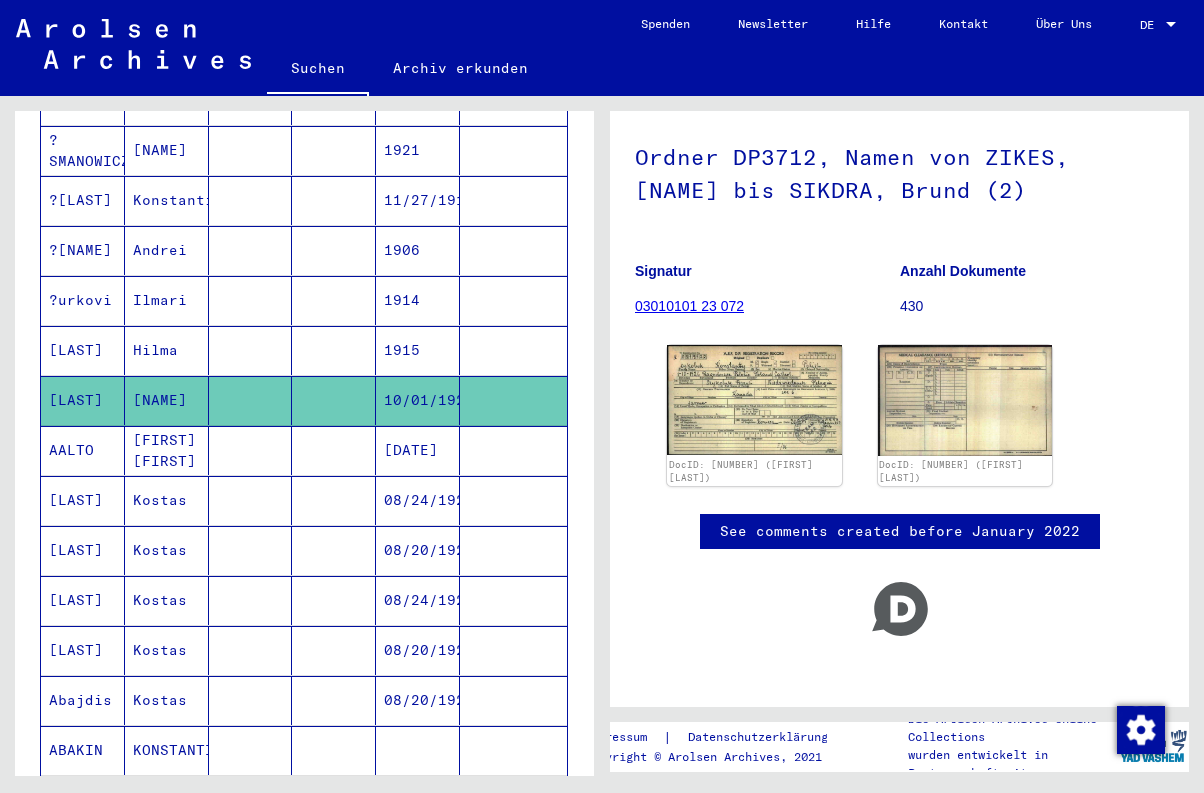 scroll, scrollTop: 178, scrollLeft: 0, axis: vertical 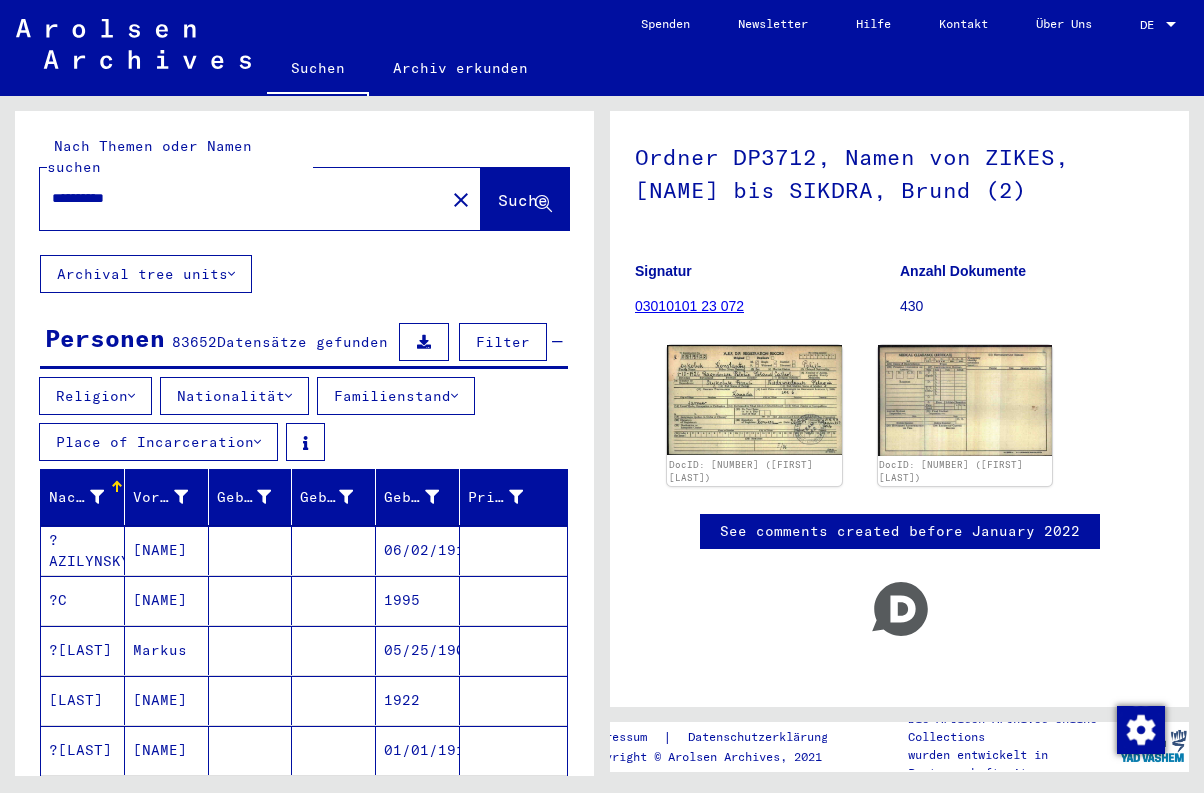 click on "**********" 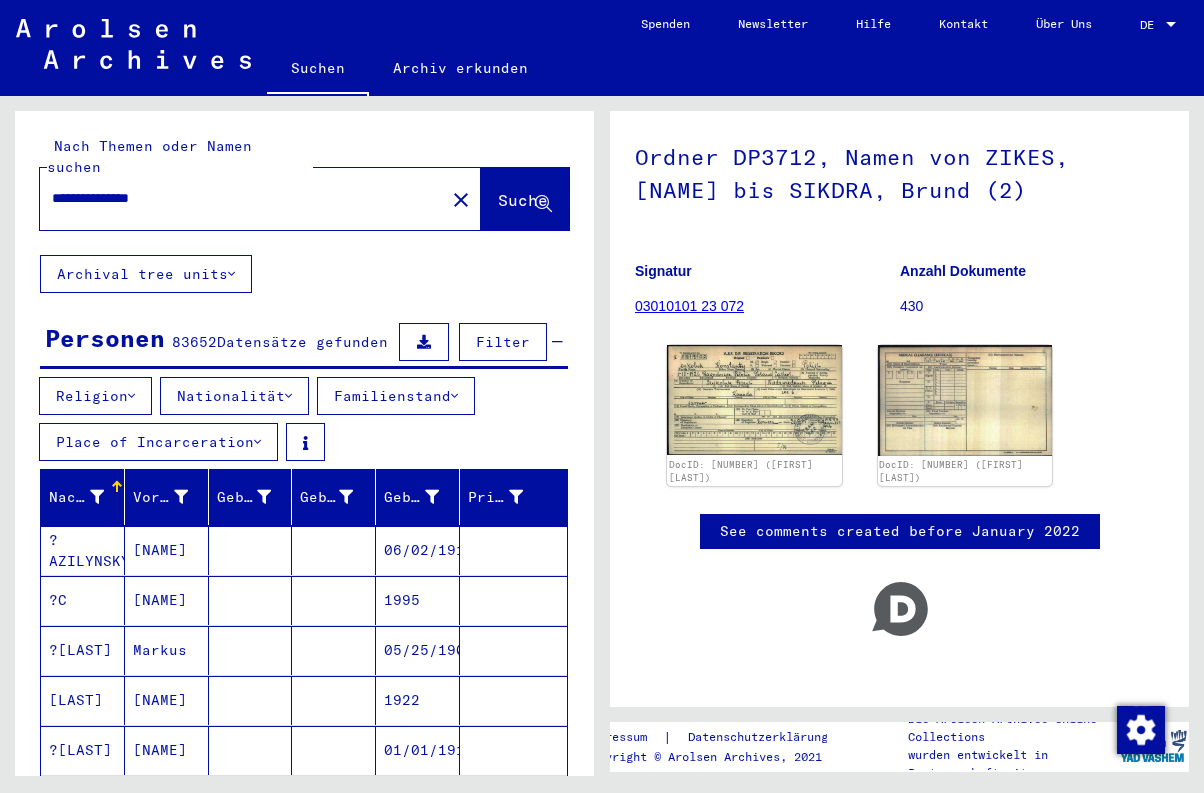 type on "**********" 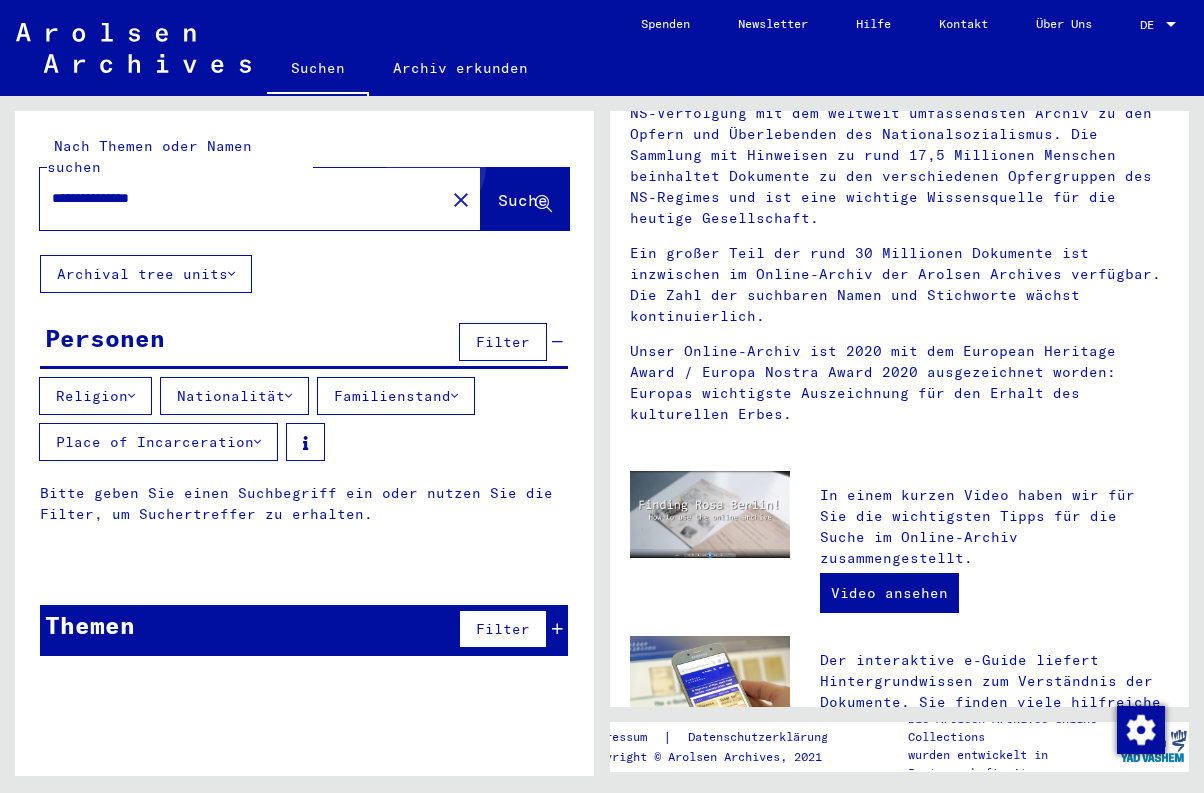 scroll, scrollTop: 0, scrollLeft: 0, axis: both 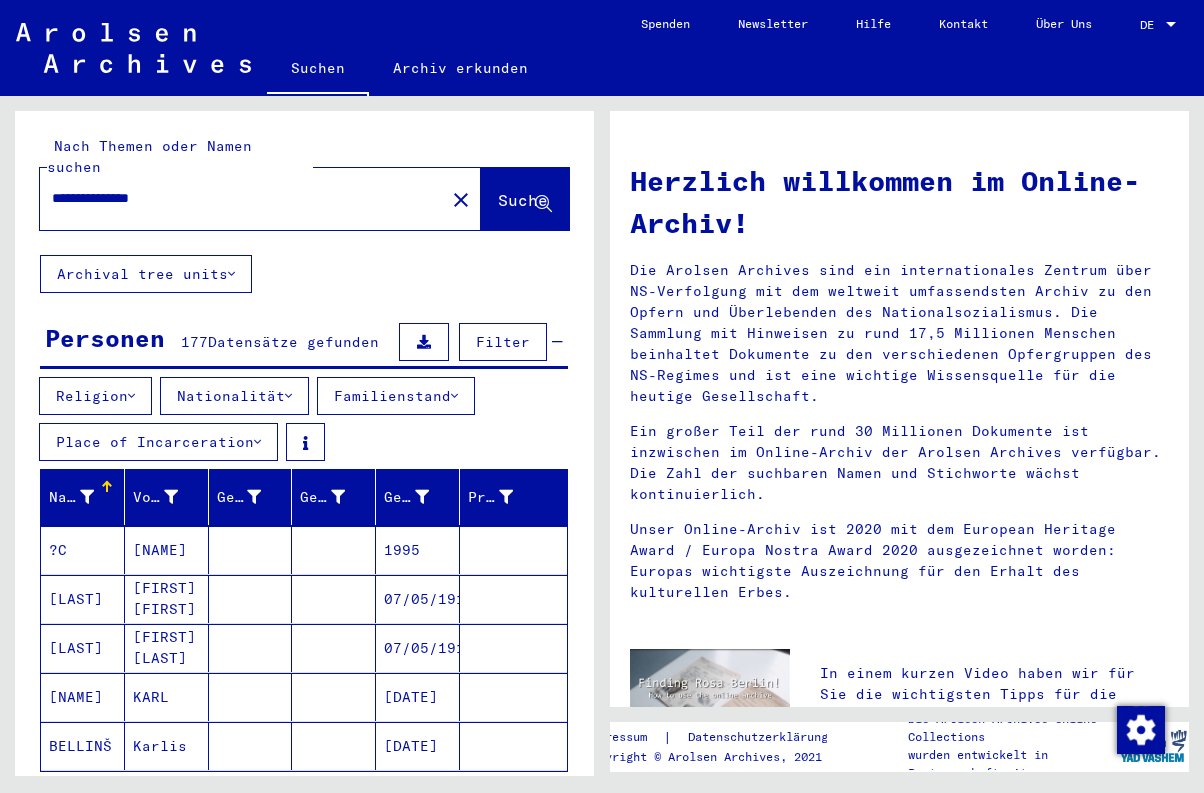 click on "[NAME]" at bounding box center [167, 599] 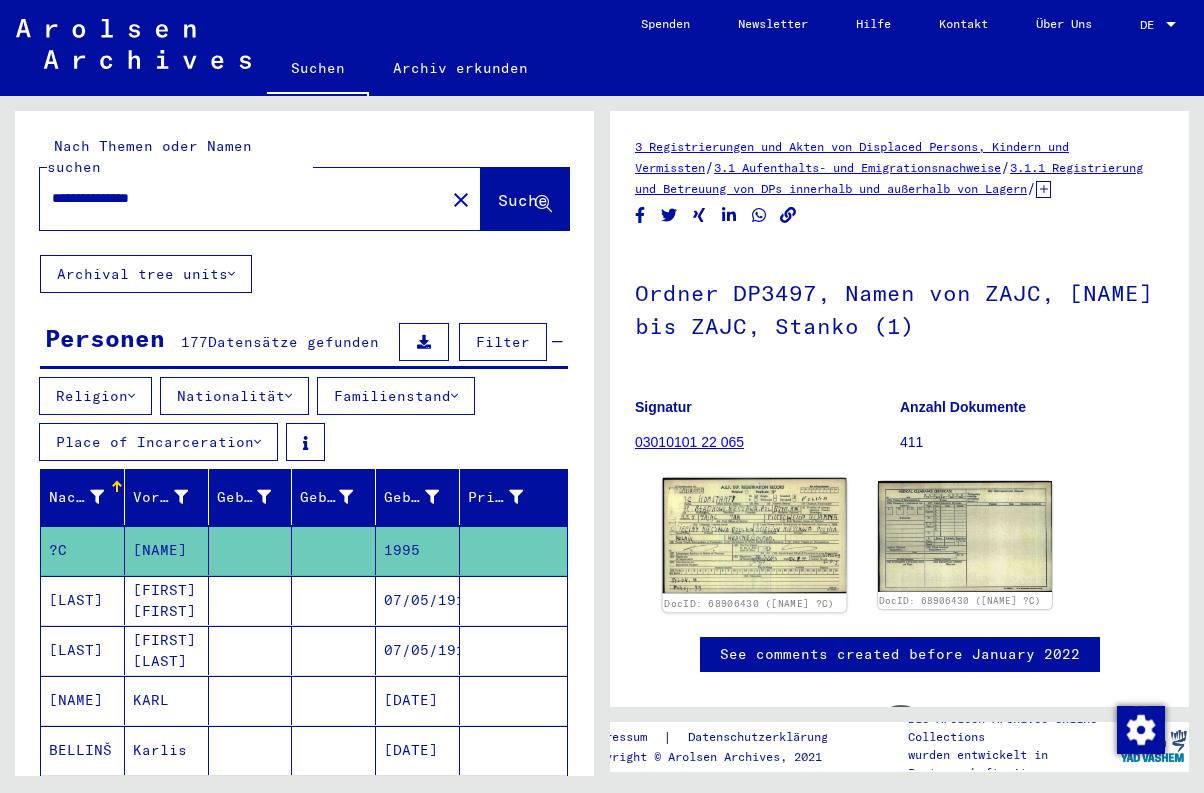 click 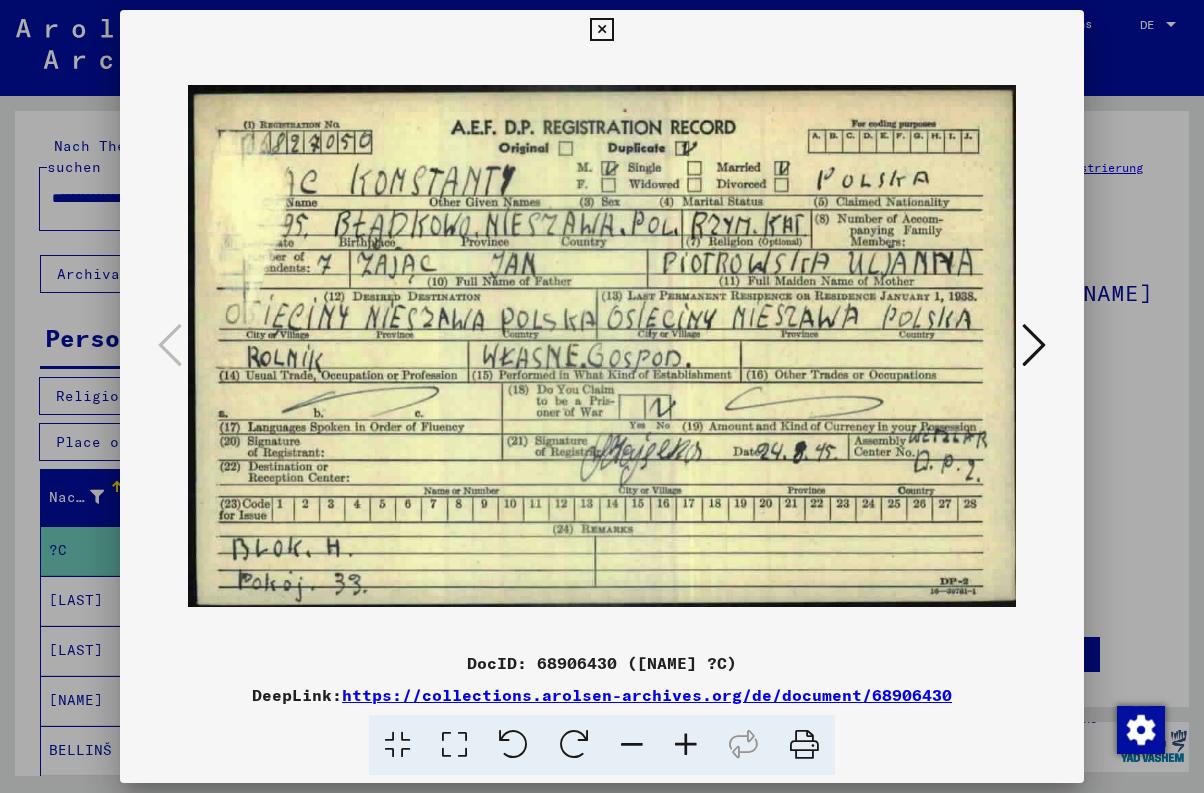 click at bounding box center (1034, 345) 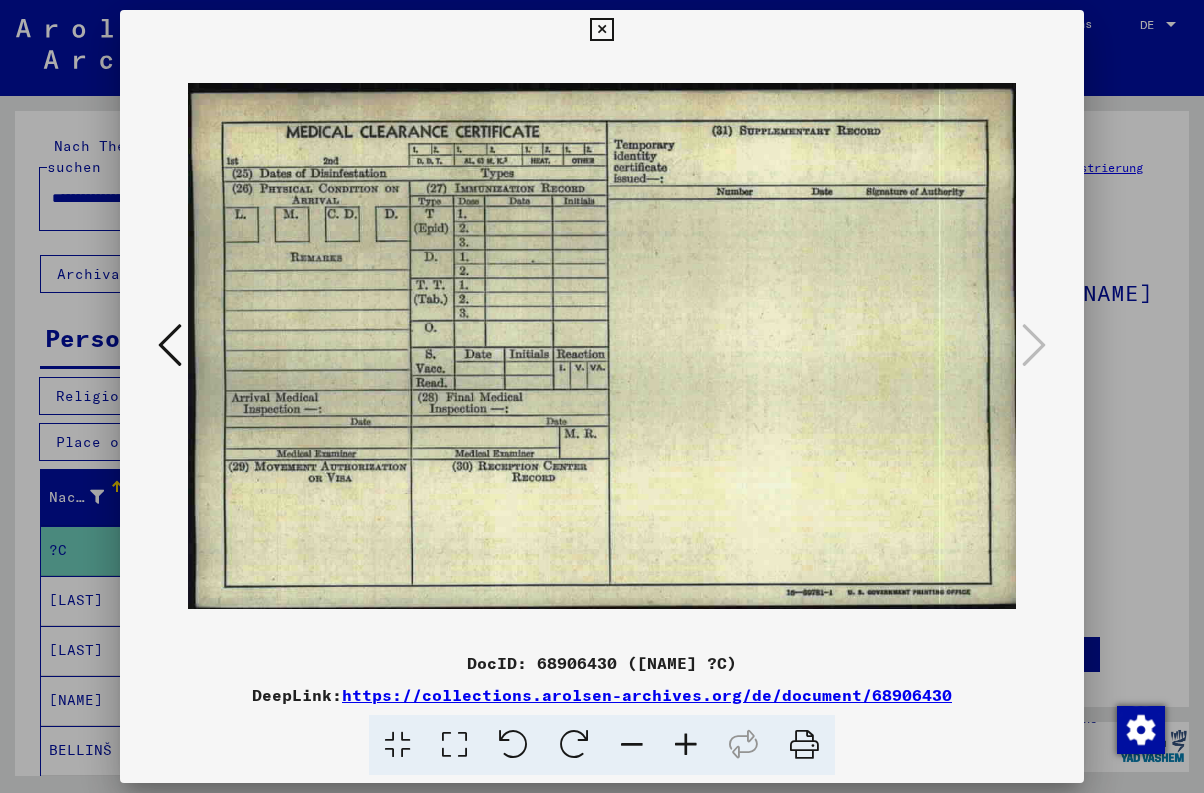 click at bounding box center [601, 30] 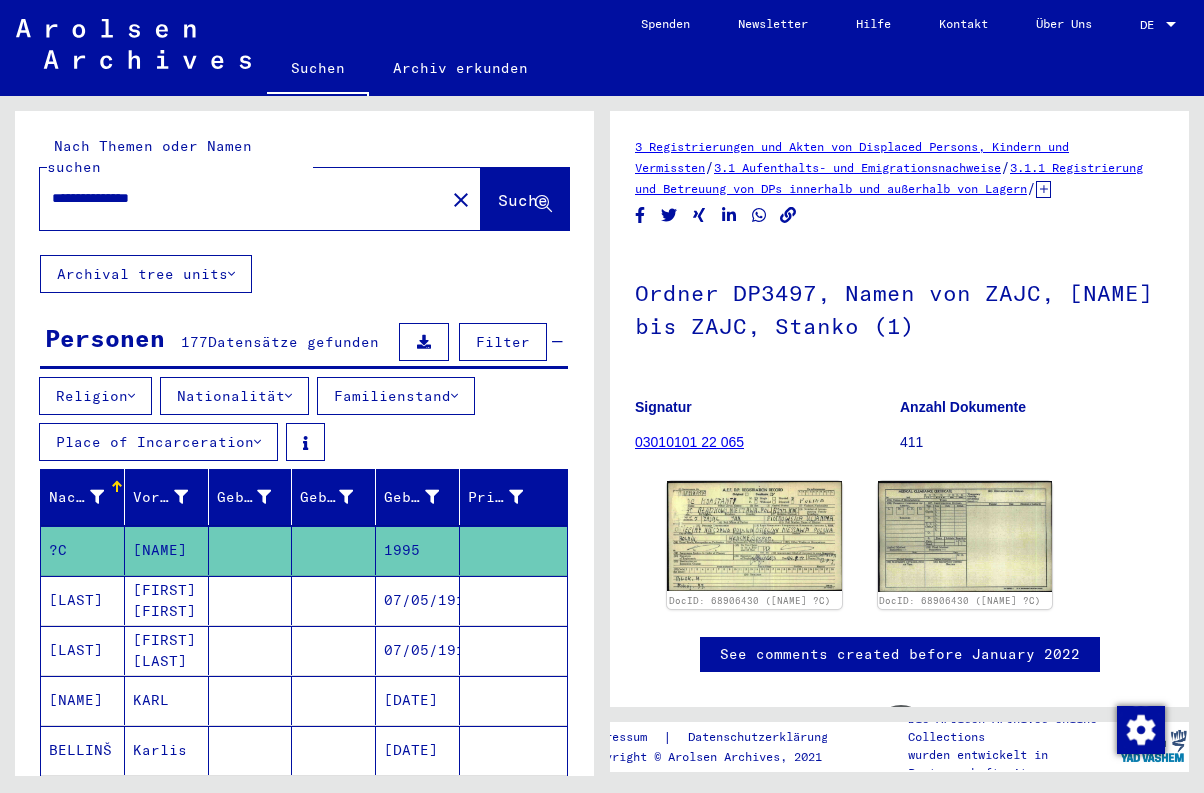 click on "[FIRST] [FIRST]" at bounding box center (167, 650) 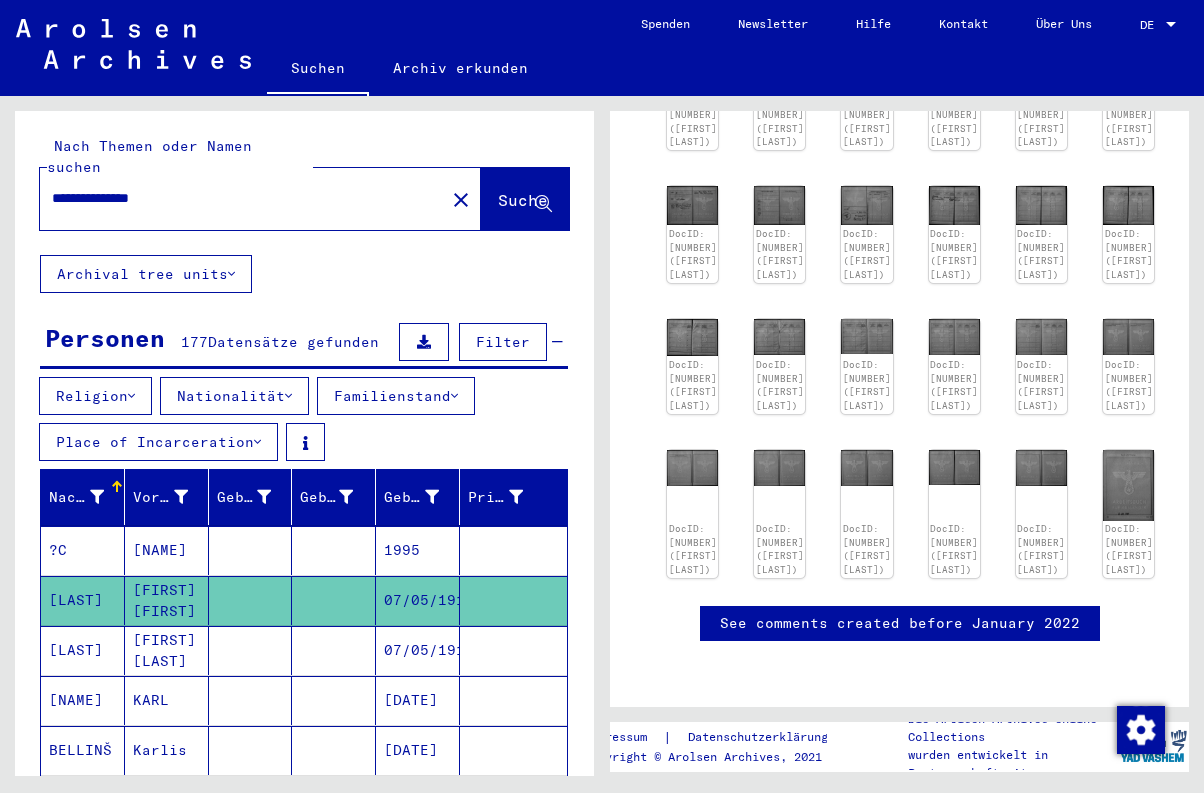 scroll, scrollTop: 345, scrollLeft: 0, axis: vertical 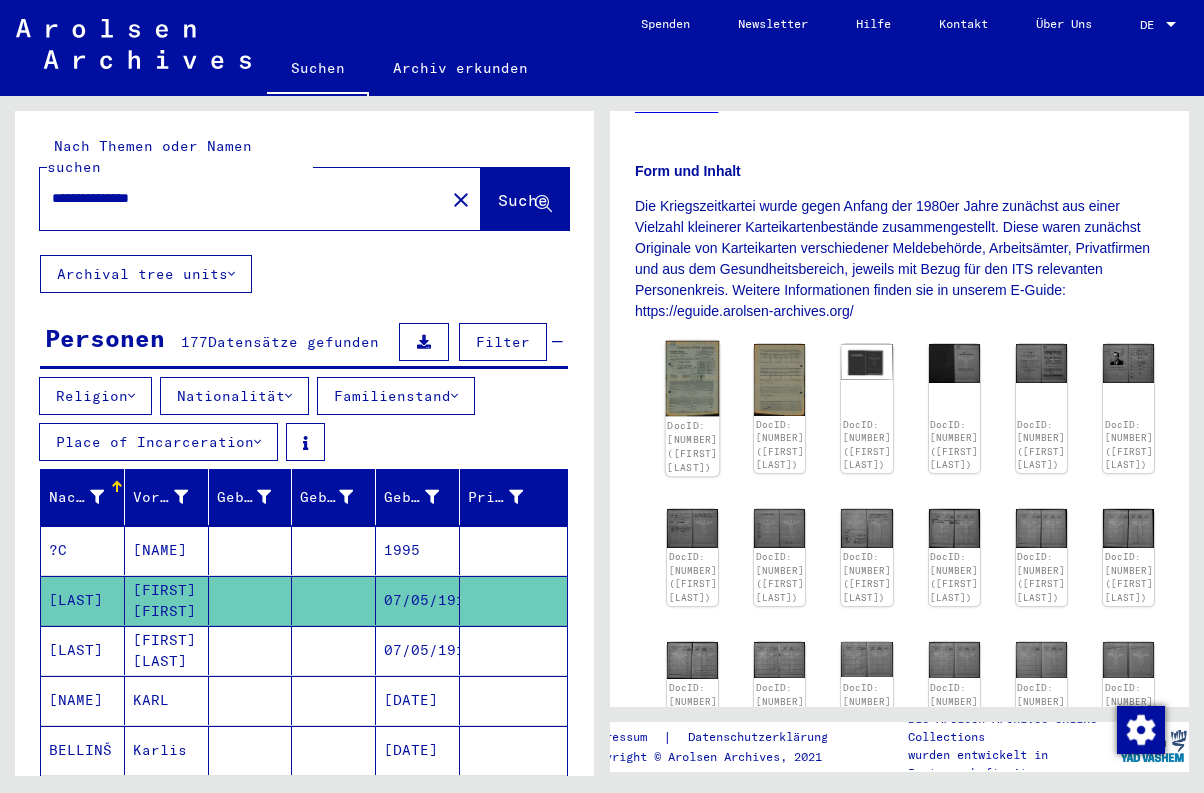 click 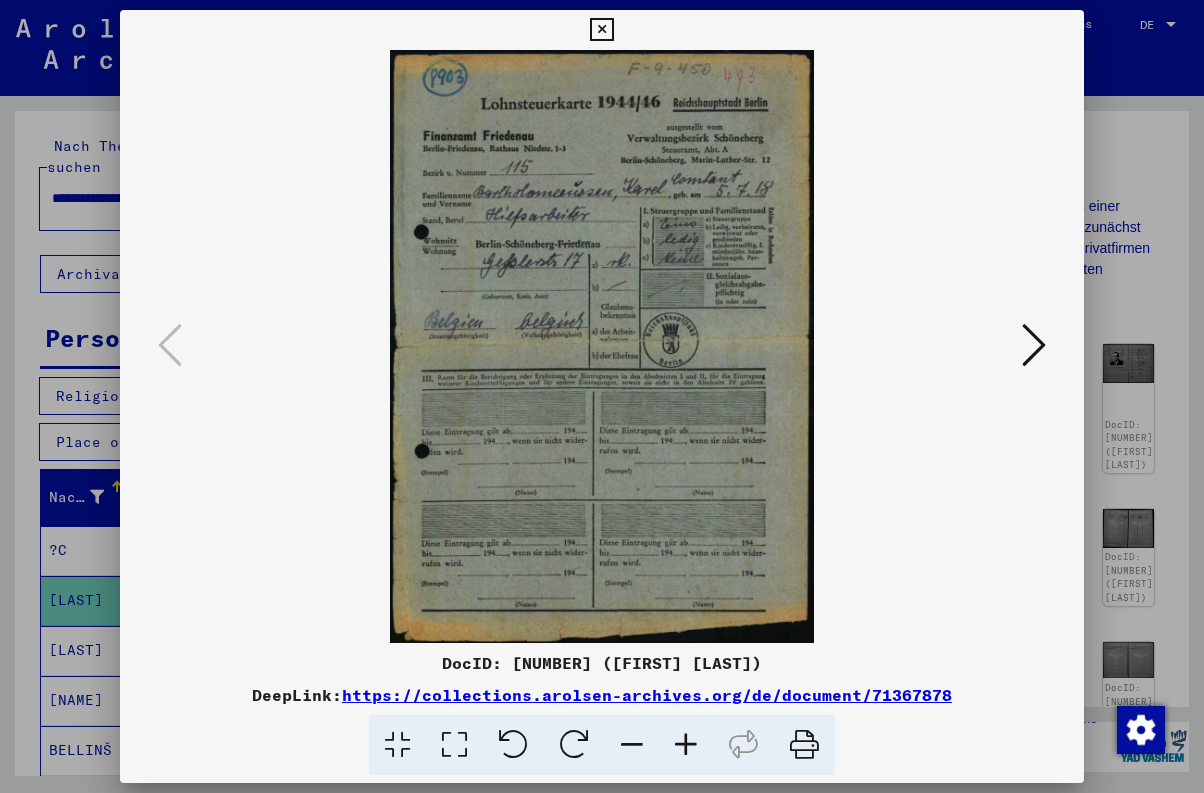 click at bounding box center (1034, 345) 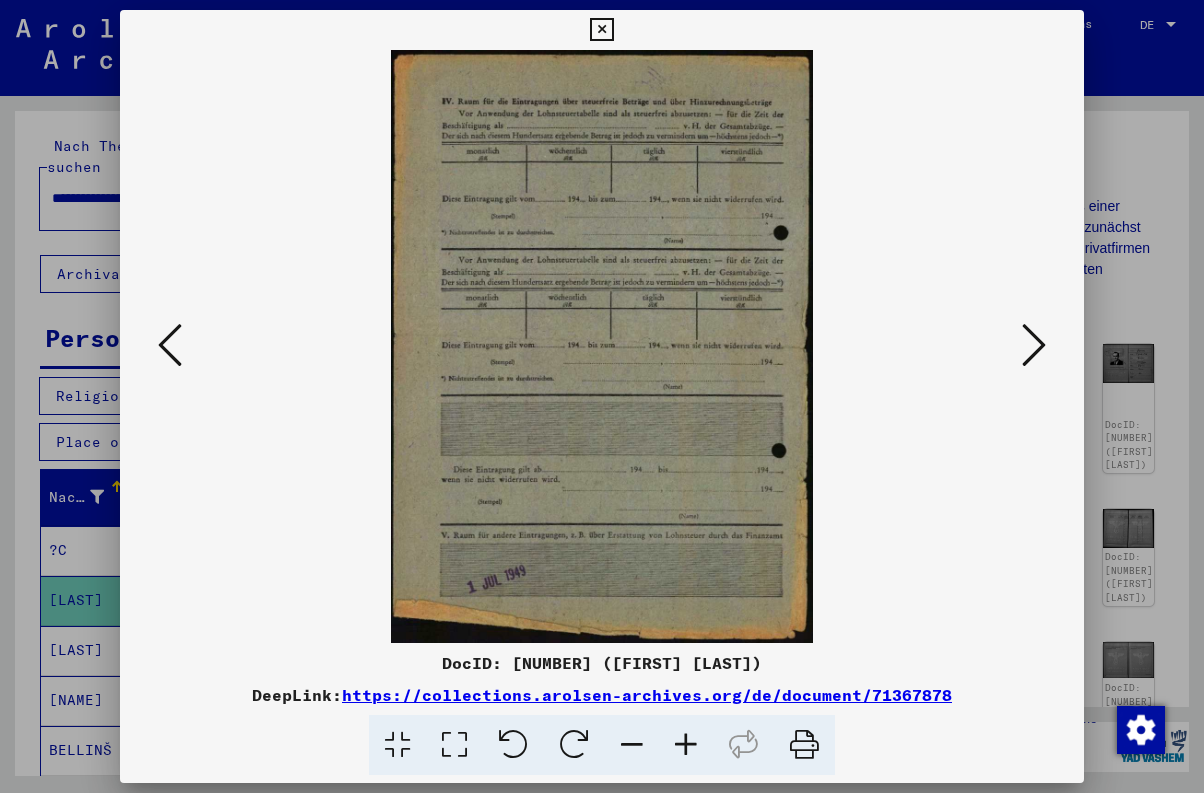 click at bounding box center [1034, 345] 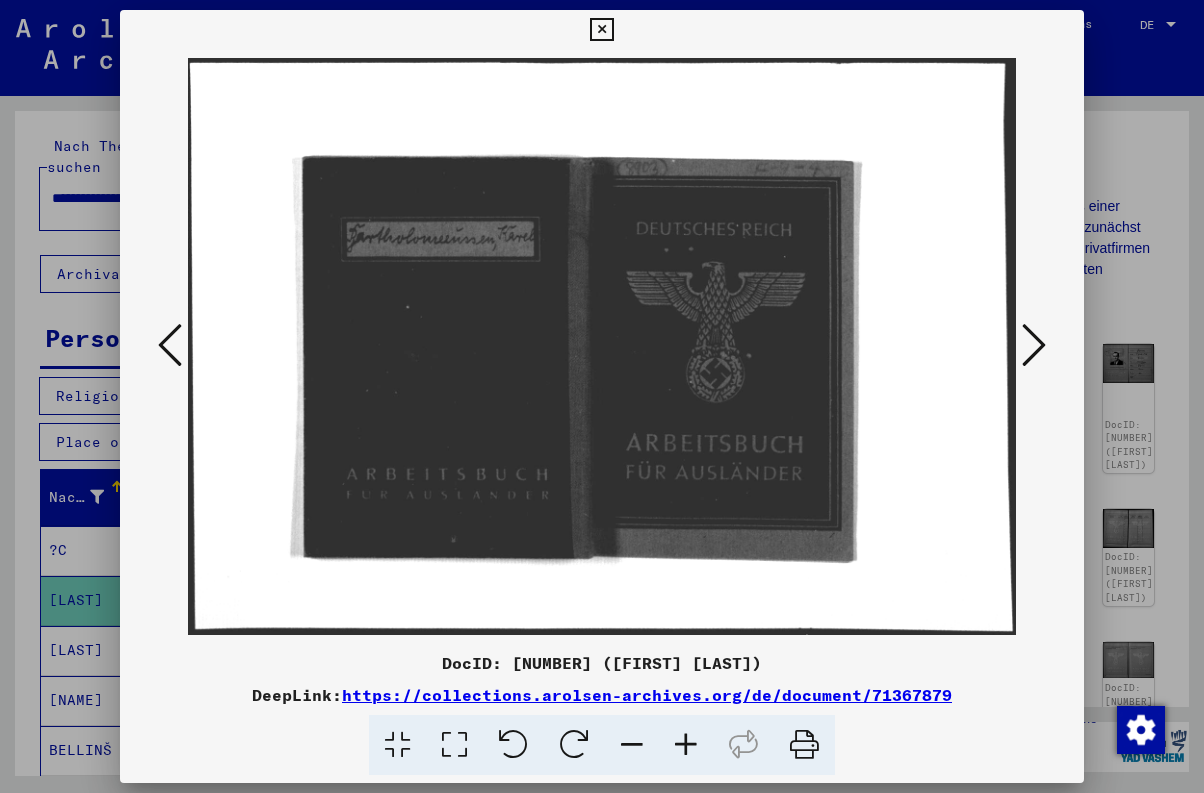 click at bounding box center (1034, 345) 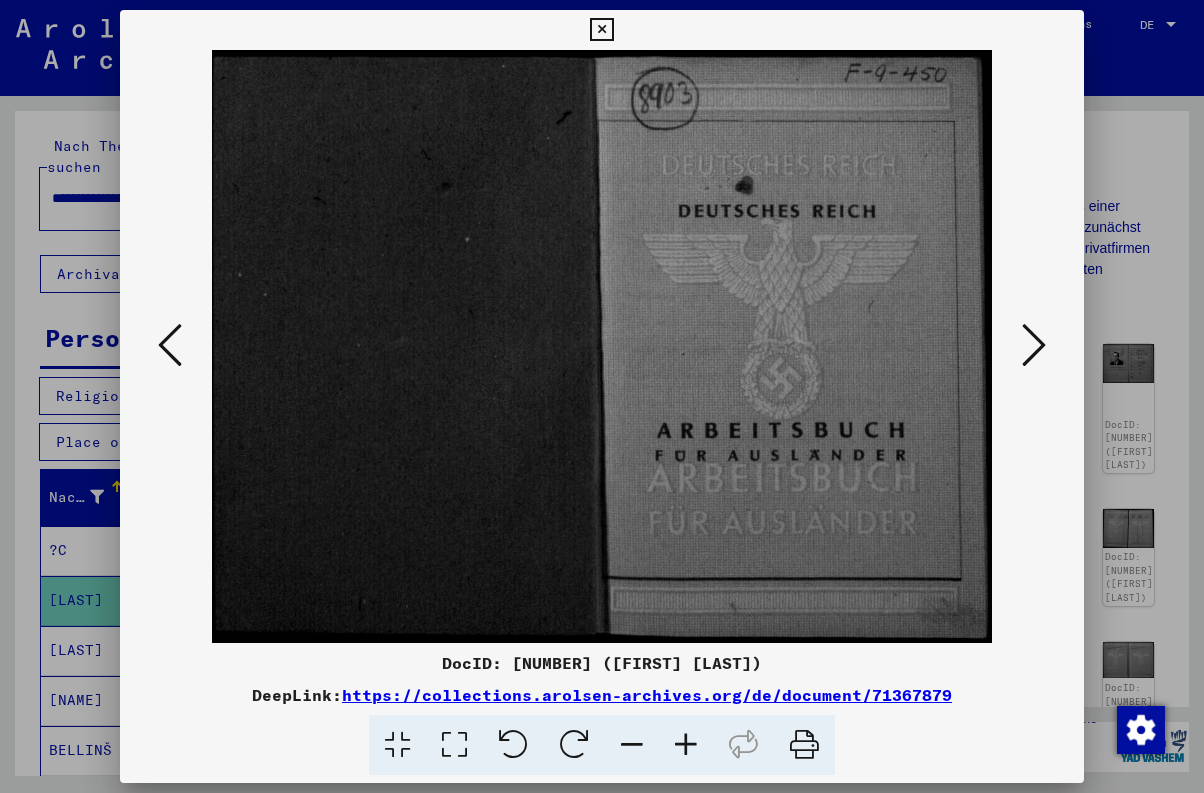 click at bounding box center (1034, 345) 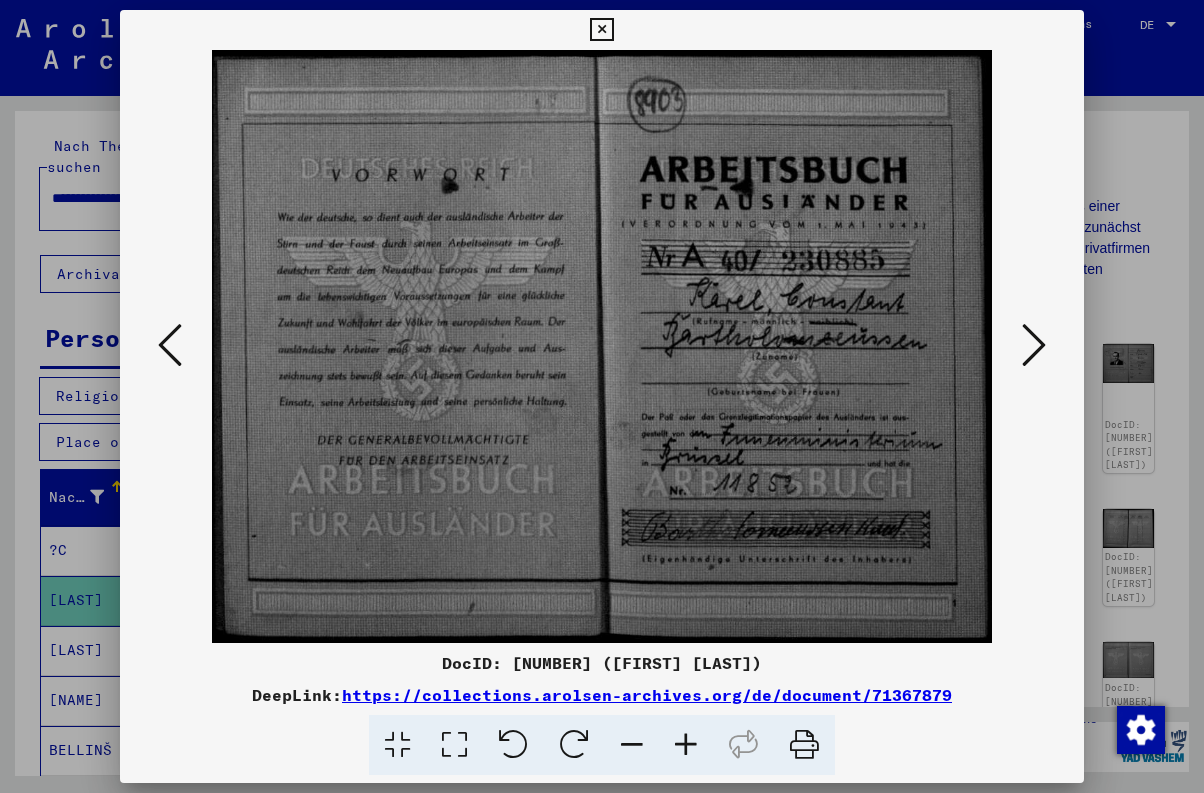 click at bounding box center (1034, 345) 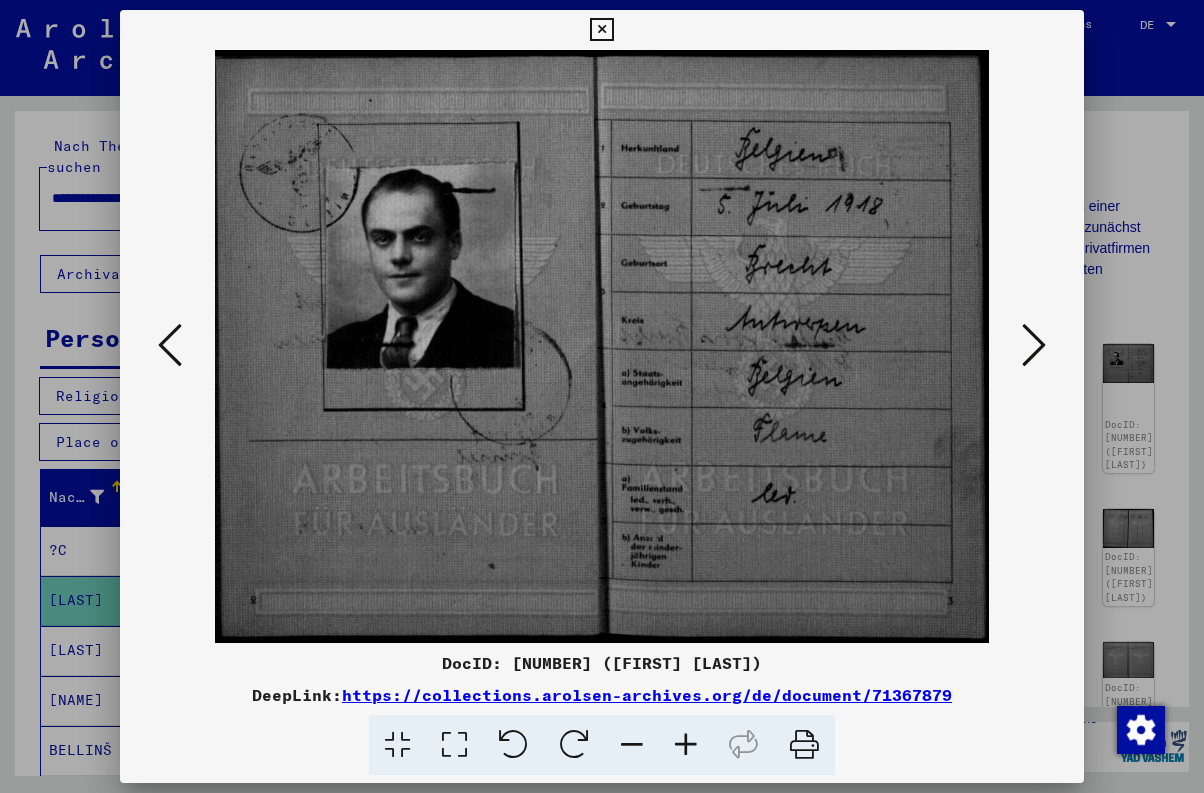 click at bounding box center [601, 30] 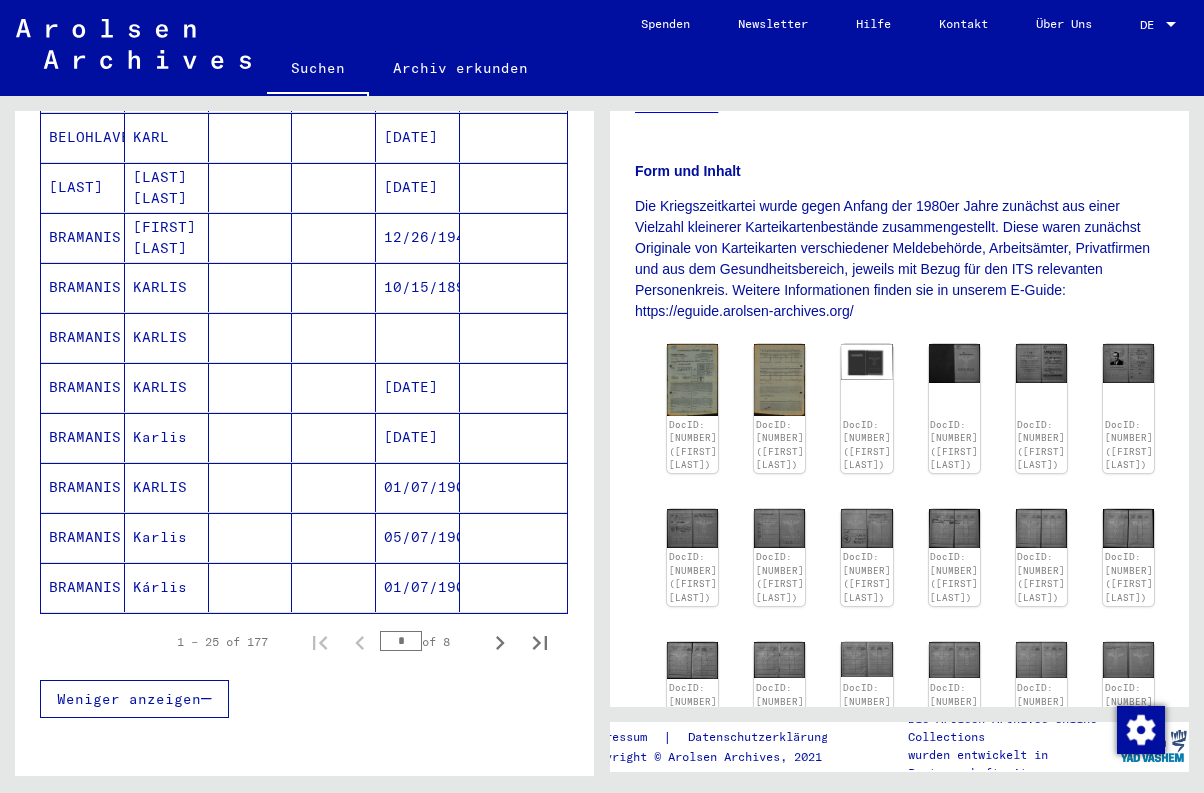 scroll, scrollTop: 1233, scrollLeft: 0, axis: vertical 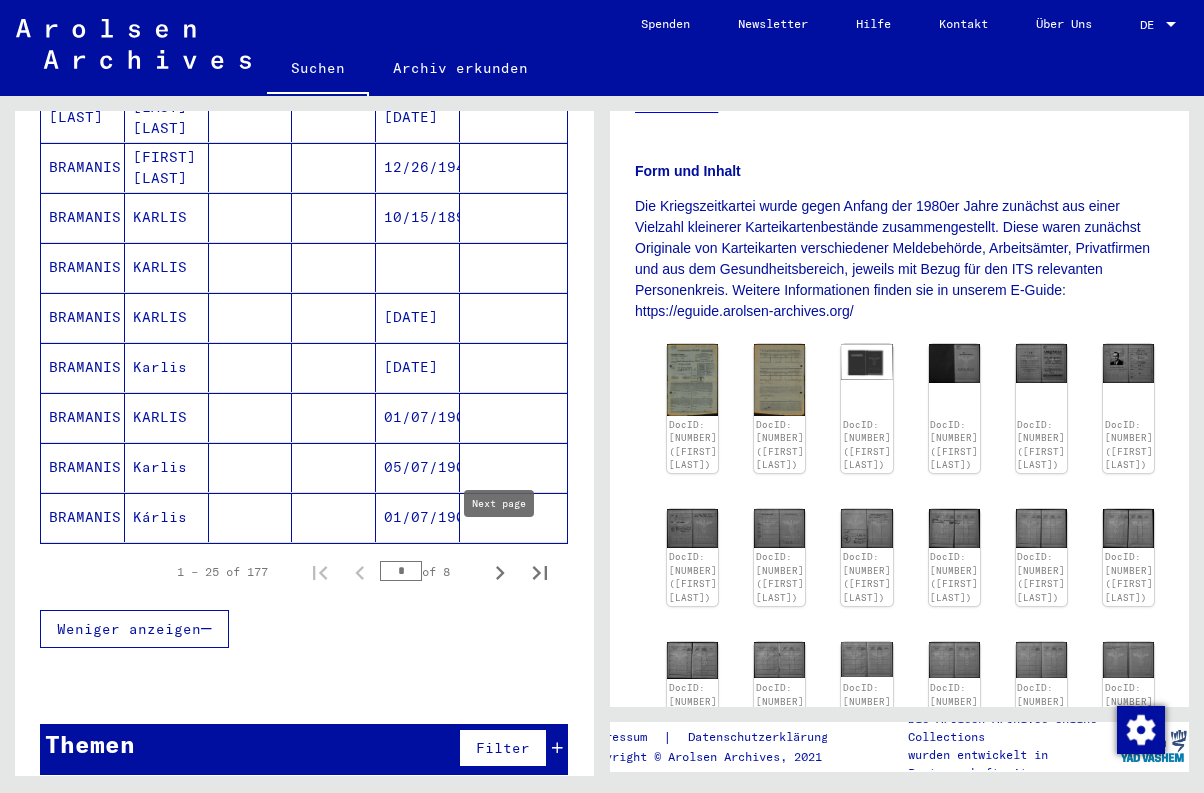 click 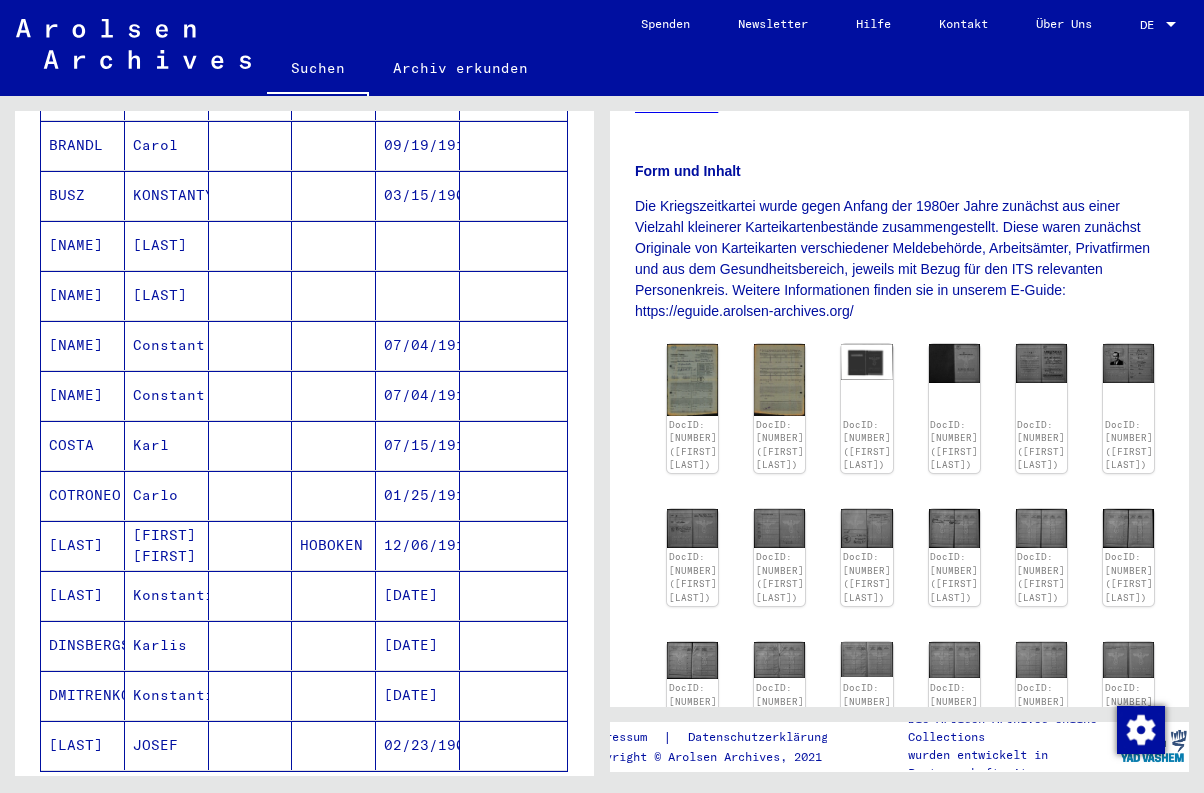 scroll, scrollTop: 1036, scrollLeft: 0, axis: vertical 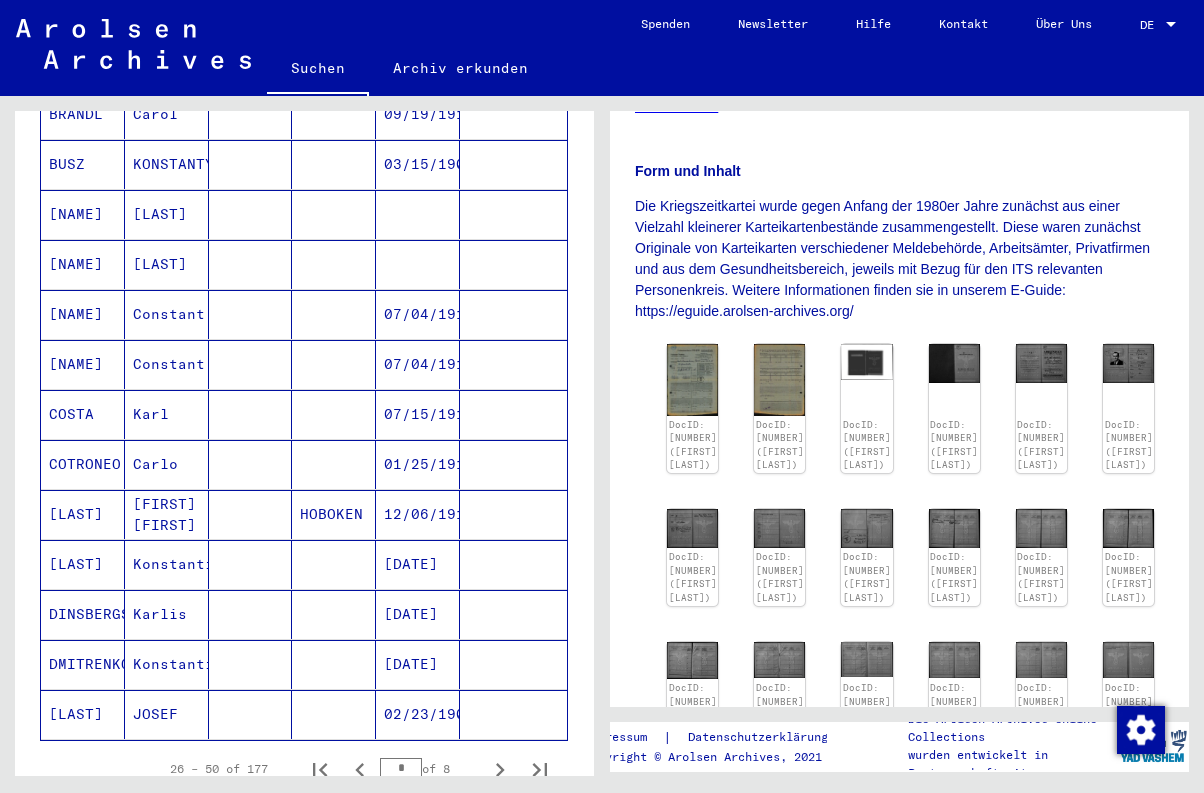 click on "[LAST]" at bounding box center [167, 264] 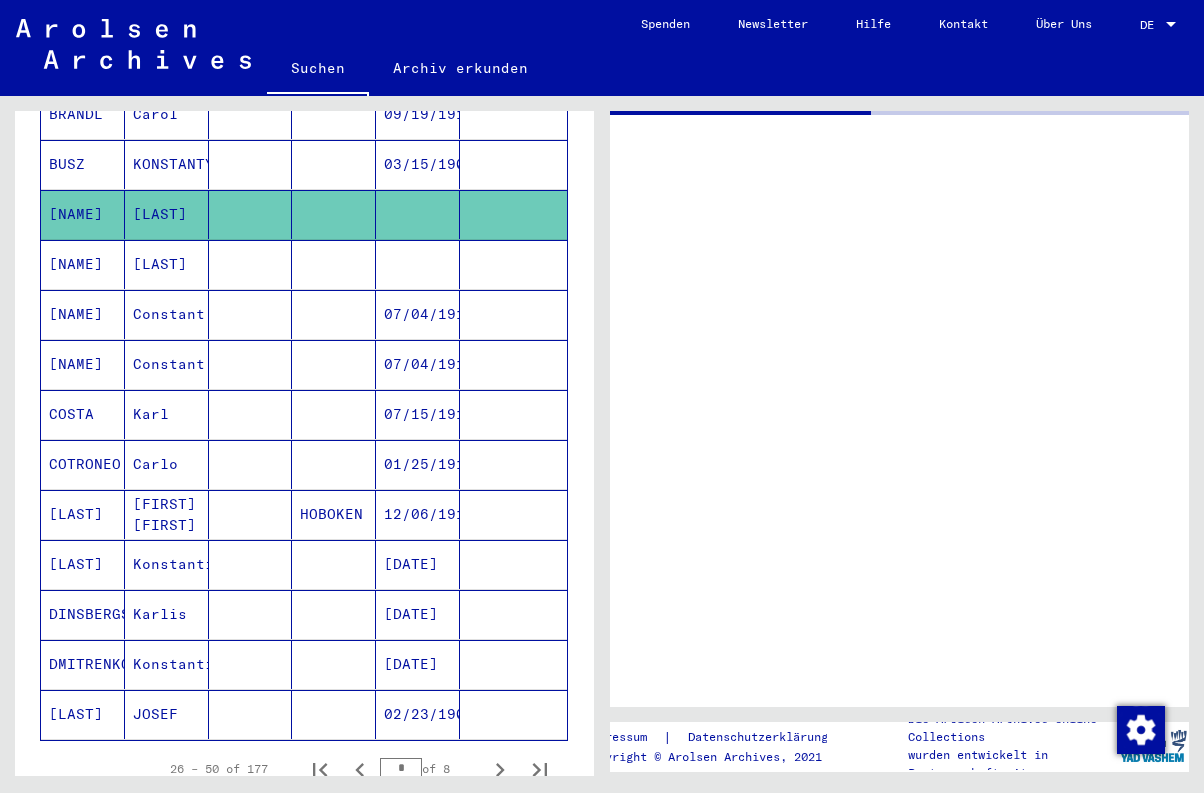 scroll, scrollTop: 0, scrollLeft: 0, axis: both 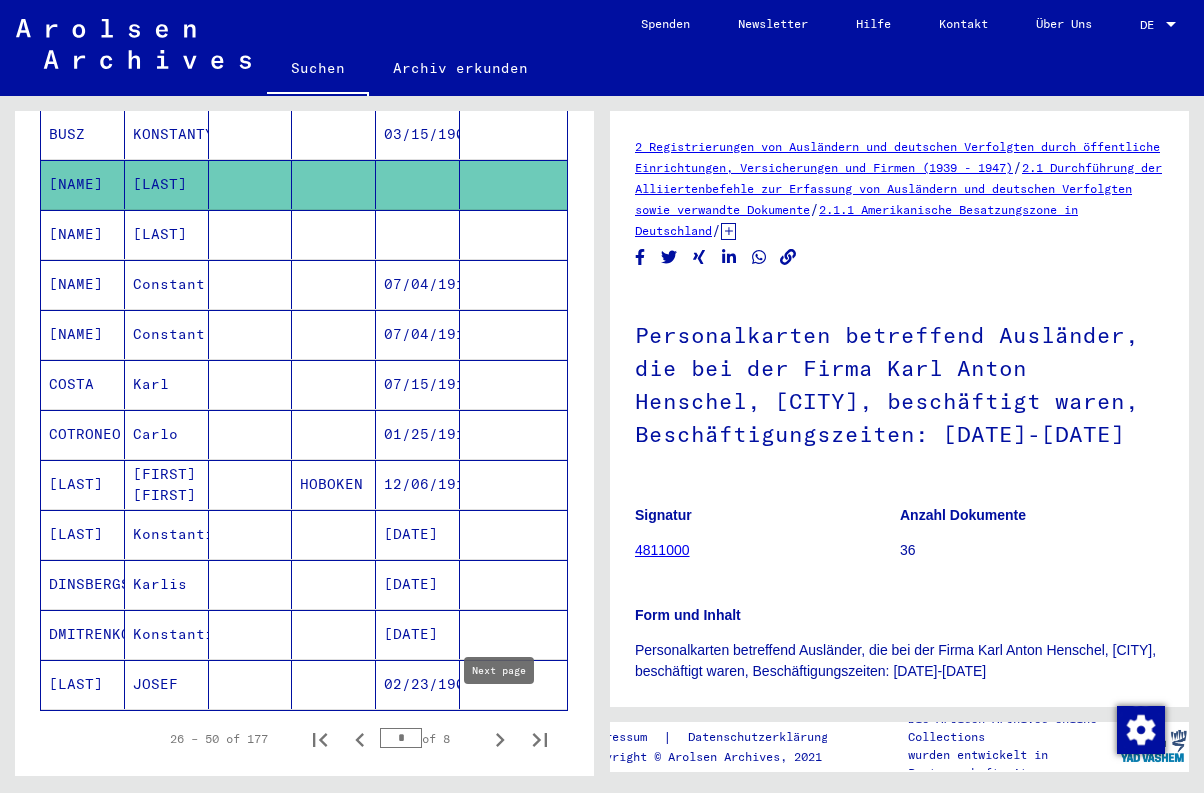 click 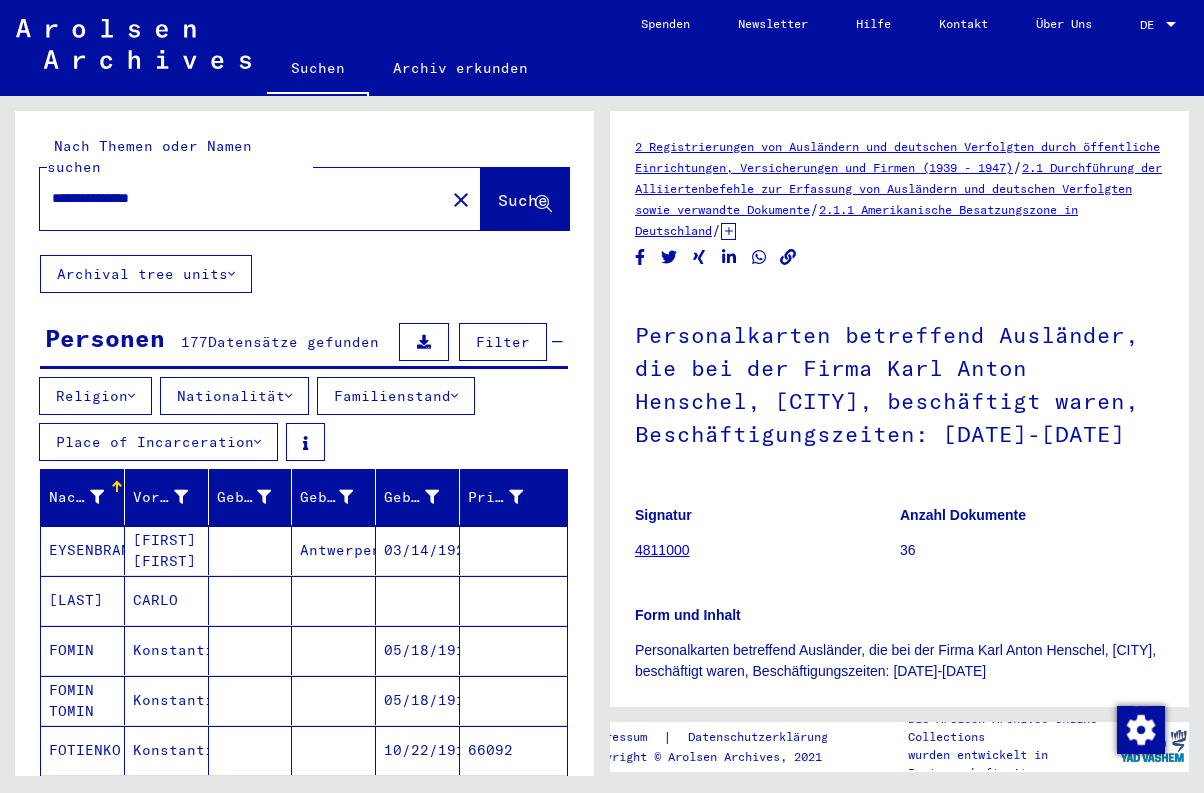 scroll, scrollTop: 0, scrollLeft: 0, axis: both 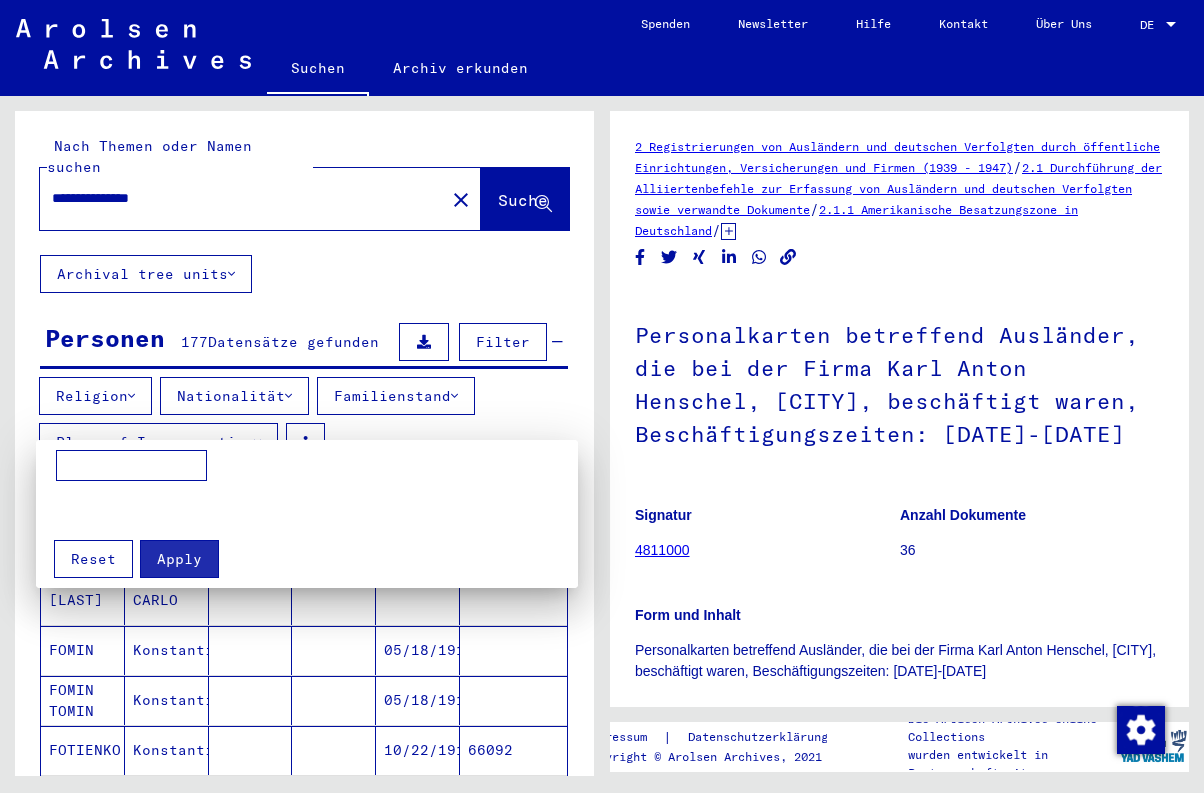click at bounding box center [131, 466] 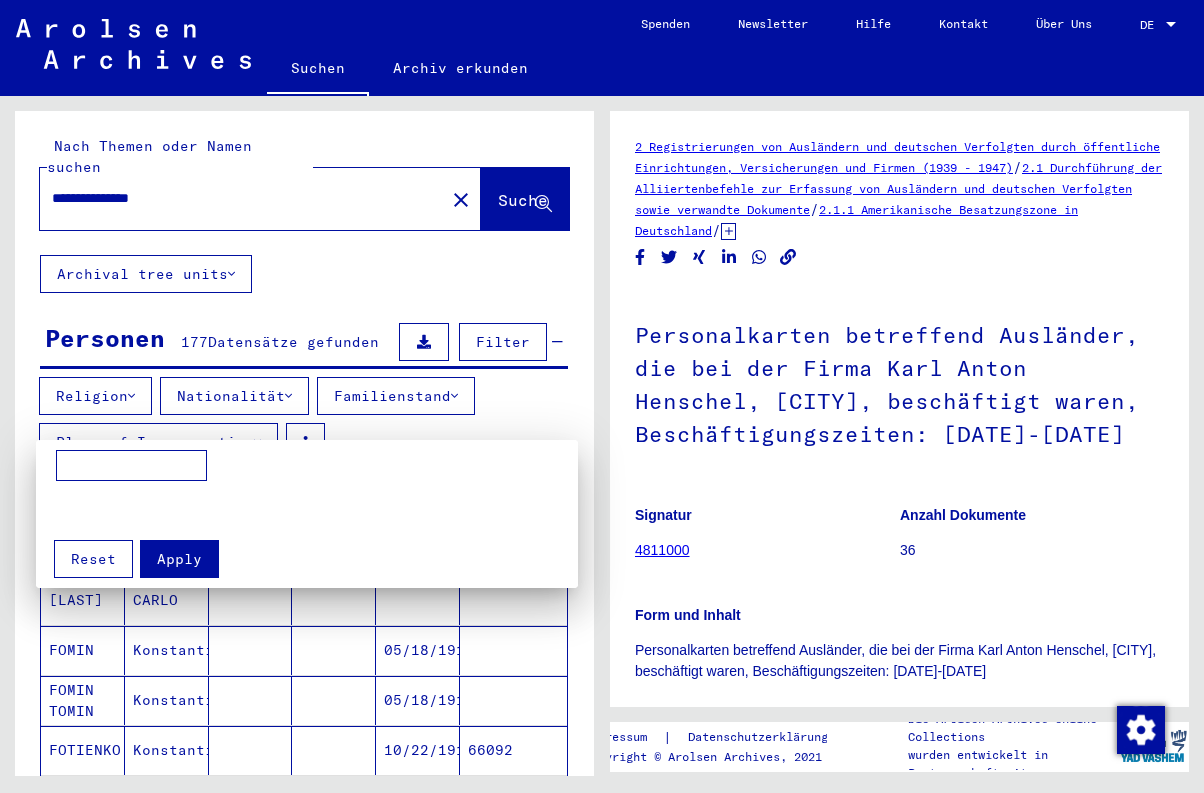 click at bounding box center (602, 396) 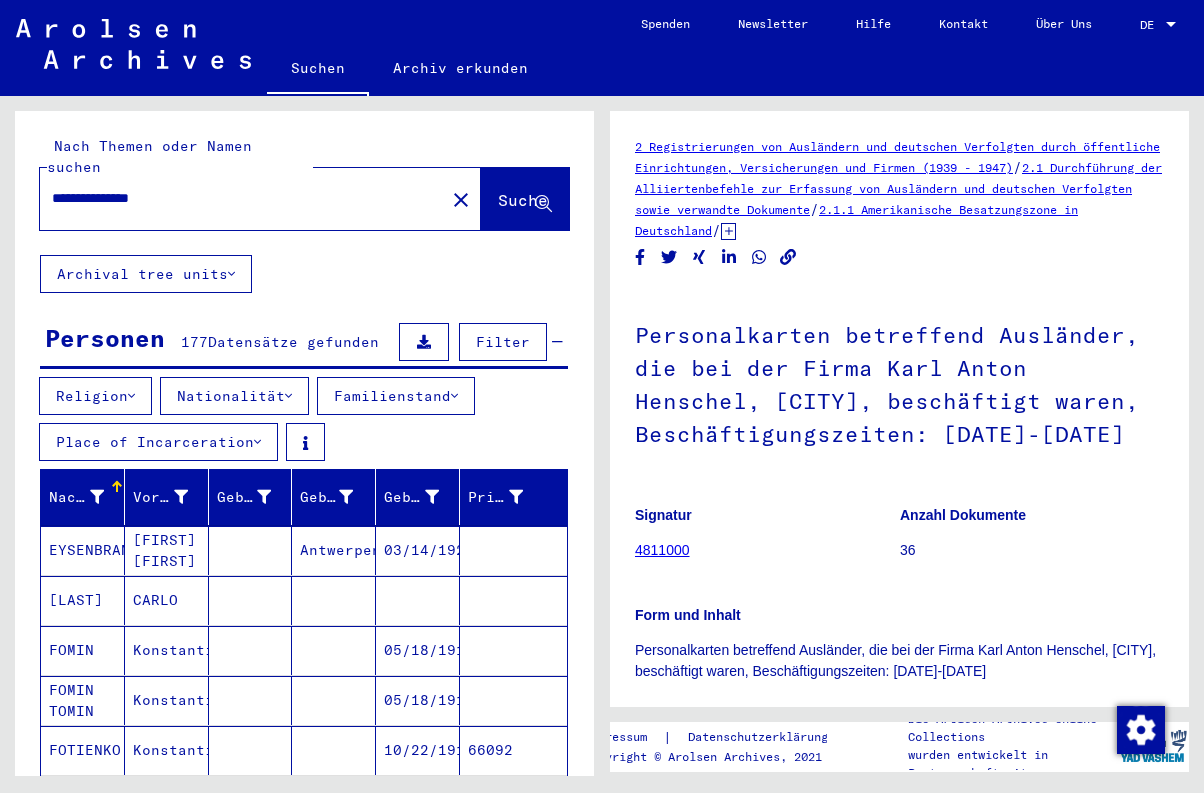 click at bounding box center [257, 442] 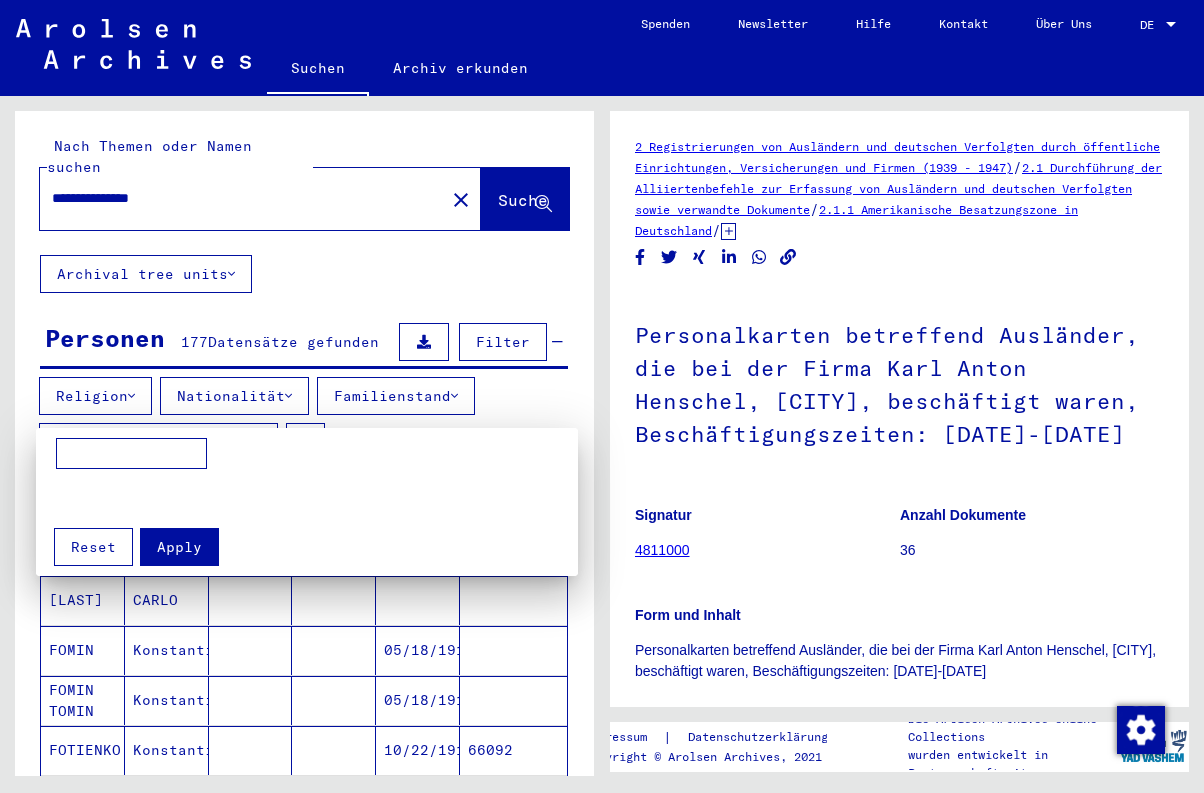 click at bounding box center (131, 454) 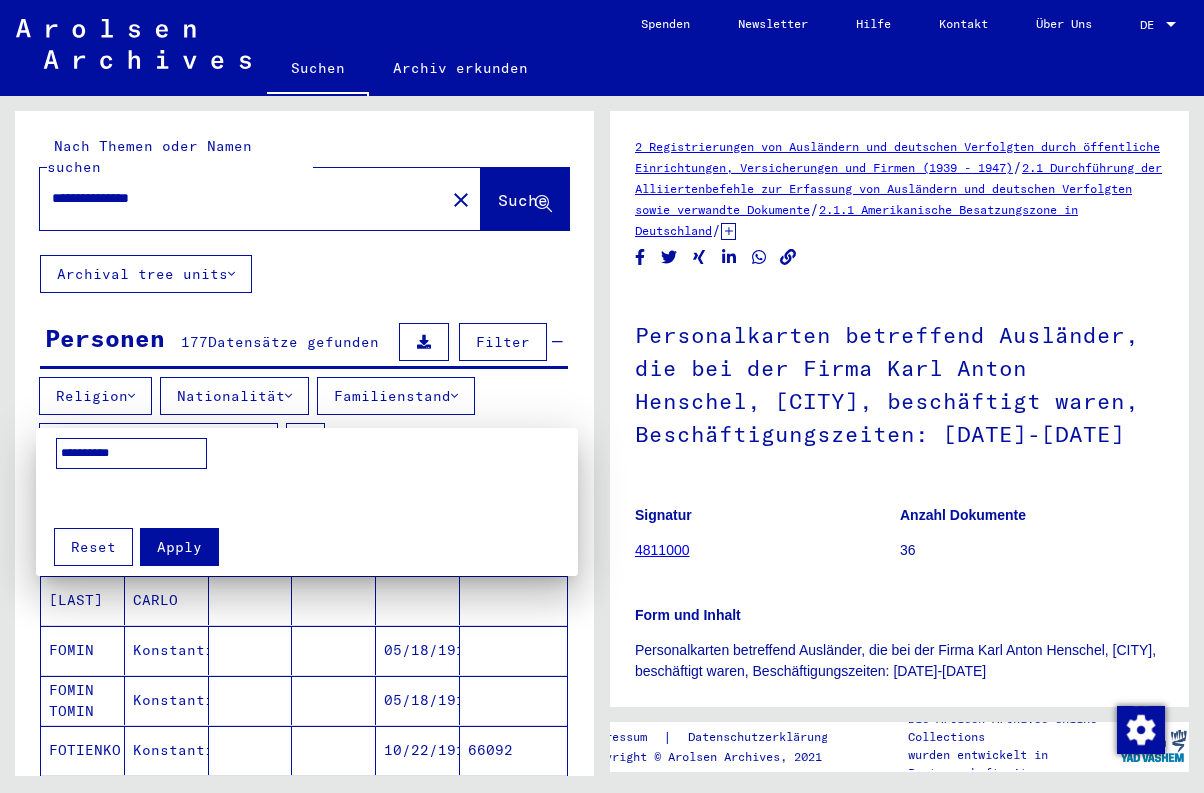 type on "**********" 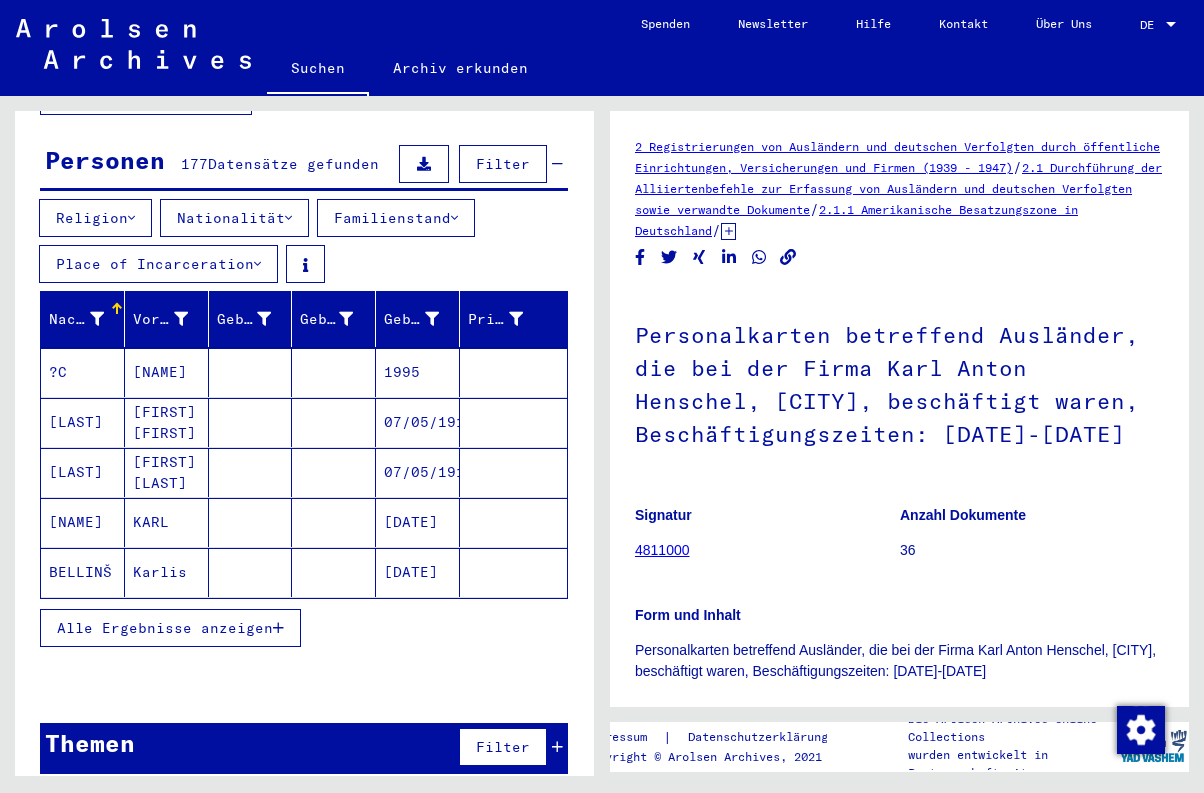 scroll, scrollTop: 177, scrollLeft: 0, axis: vertical 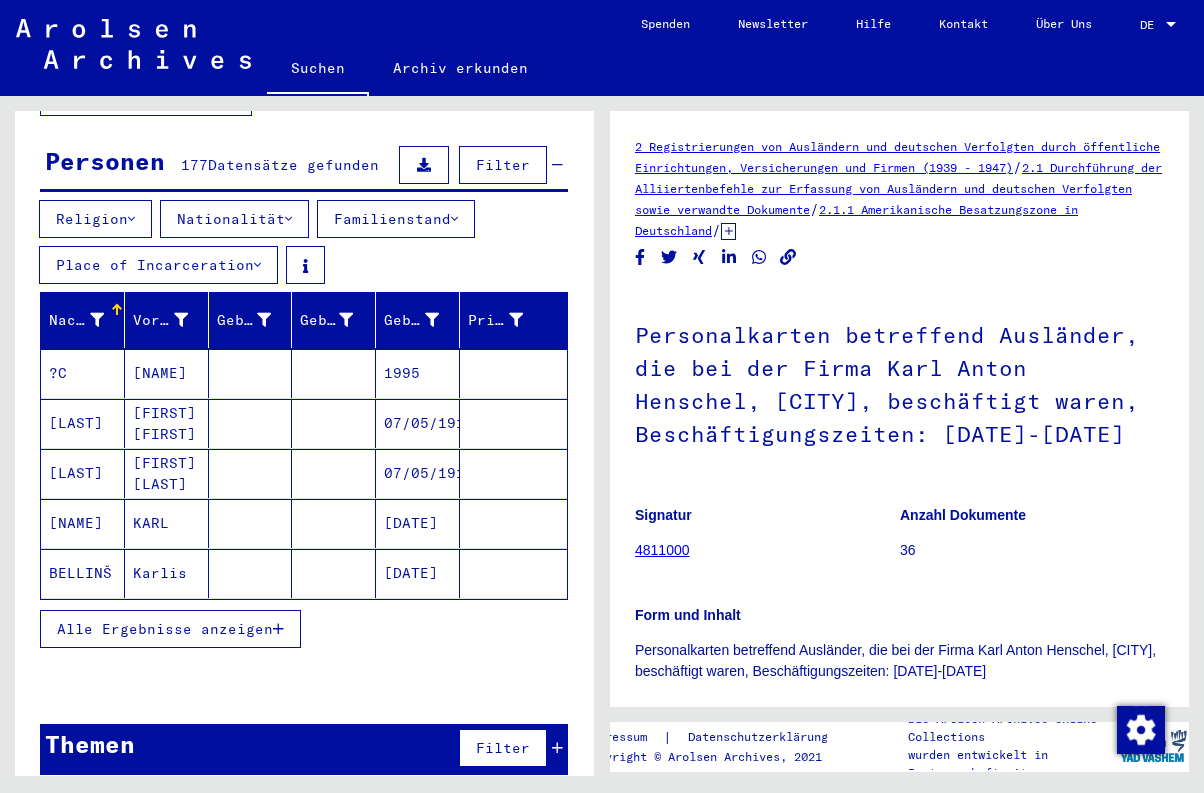 click on "Alle Ergebnisse anzeigen" at bounding box center (170, 629) 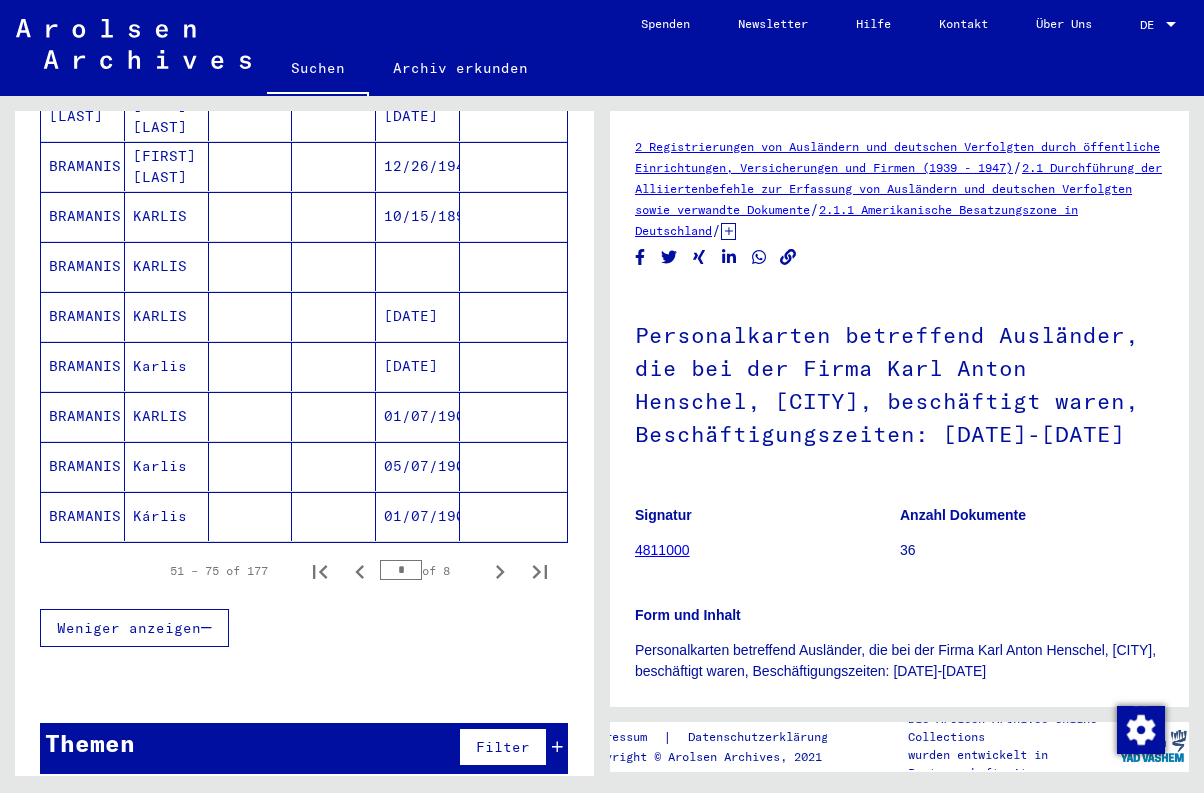 scroll, scrollTop: 1233, scrollLeft: 0, axis: vertical 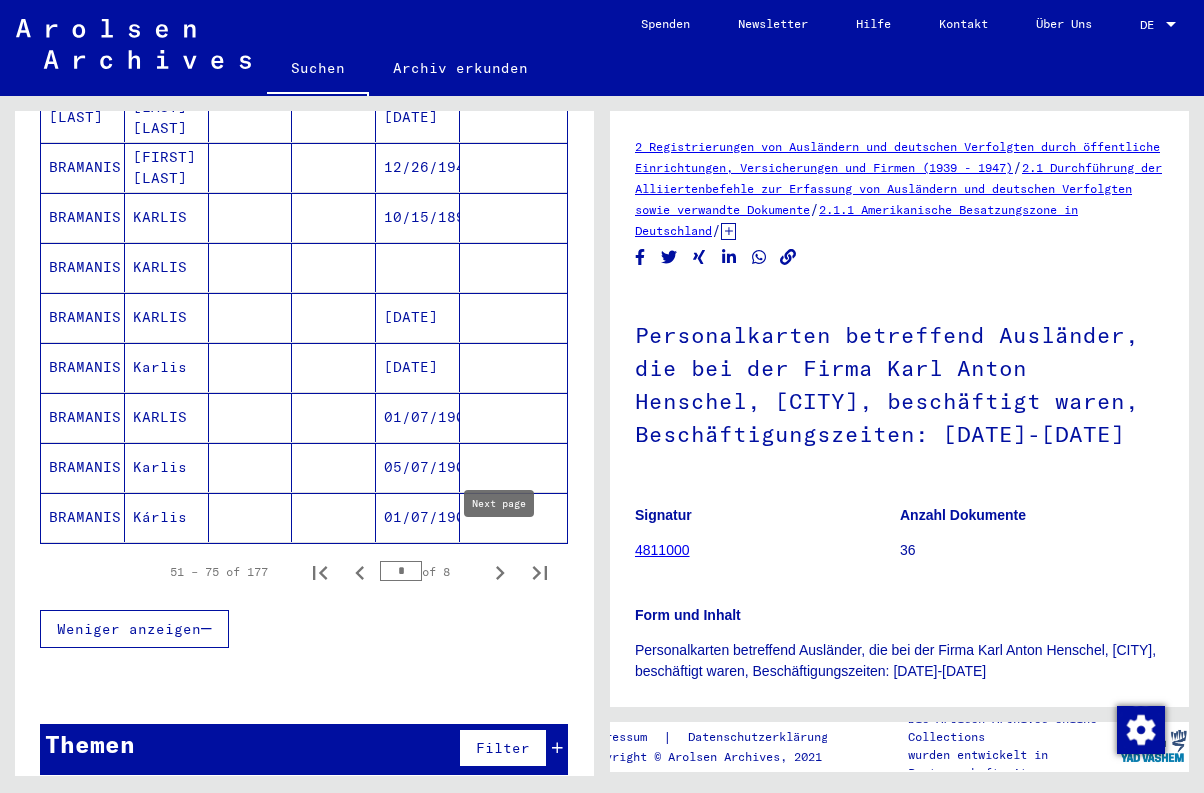 click 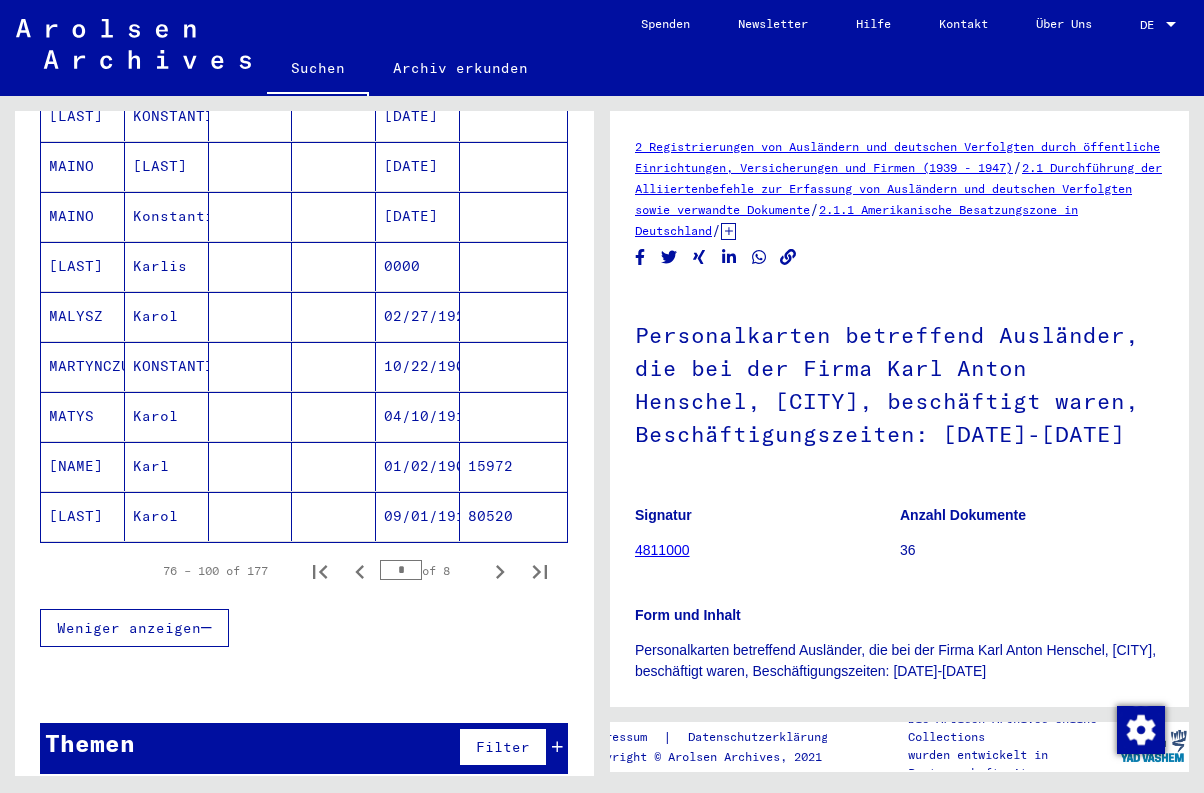 scroll, scrollTop: 1233, scrollLeft: 0, axis: vertical 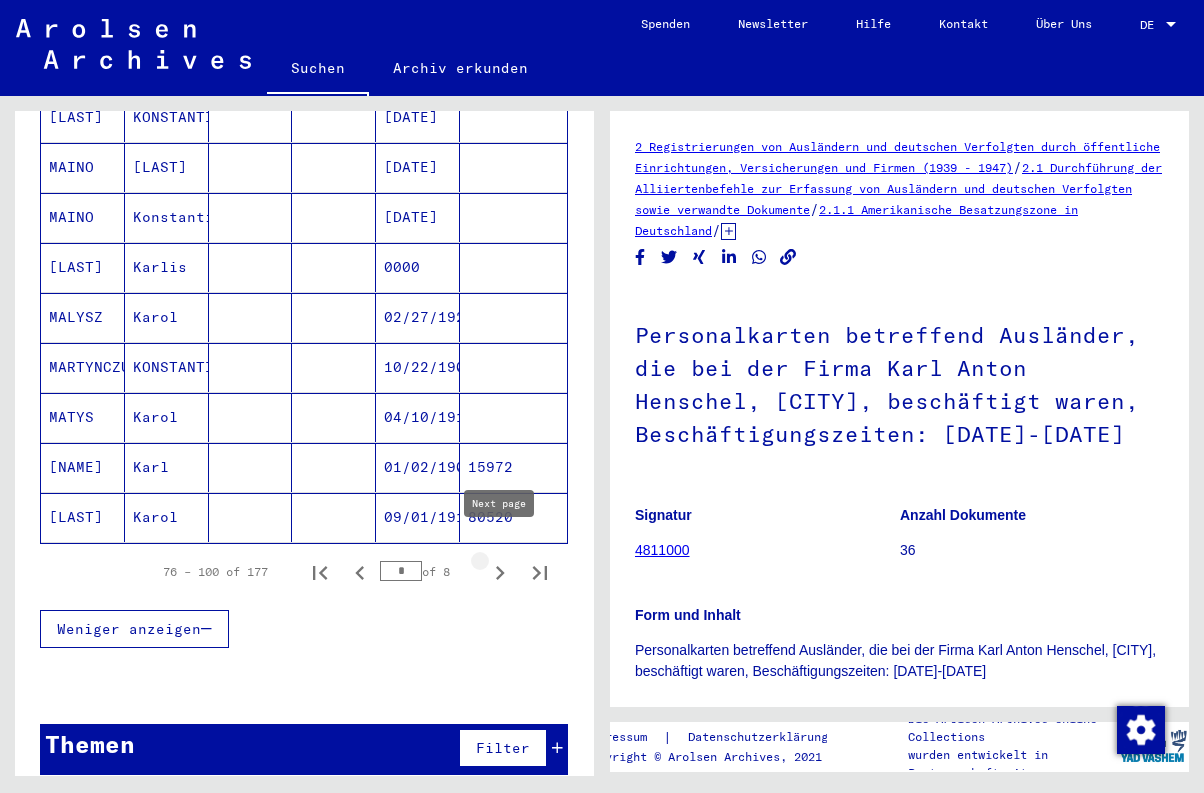 click 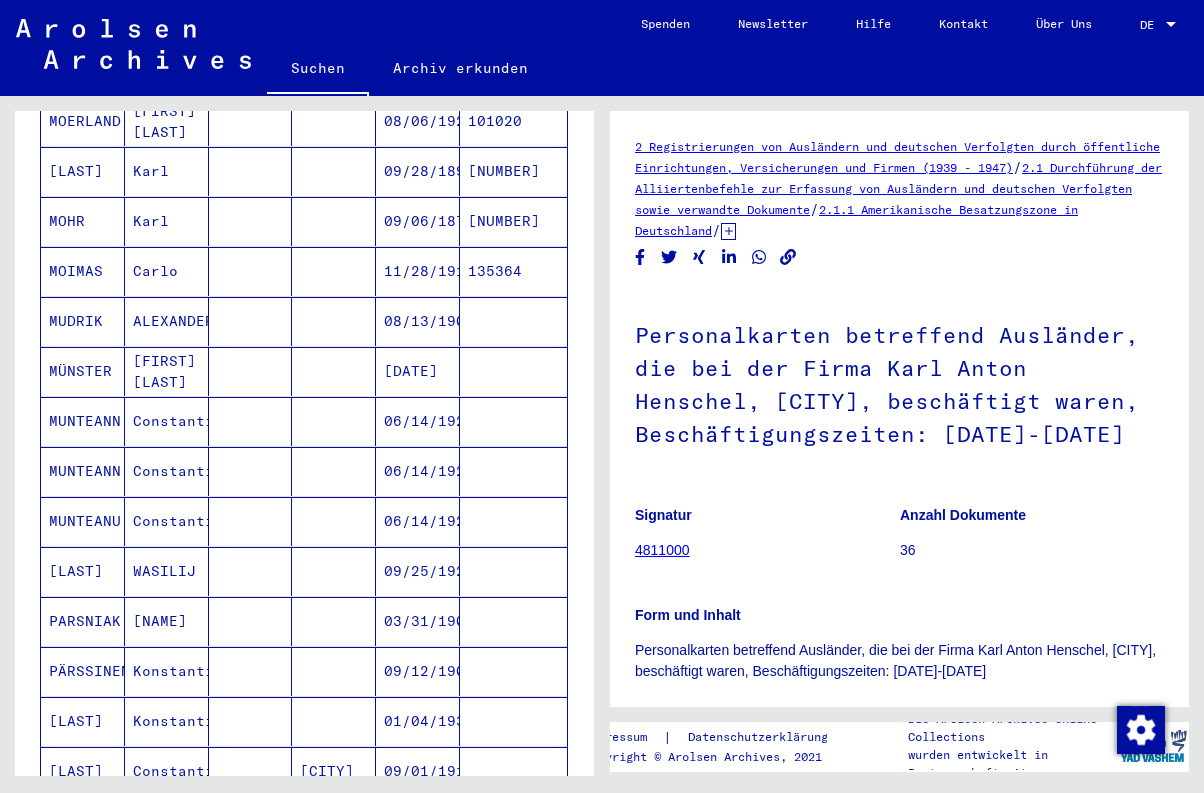 scroll, scrollTop: 482, scrollLeft: 0, axis: vertical 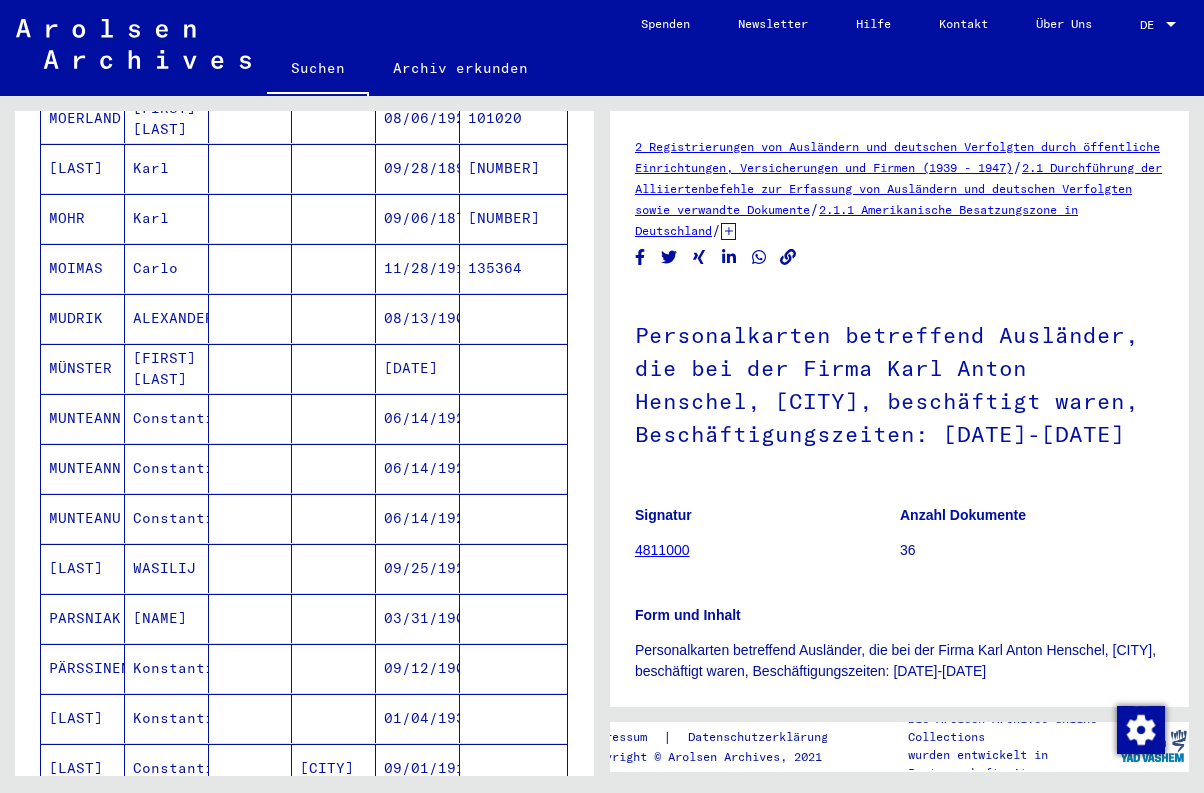 click on "[FIRST] [LAST]" at bounding box center (167, 418) 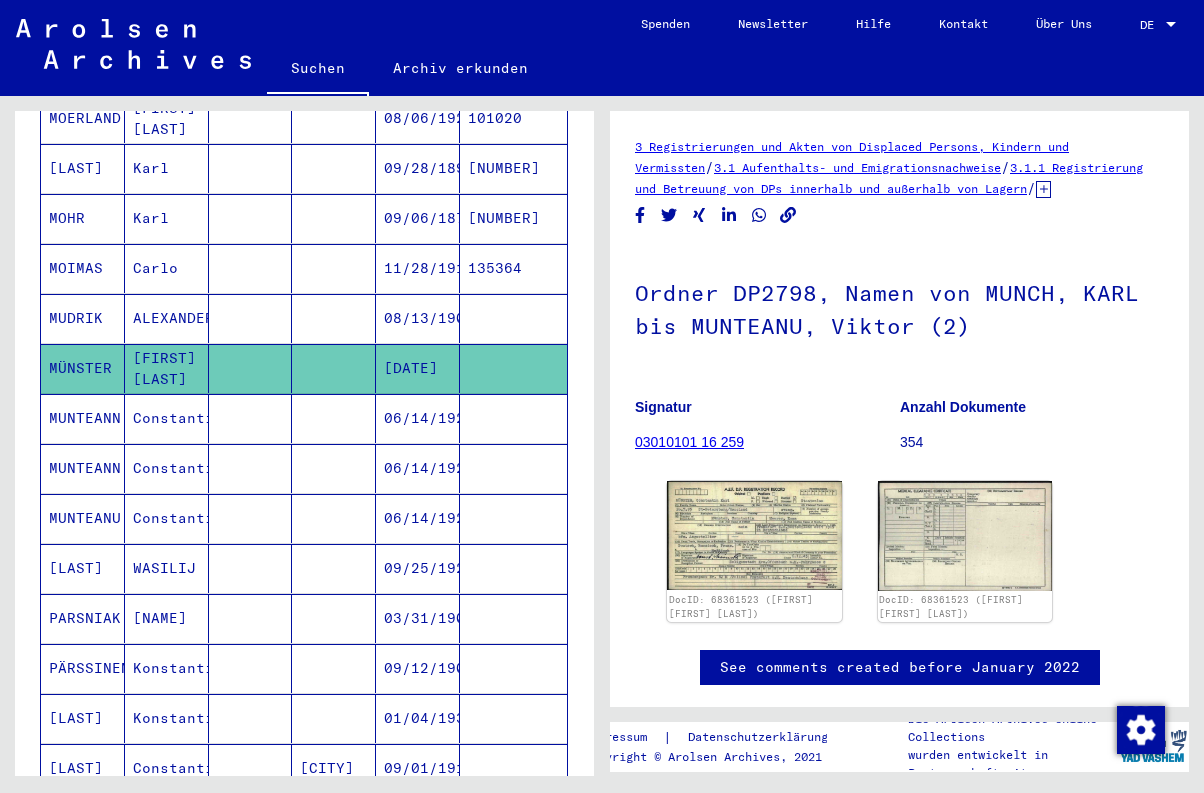 scroll, scrollTop: 72, scrollLeft: 0, axis: vertical 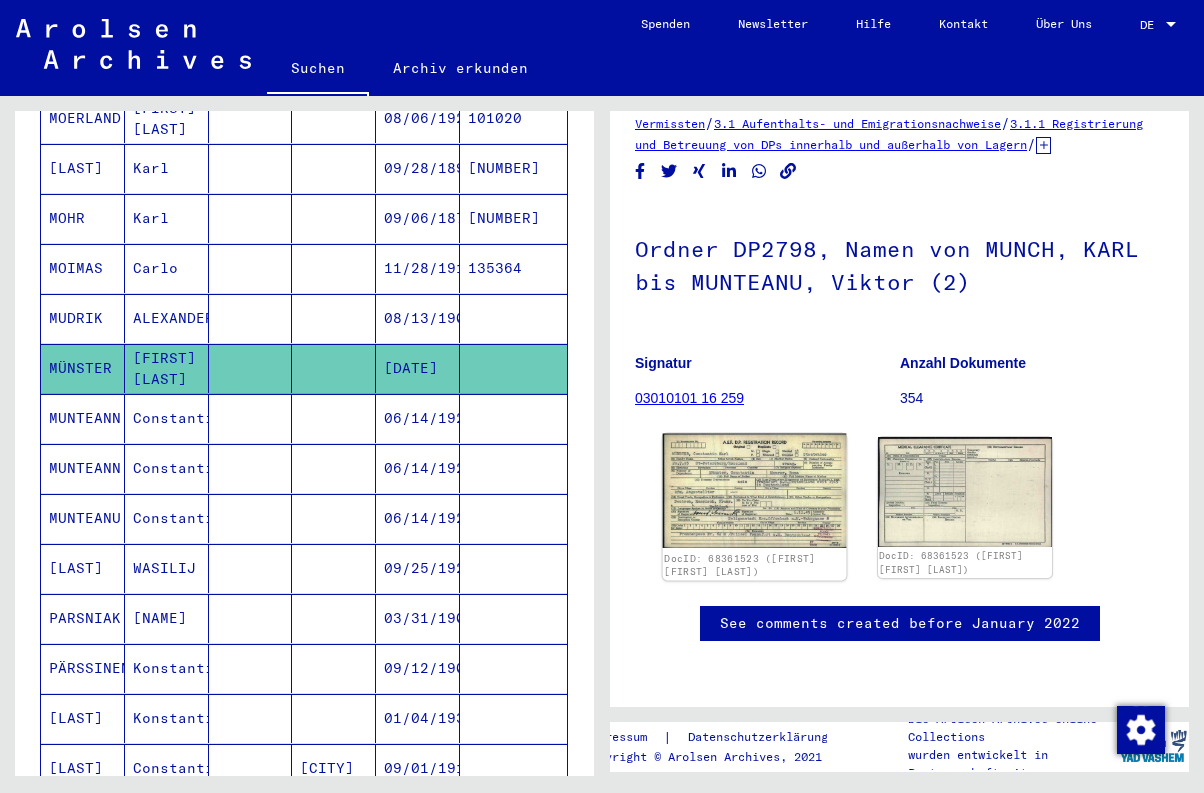 click 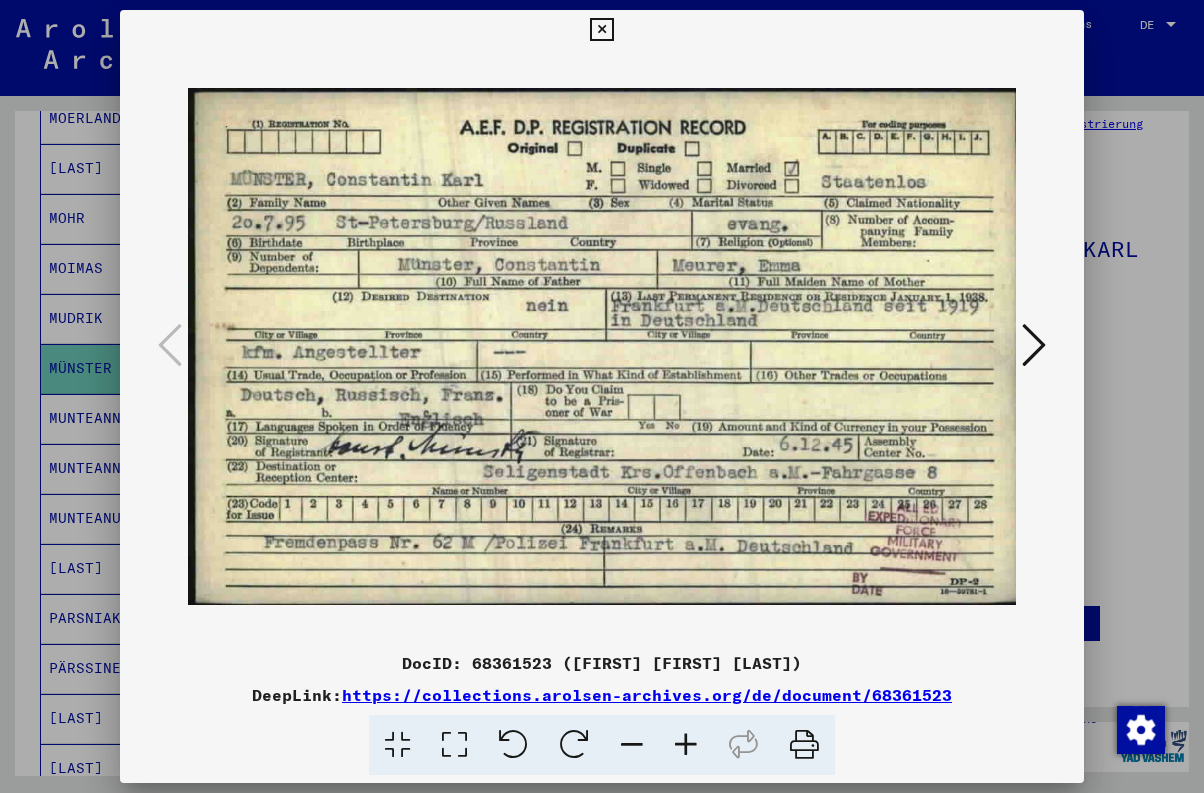 click at bounding box center (601, 30) 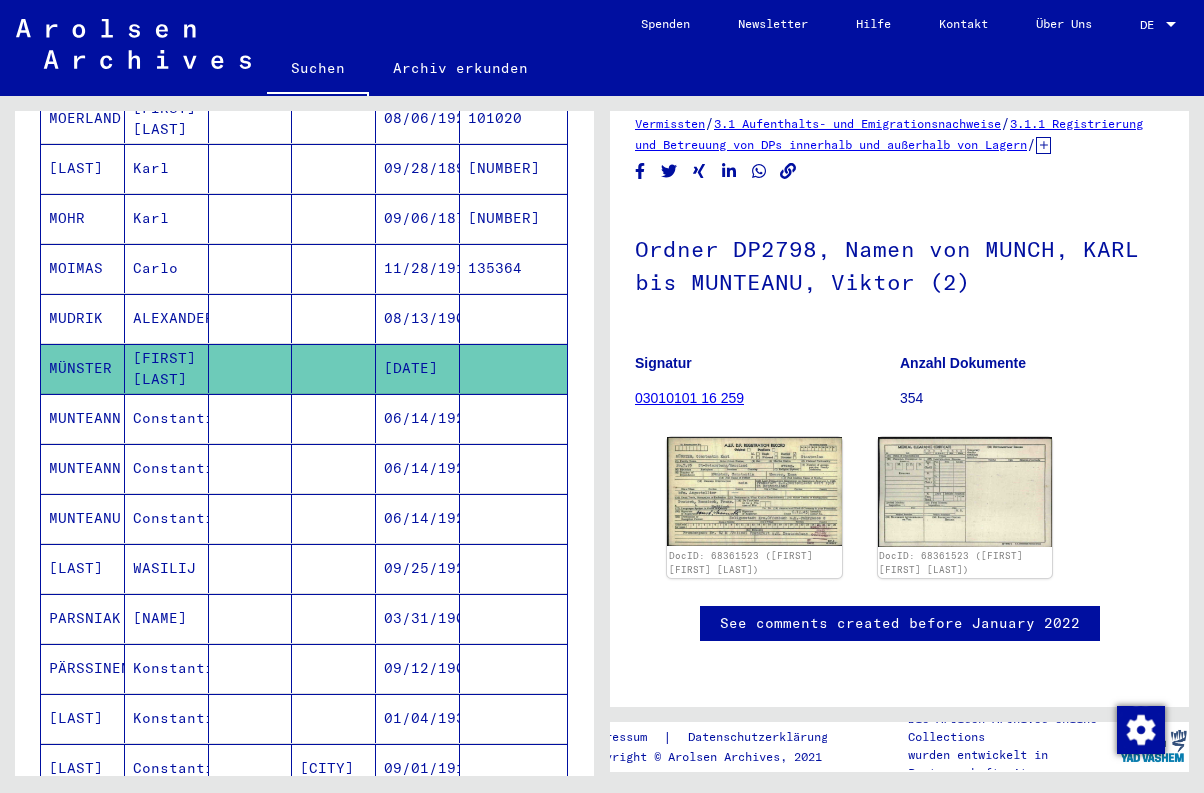 click on "06/14/1923" at bounding box center [418, 468] 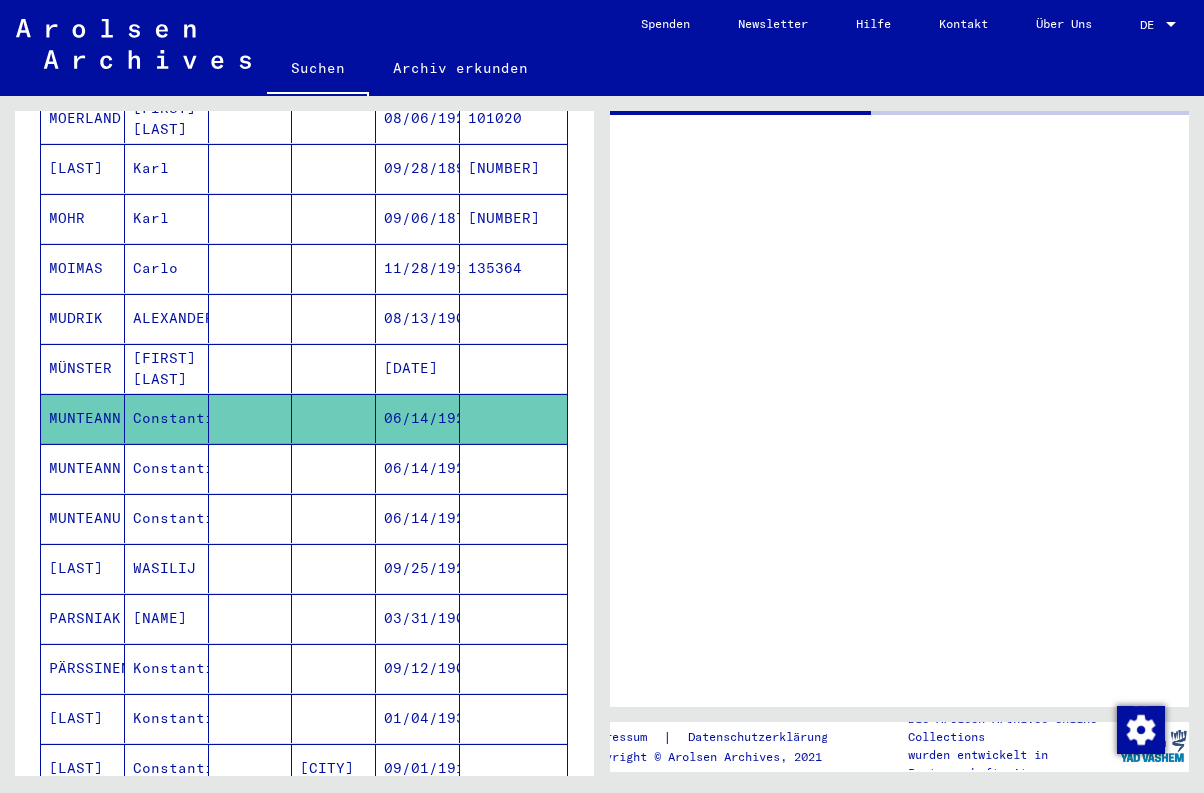 scroll, scrollTop: 0, scrollLeft: 0, axis: both 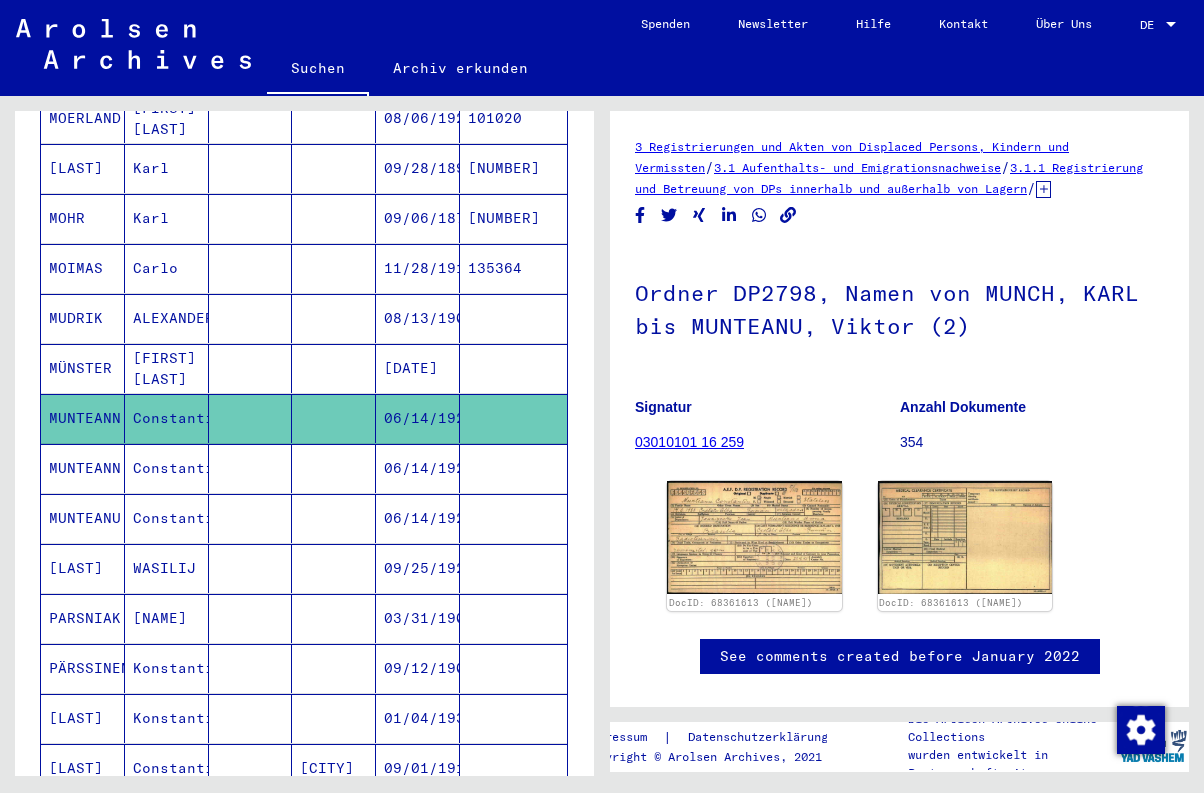 click on "06/14/1923" at bounding box center (418, 518) 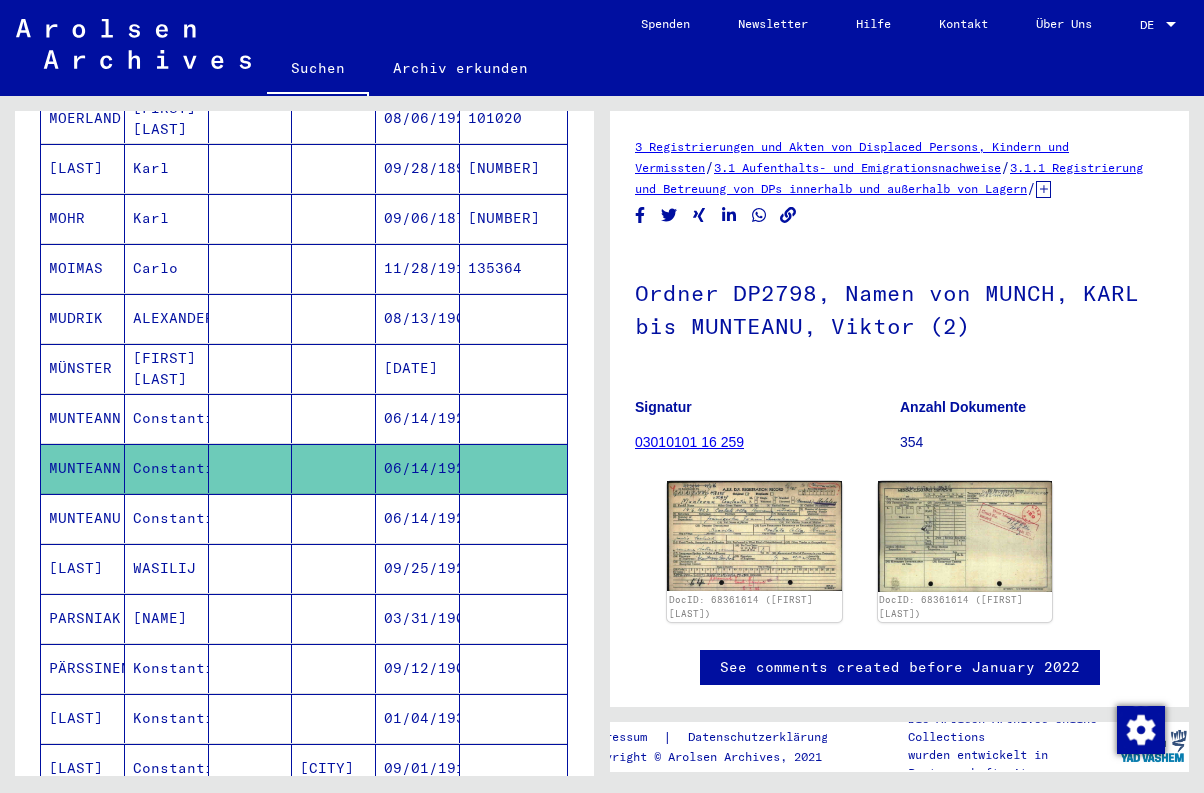 click on "06/14/1923" at bounding box center [418, 568] 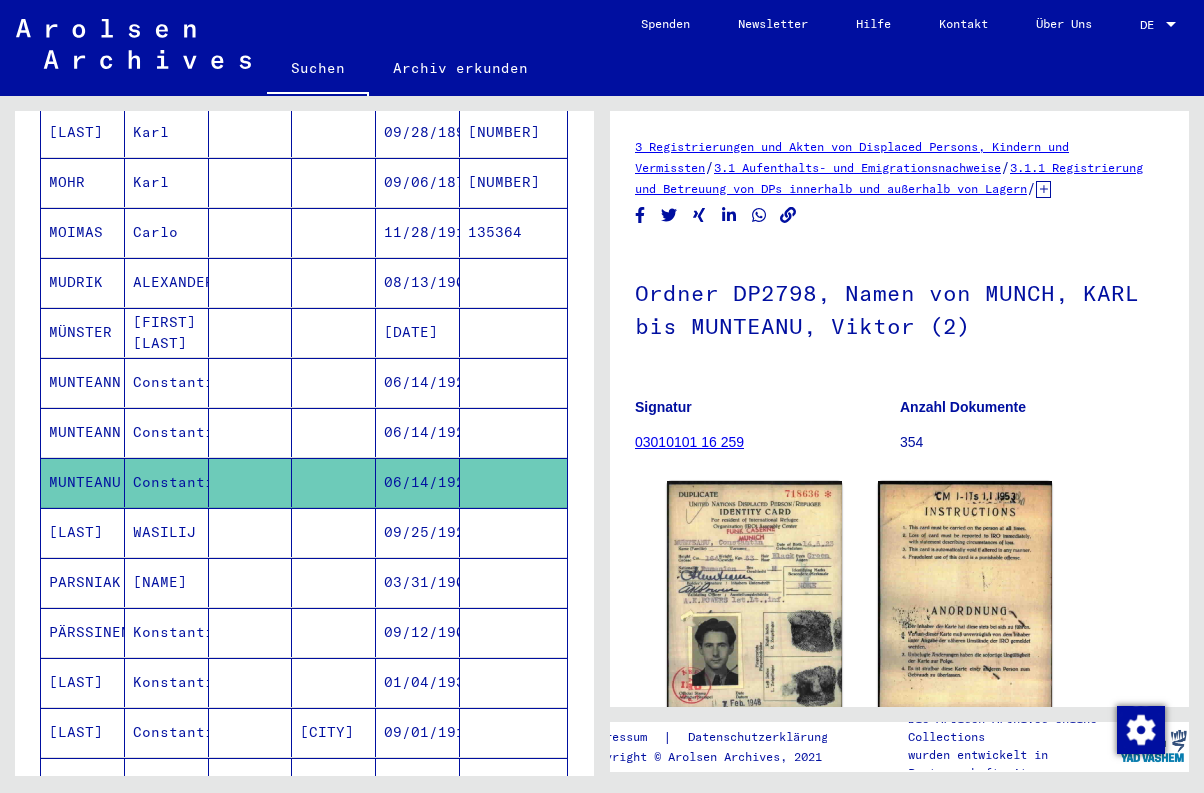 scroll, scrollTop: 544, scrollLeft: 0, axis: vertical 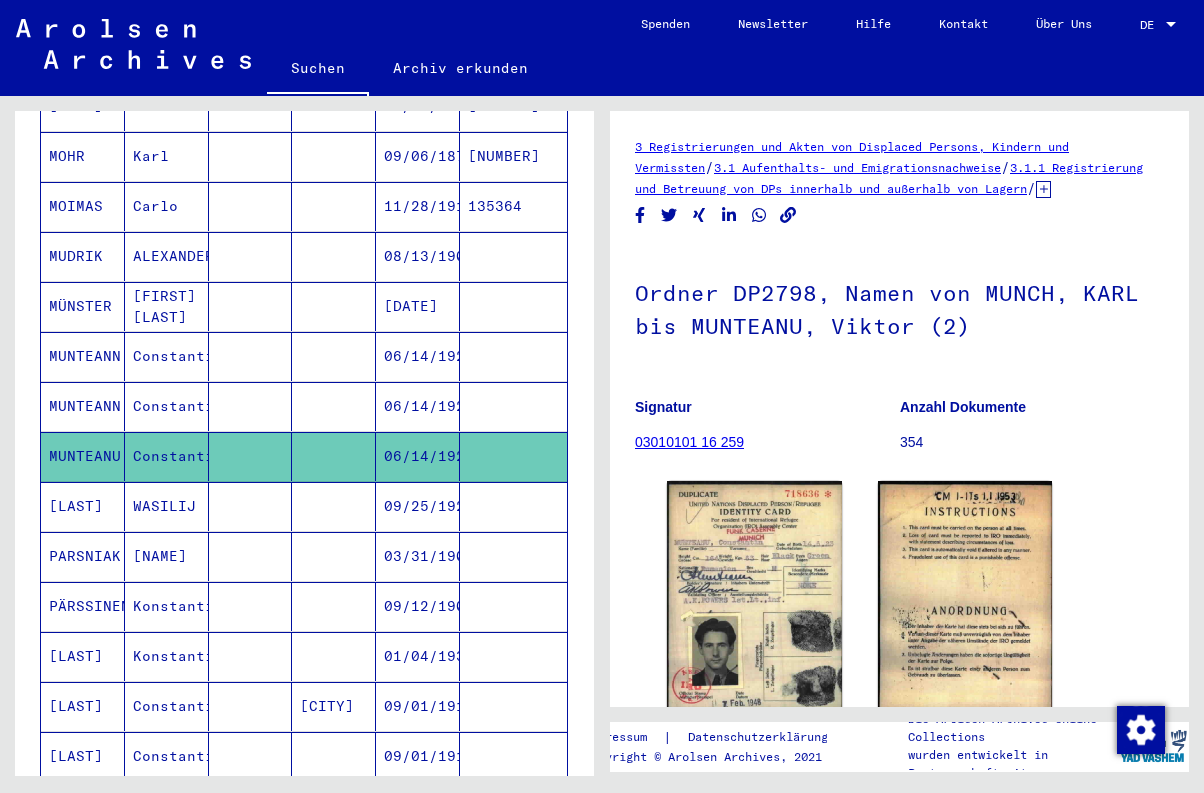 click on "09/25/1924" at bounding box center (418, 556) 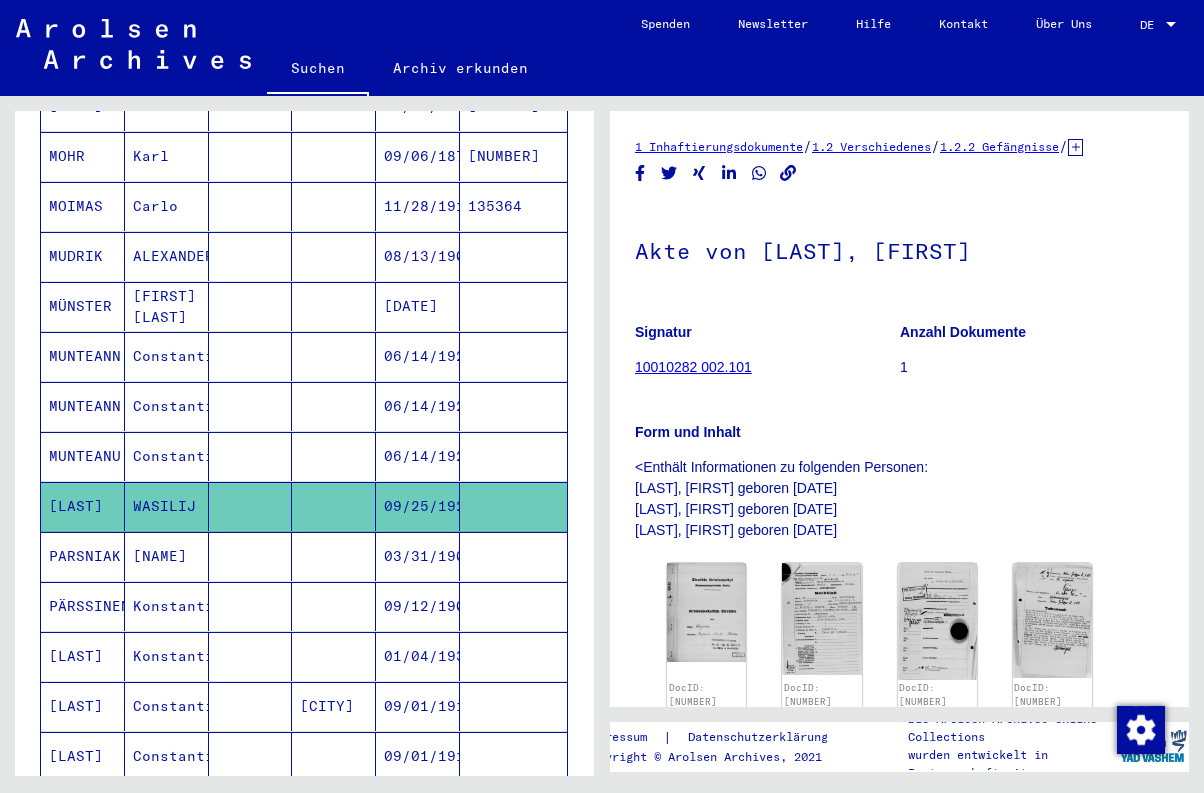 scroll, scrollTop: 36, scrollLeft: 0, axis: vertical 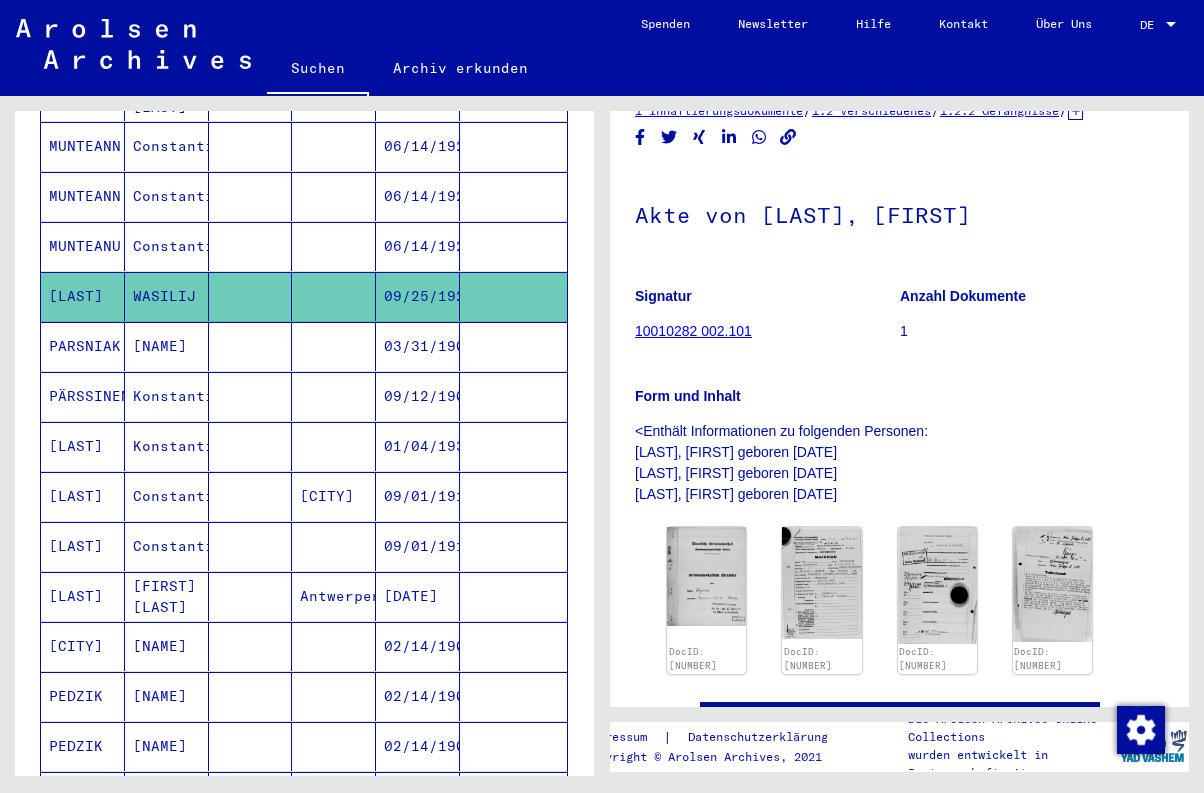 click on "09/01/1911" at bounding box center [418, 596] 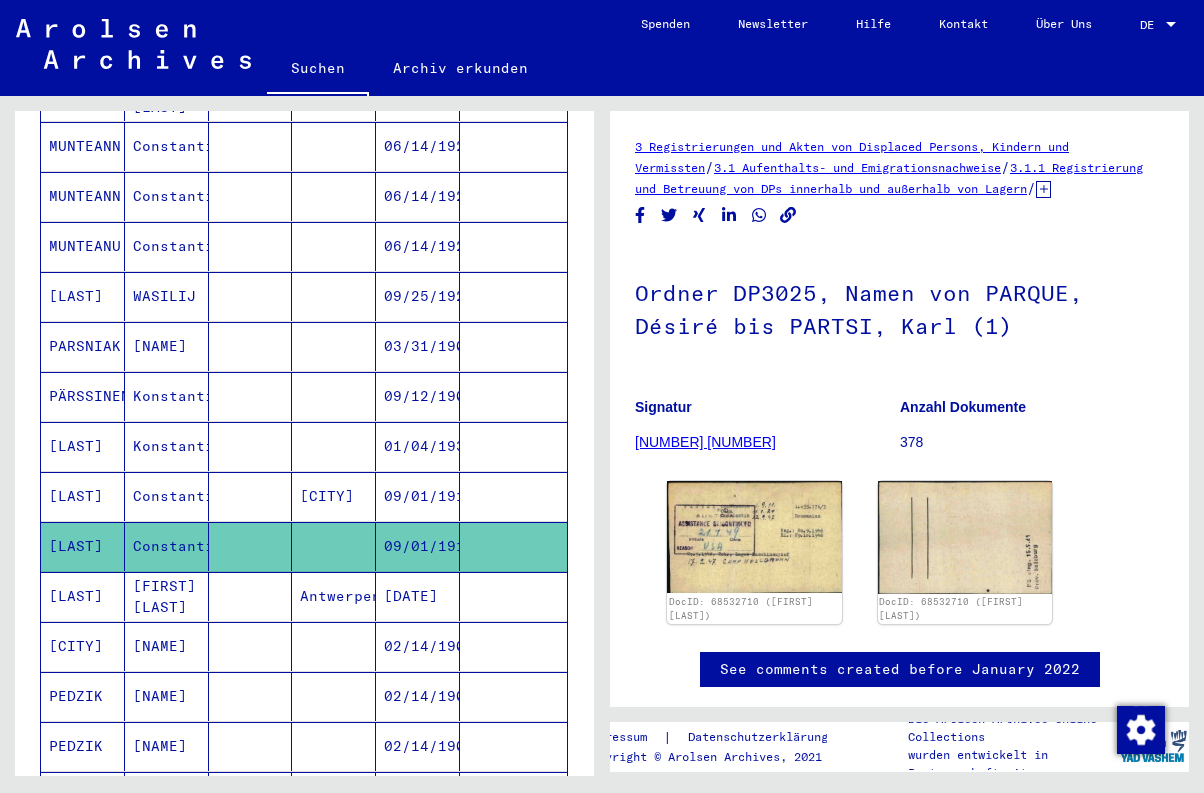 scroll, scrollTop: 63, scrollLeft: 0, axis: vertical 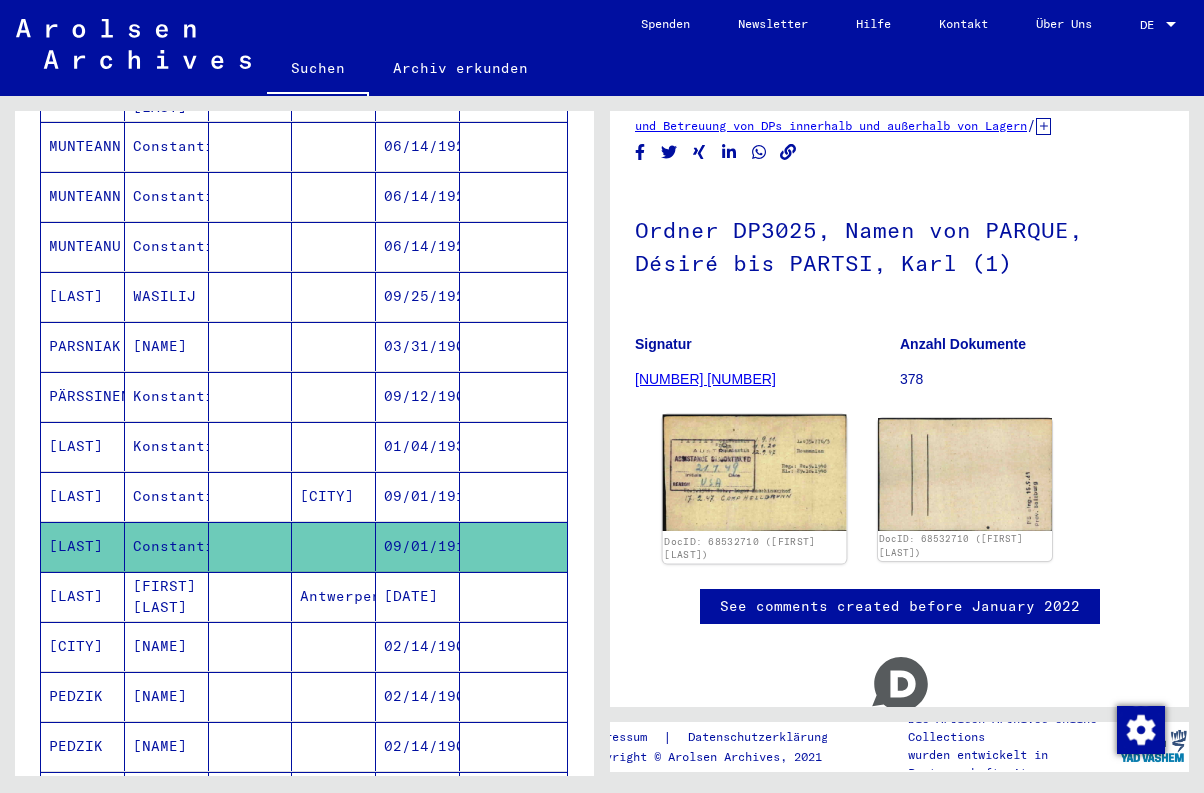 click 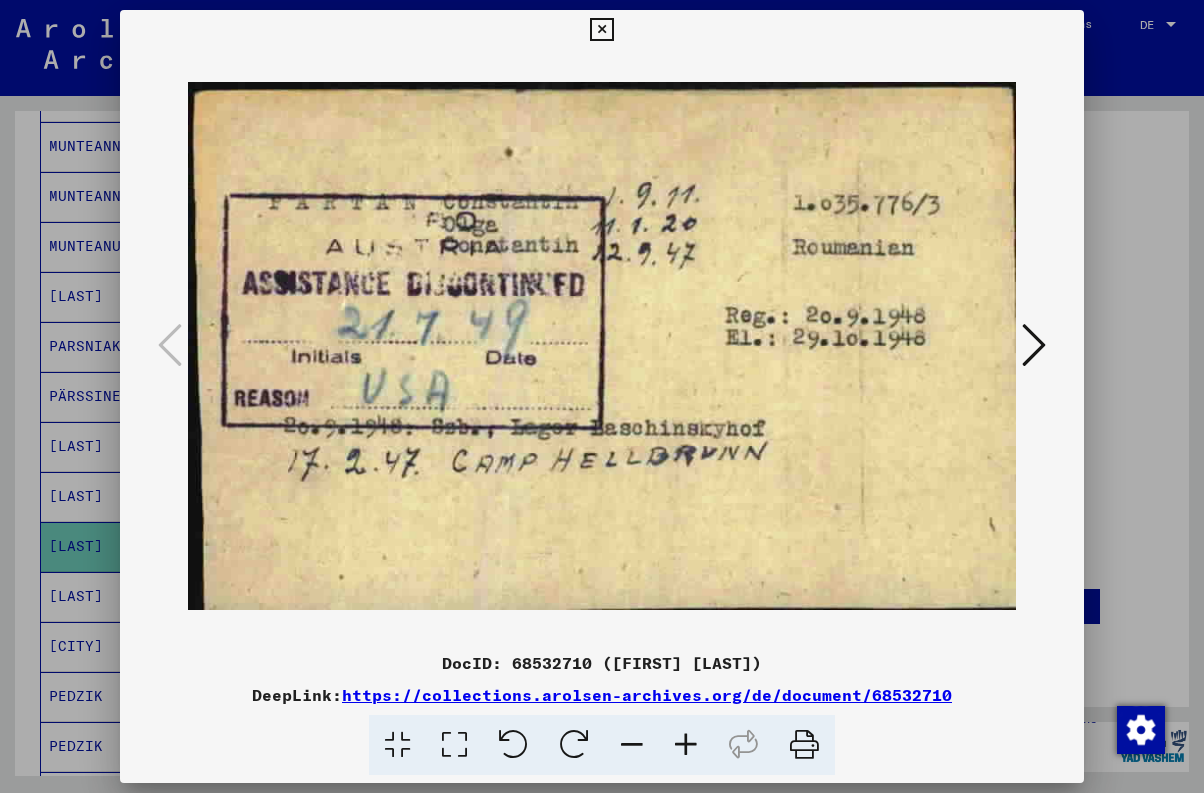 click at bounding box center [1034, 346] 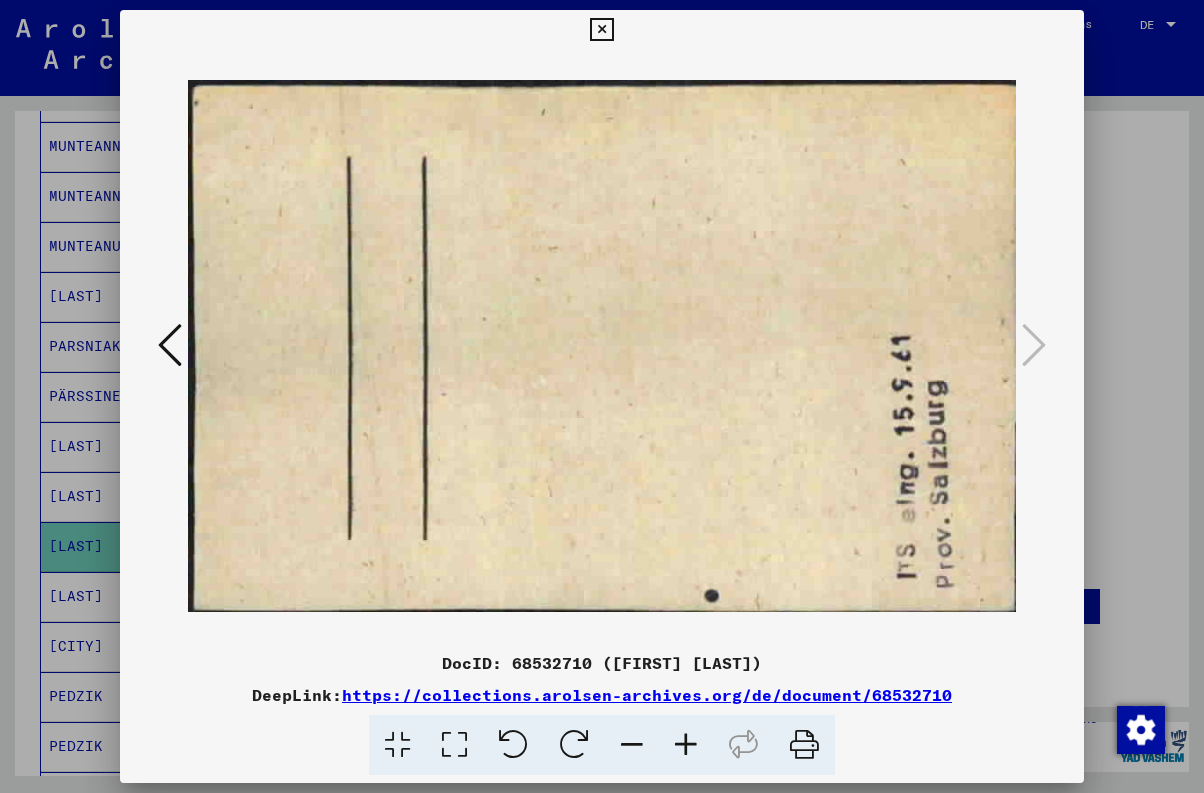 click at bounding box center [602, 396] 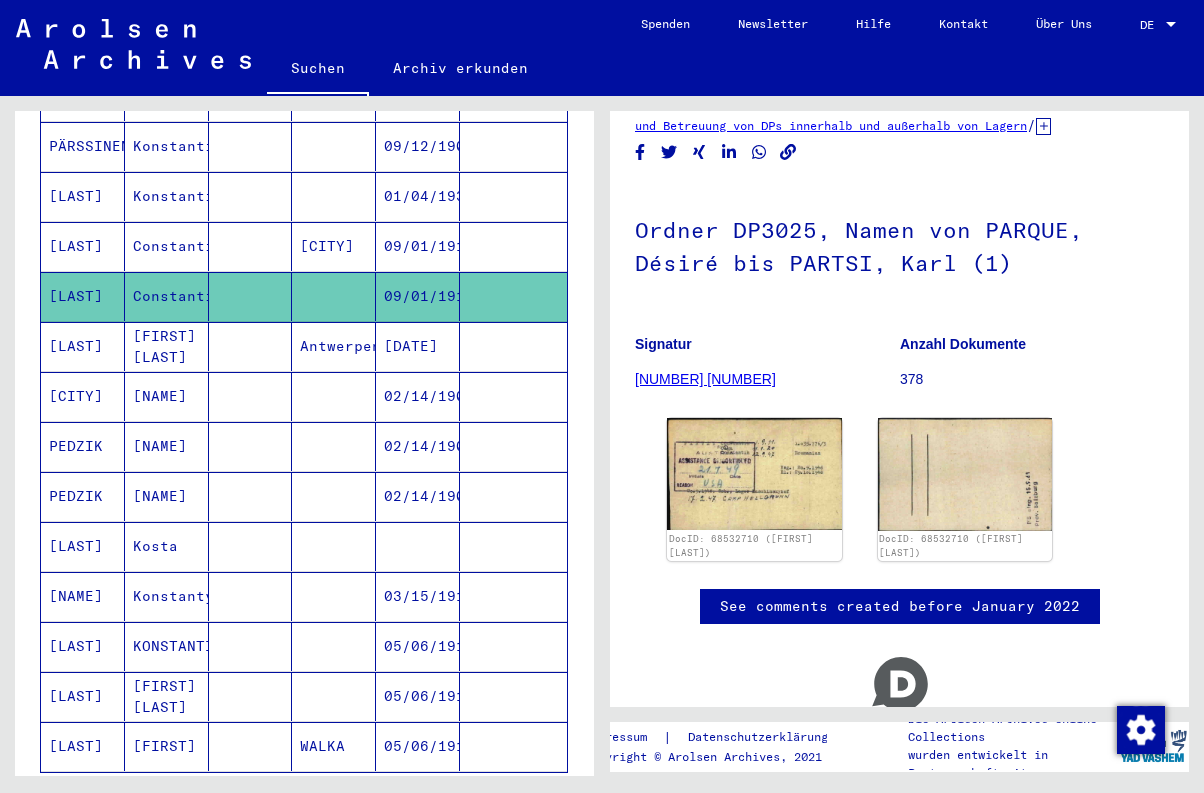scroll, scrollTop: 1010, scrollLeft: 0, axis: vertical 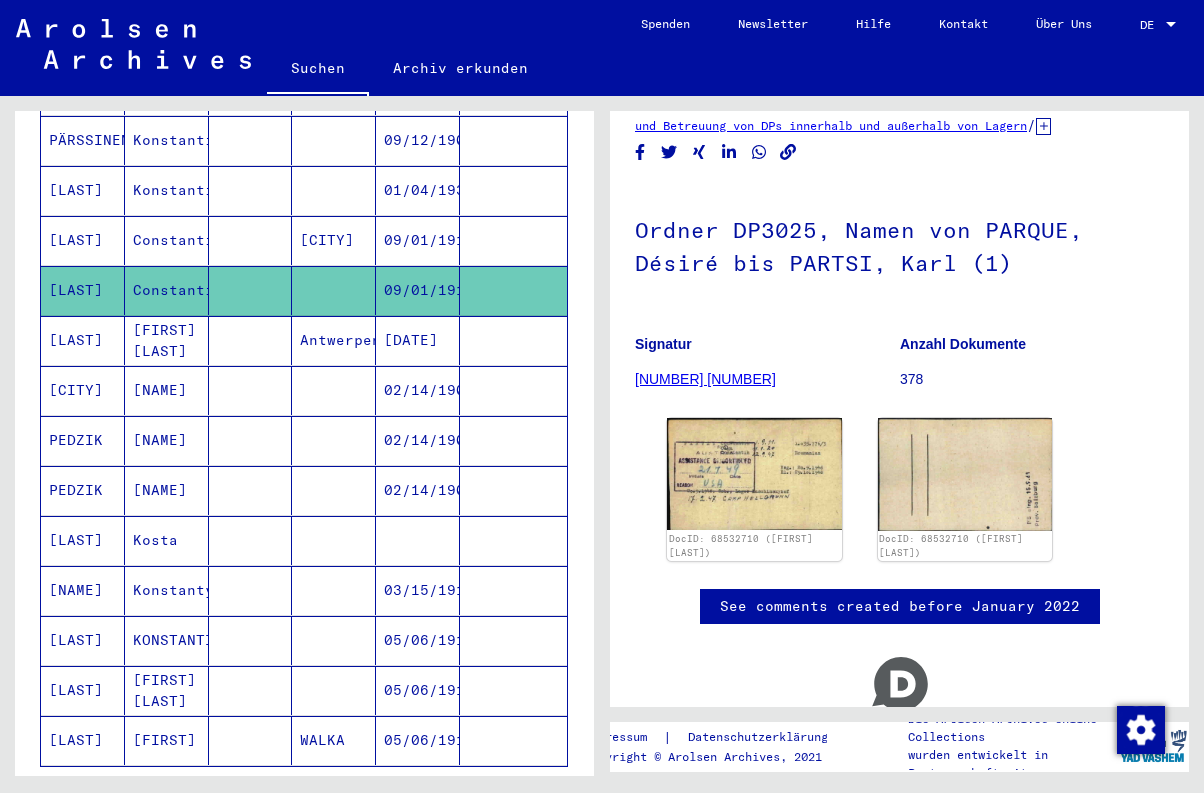click on "Kosta" at bounding box center [167, 590] 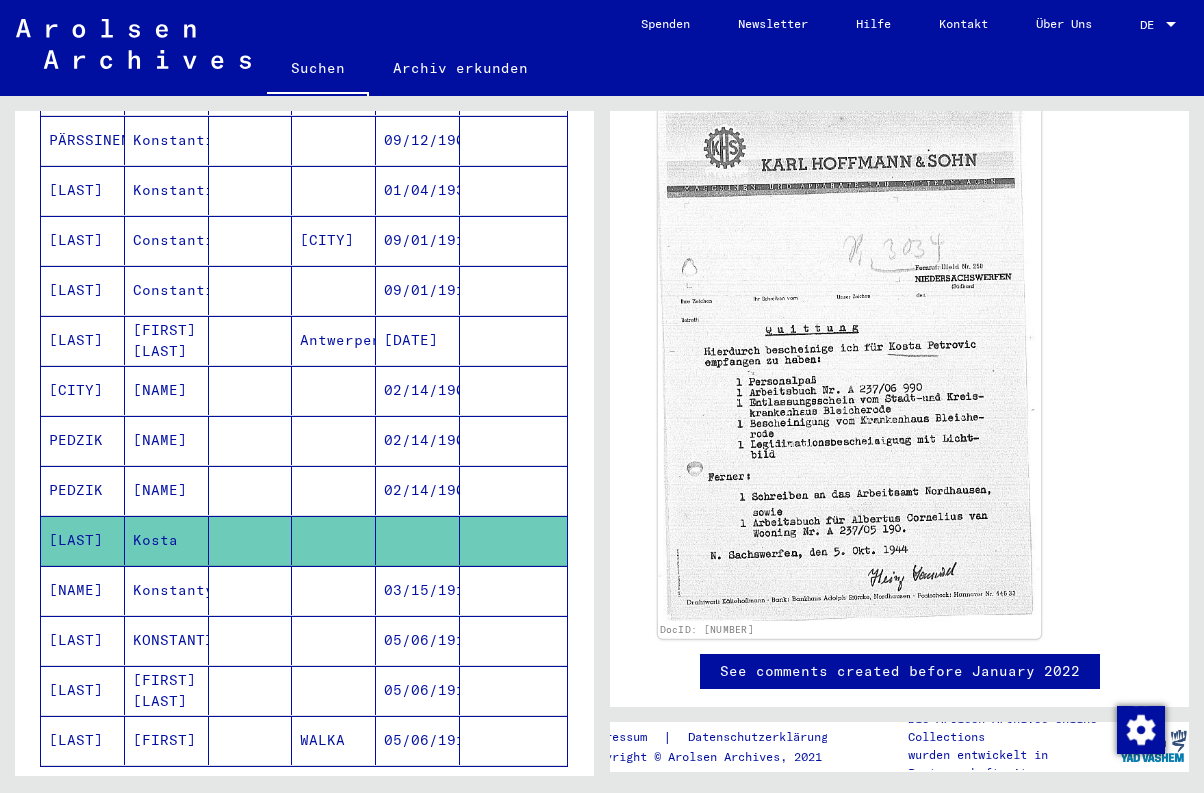 scroll, scrollTop: 727, scrollLeft: 0, axis: vertical 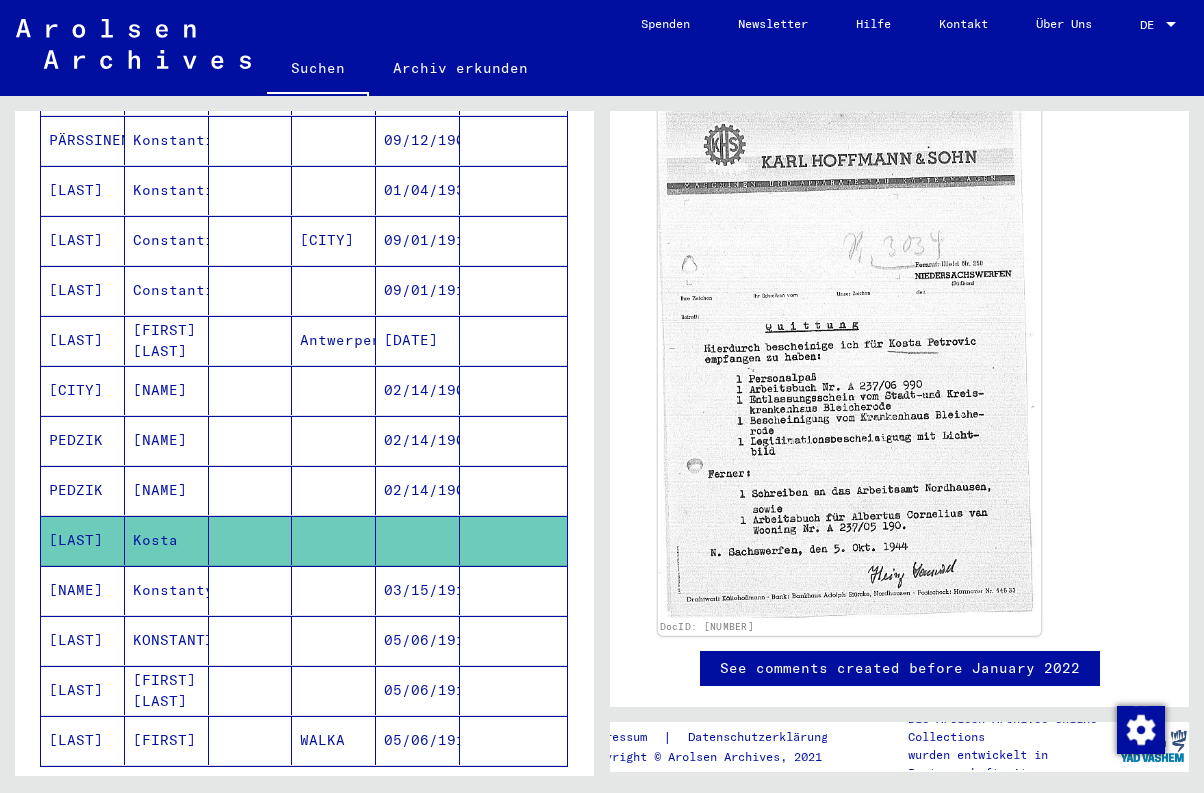 click 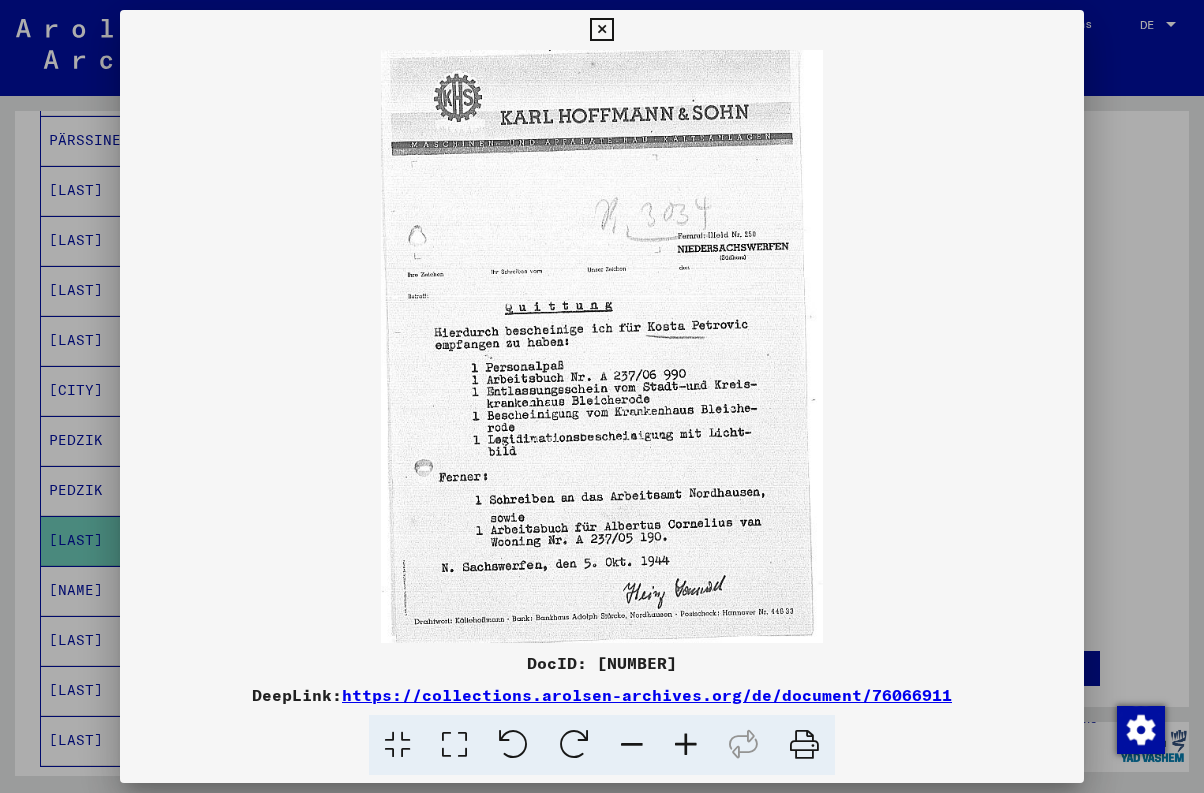 click at bounding box center (601, 30) 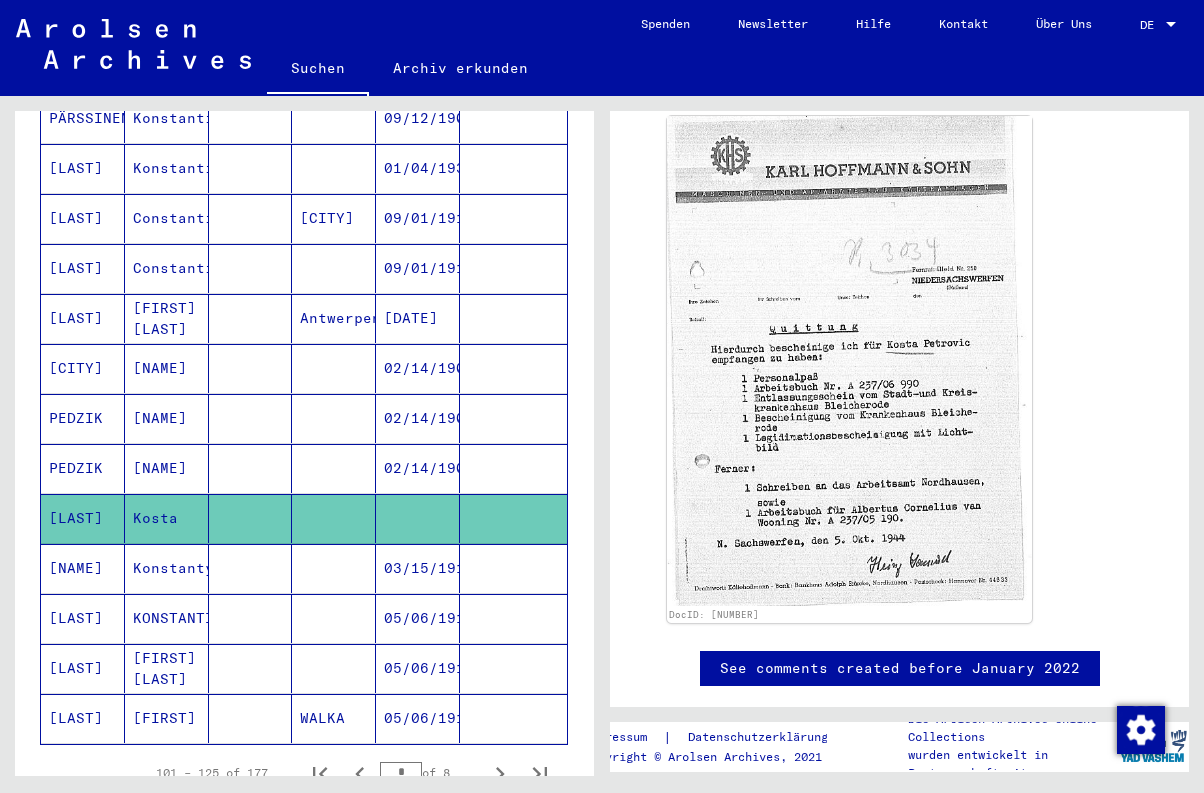 scroll, scrollTop: 1037, scrollLeft: 0, axis: vertical 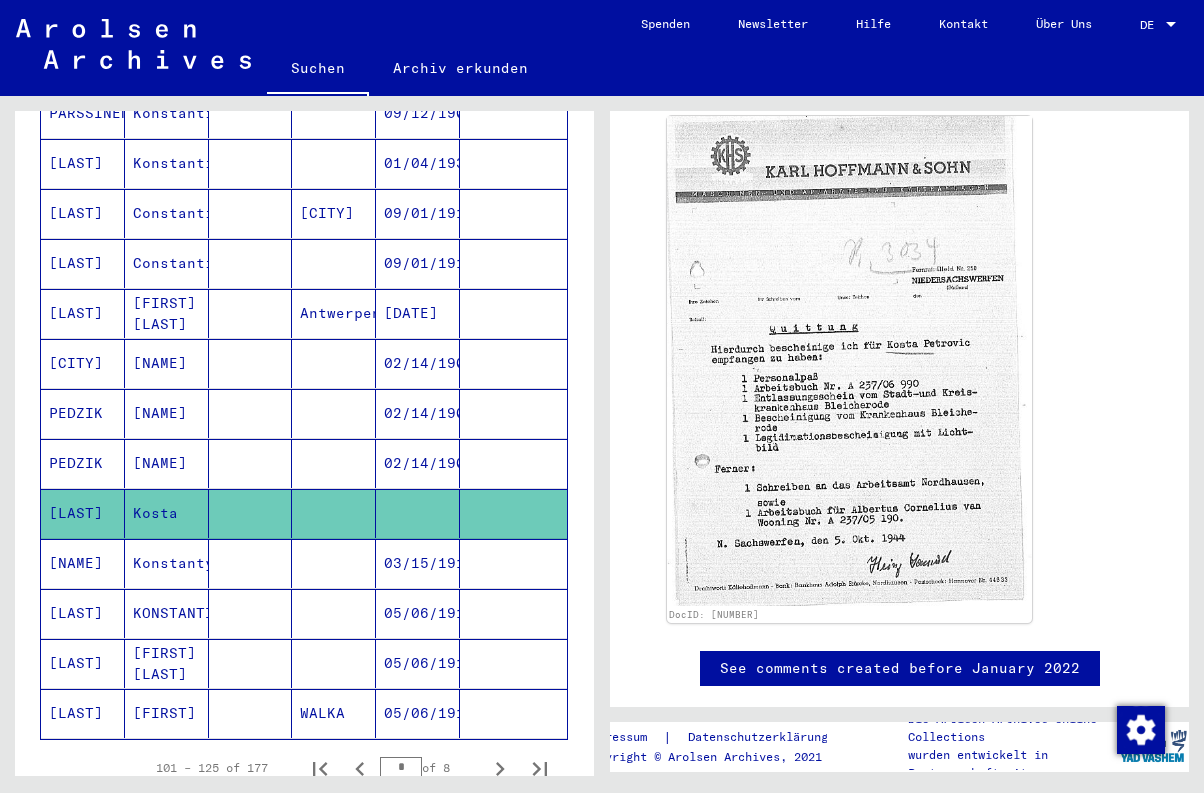click on "Konstantyn" at bounding box center [167, 613] 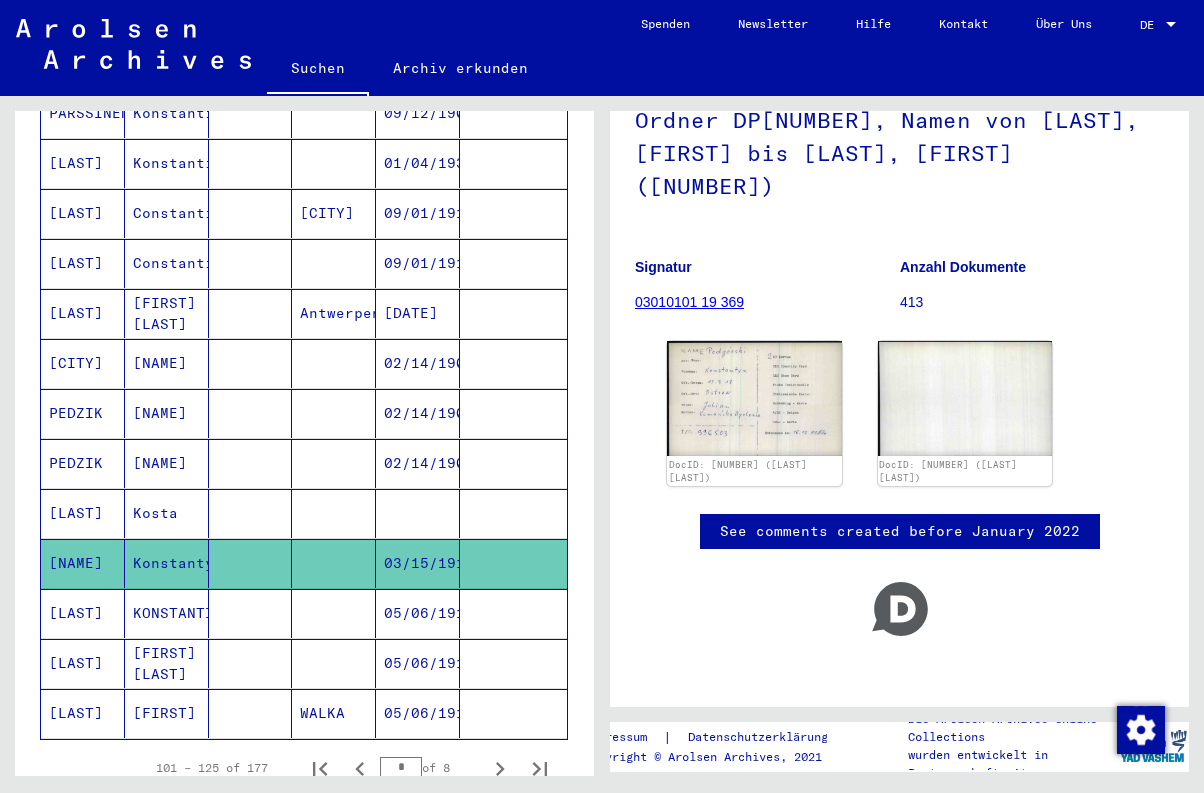 scroll, scrollTop: 182, scrollLeft: 0, axis: vertical 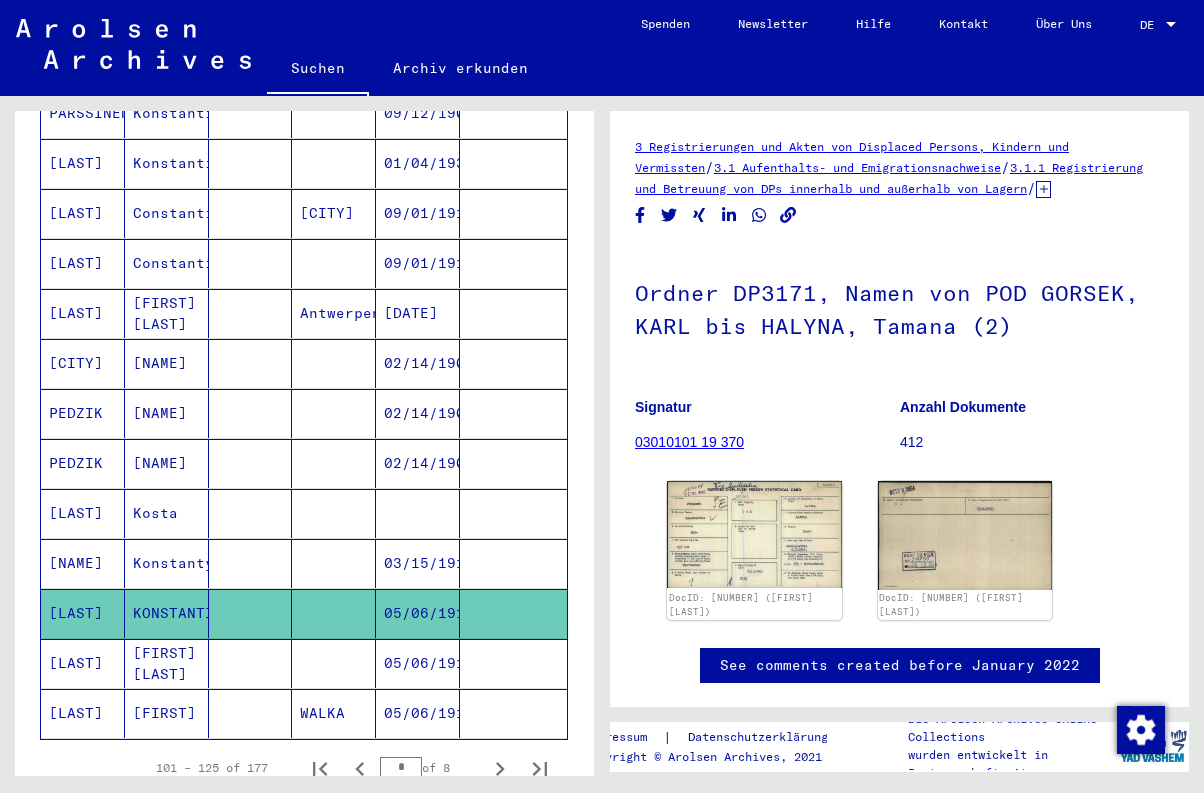 click on "[FIRST] [LAST]" at bounding box center [167, 713] 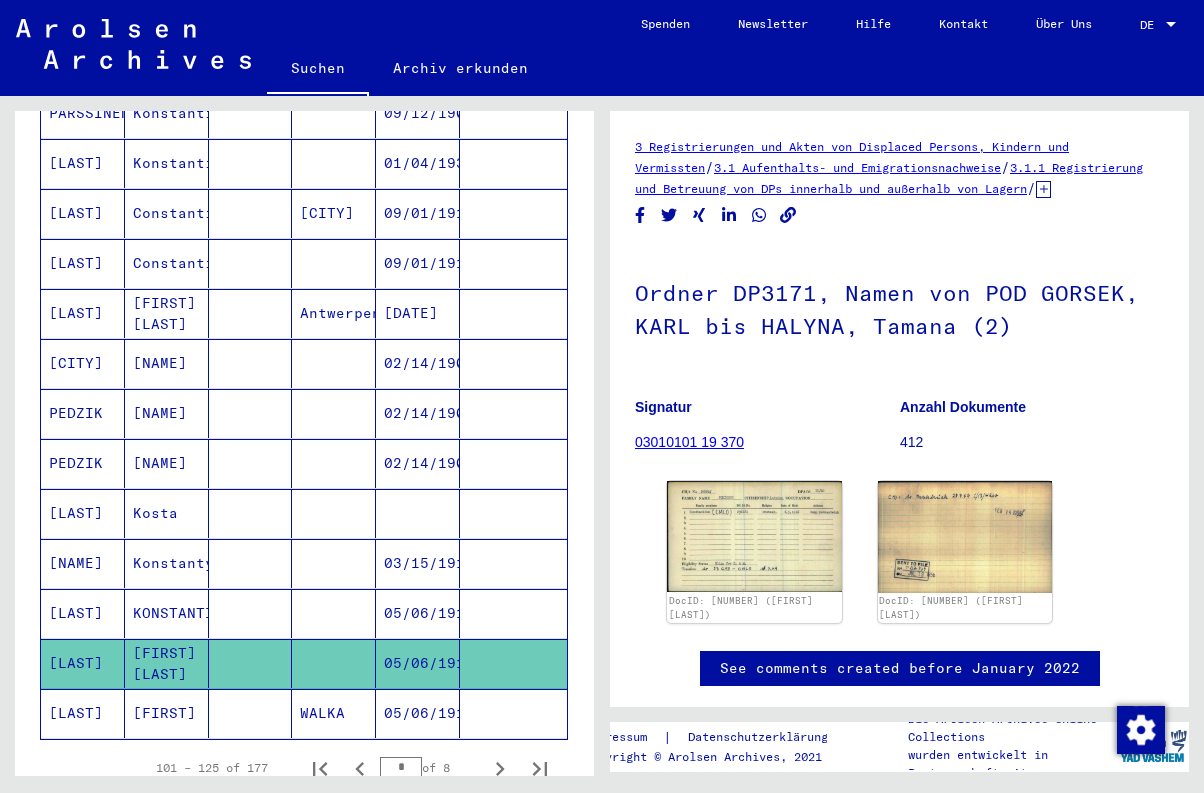 click on "[FIRST]" 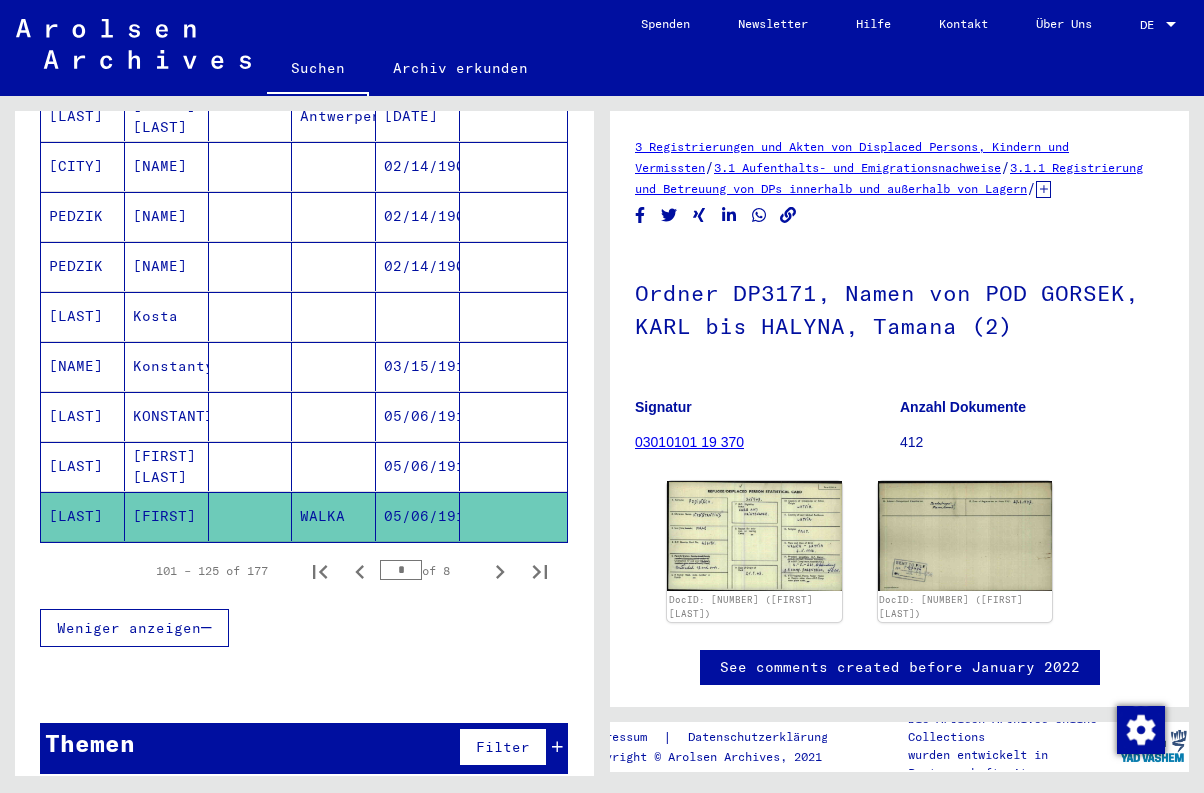 scroll, scrollTop: 1233, scrollLeft: 0, axis: vertical 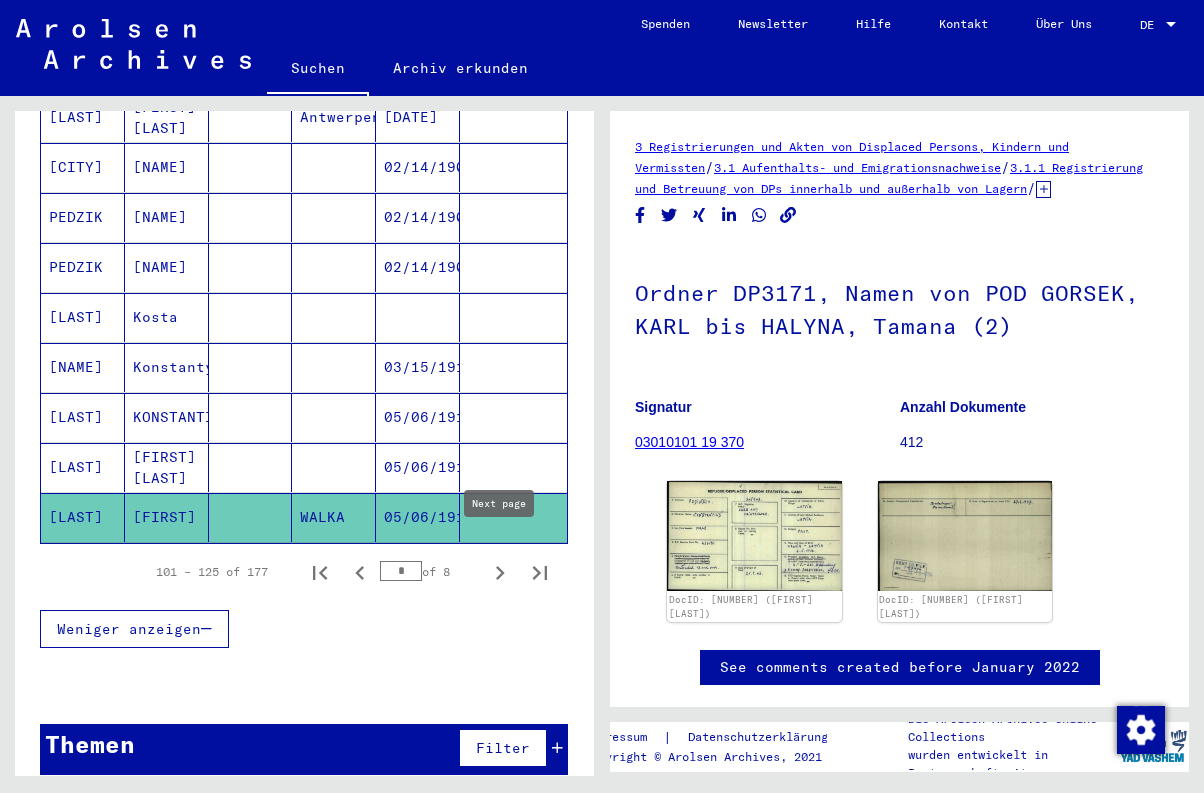 click 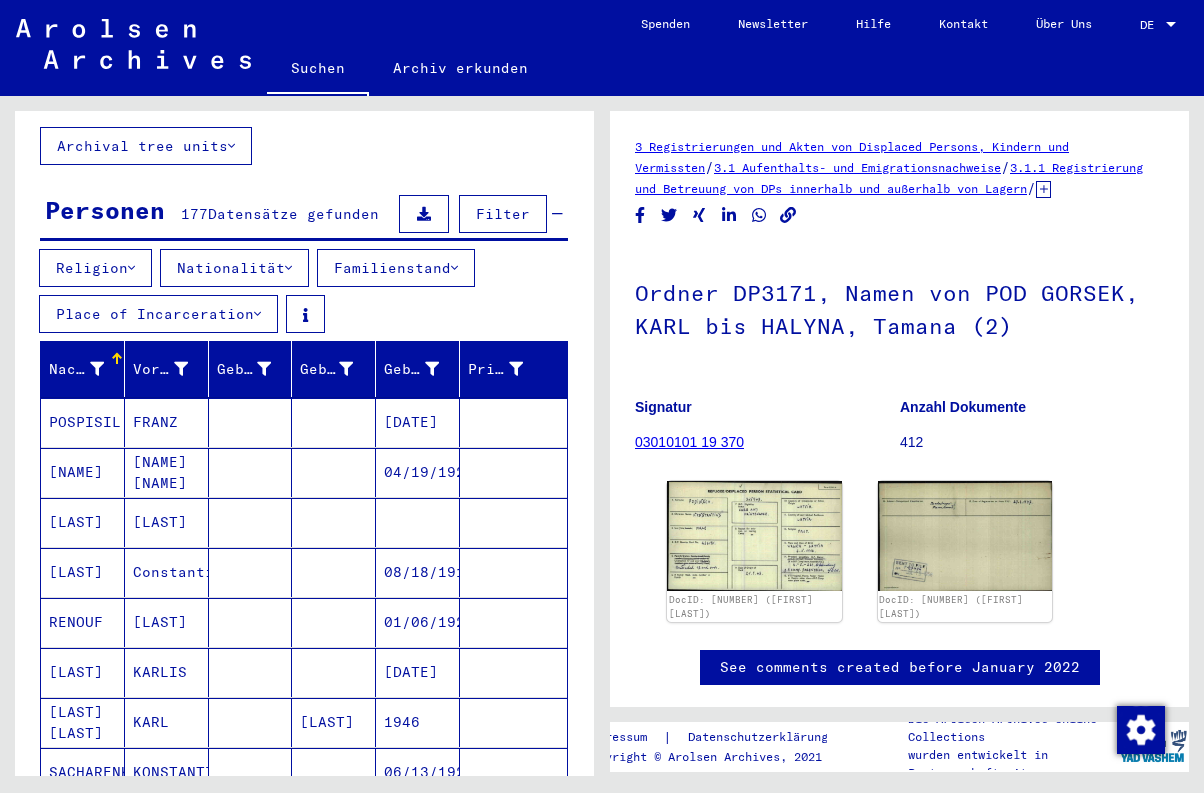 scroll, scrollTop: 126, scrollLeft: 0, axis: vertical 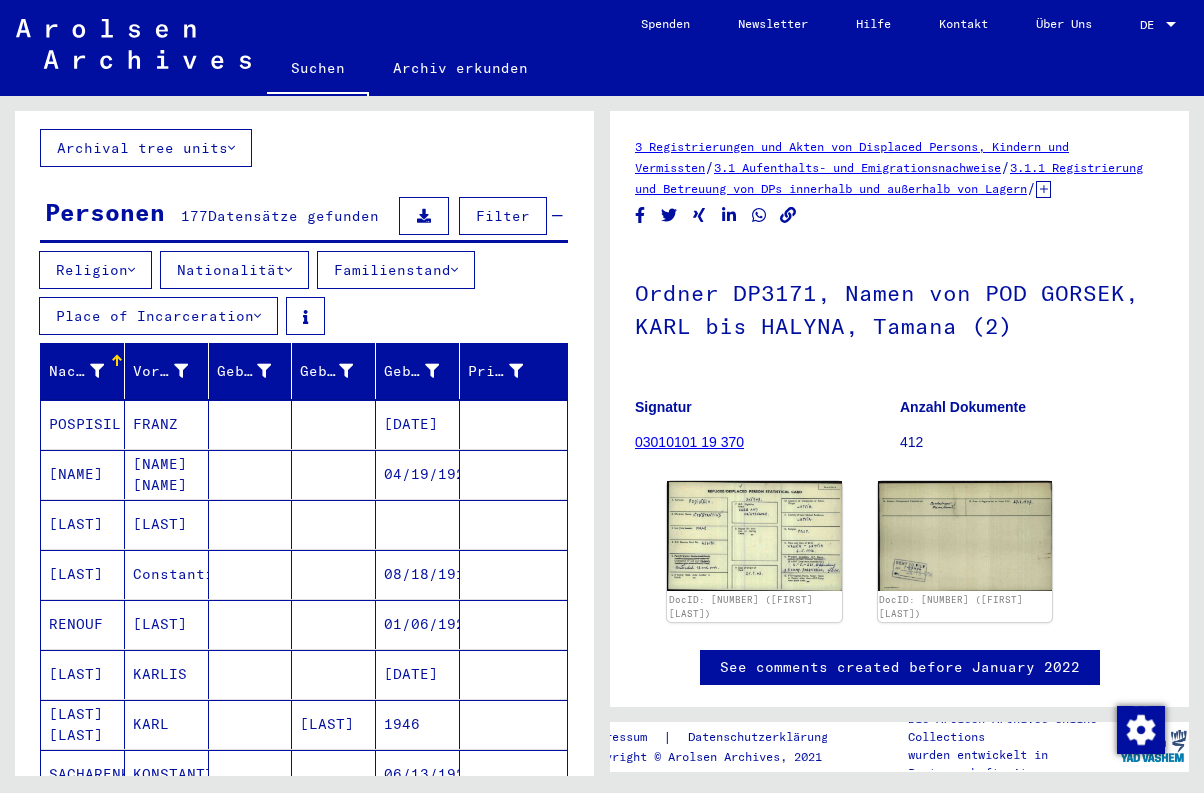 click on "[NAME] [NAME]" at bounding box center [167, 524] 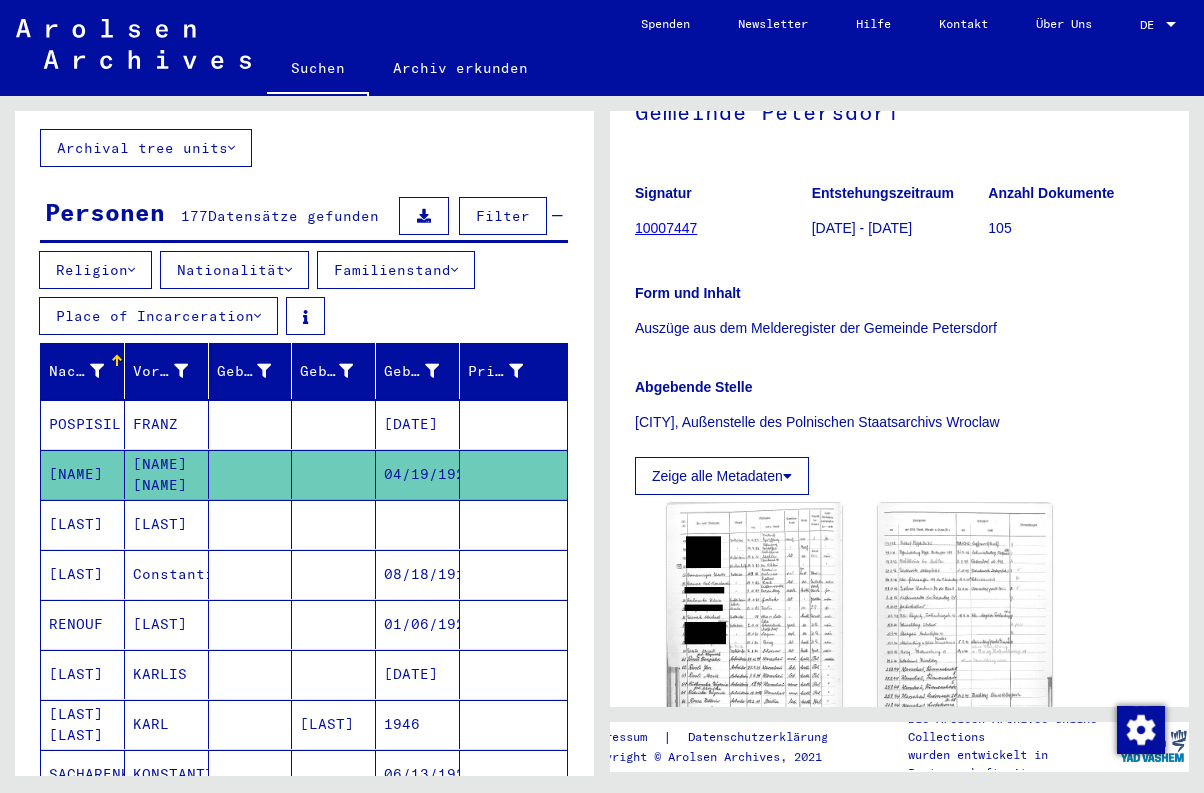 scroll, scrollTop: 383, scrollLeft: 0, axis: vertical 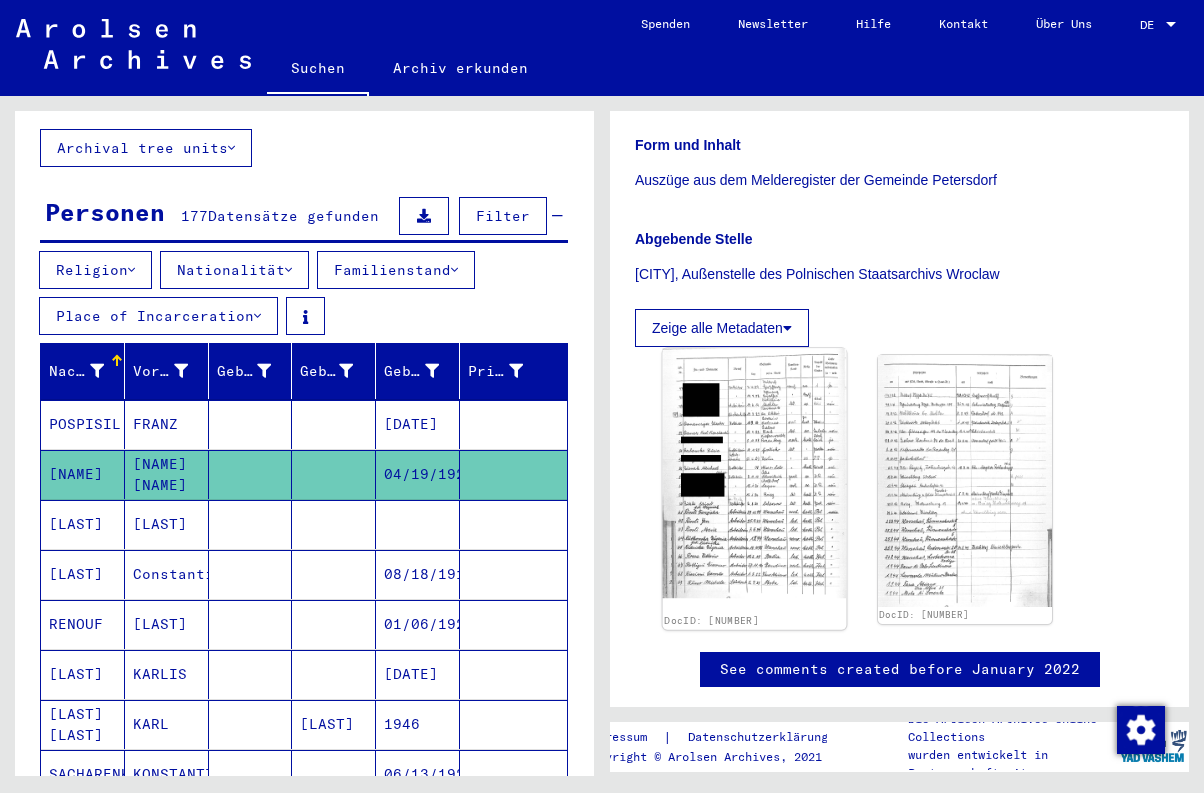 click 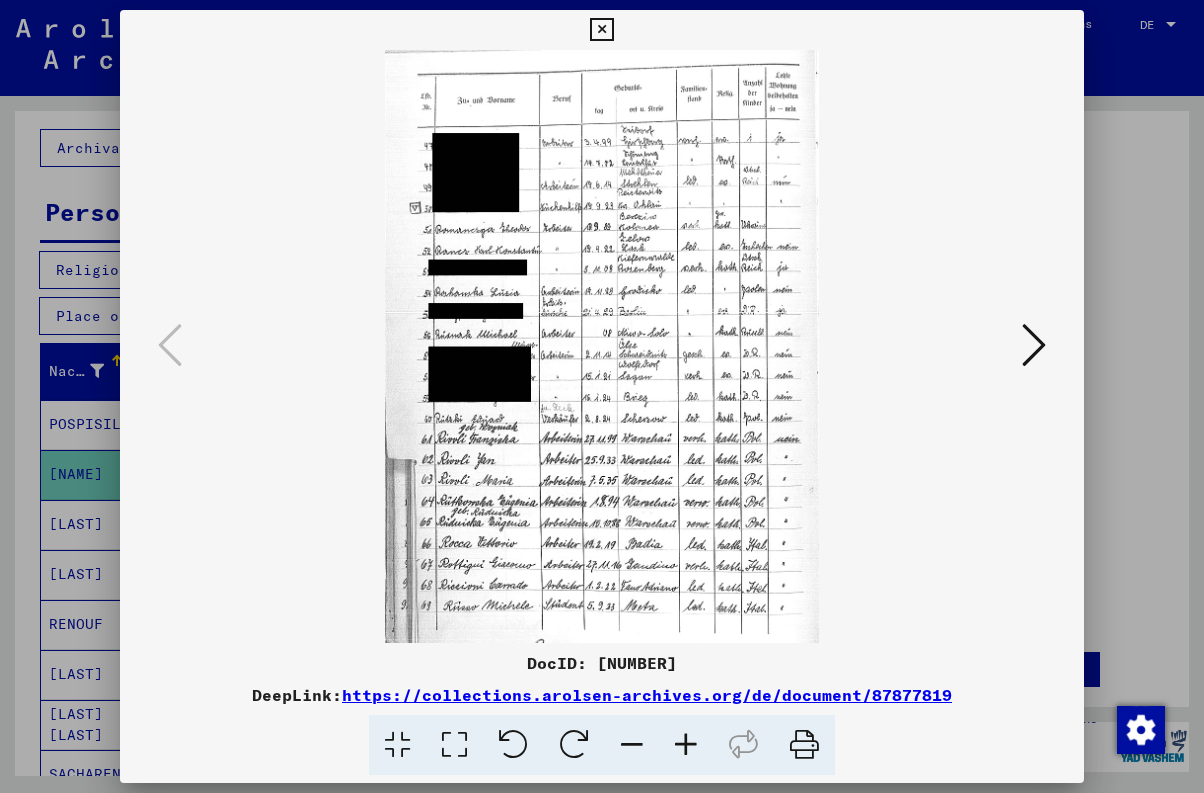 click at bounding box center [601, 30] 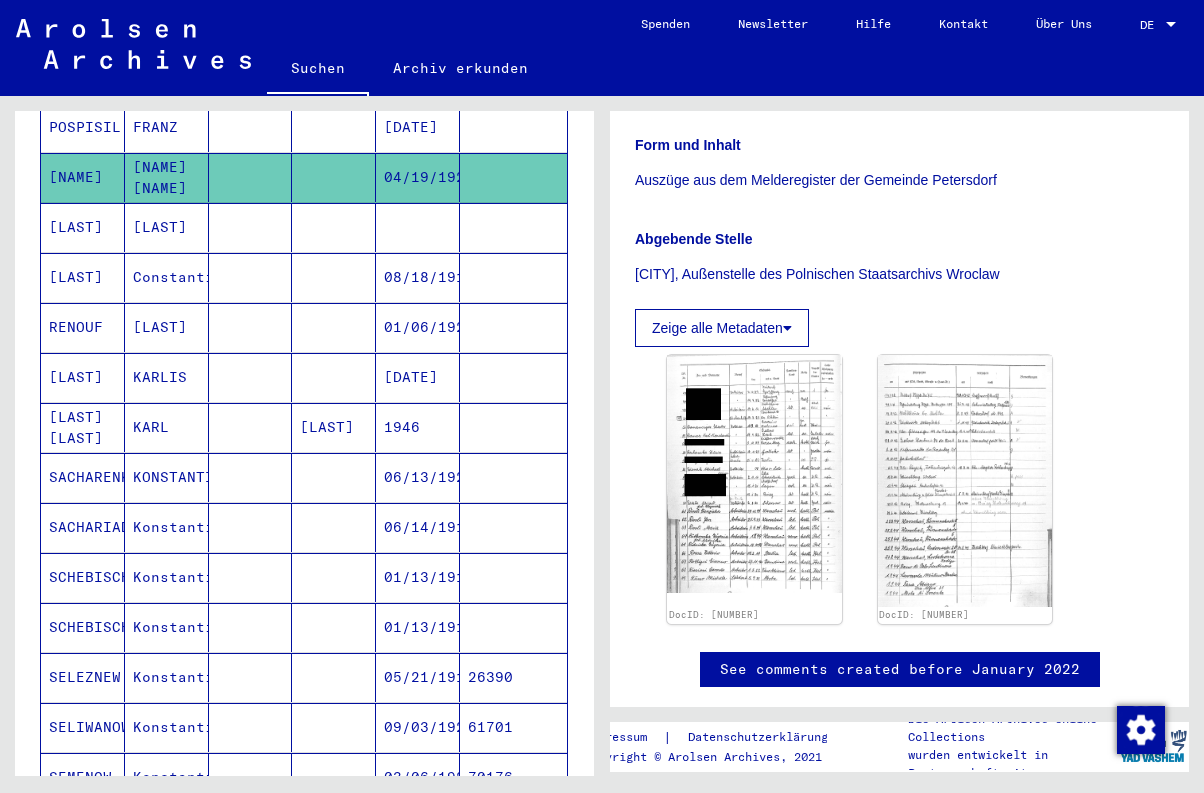 scroll, scrollTop: 424, scrollLeft: 0, axis: vertical 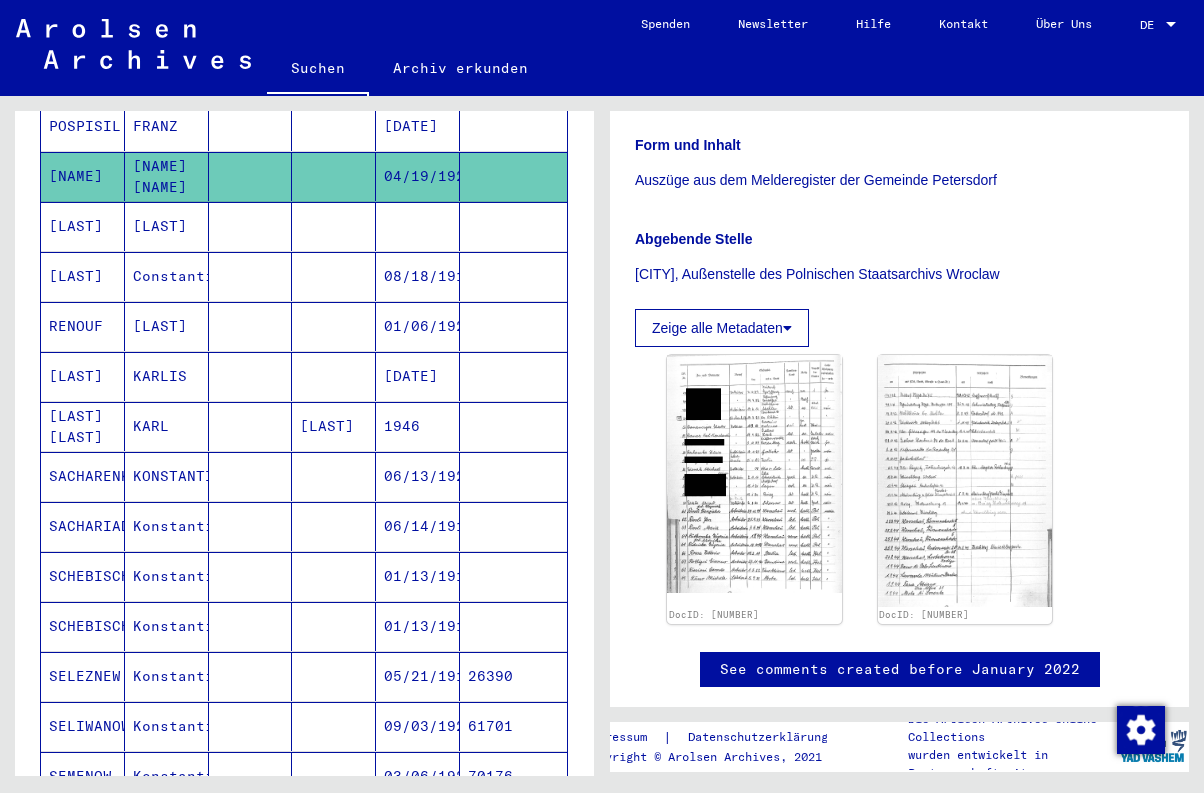click on "Konstantin" at bounding box center (167, 676) 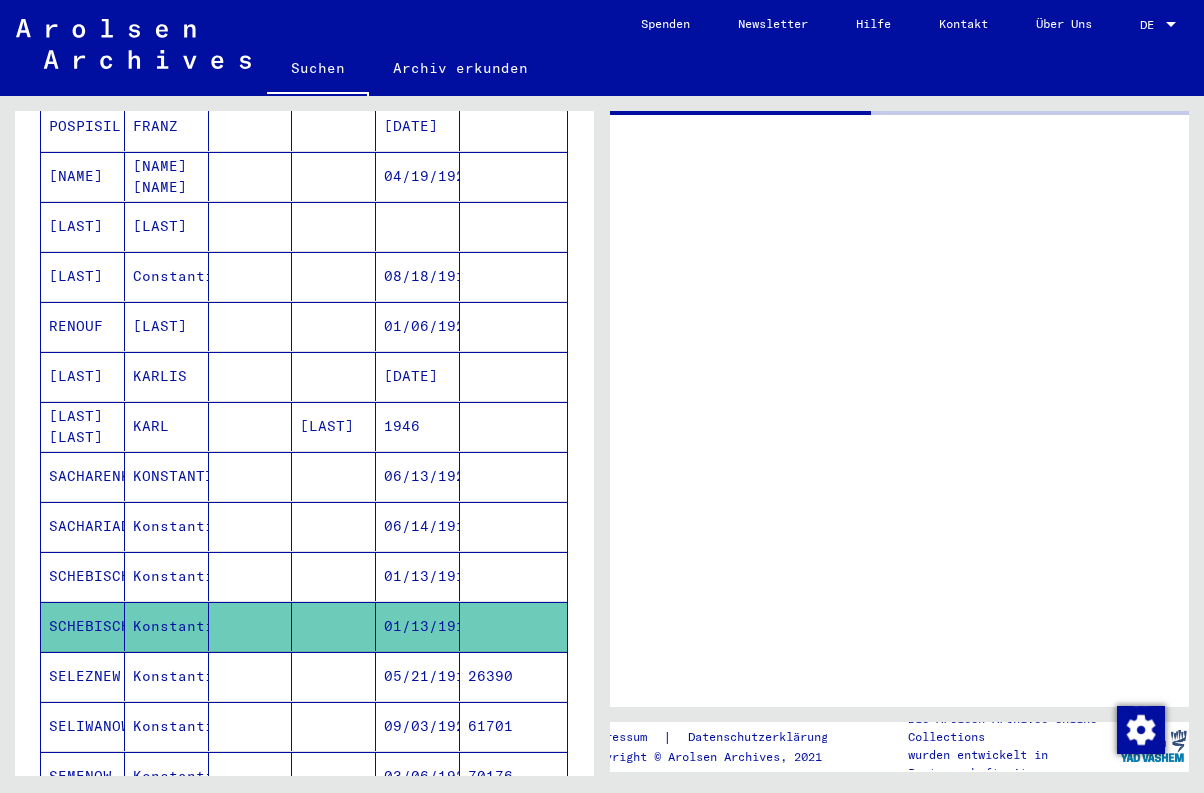 scroll, scrollTop: 0, scrollLeft: 0, axis: both 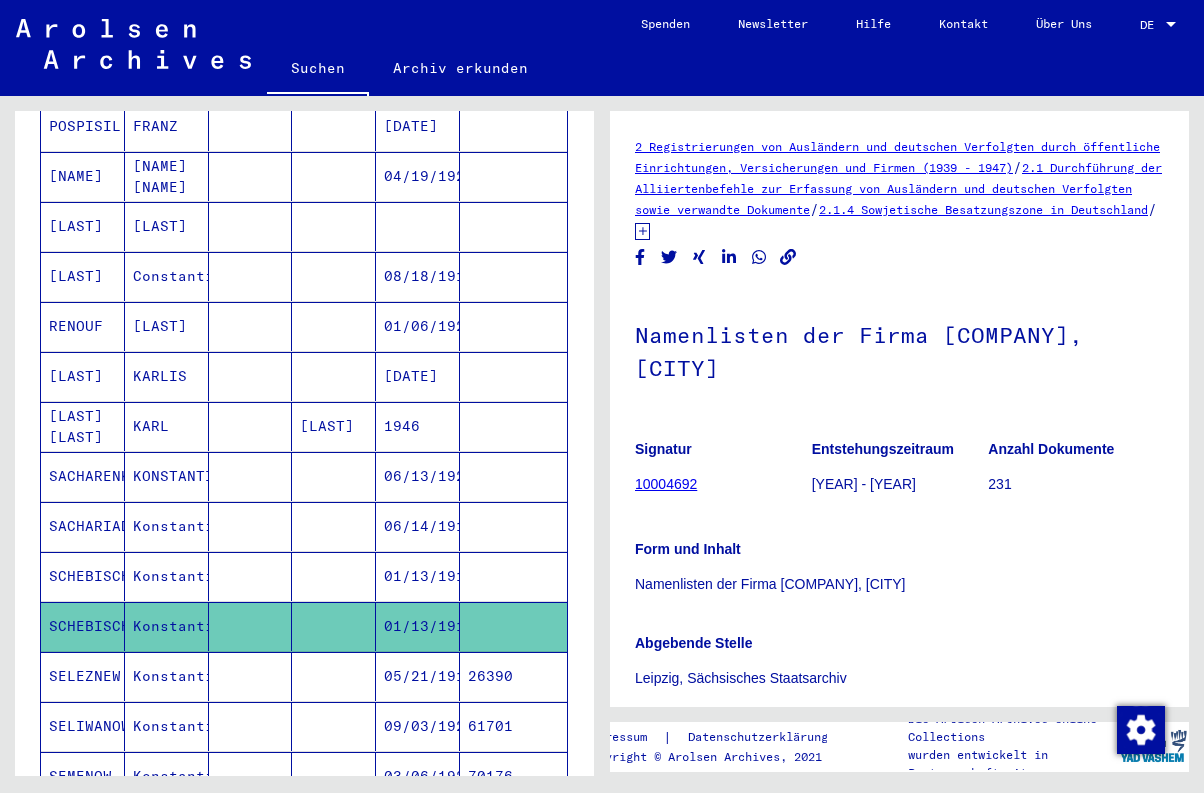 click on "Konstantin" at bounding box center (167, 626) 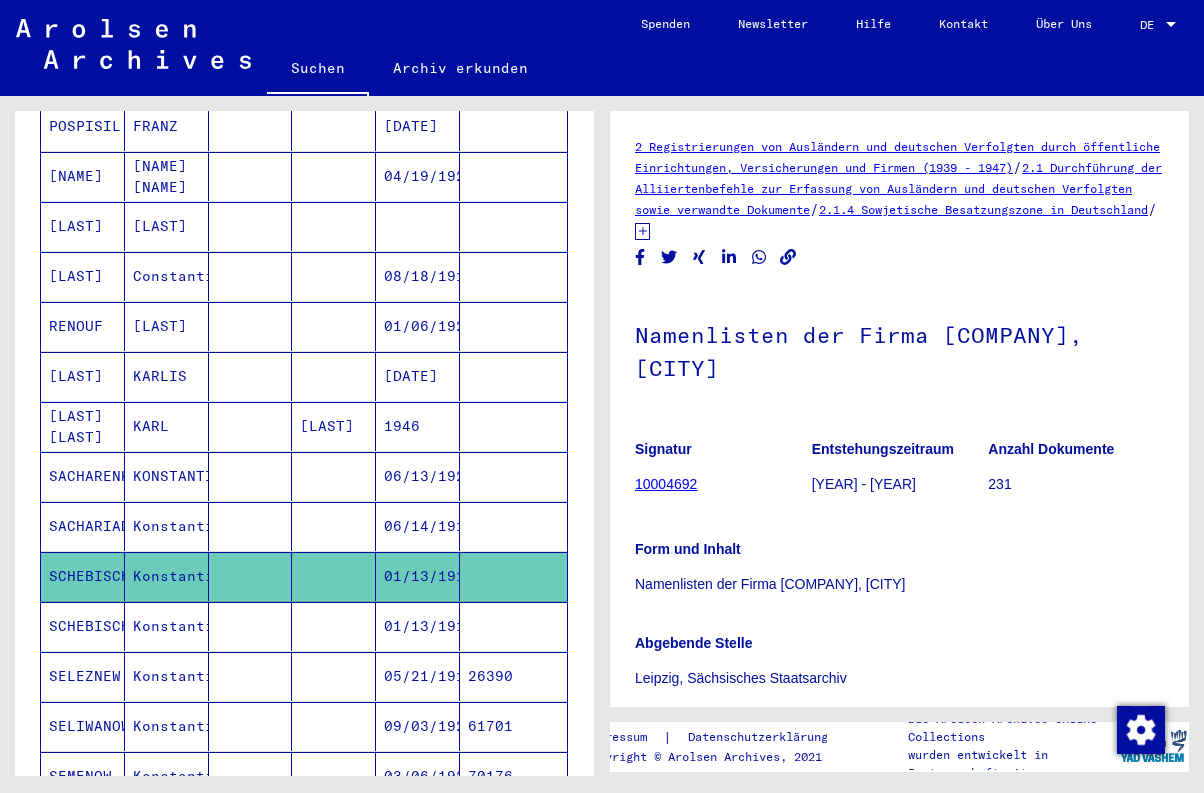 click on "Konstantin" at bounding box center (167, 576) 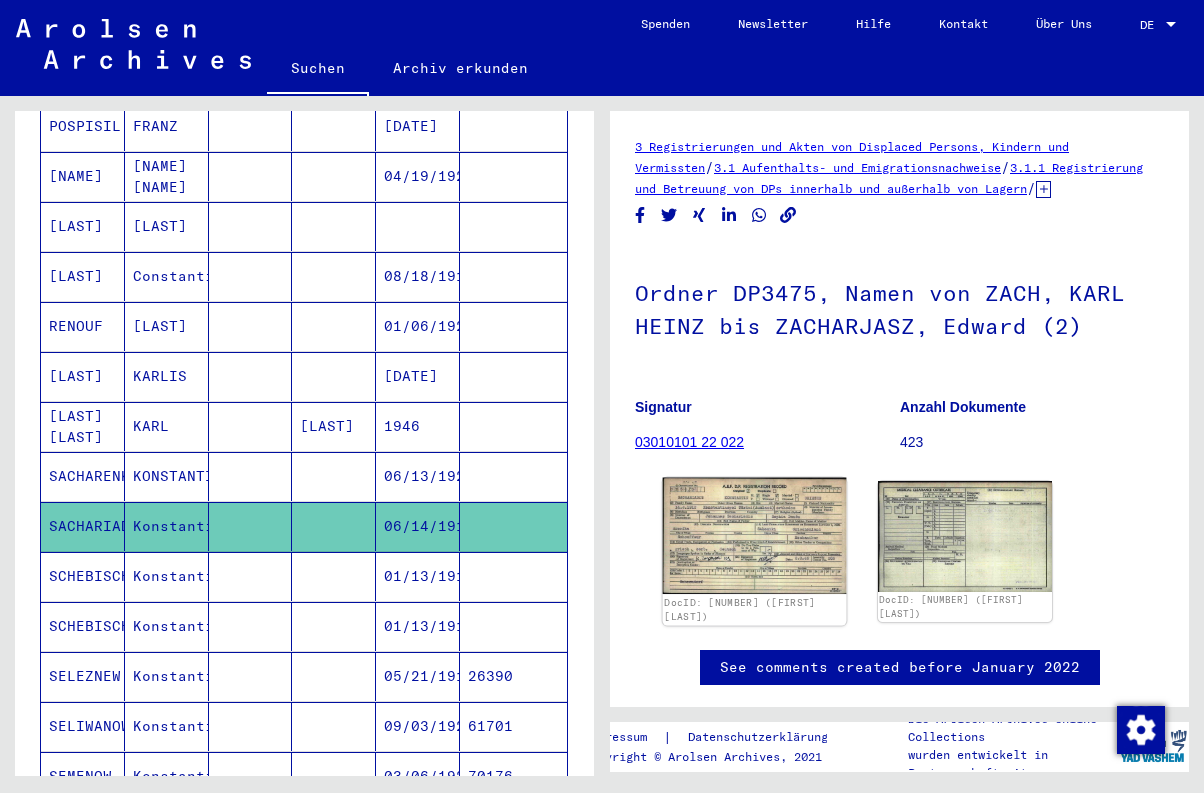 click 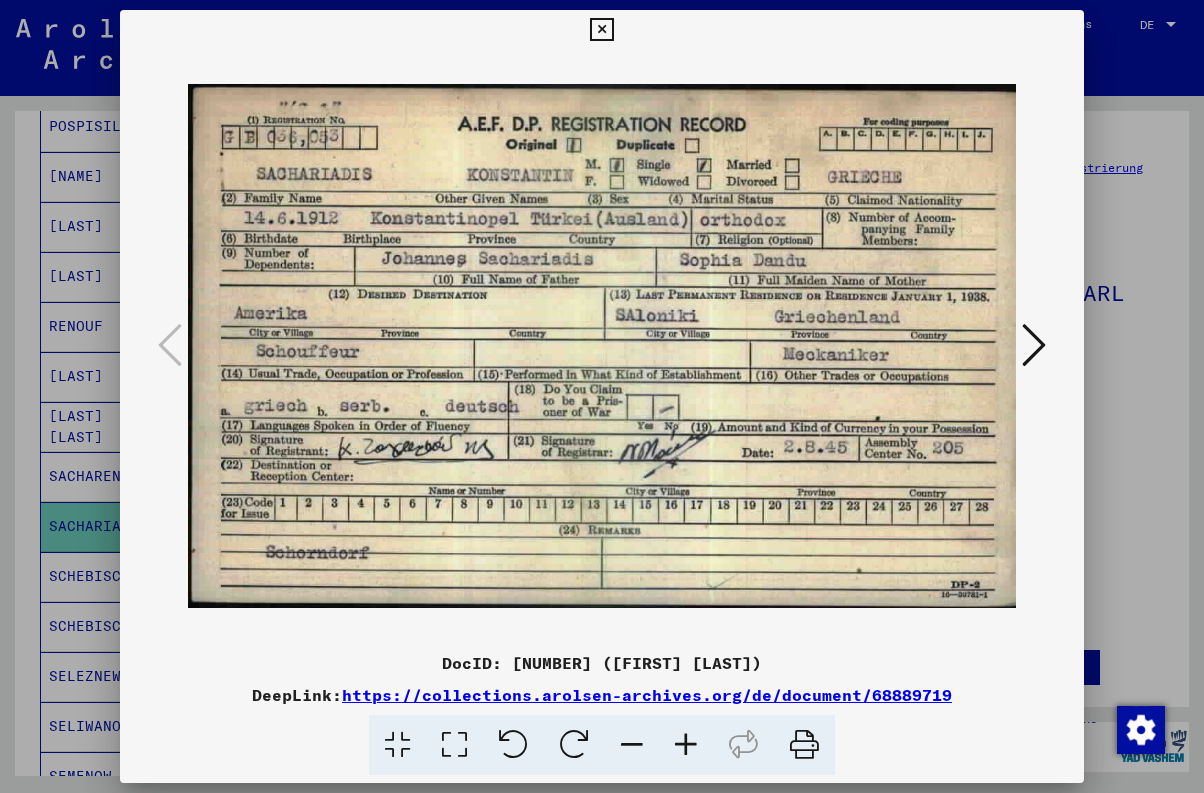click at bounding box center [1034, 345] 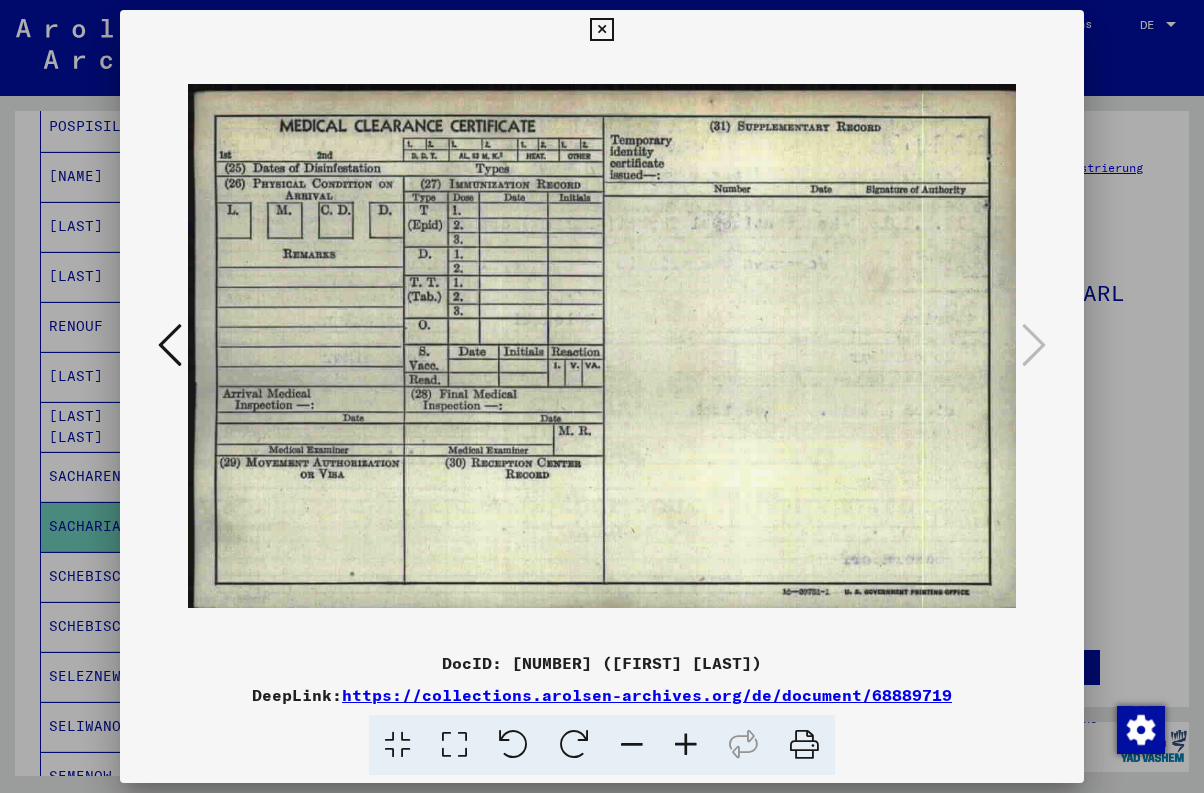 click at bounding box center (1034, 345) 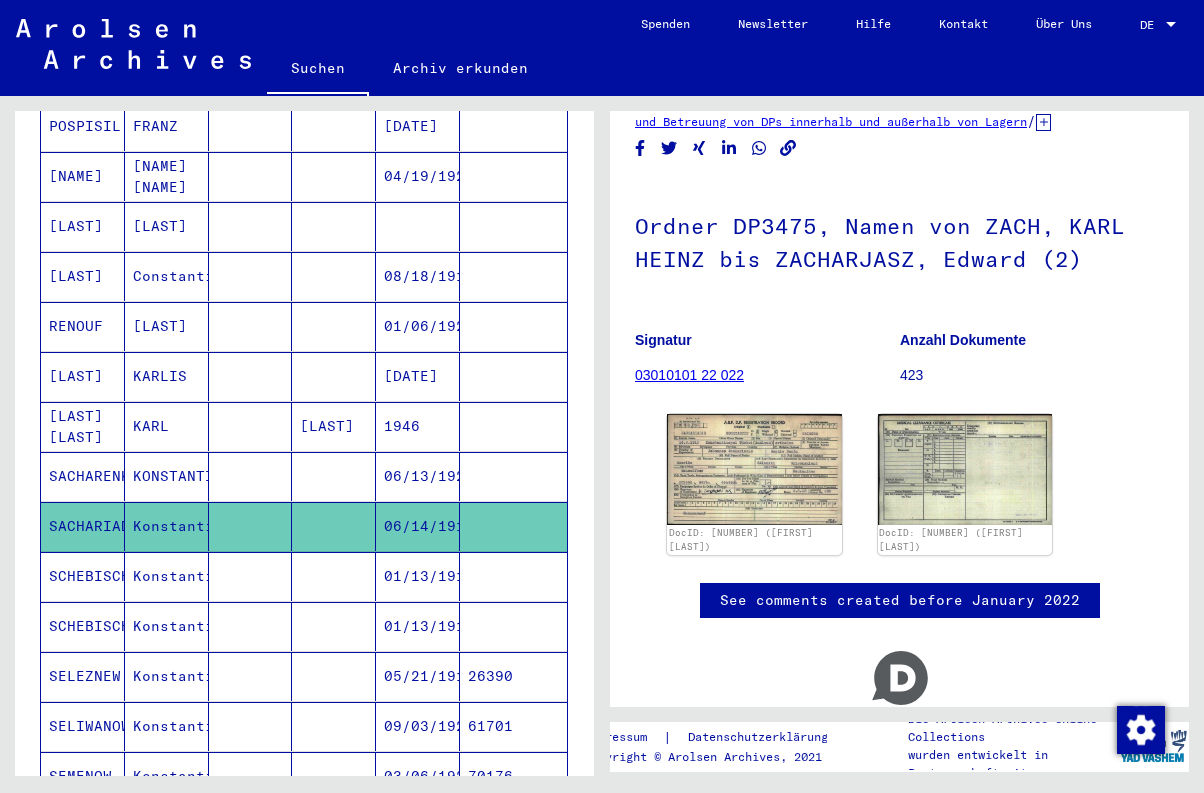 scroll, scrollTop: 68, scrollLeft: 0, axis: vertical 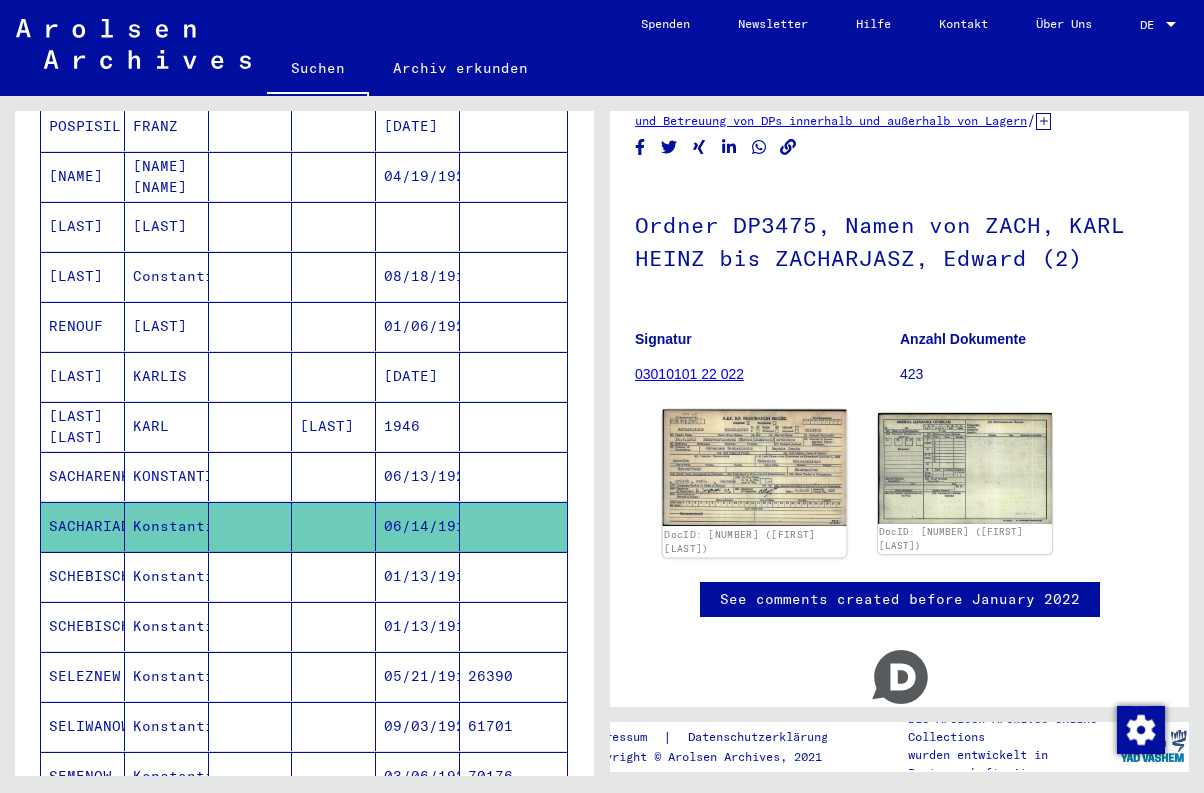 click 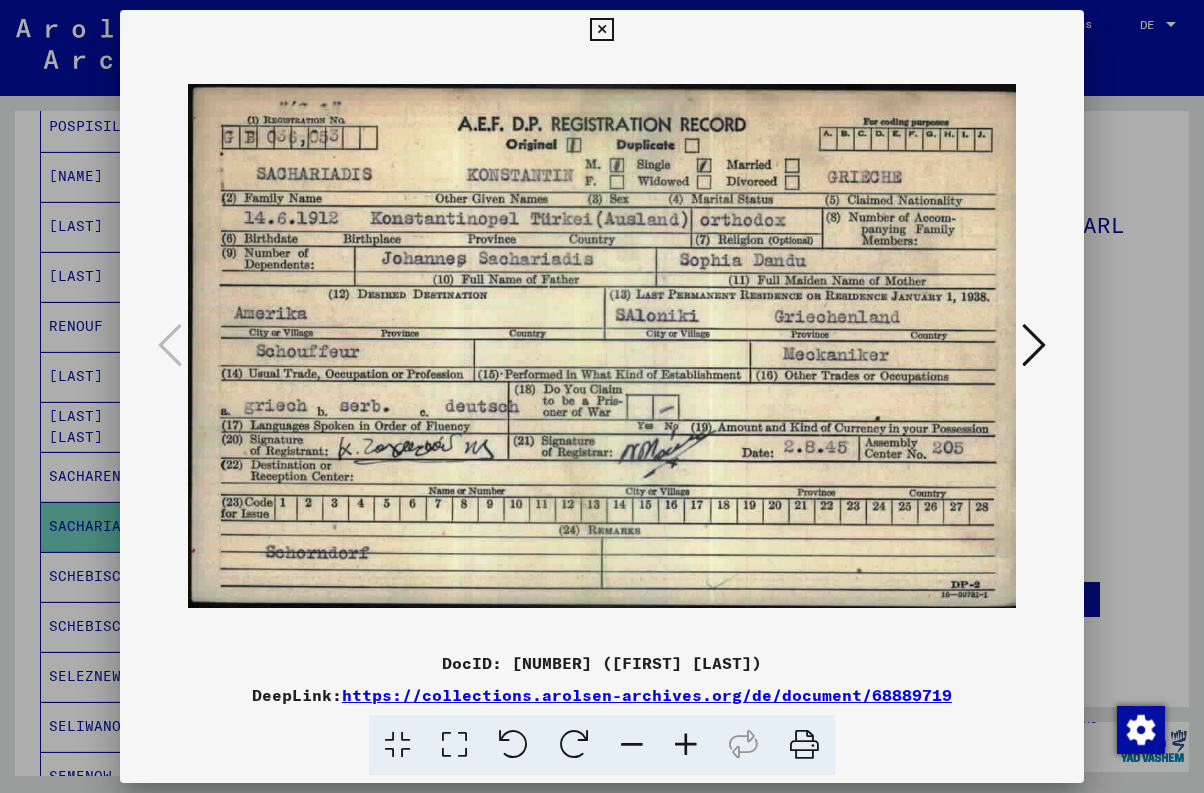 click at bounding box center [601, 30] 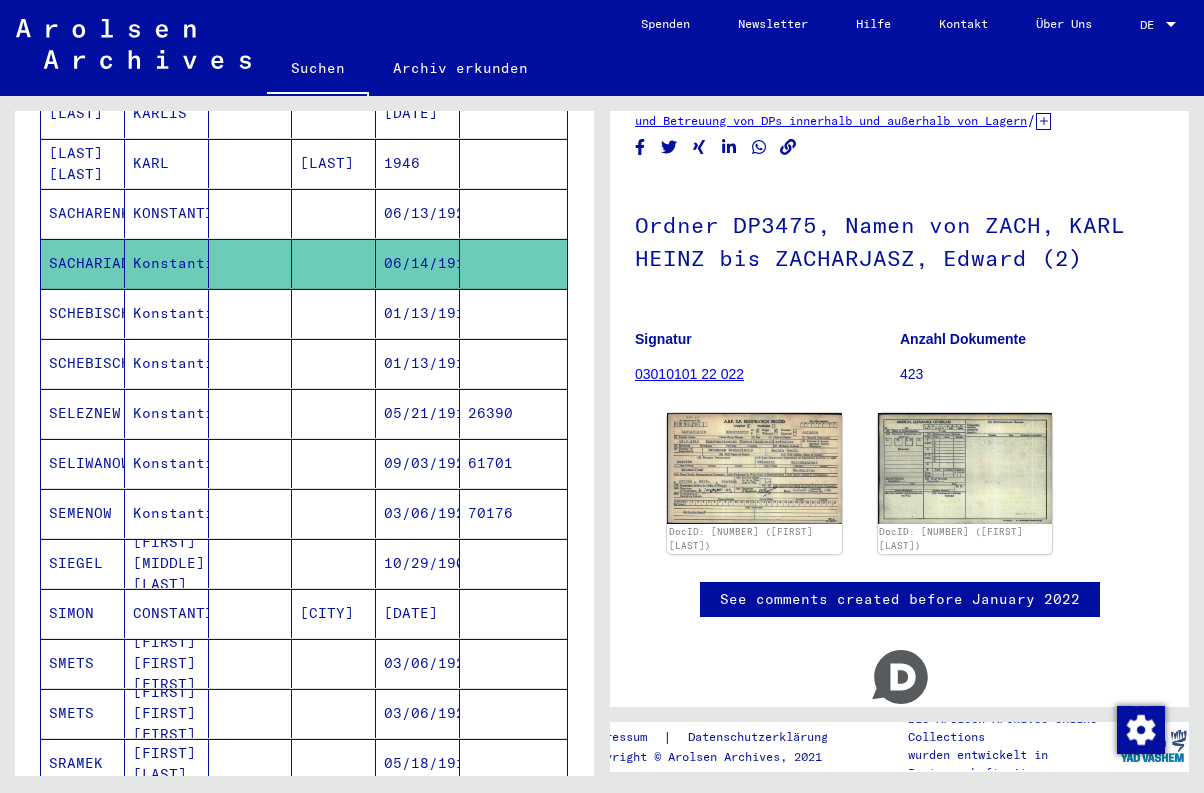 scroll, scrollTop: 696, scrollLeft: 0, axis: vertical 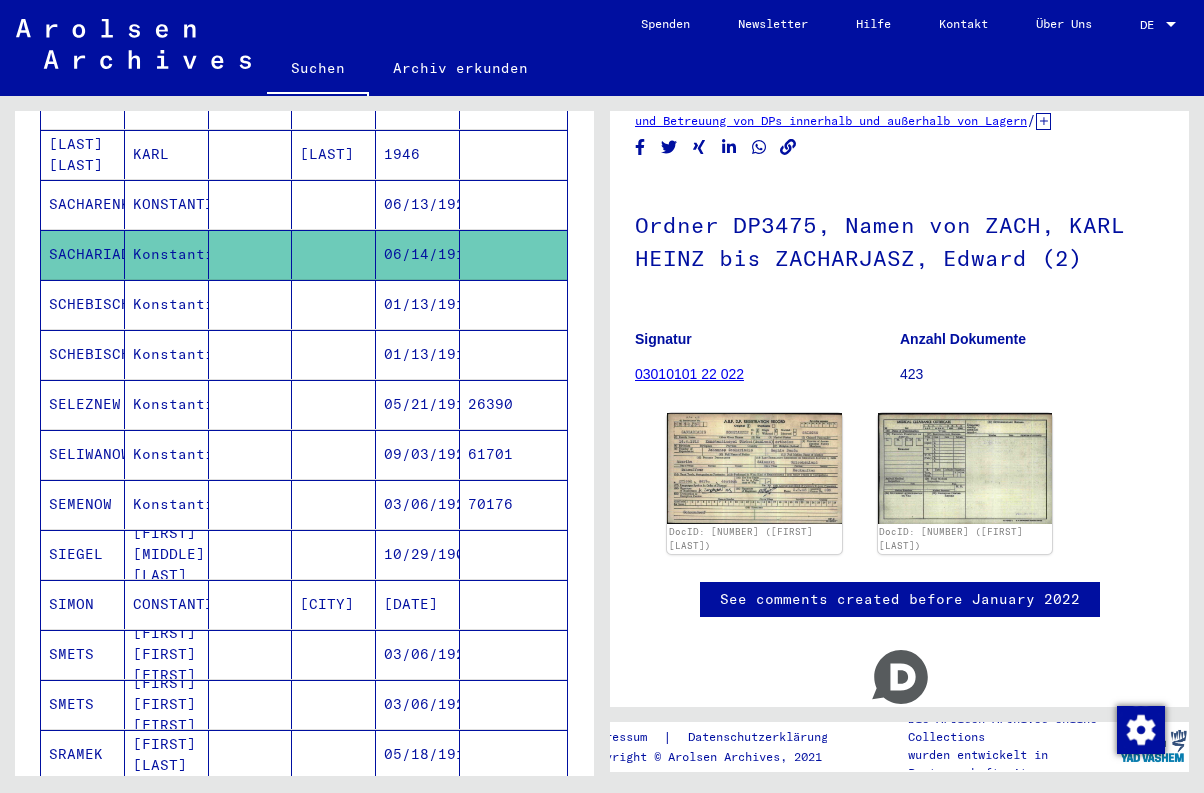 click on "[FIRST] [MIDDLE] [LAST]" at bounding box center [167, 604] 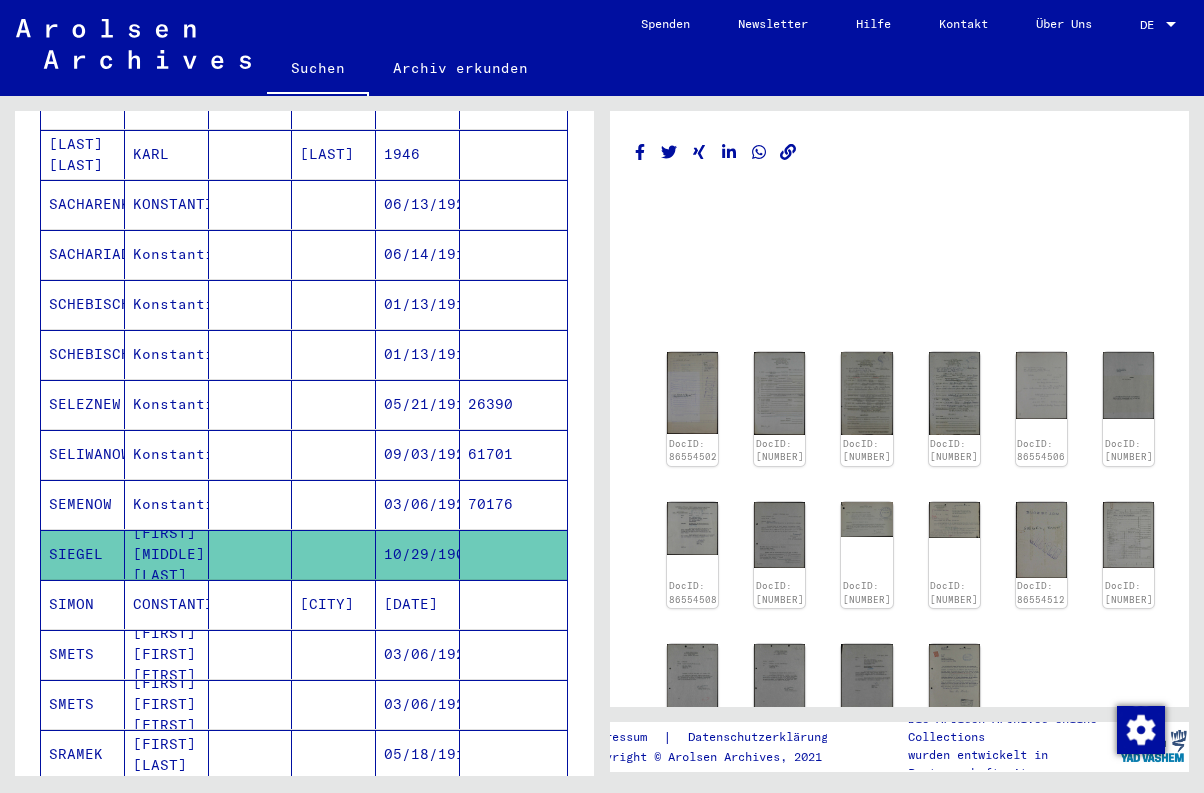 scroll, scrollTop: 0, scrollLeft: 0, axis: both 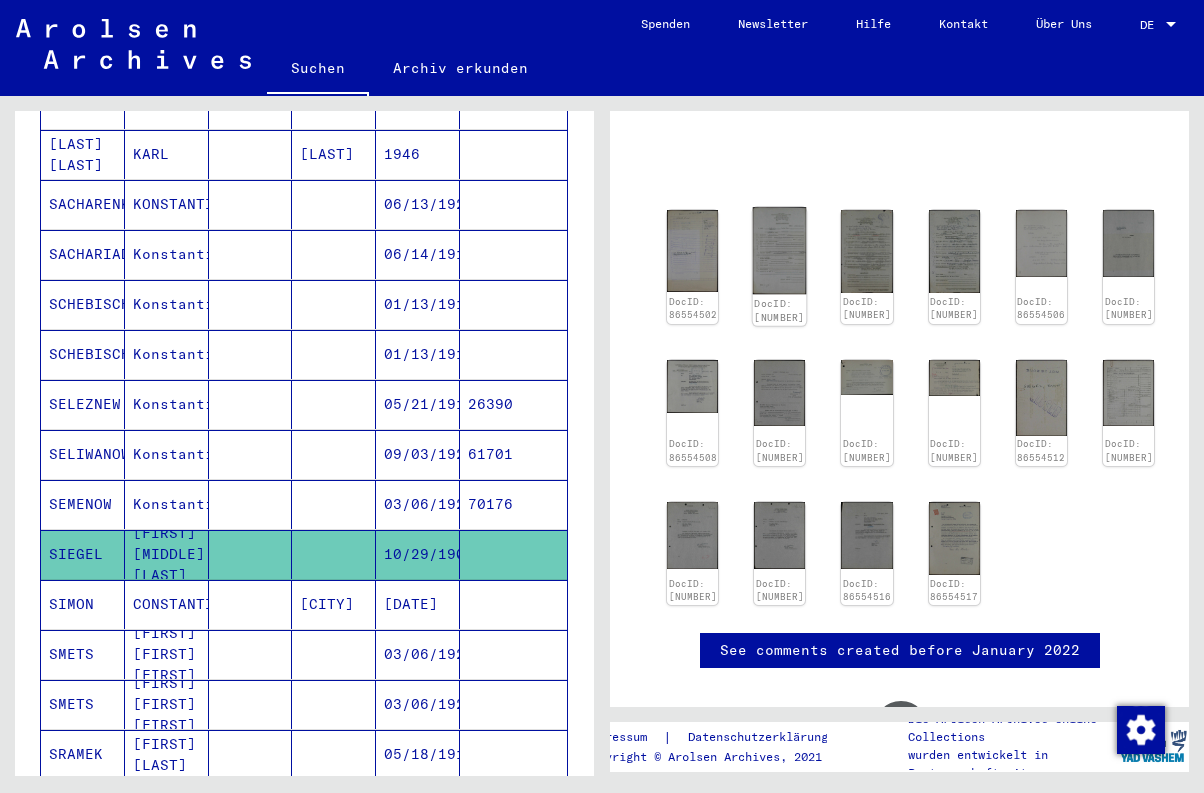 click 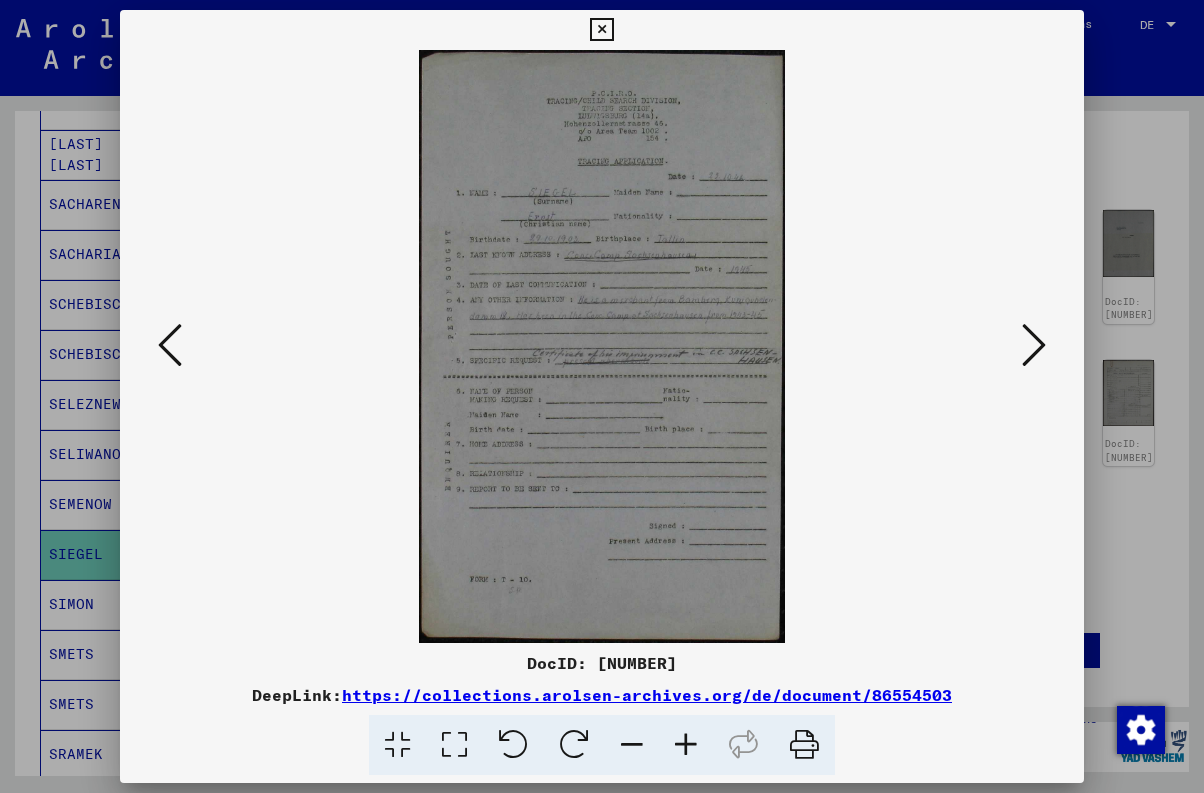 click at bounding box center (601, 346) 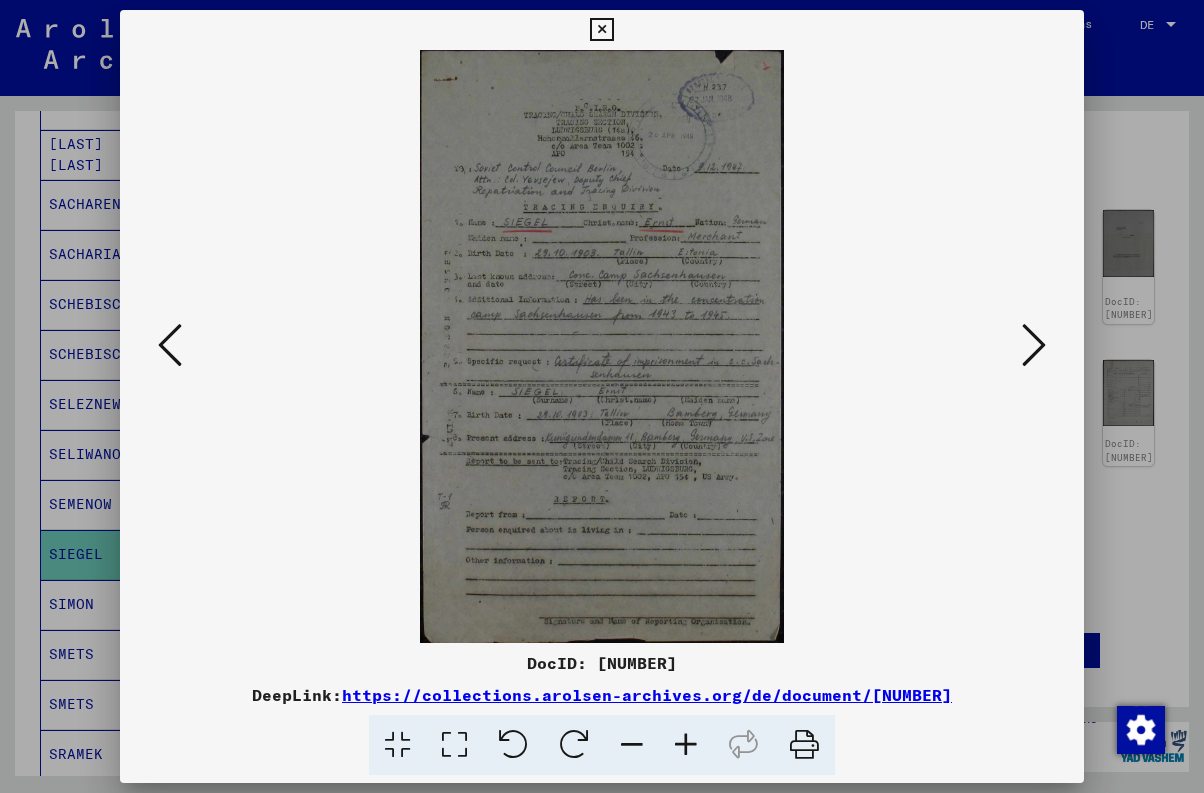 click at bounding box center (1034, 345) 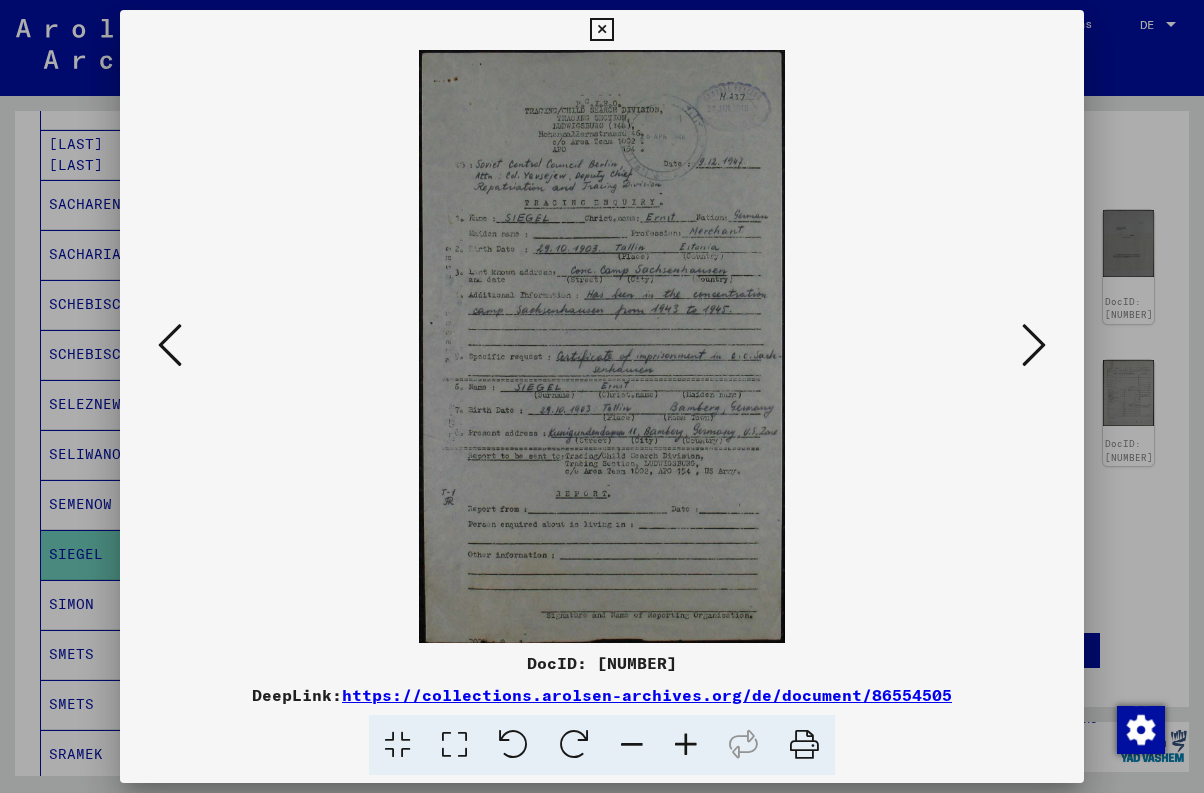 click at bounding box center [1034, 345] 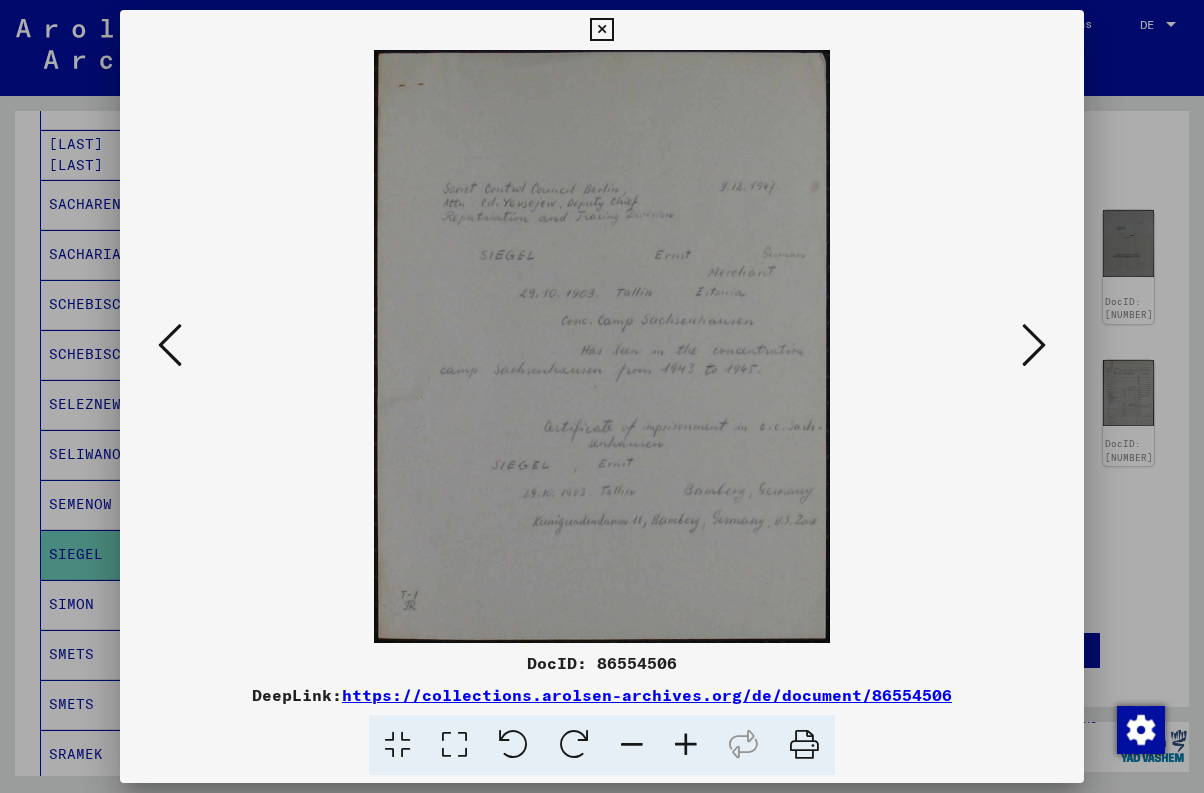 click at bounding box center [1034, 345] 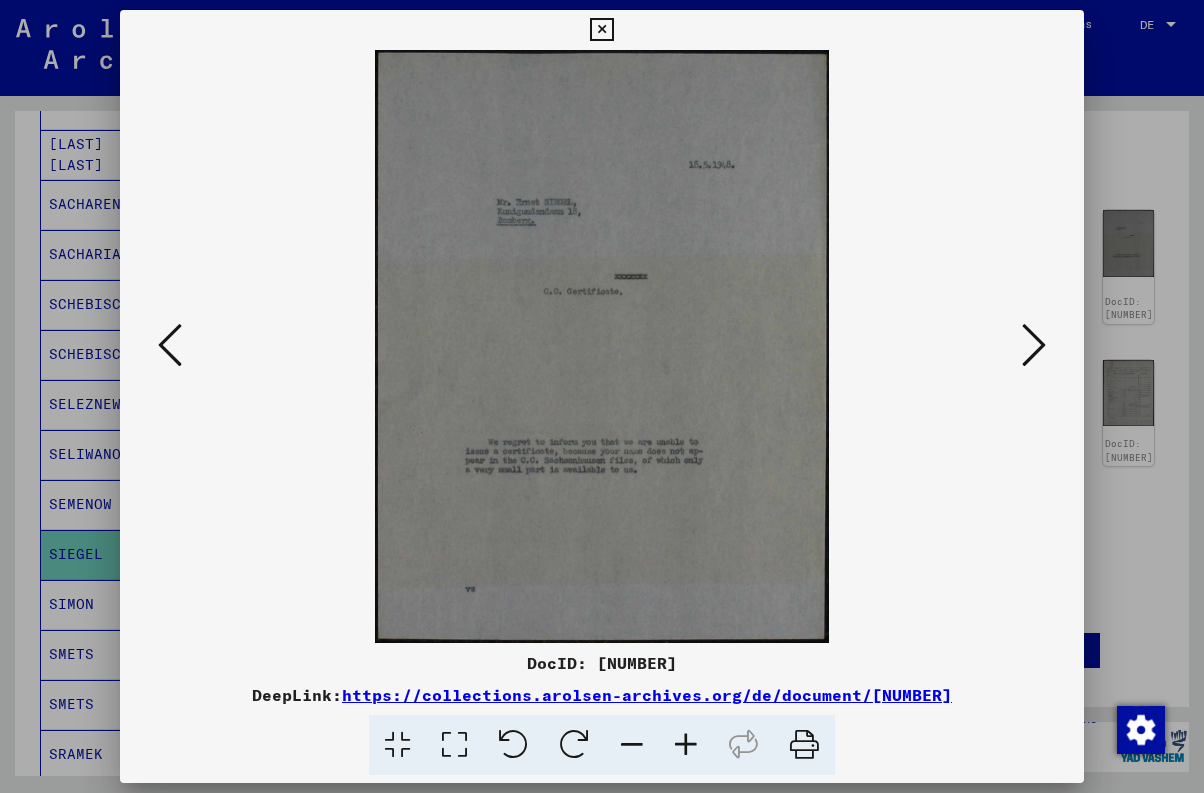 click at bounding box center (1034, 345) 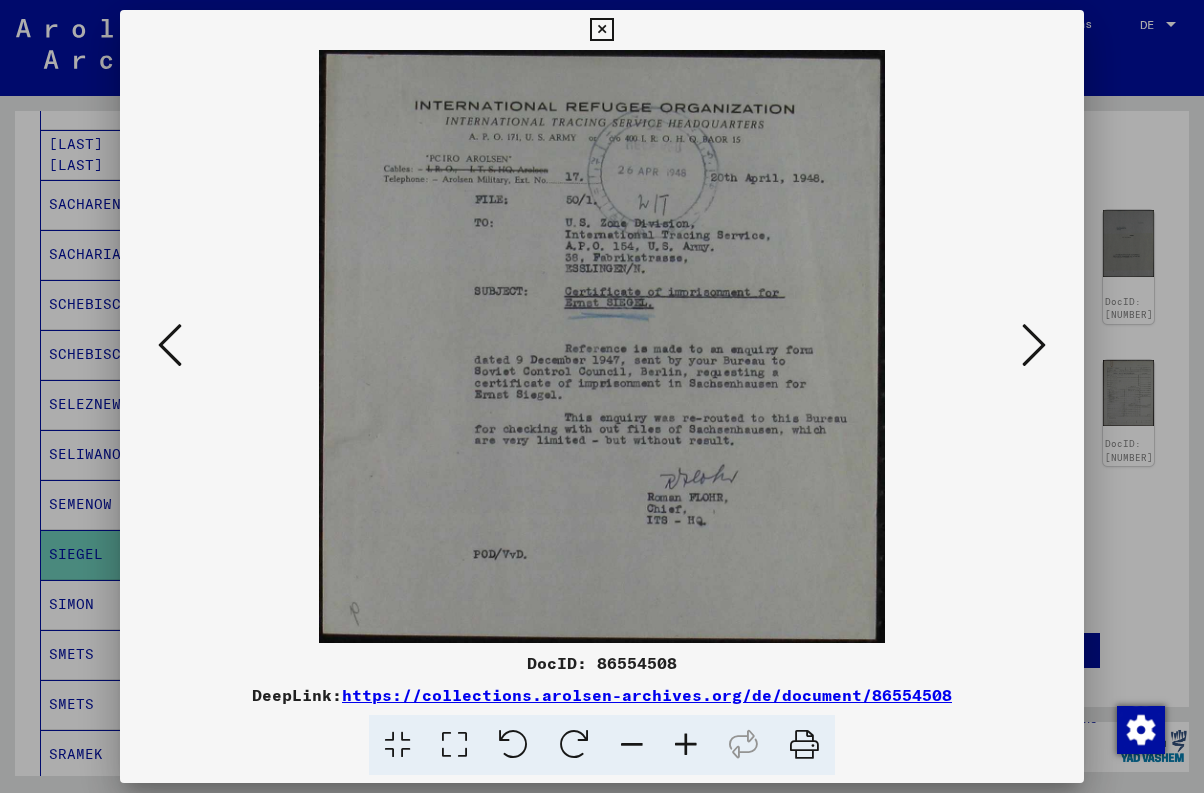 click at bounding box center (1034, 345) 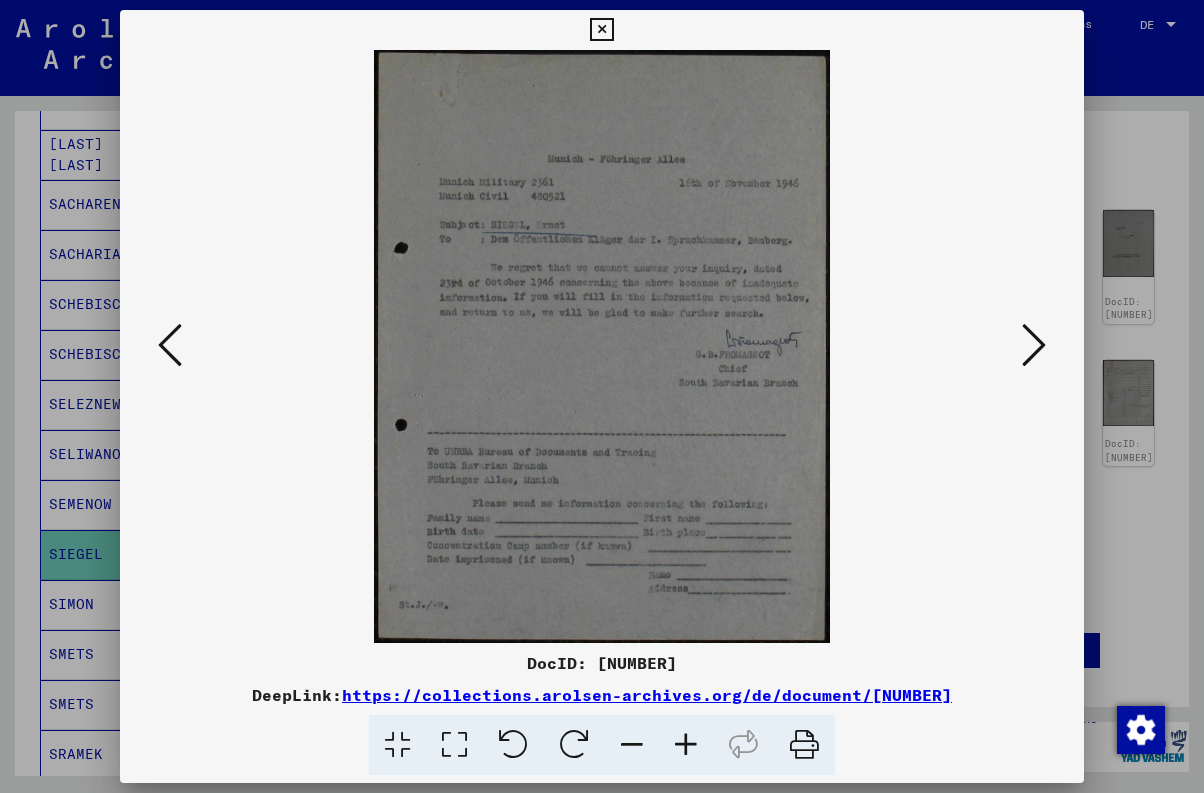 click at bounding box center (1034, 345) 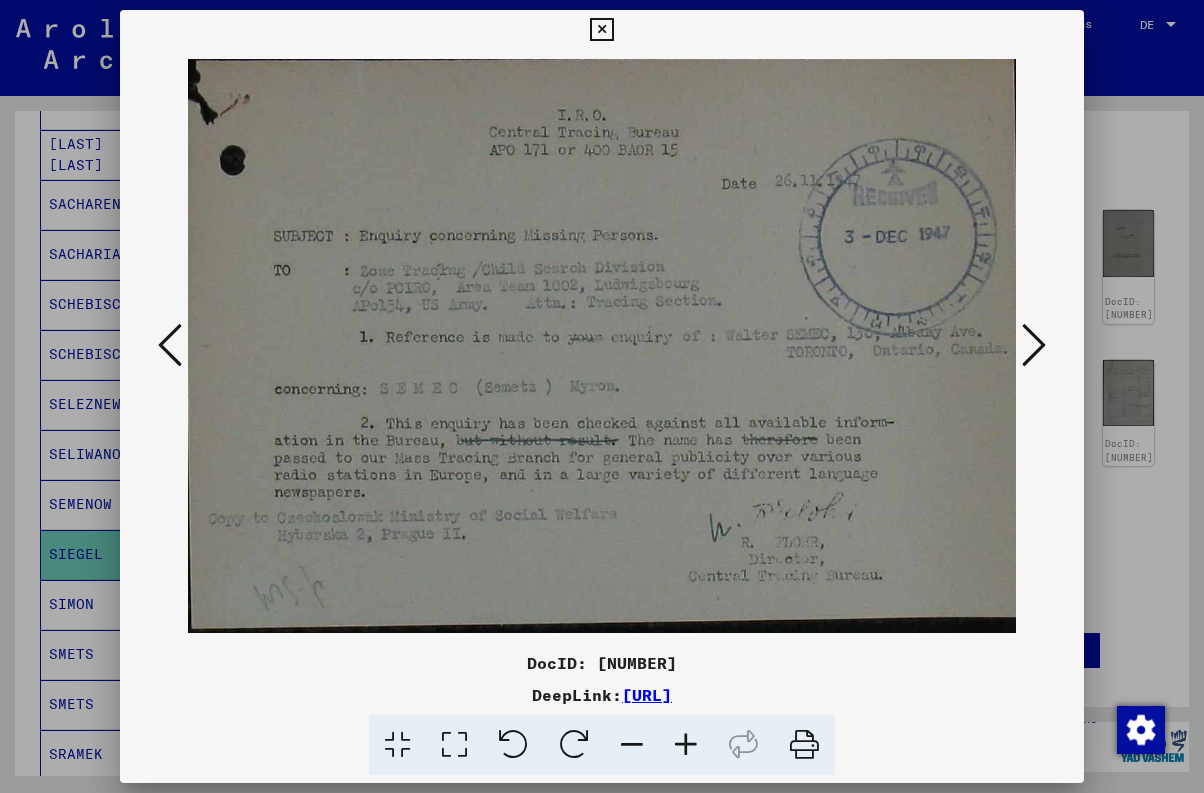 click at bounding box center (1034, 345) 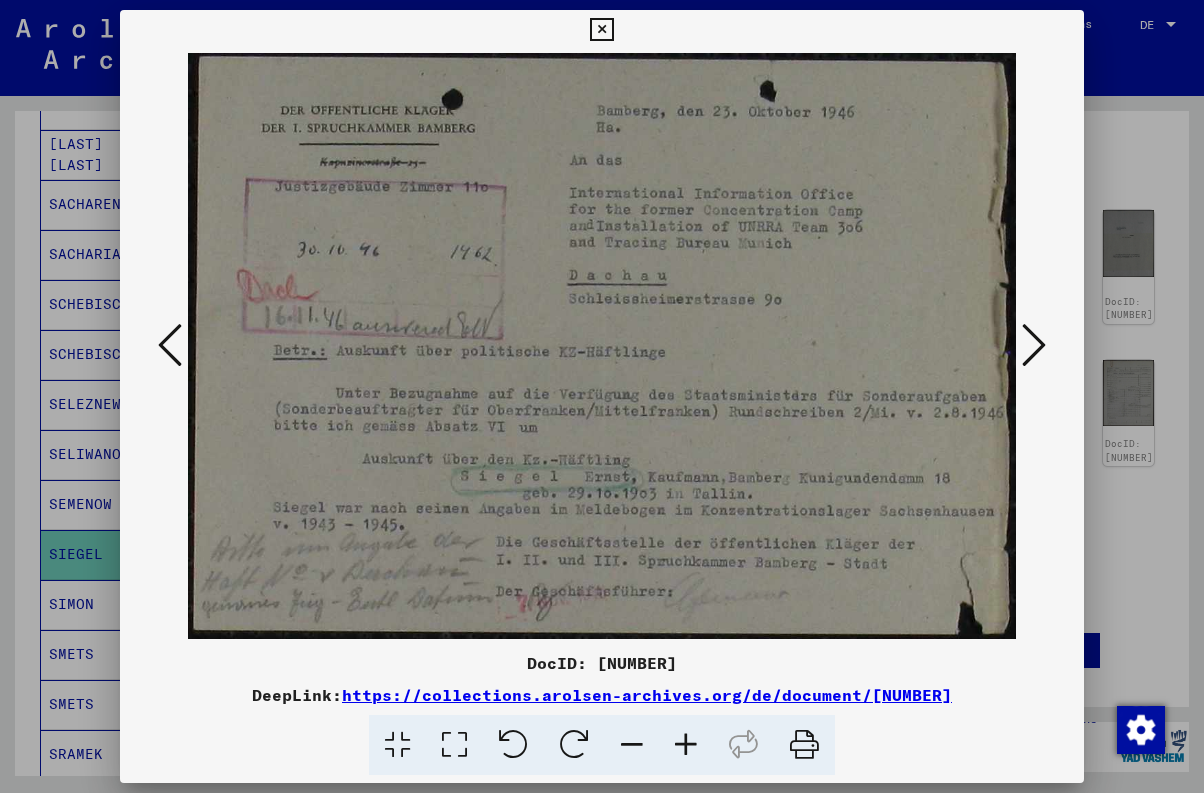 click at bounding box center (601, 346) 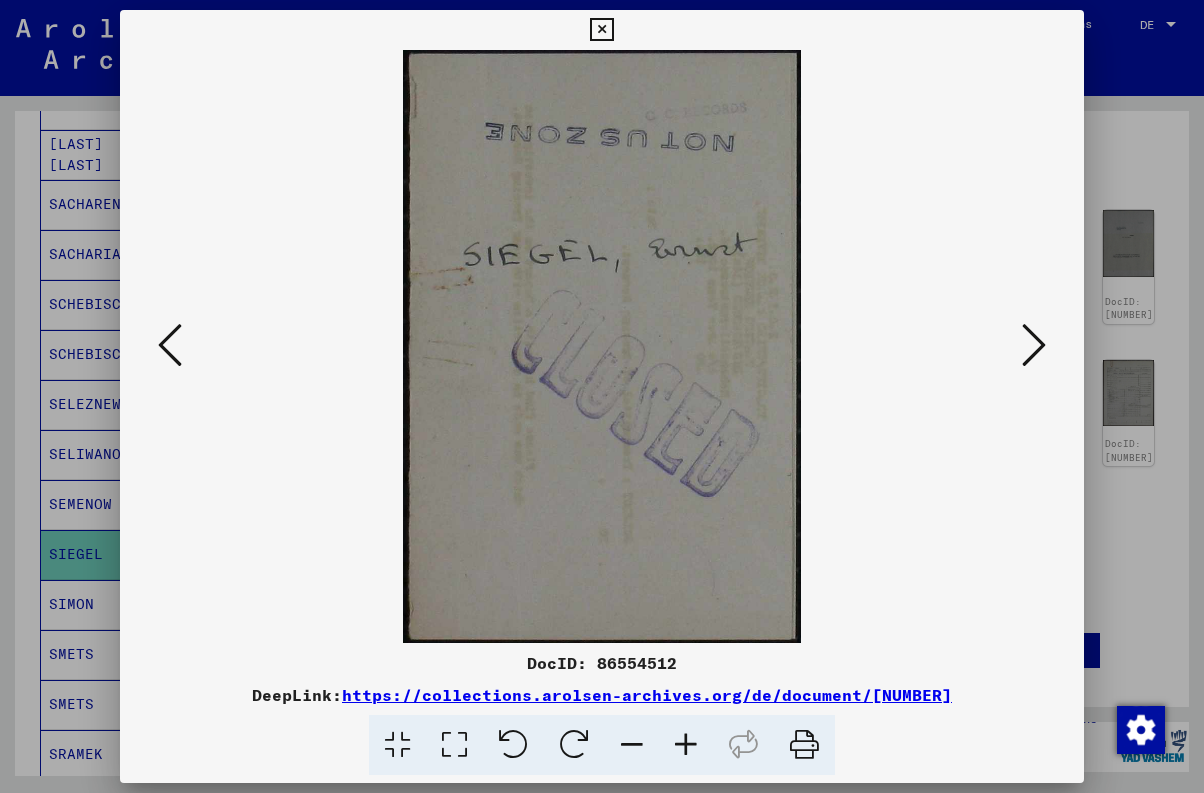 click at bounding box center (1034, 345) 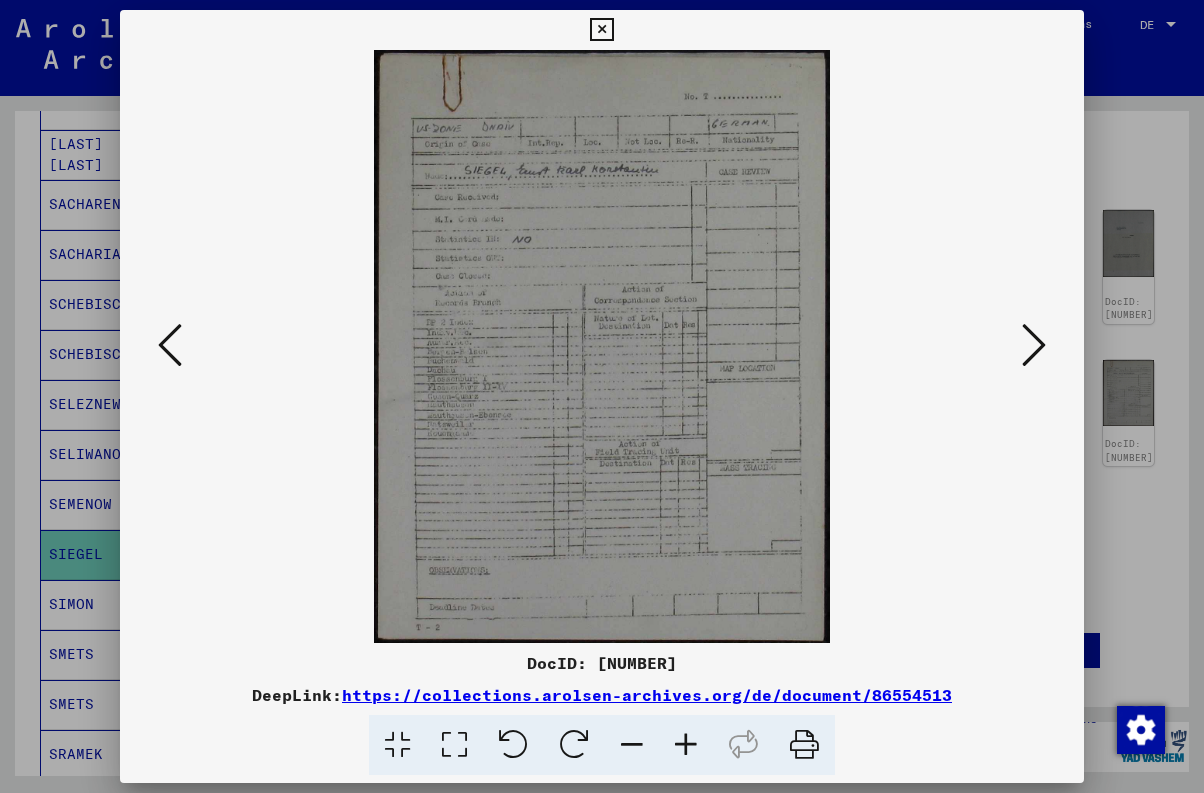 click at bounding box center [601, 30] 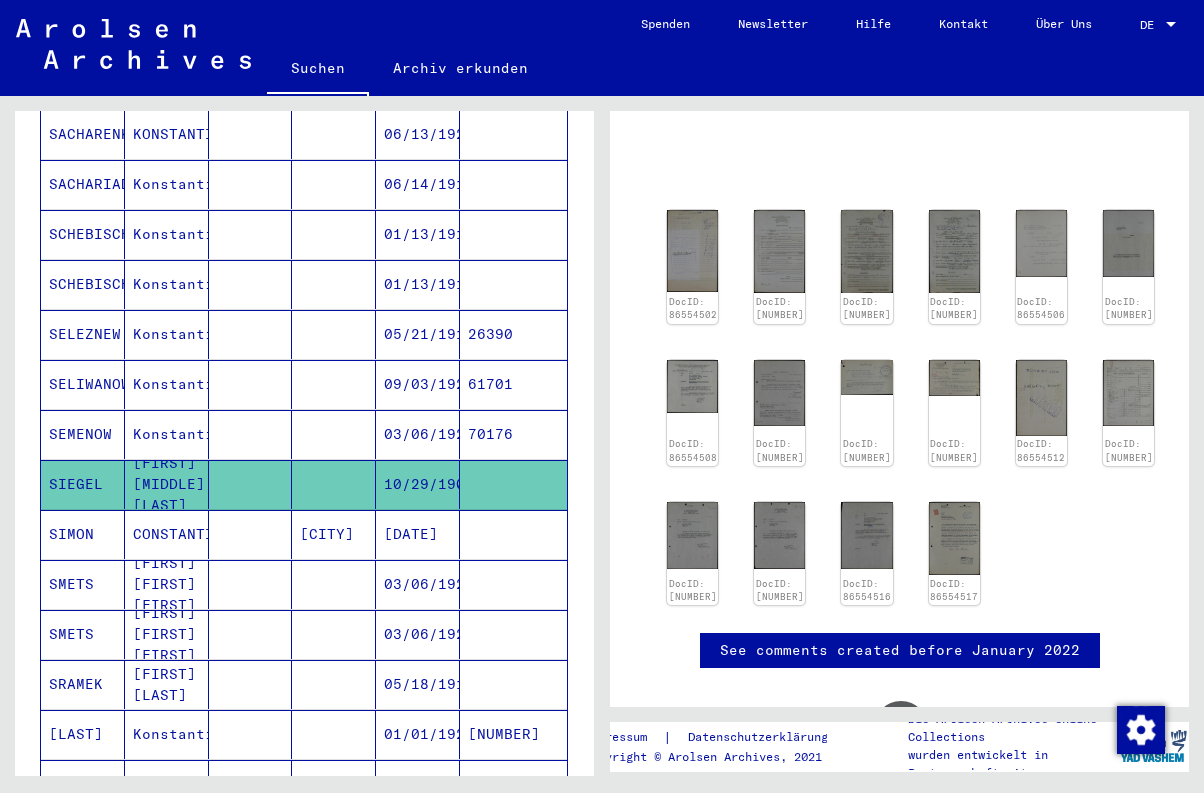 scroll, scrollTop: 809, scrollLeft: 0, axis: vertical 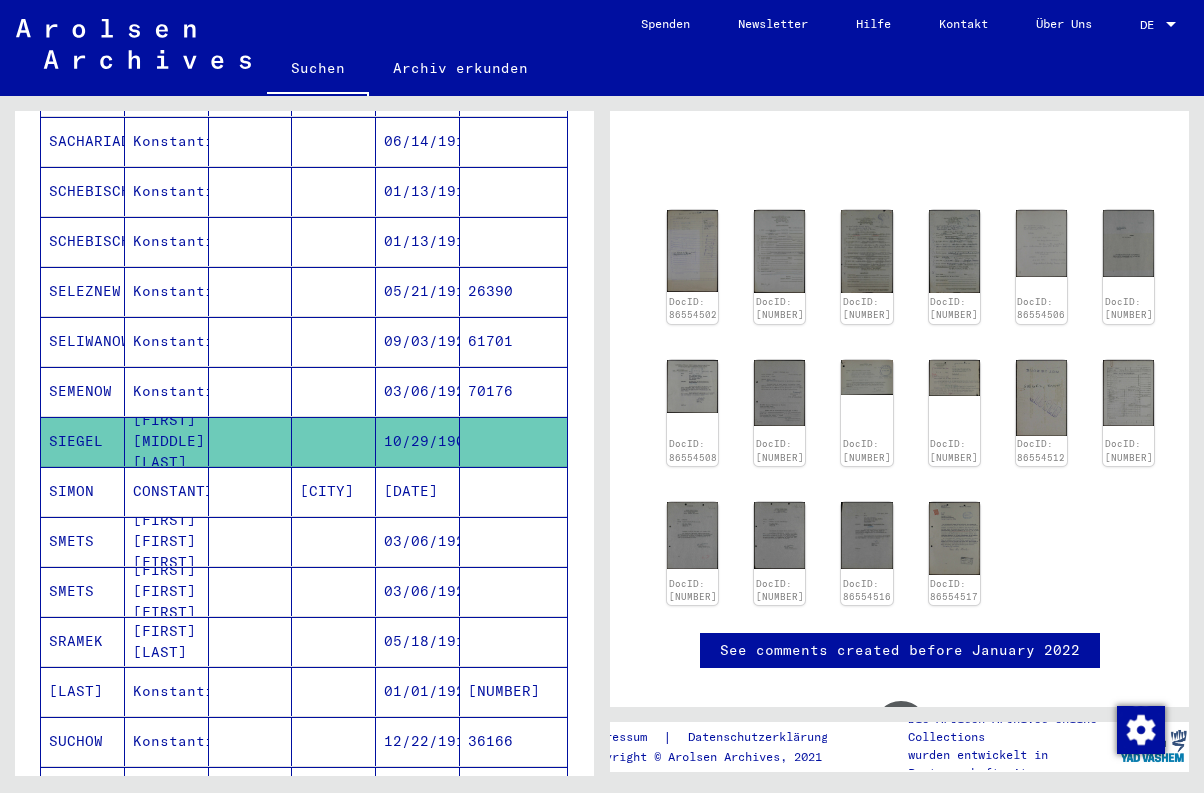 click on "[CITY]" at bounding box center [334, 541] 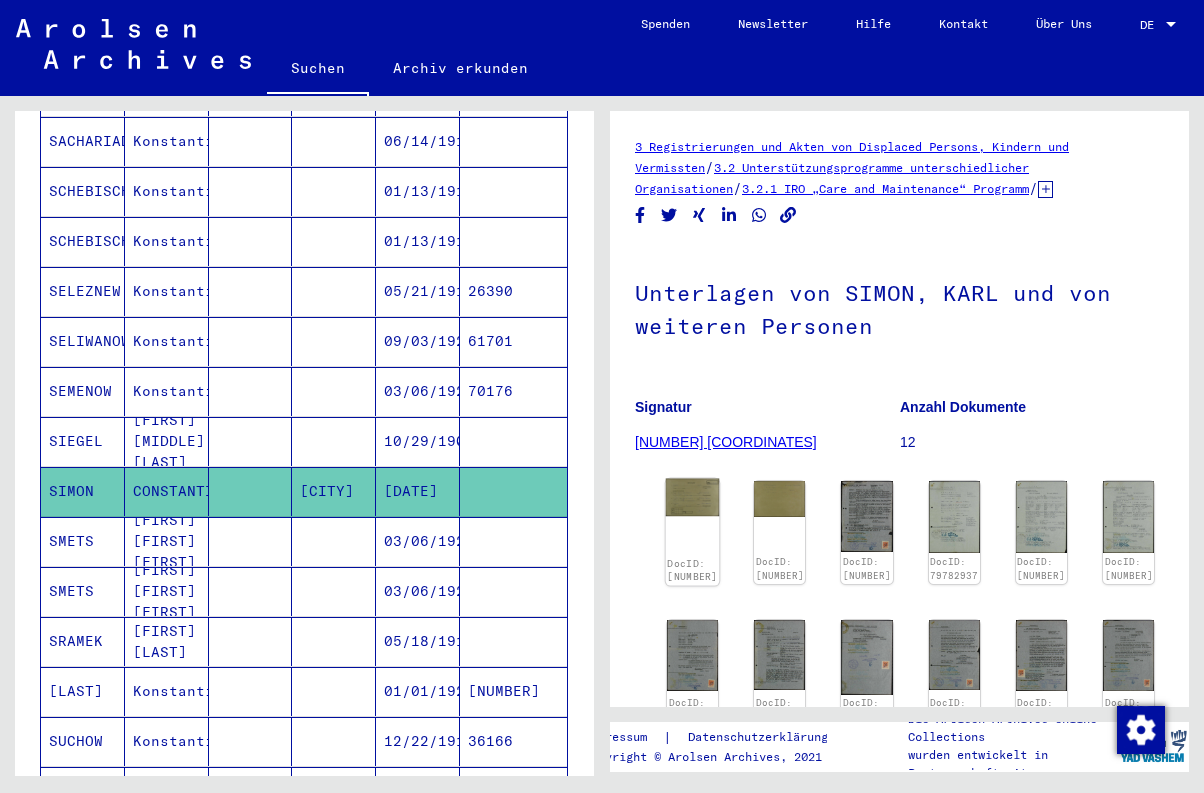 click 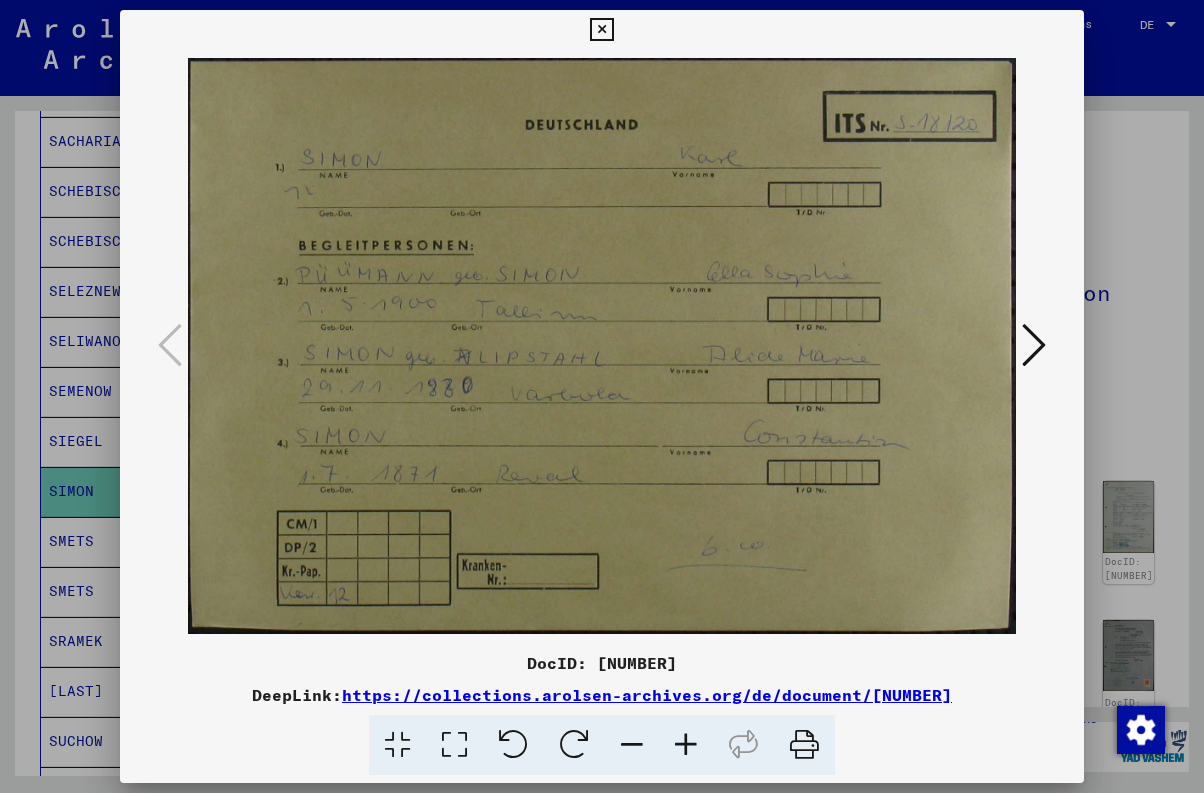 click at bounding box center (1034, 345) 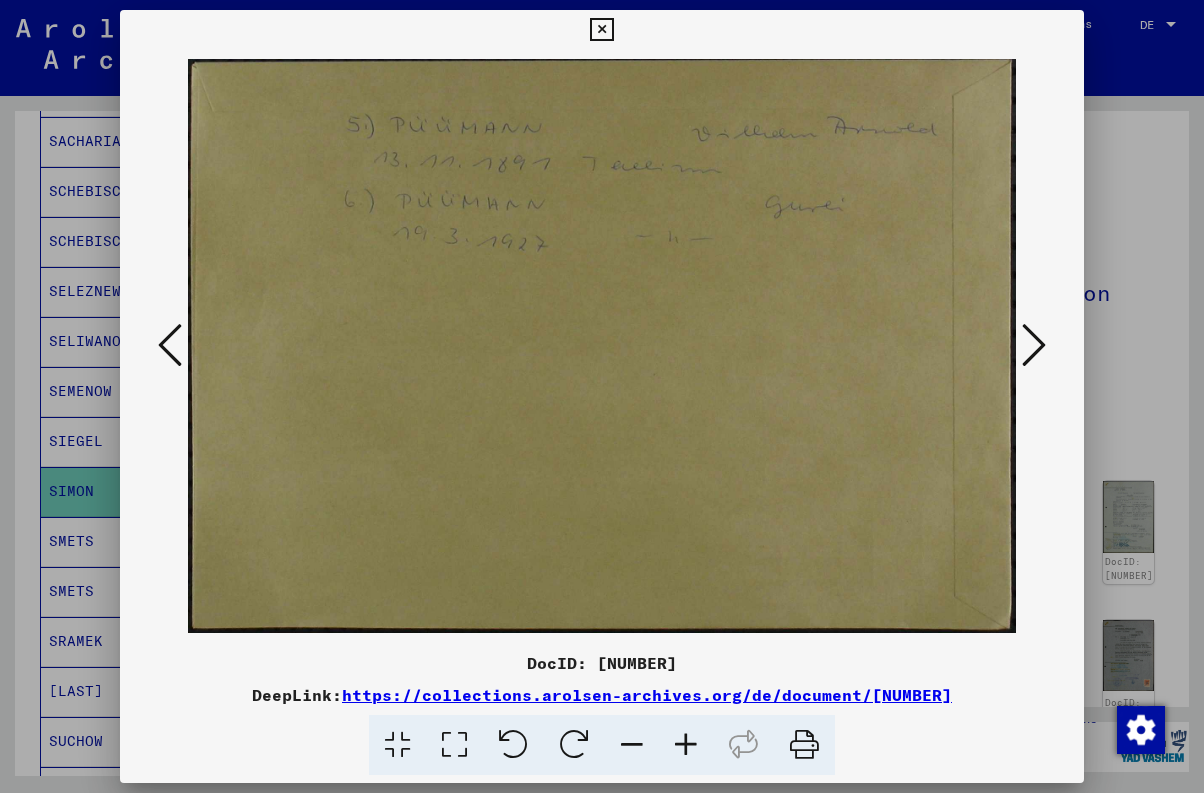 click at bounding box center (1034, 345) 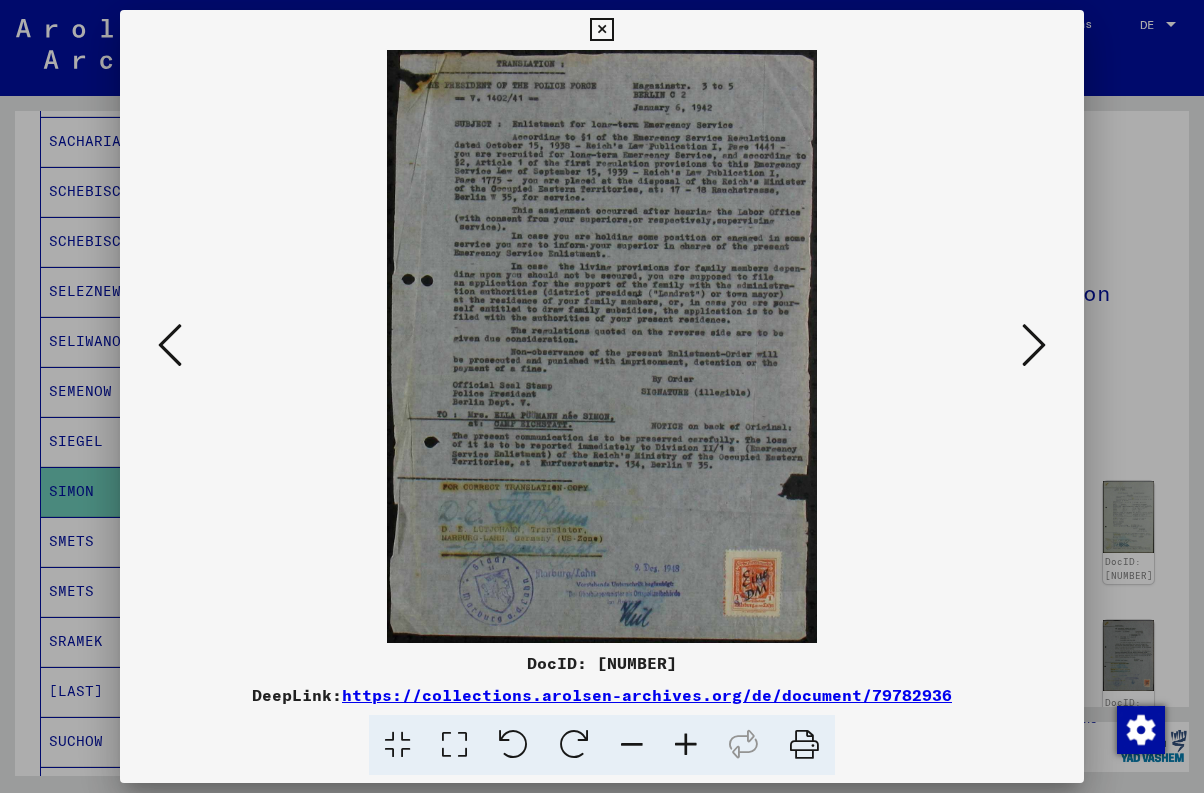 click at bounding box center [1034, 345] 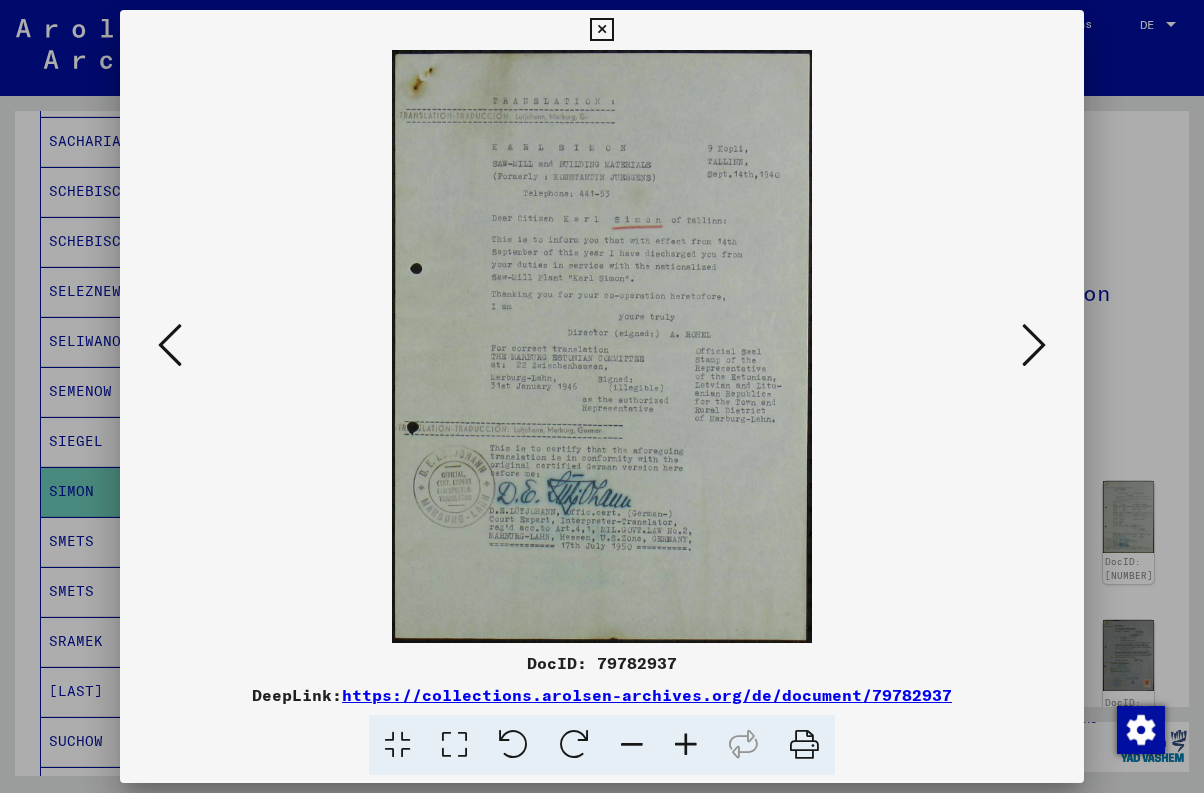 click at bounding box center [601, 30] 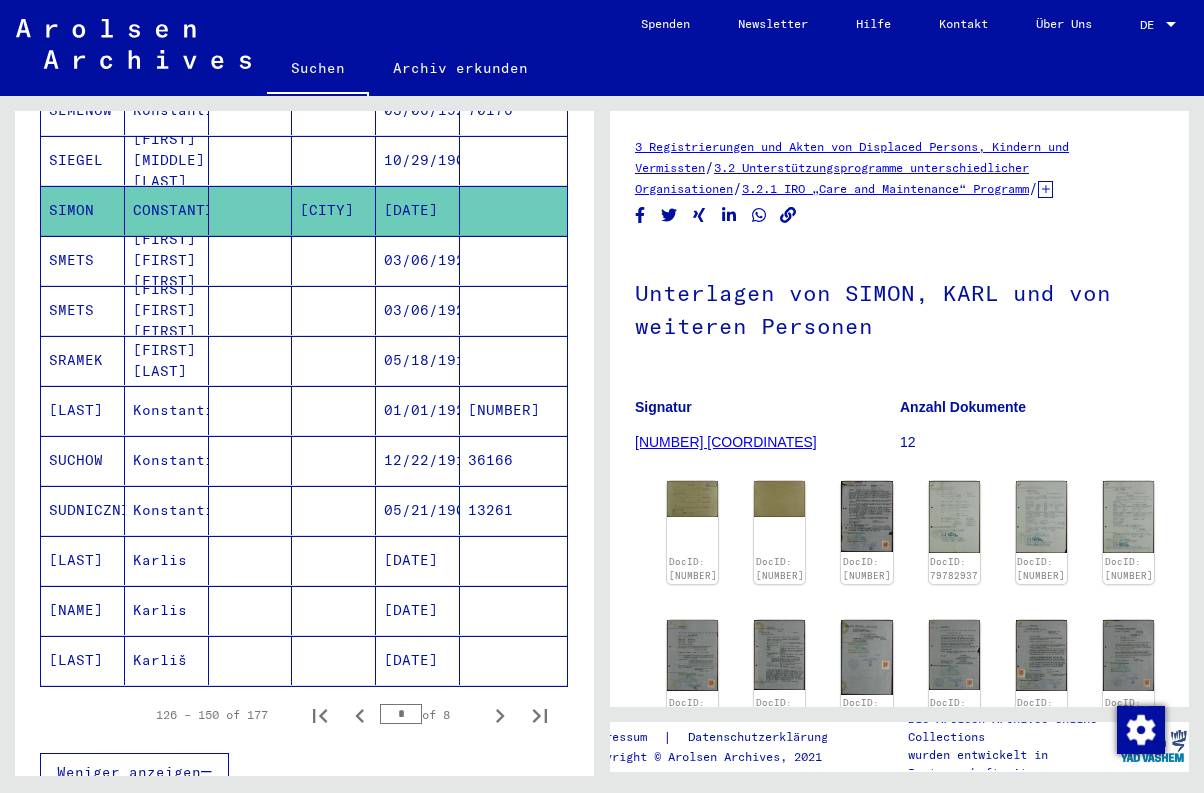 scroll, scrollTop: 1095, scrollLeft: 0, axis: vertical 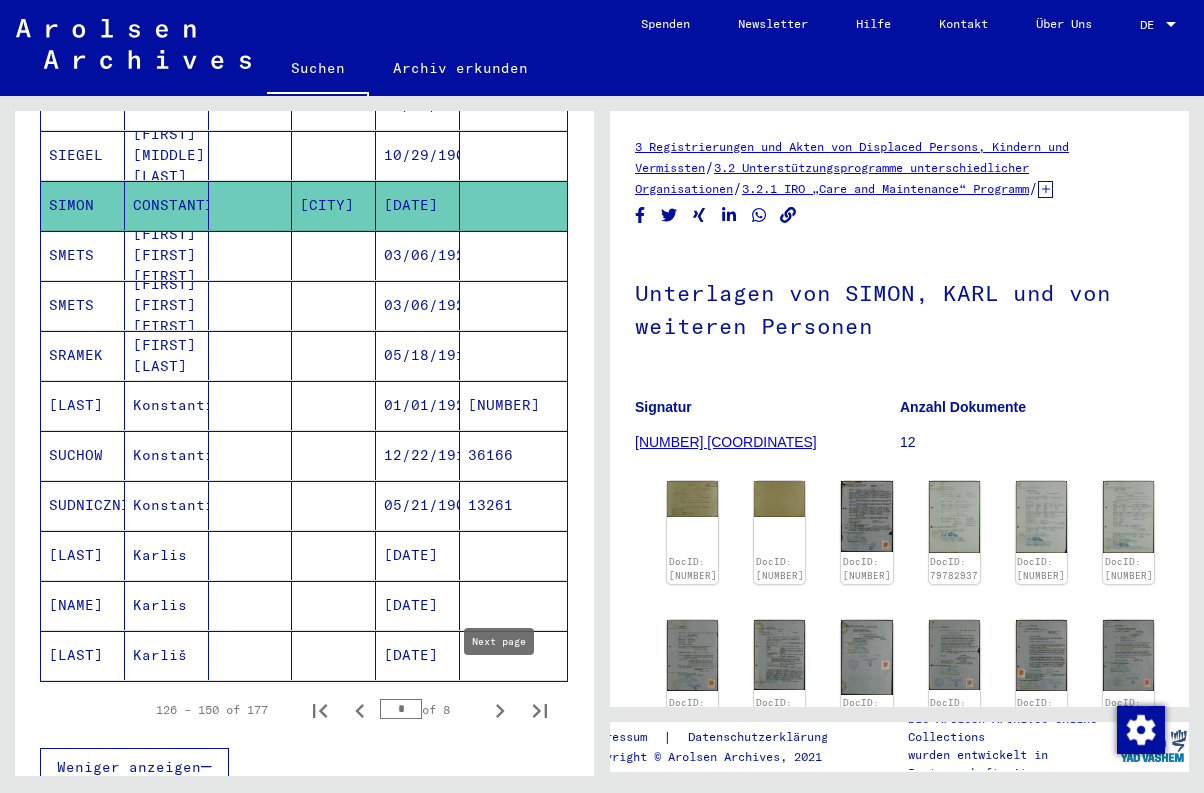 click 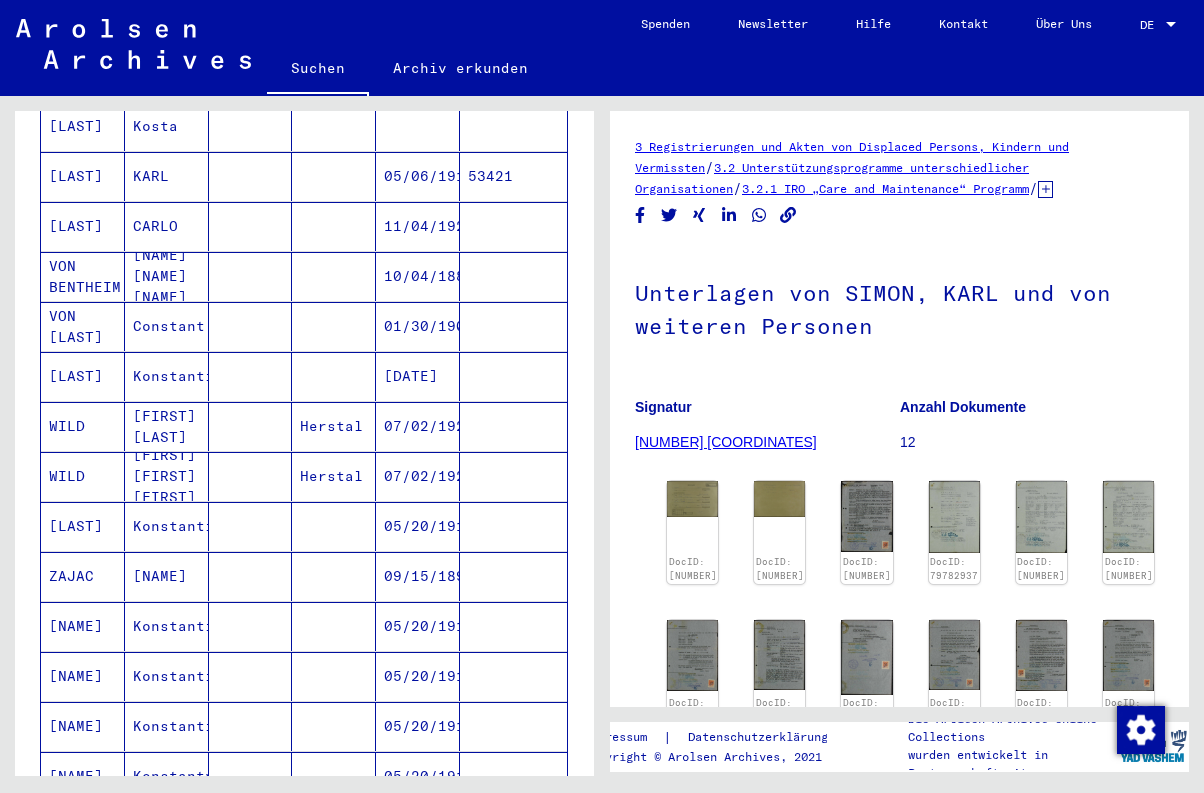 scroll, scrollTop: 707, scrollLeft: 0, axis: vertical 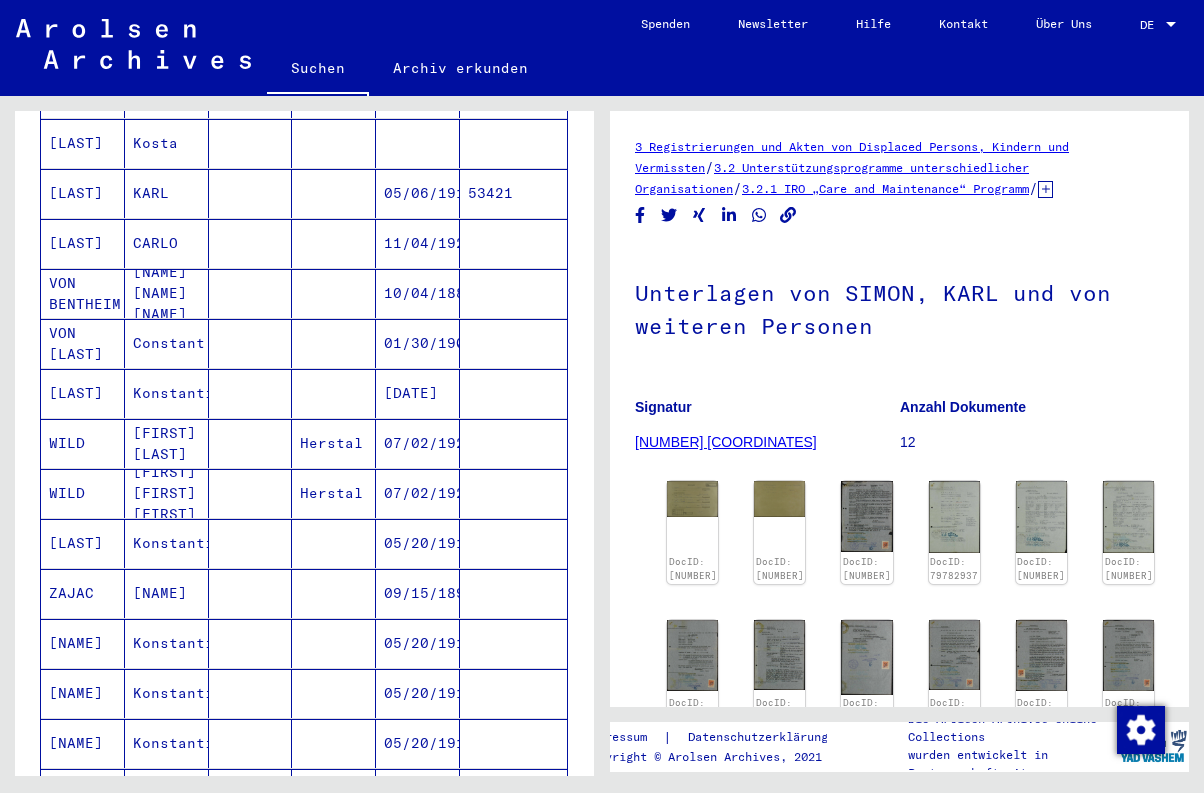 click on "[FIRST] [LAST]" at bounding box center [167, 493] 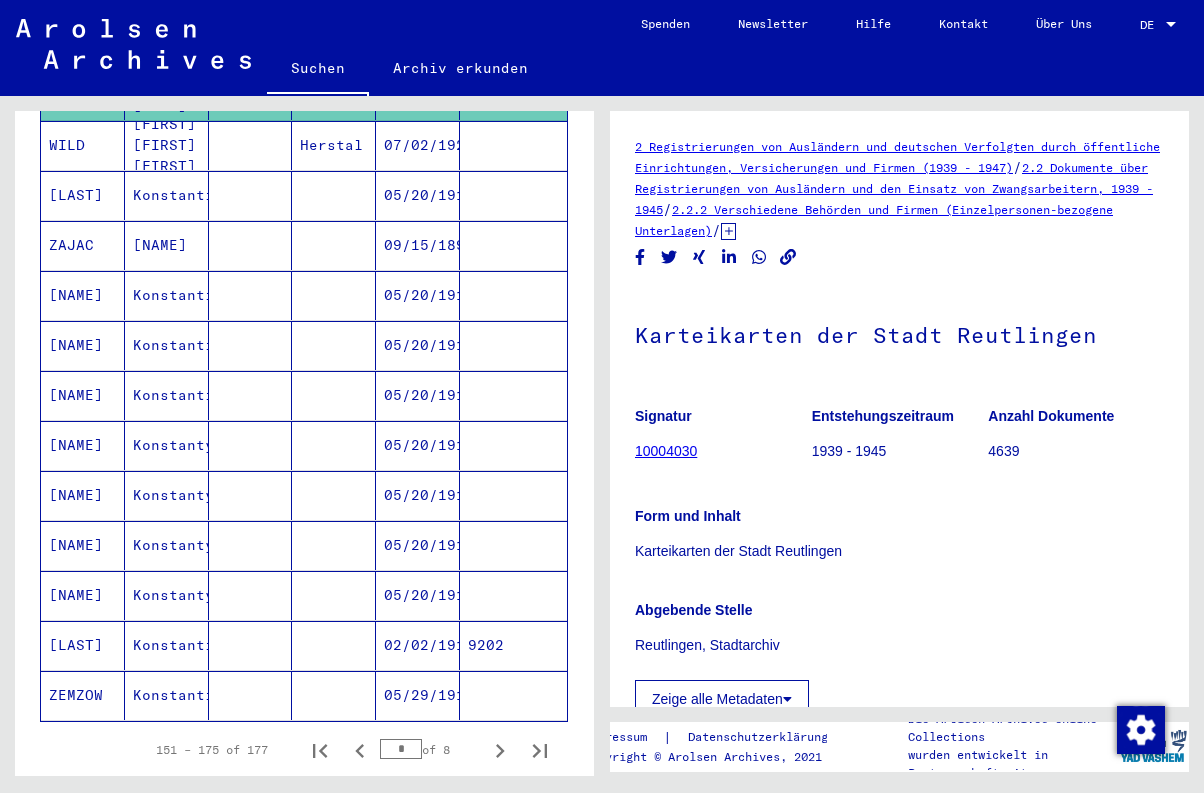 scroll, scrollTop: 1057, scrollLeft: 0, axis: vertical 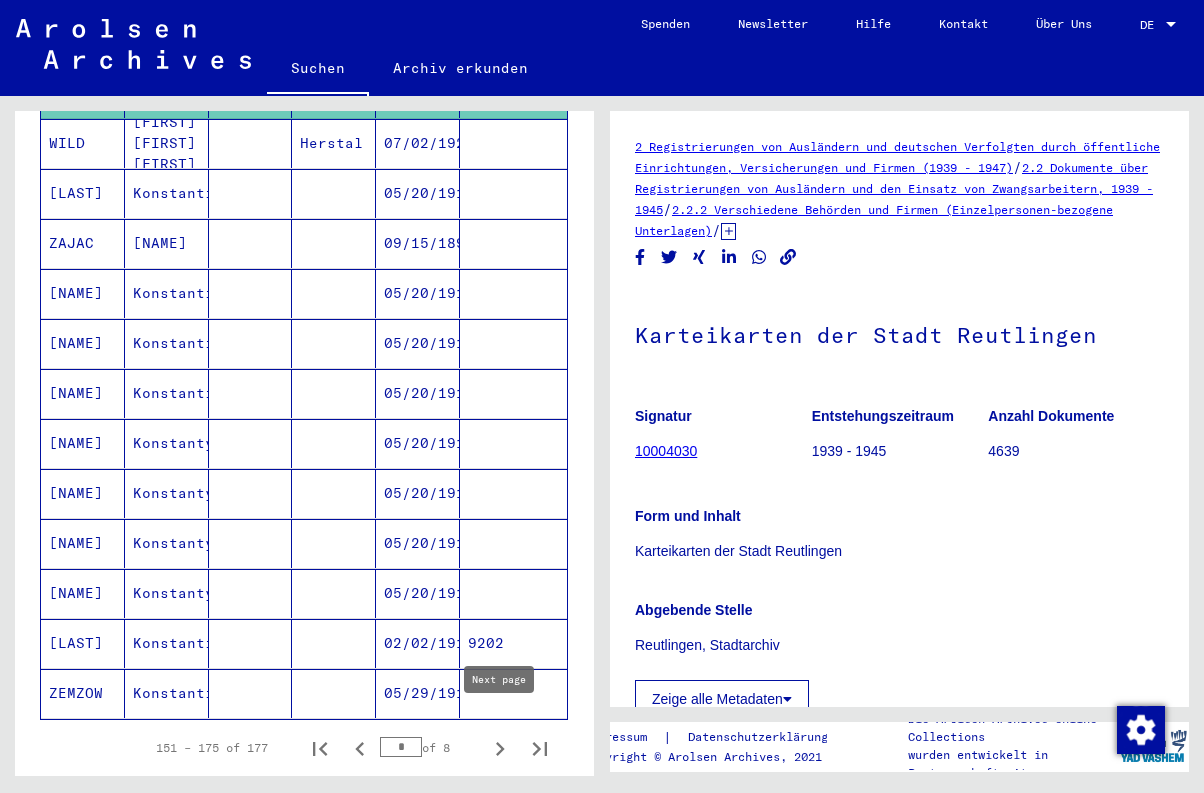 click 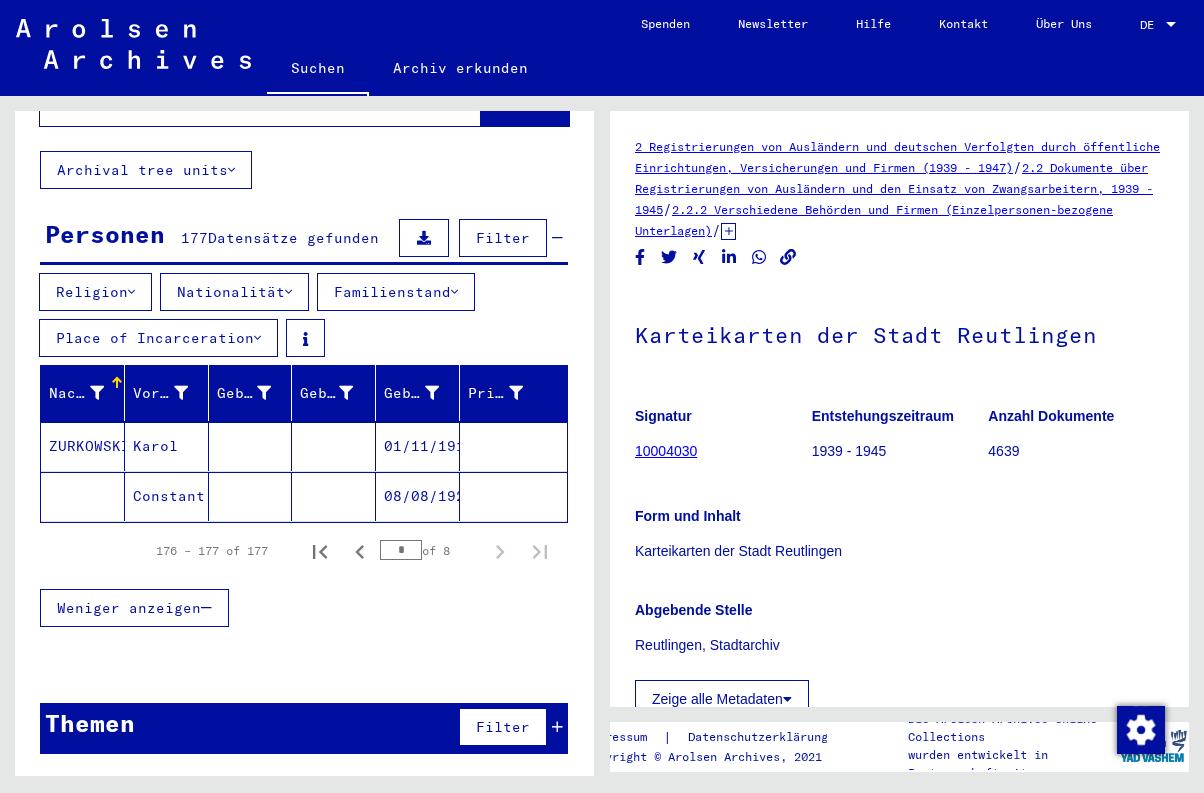 scroll, scrollTop: 83, scrollLeft: 0, axis: vertical 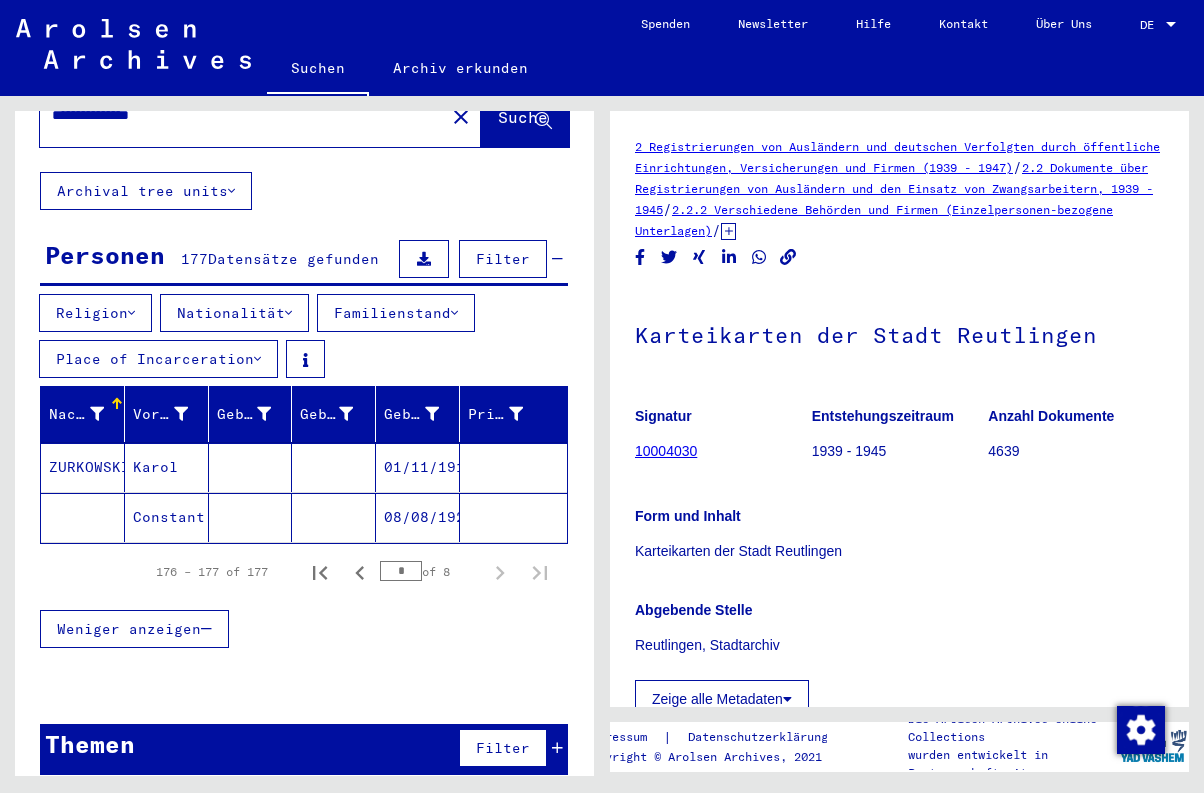 click on "Constant" 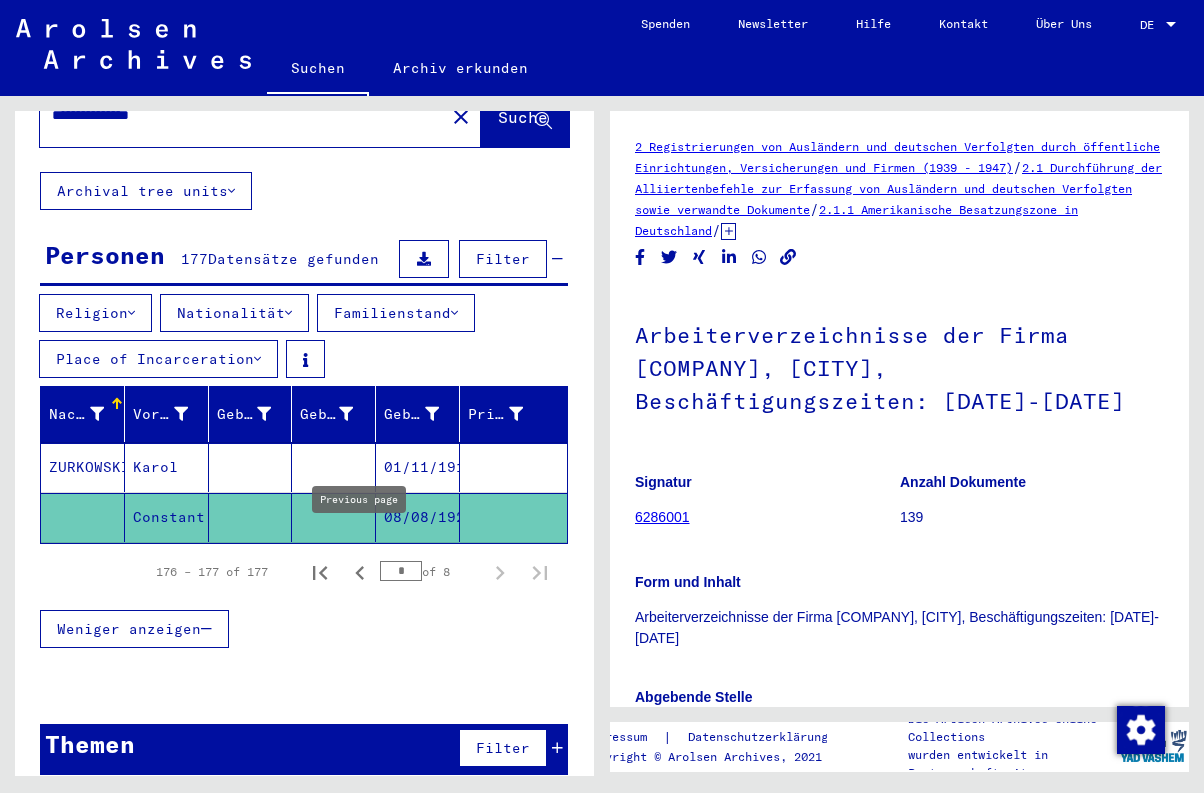 scroll, scrollTop: 0, scrollLeft: 0, axis: both 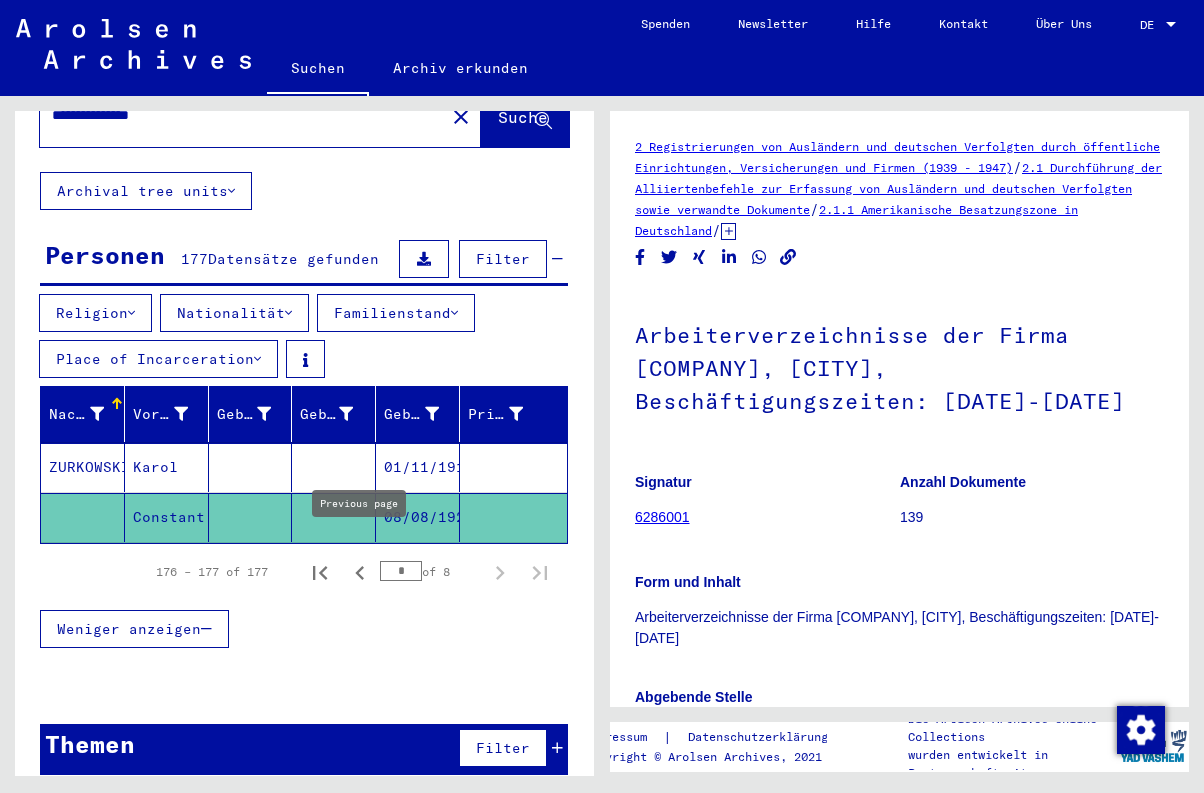 click 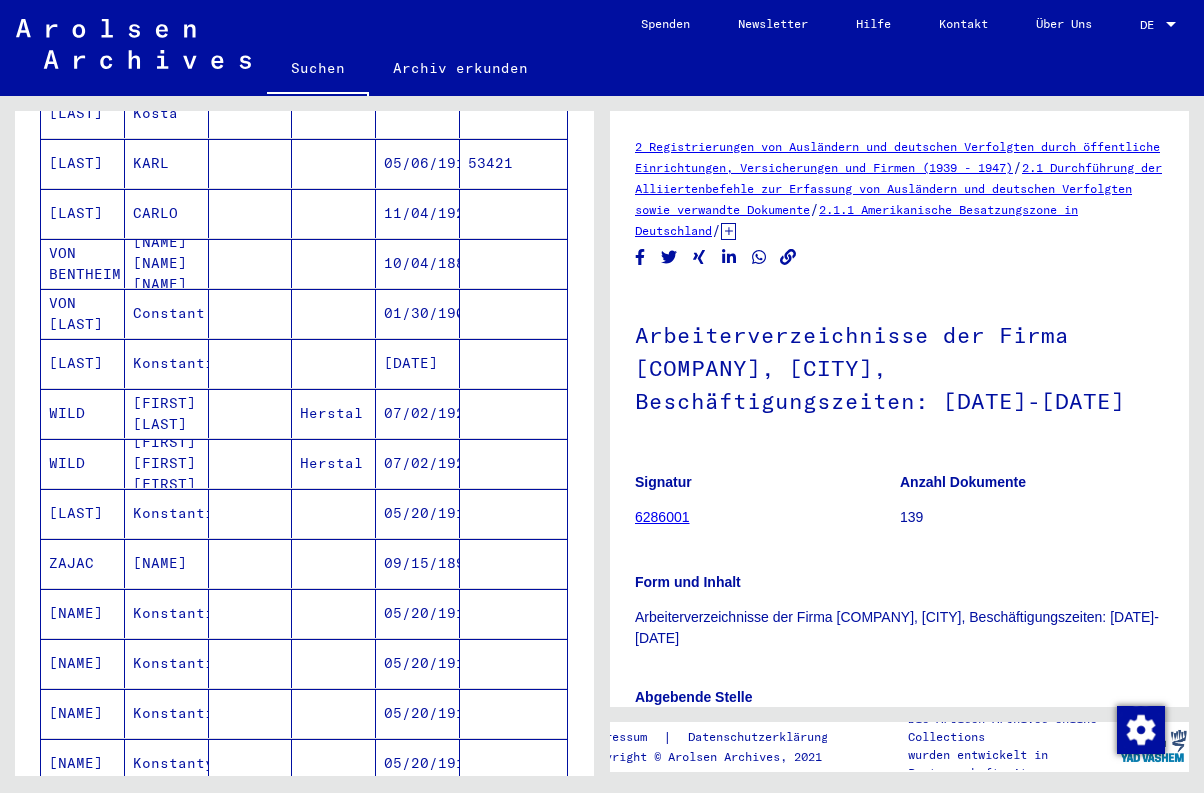 scroll, scrollTop: 738, scrollLeft: 0, axis: vertical 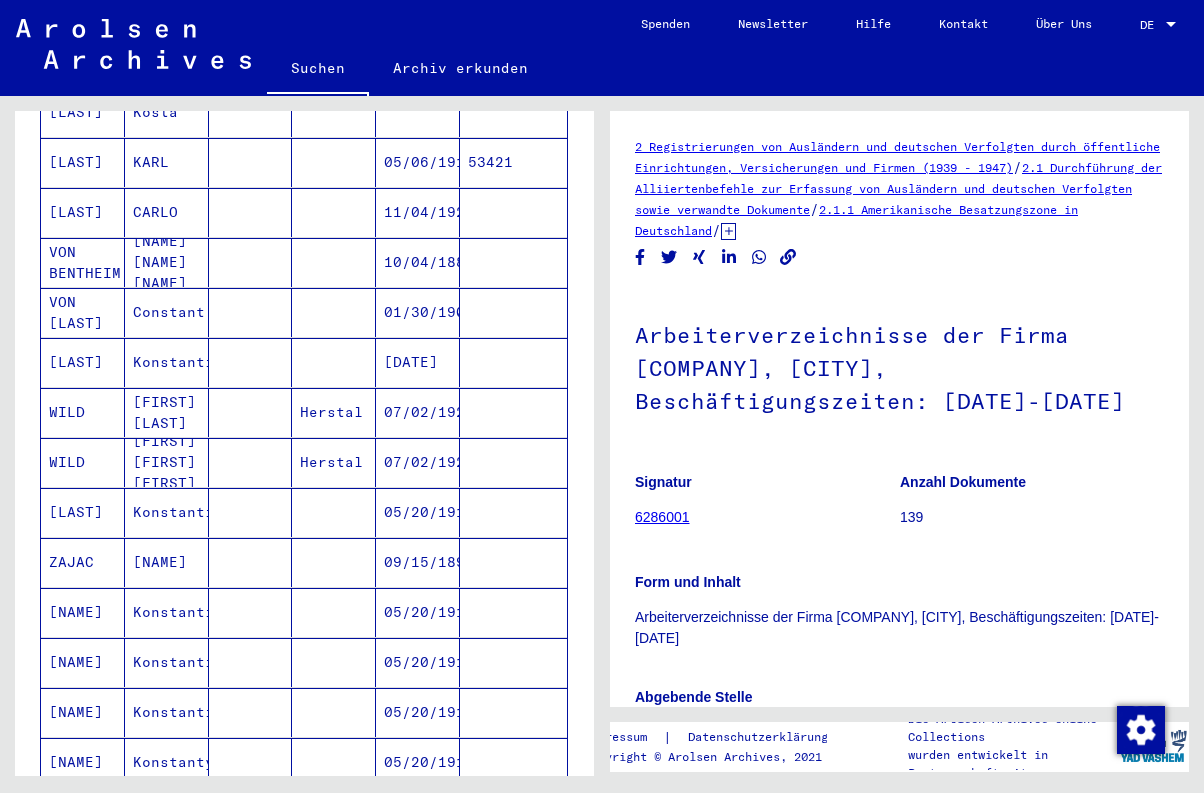 click on "Konstantin" at bounding box center [167, 662] 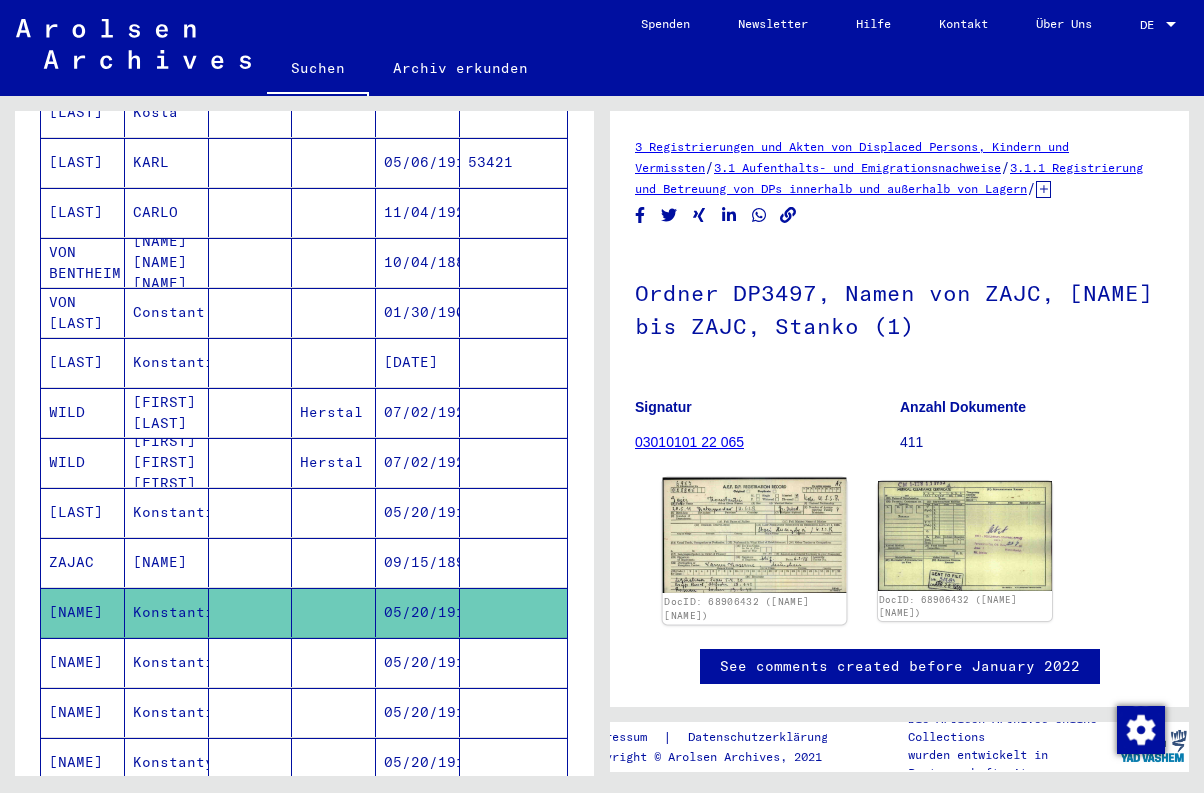 click 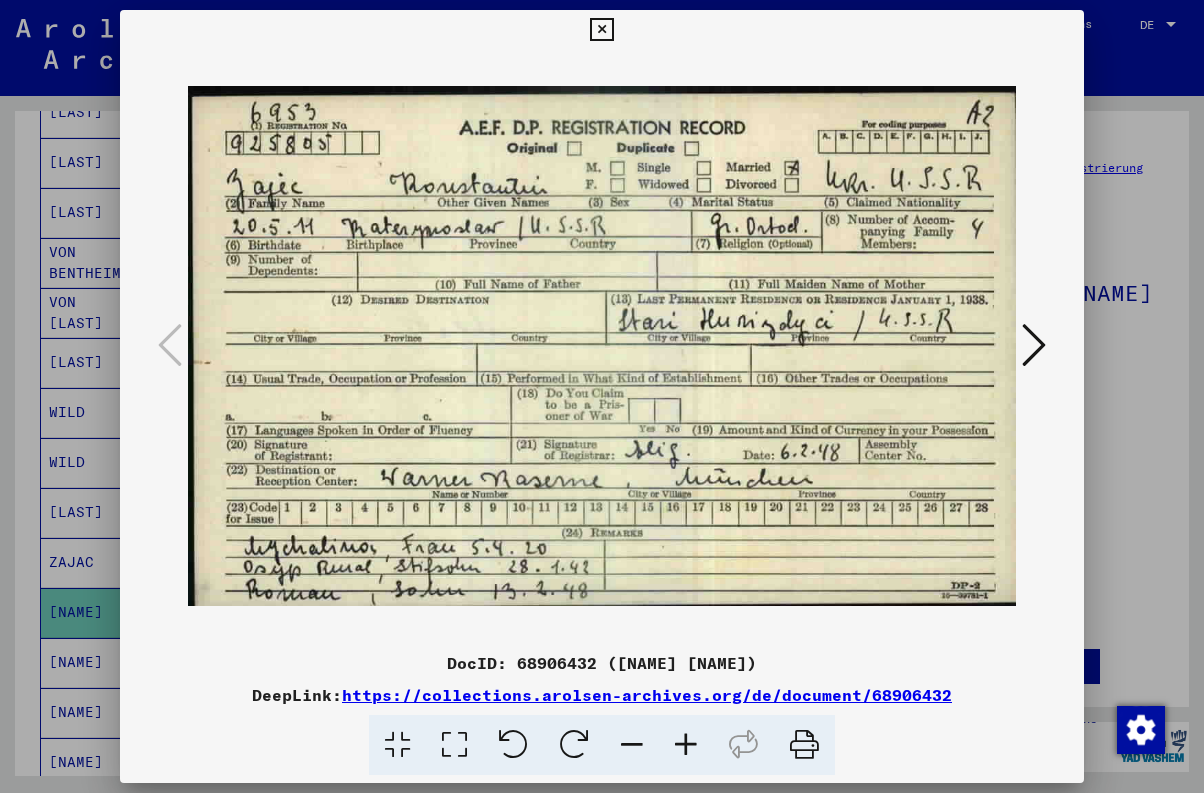 click at bounding box center (601, 30) 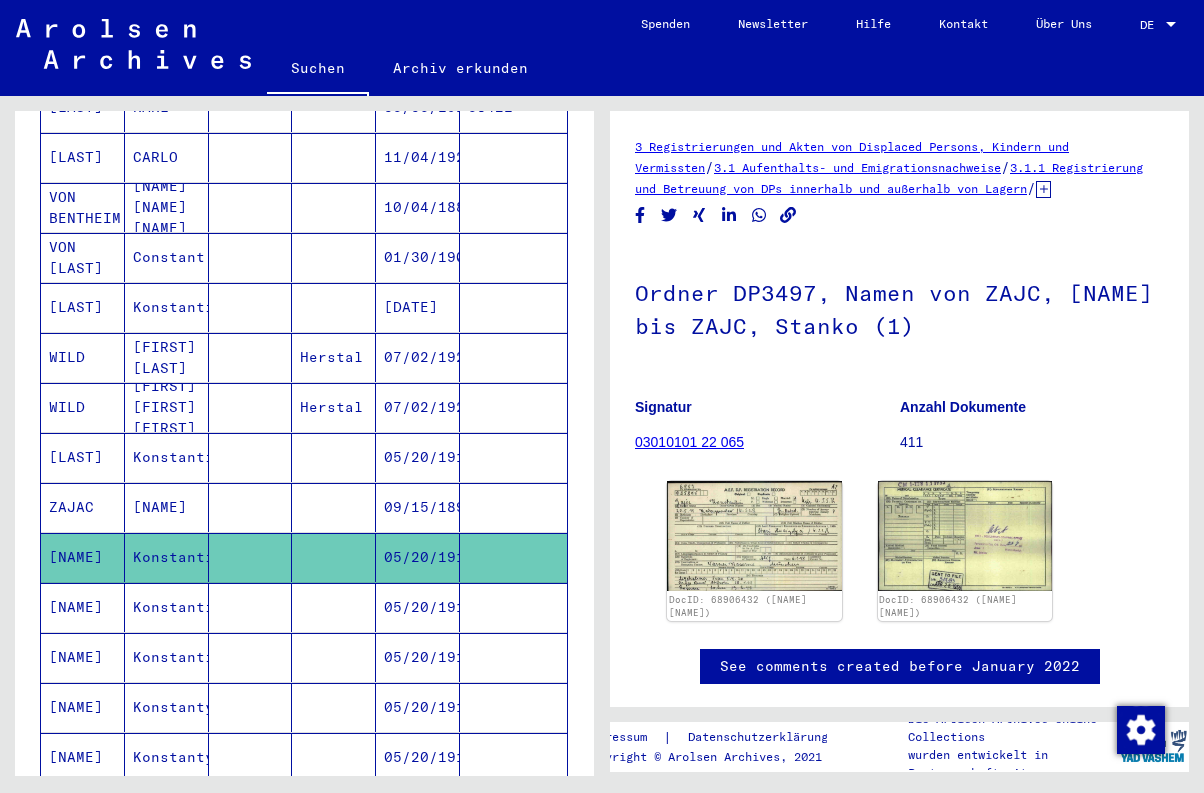 scroll, scrollTop: 803, scrollLeft: 0, axis: vertical 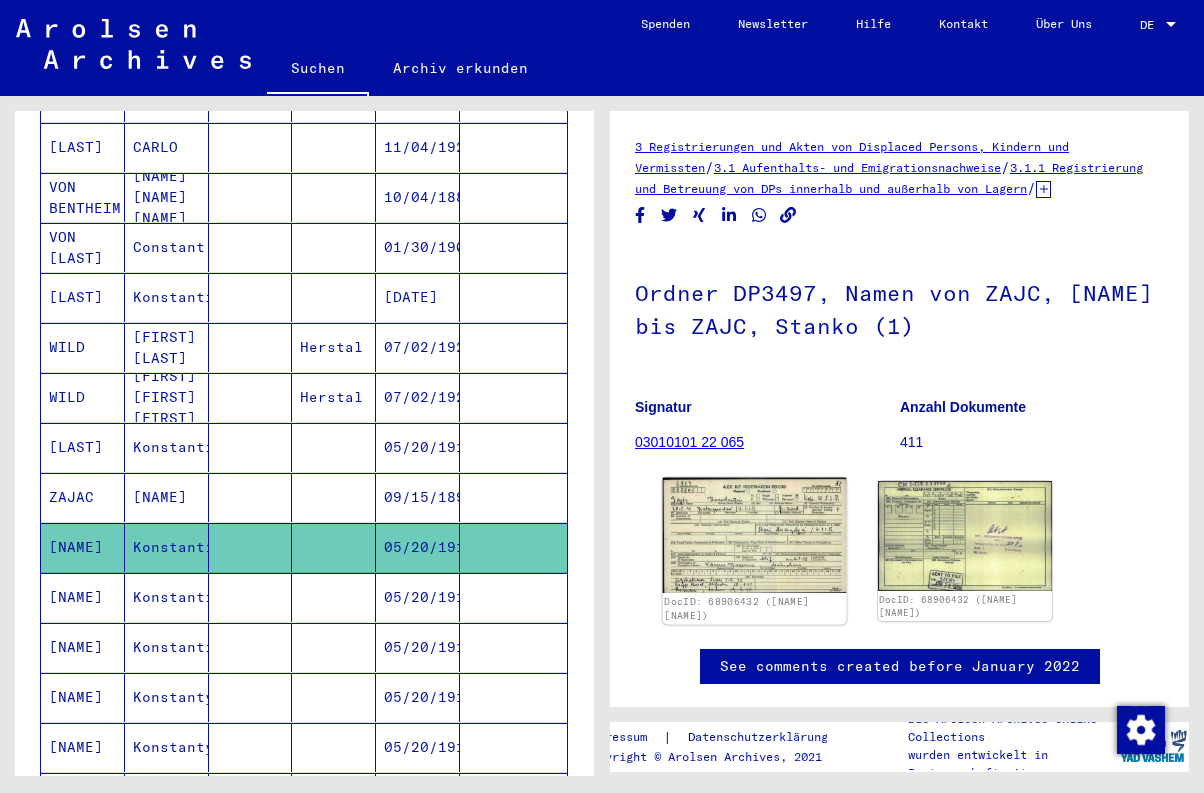 click 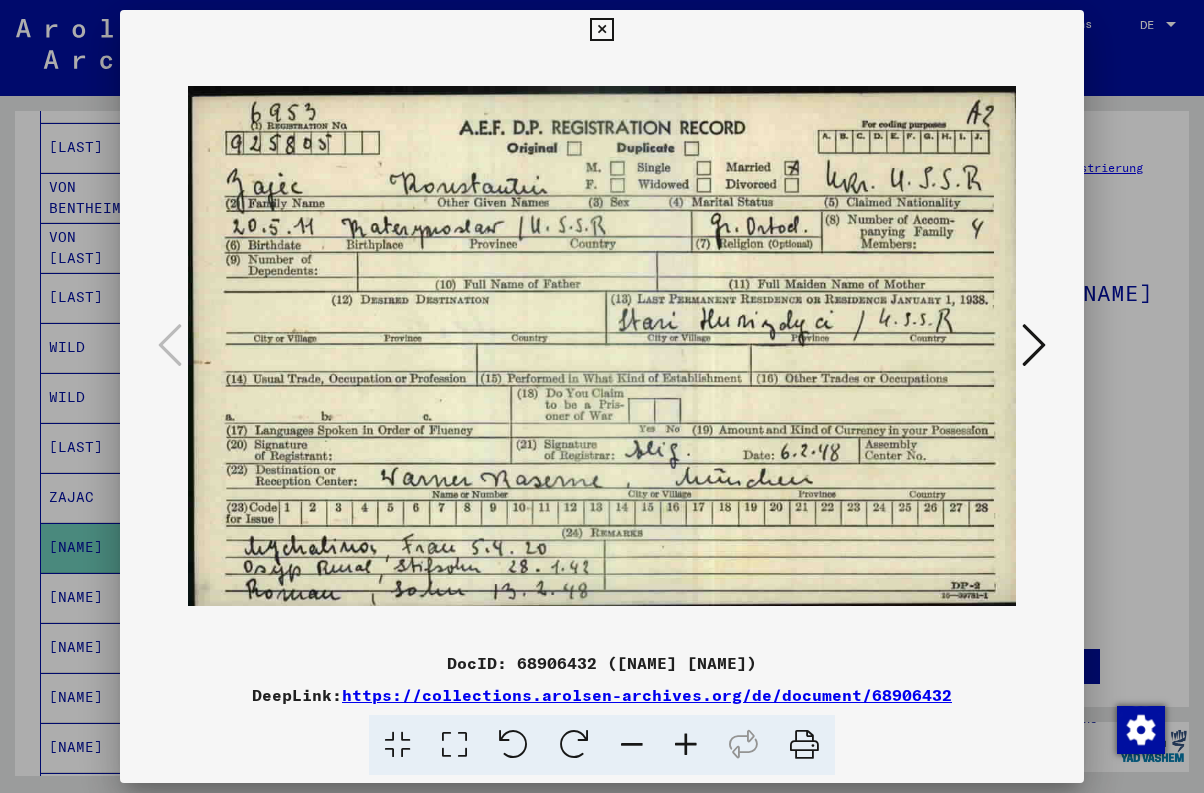 click at bounding box center (601, 30) 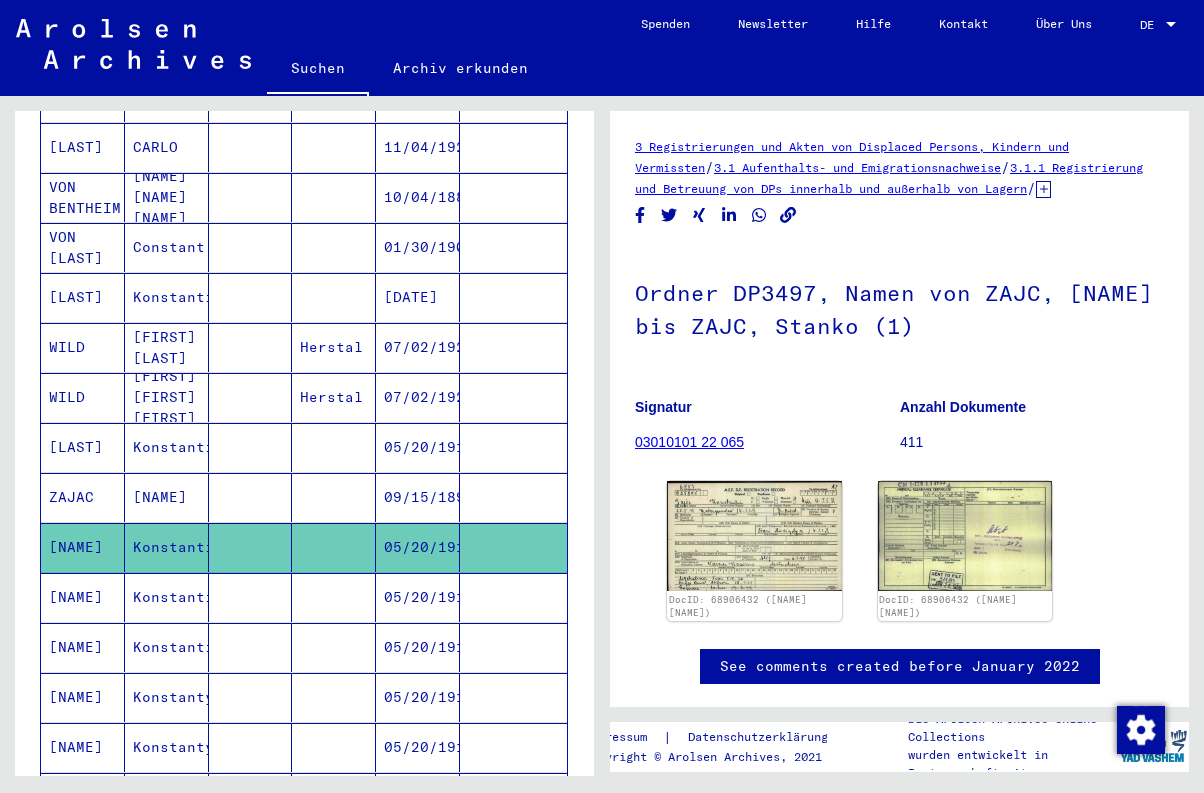 click on "[FIRST] [LAST]" at bounding box center (167, 397) 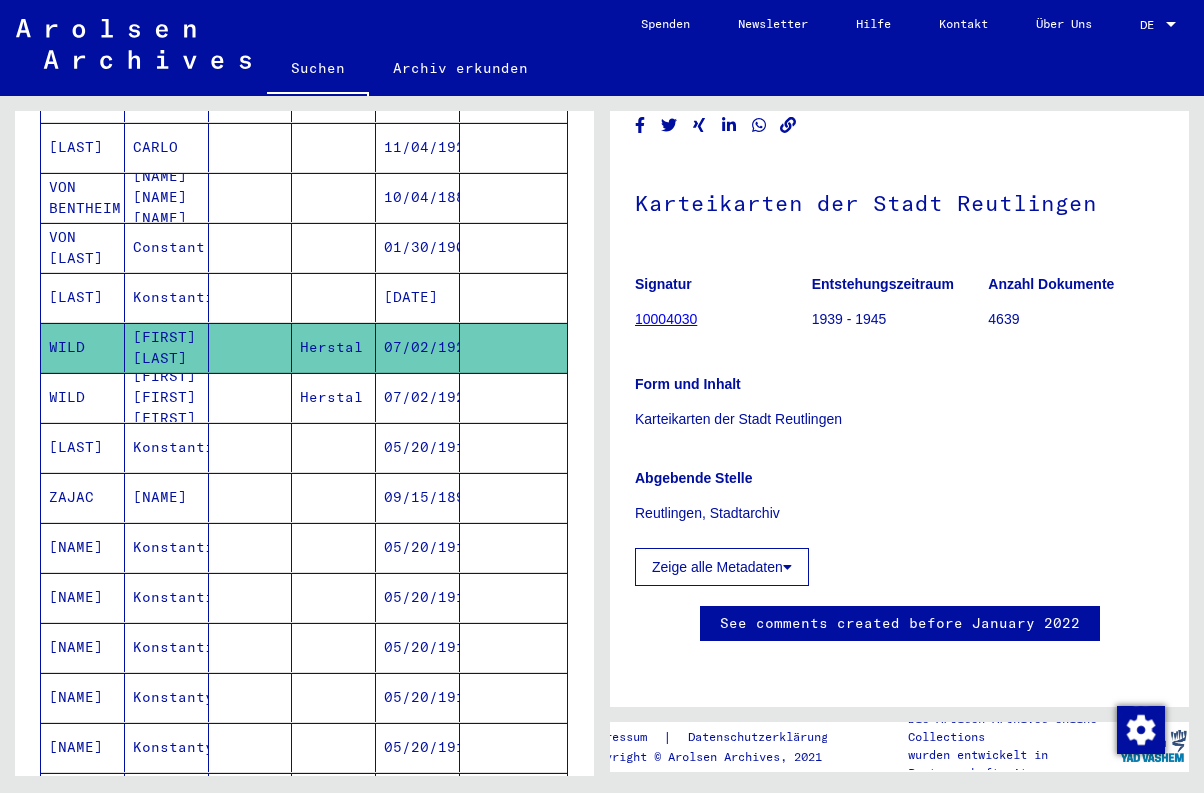 scroll, scrollTop: 165, scrollLeft: 0, axis: vertical 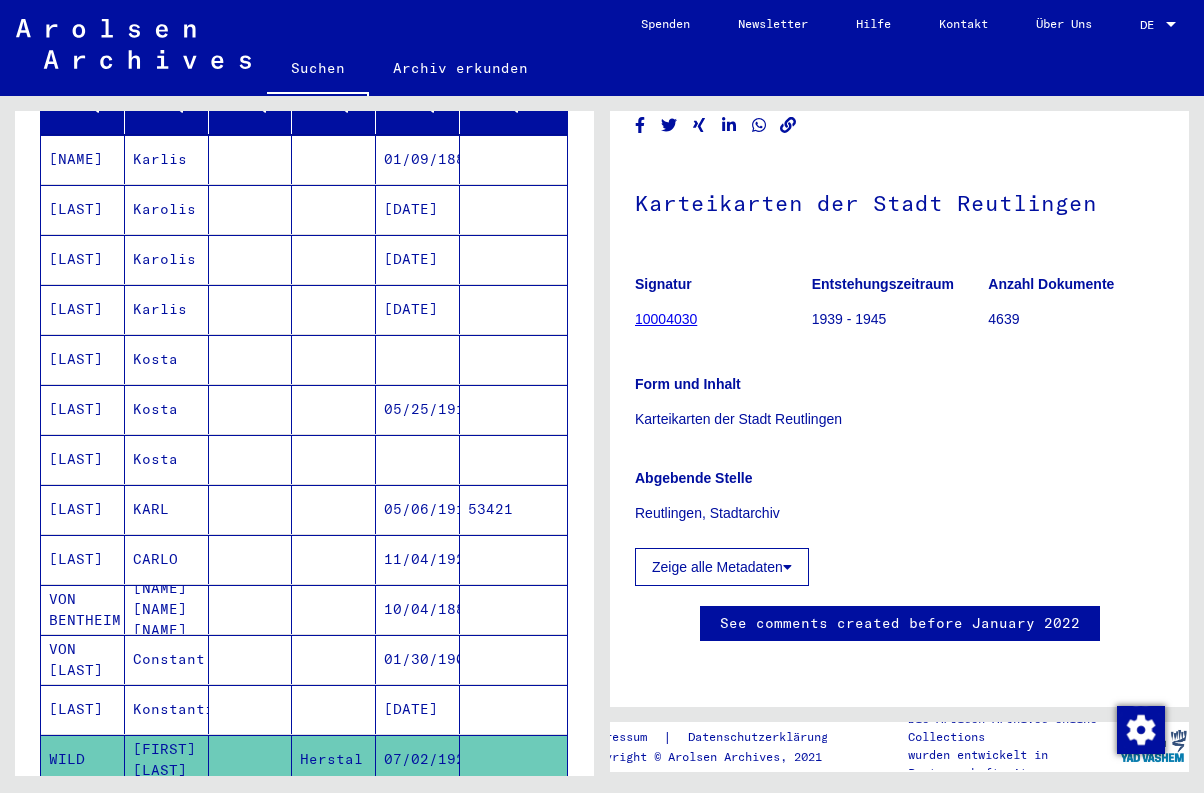 click on "Kosta" at bounding box center [167, 409] 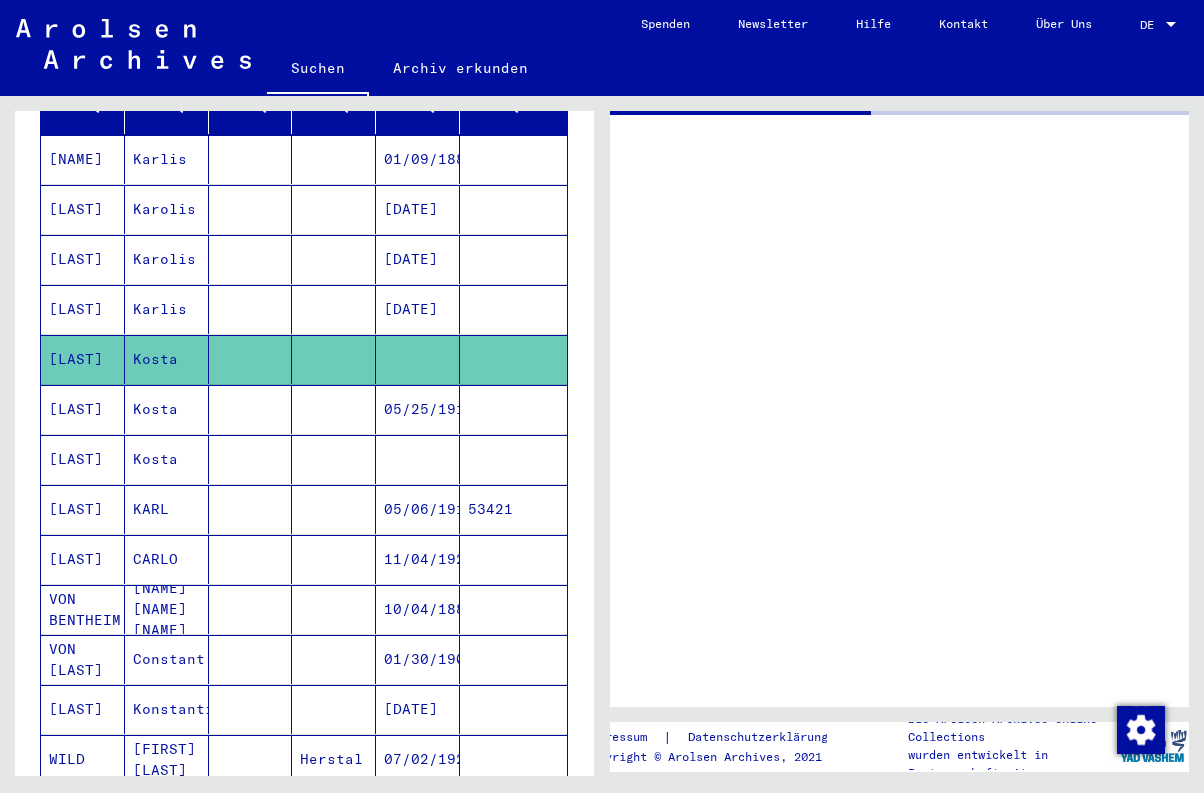 scroll, scrollTop: 0, scrollLeft: 0, axis: both 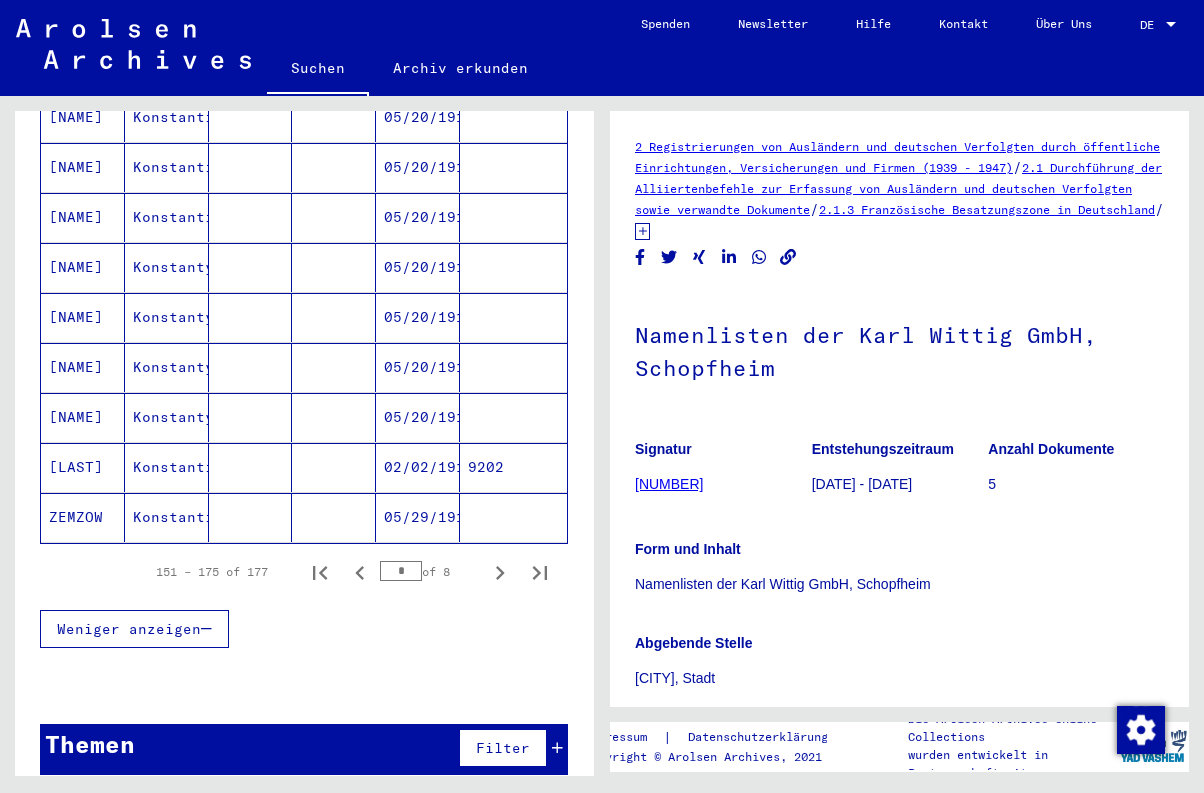click 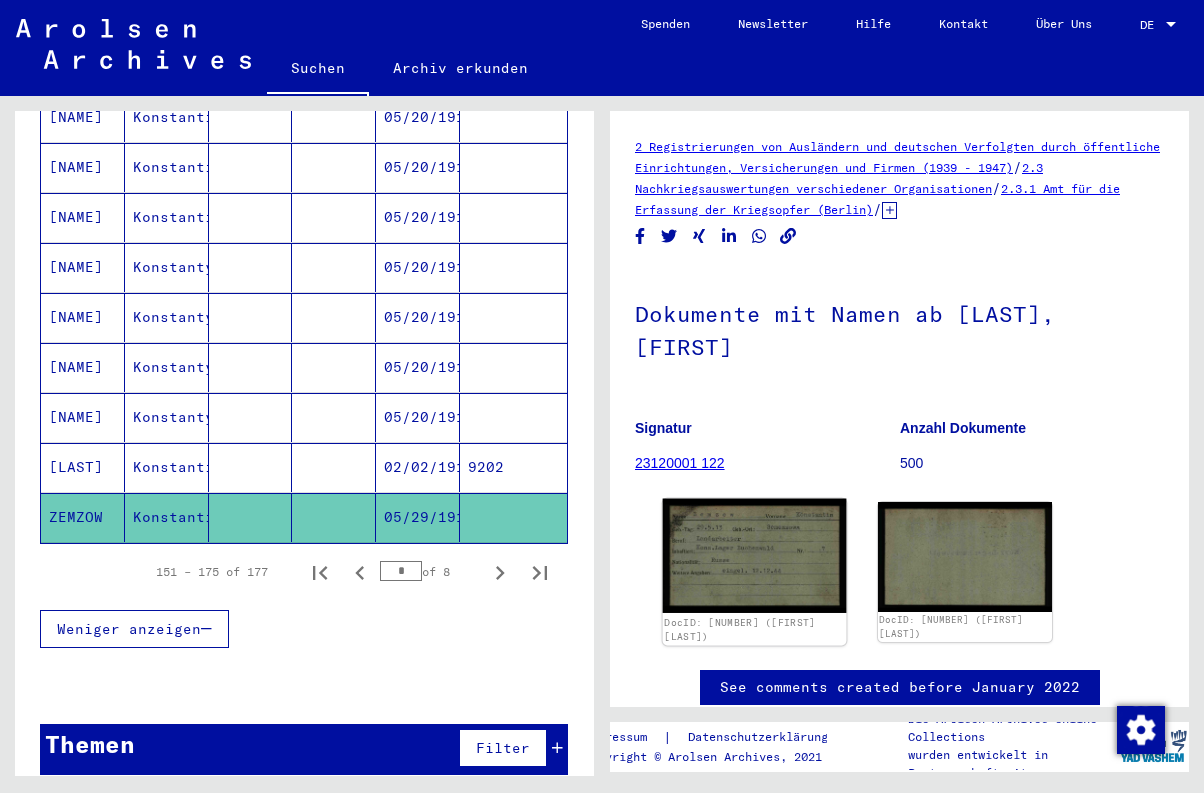 click 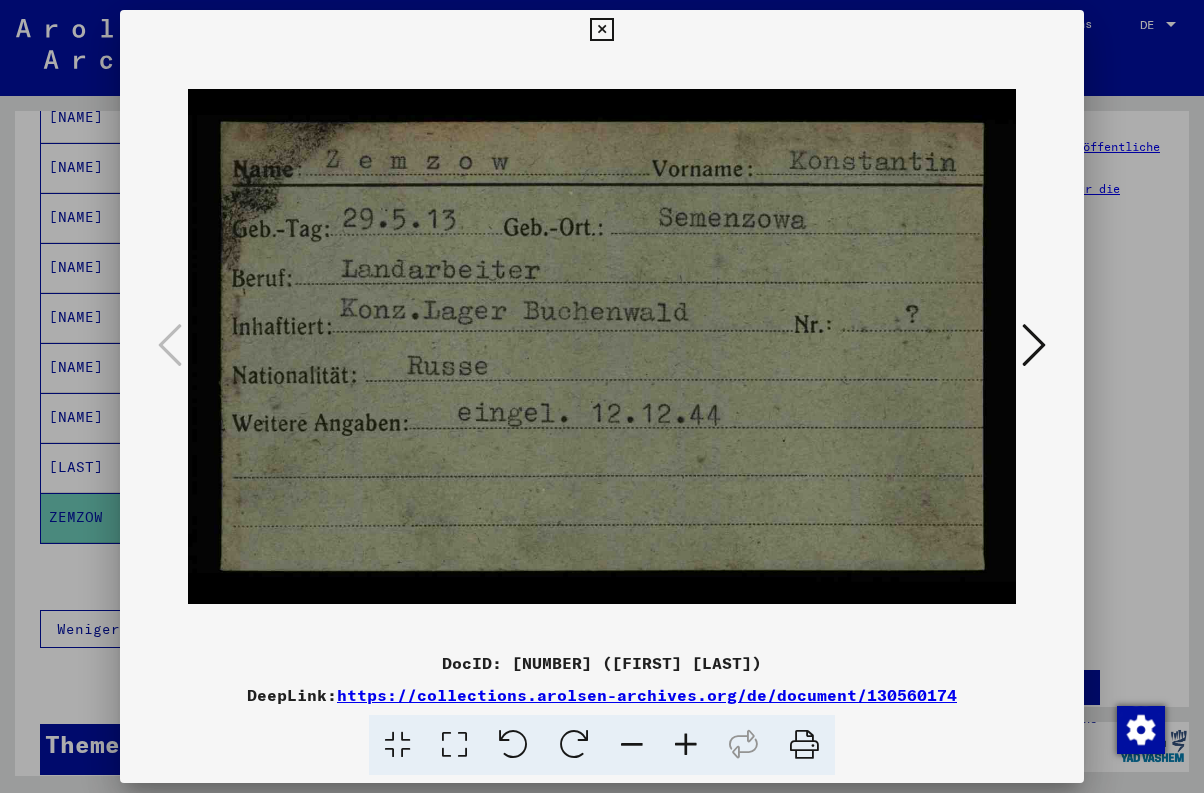click at bounding box center [1034, 345] 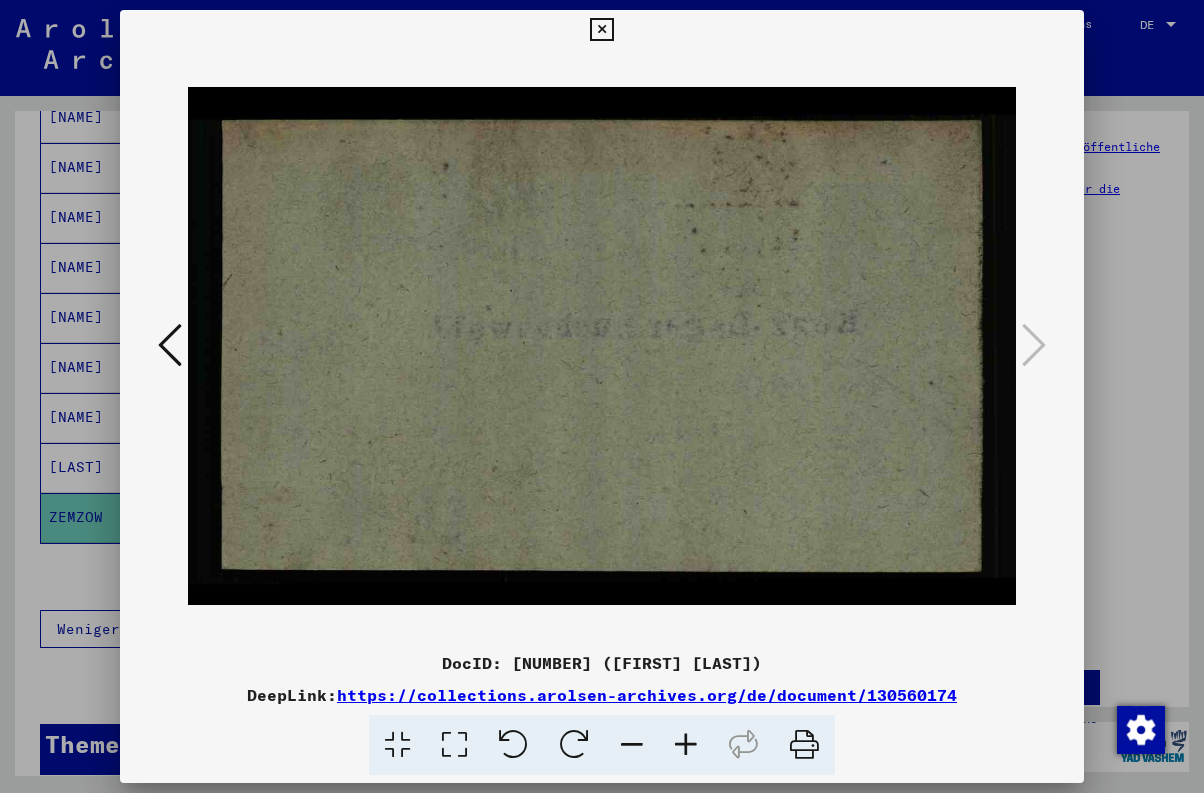 click at bounding box center (1034, 345) 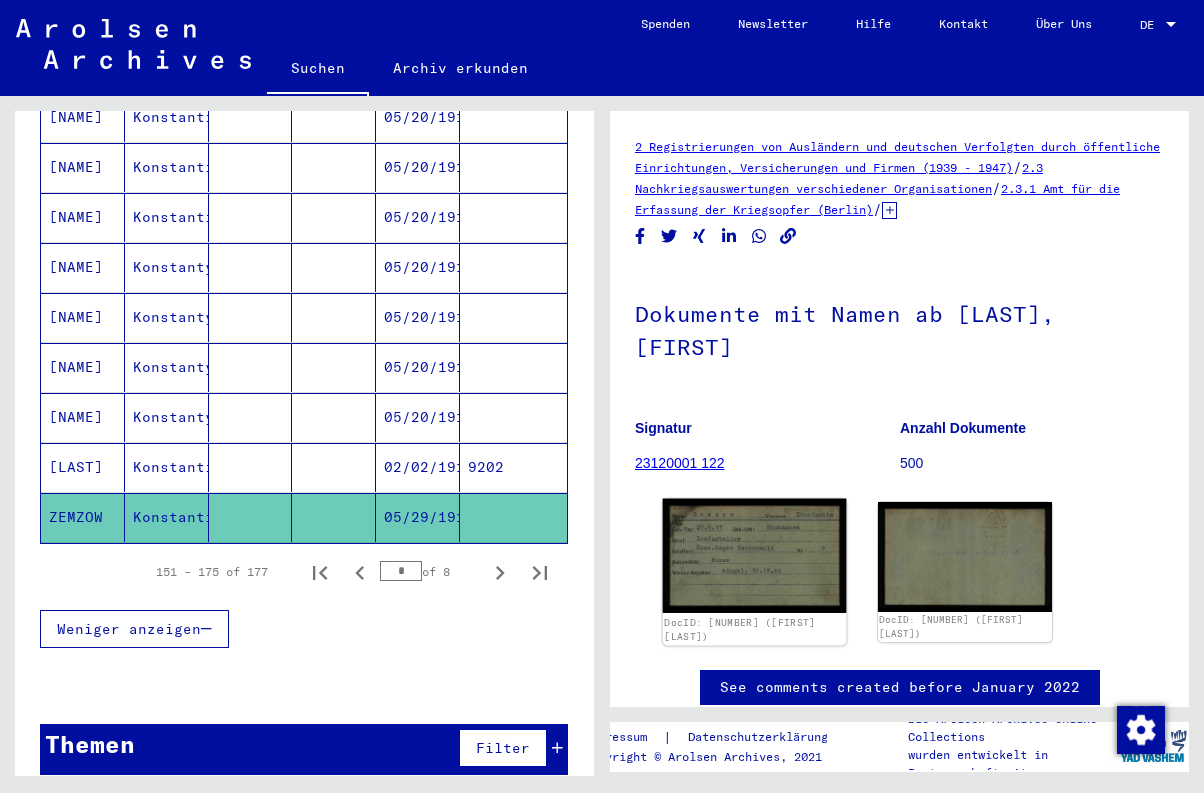 click 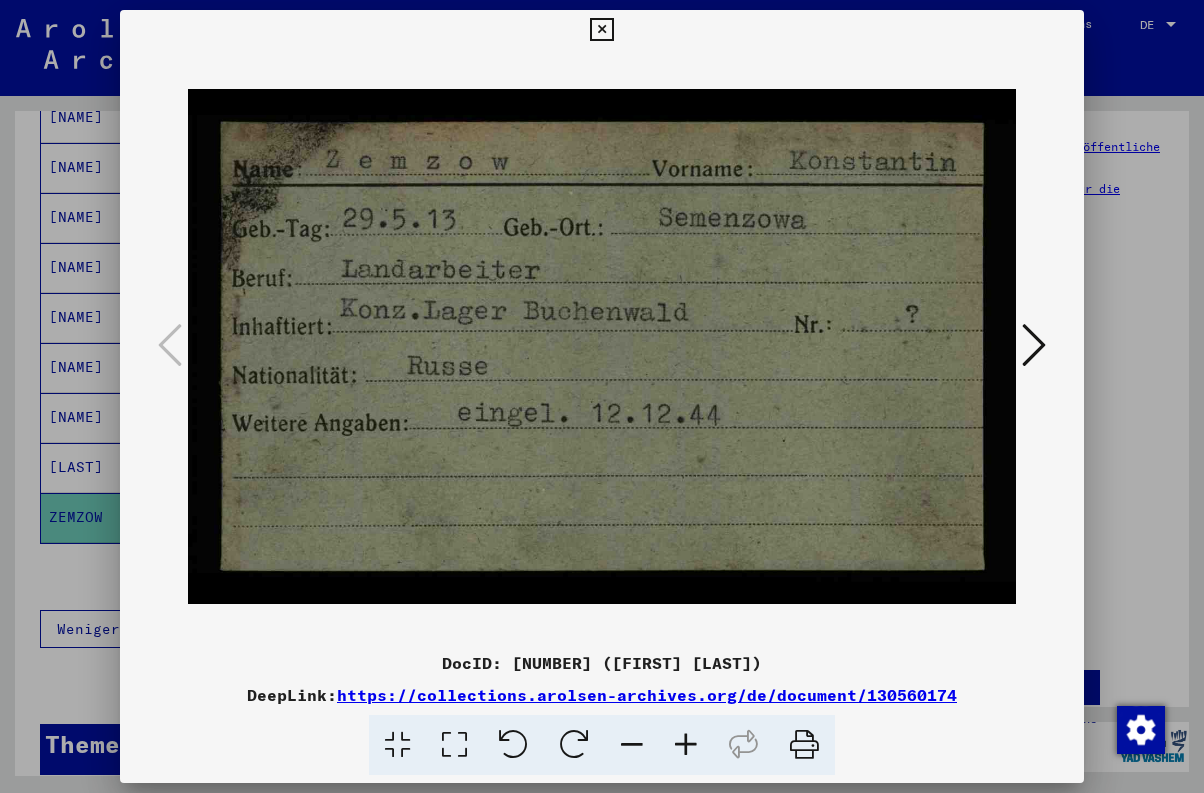 click at bounding box center (601, 30) 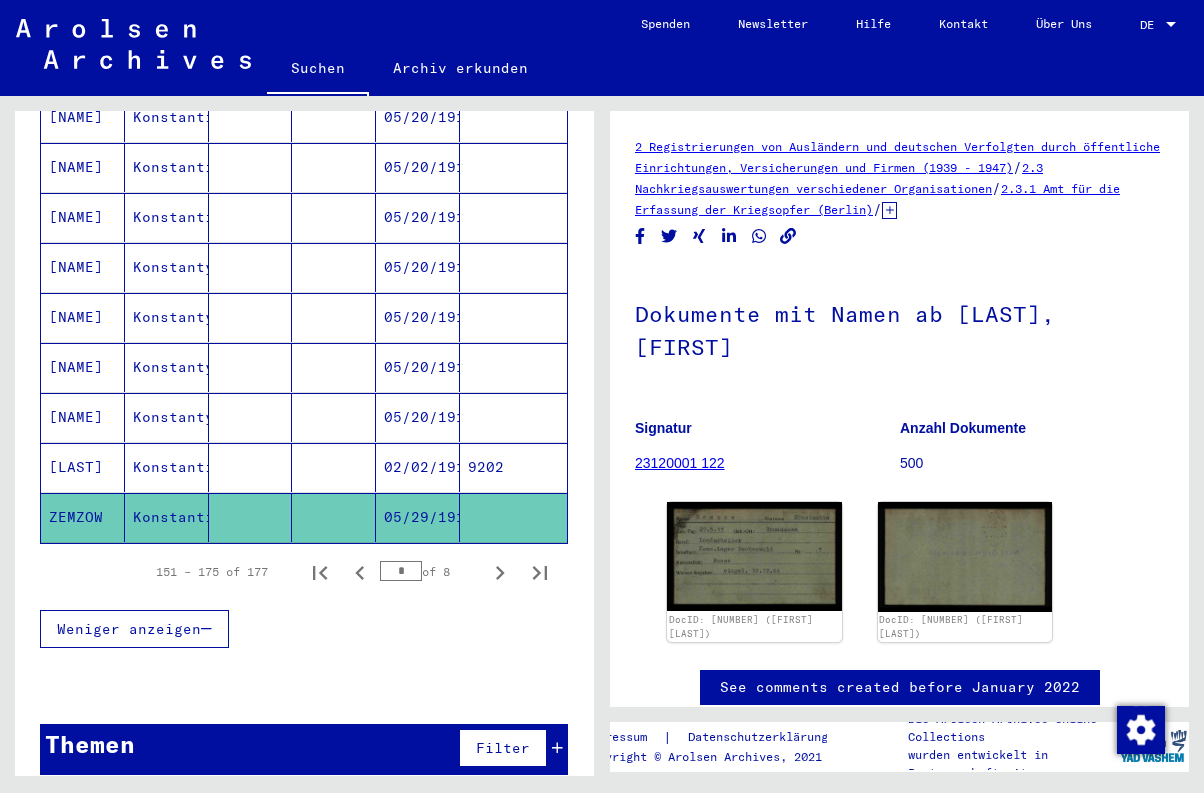click on "Konstantin" at bounding box center (167, 517) 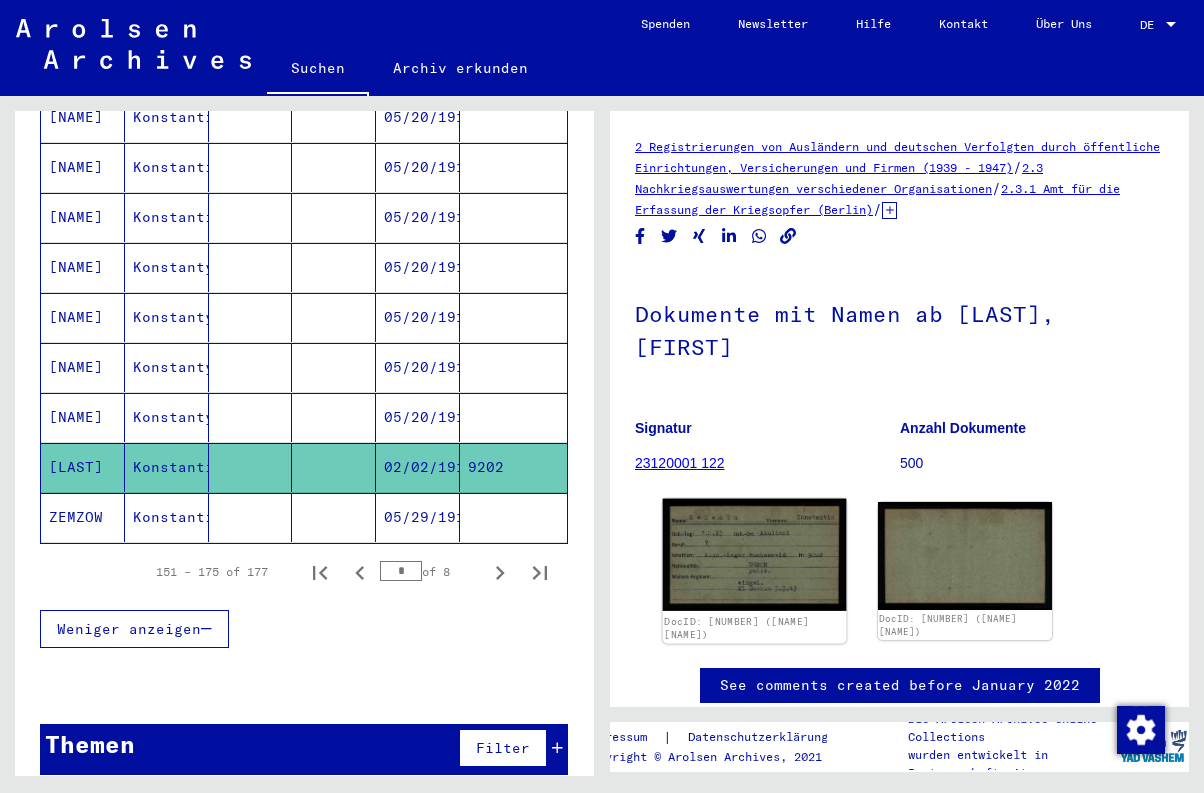 click 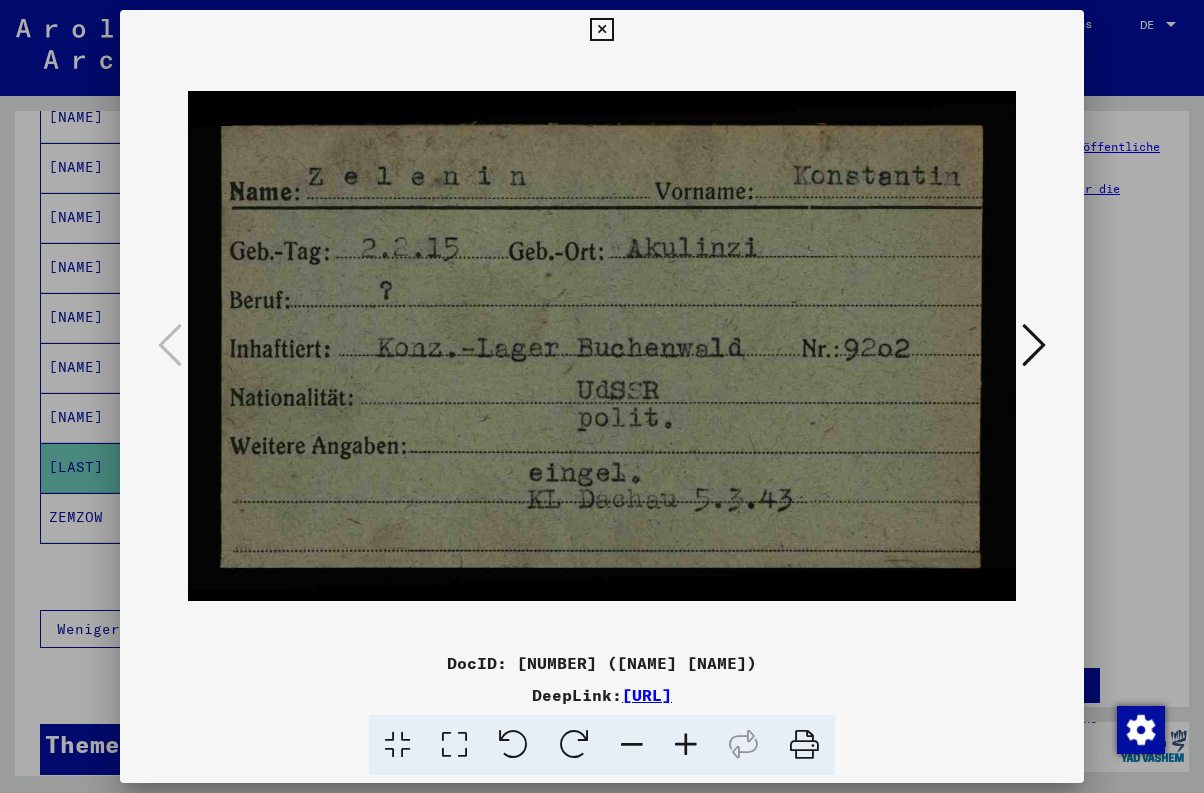 click at bounding box center [1034, 345] 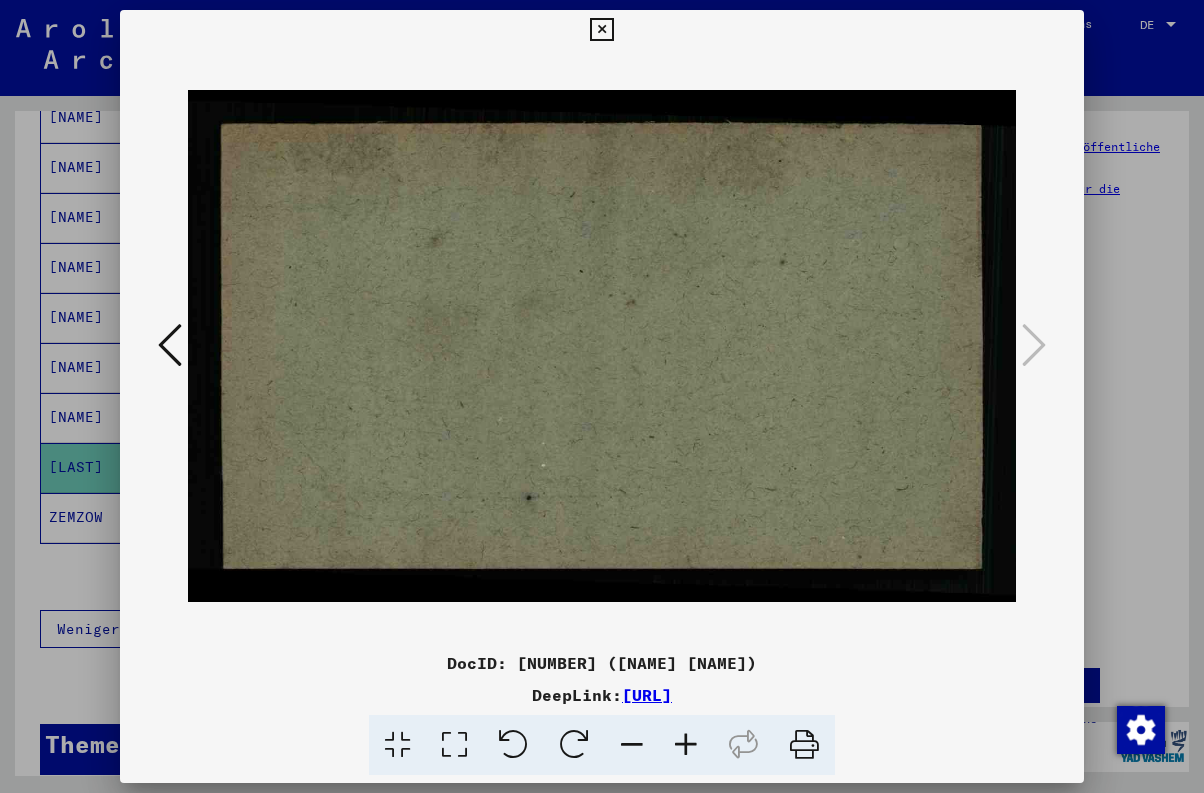 click at bounding box center [1034, 345] 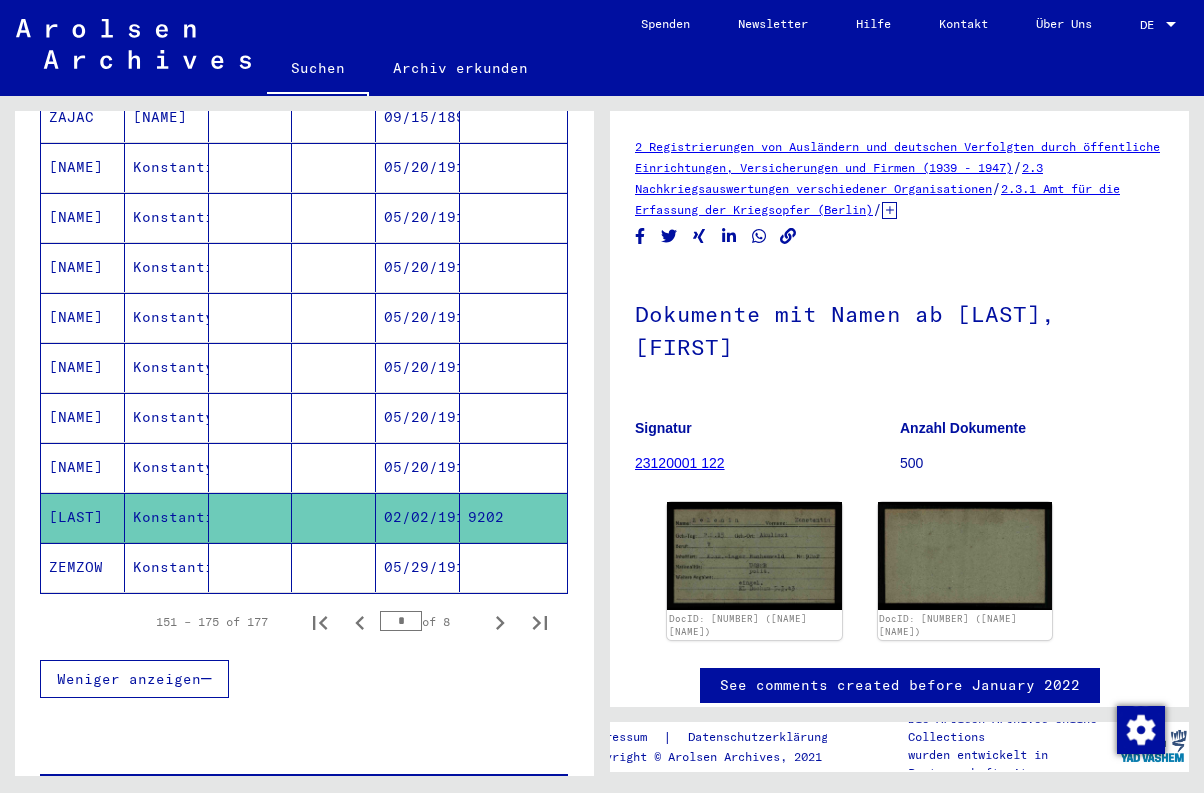 scroll, scrollTop: 1177, scrollLeft: 0, axis: vertical 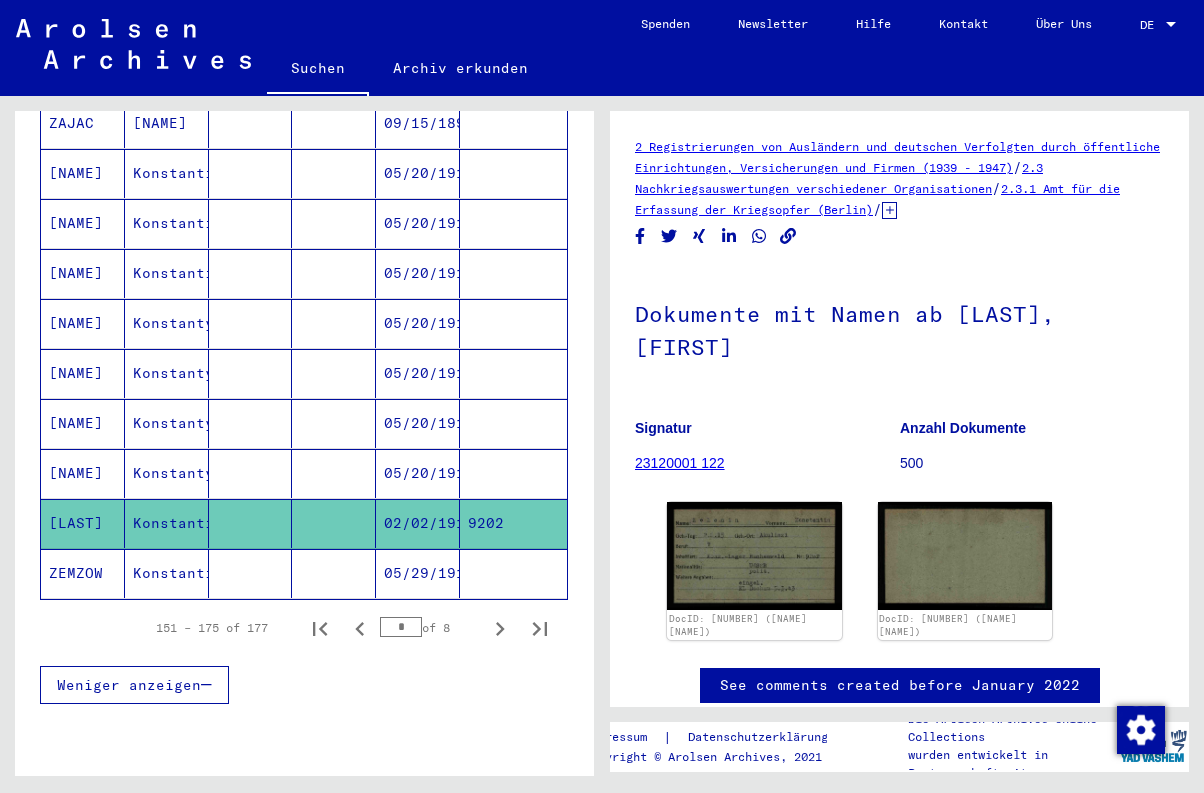 click on "Konstantyn" at bounding box center [167, 523] 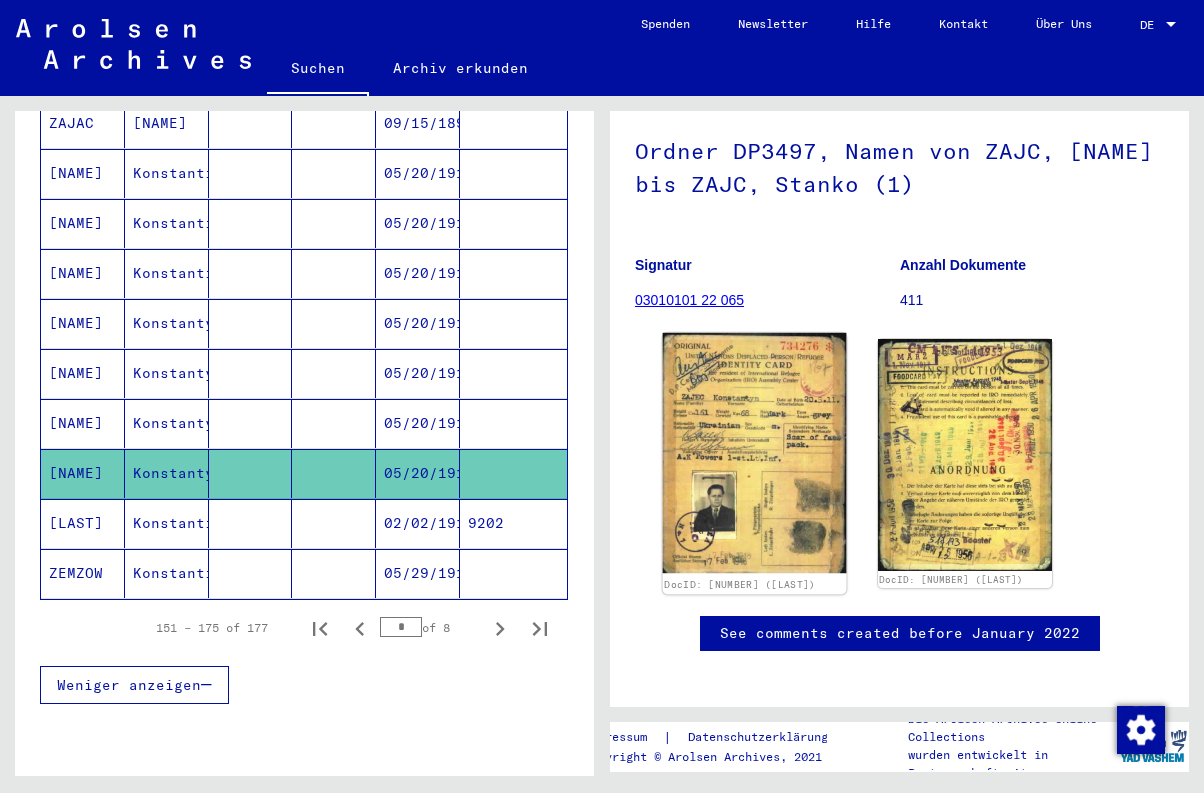 scroll, scrollTop: 153, scrollLeft: 0, axis: vertical 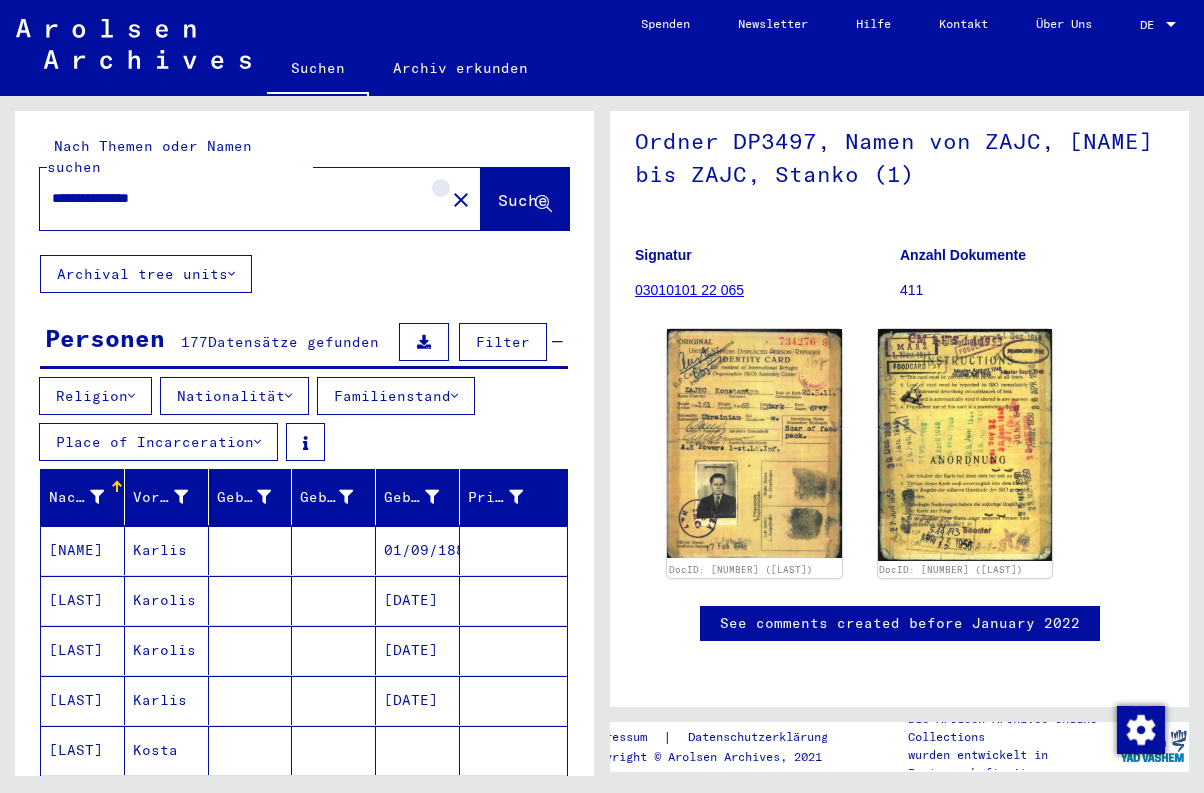 click on "close" 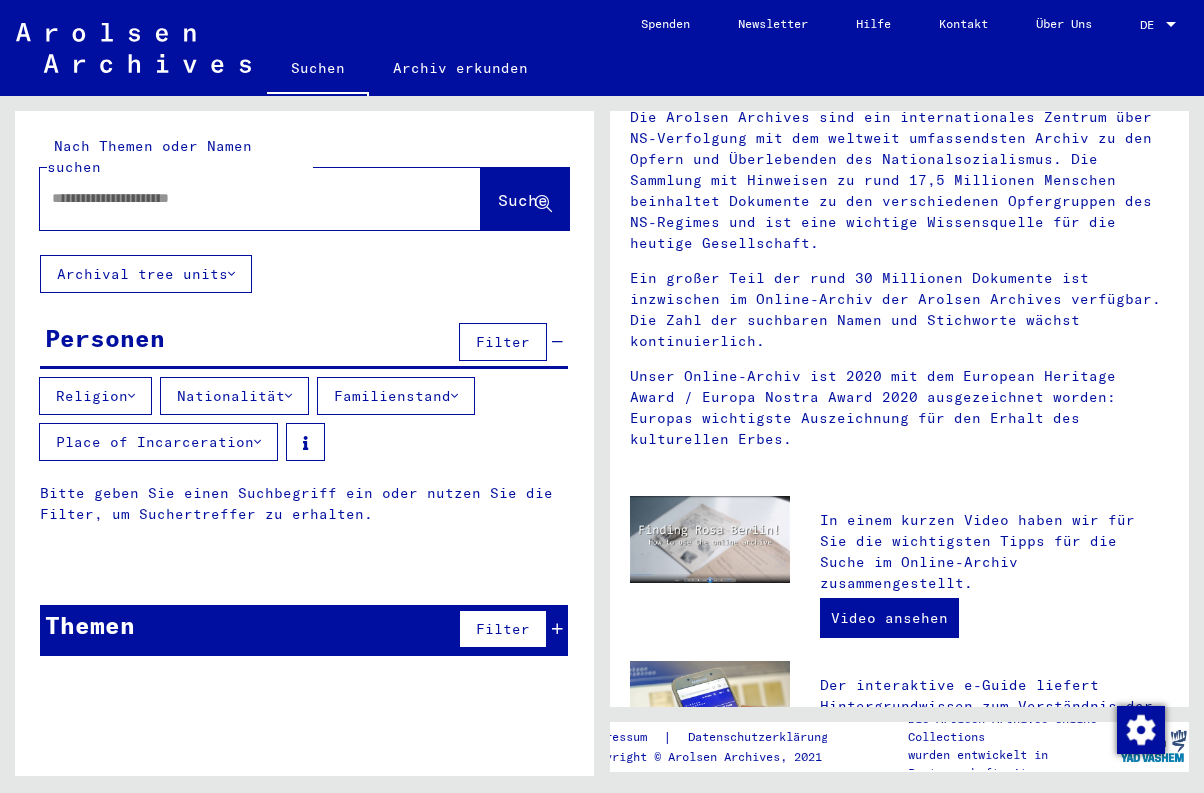 click 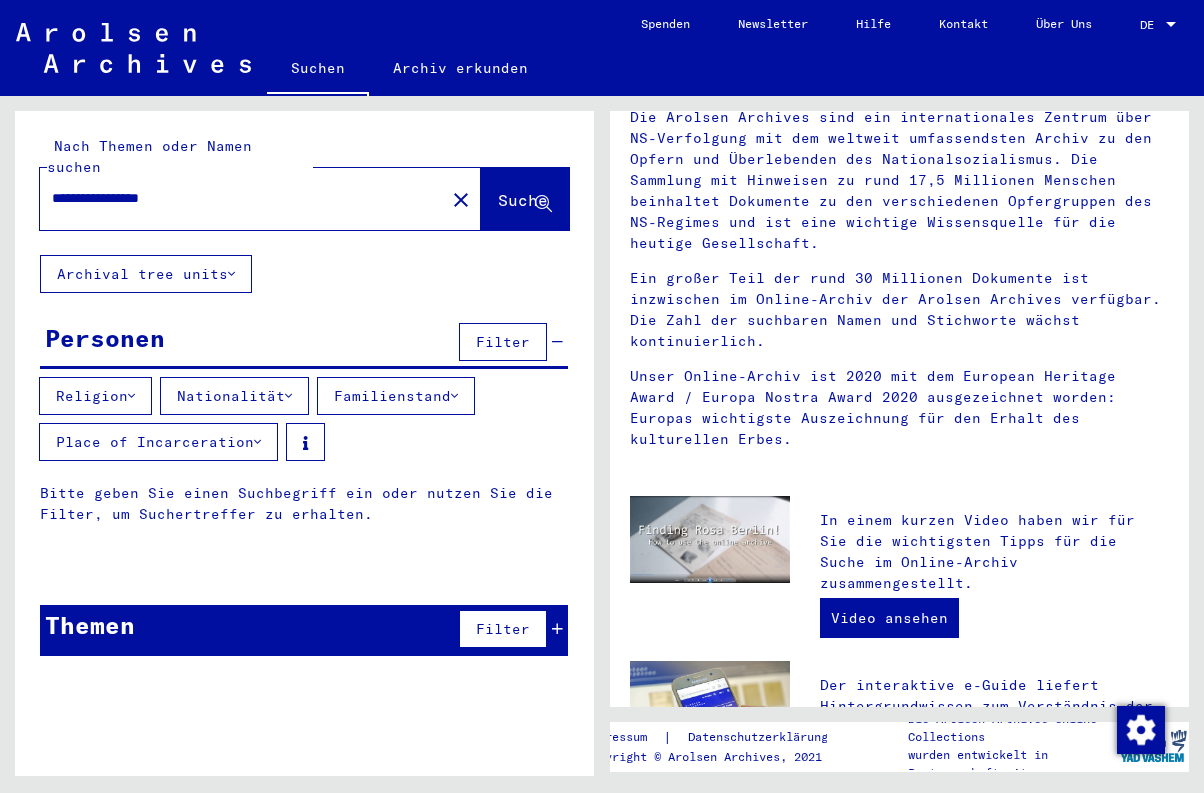 type on "**********" 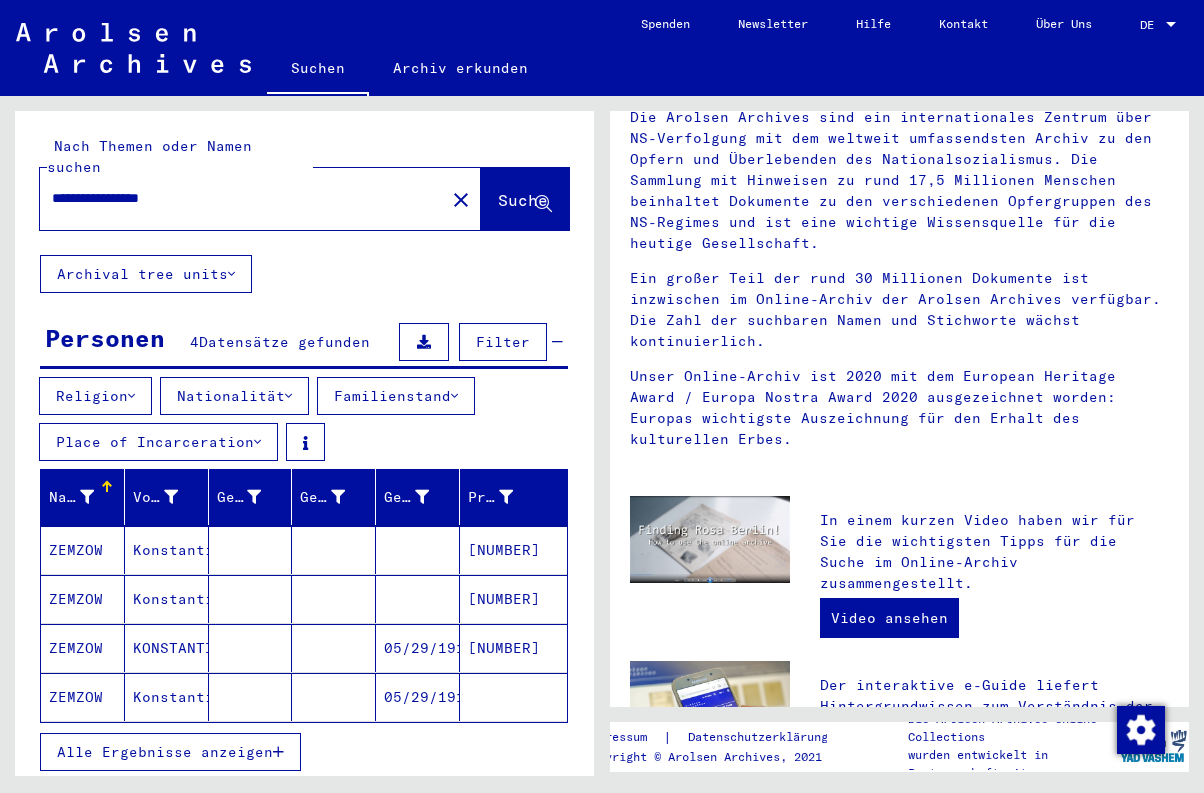 click on "05/29/1913" at bounding box center (418, 697) 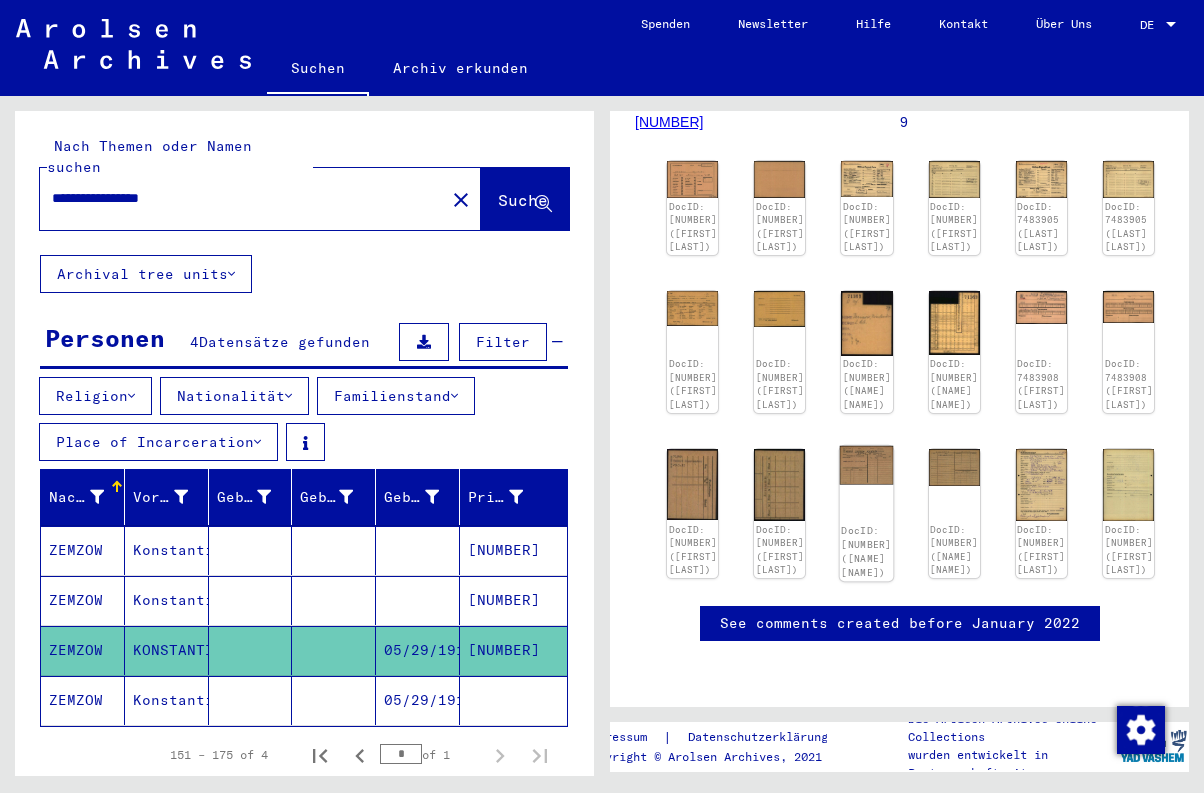 scroll, scrollTop: 372, scrollLeft: 0, axis: vertical 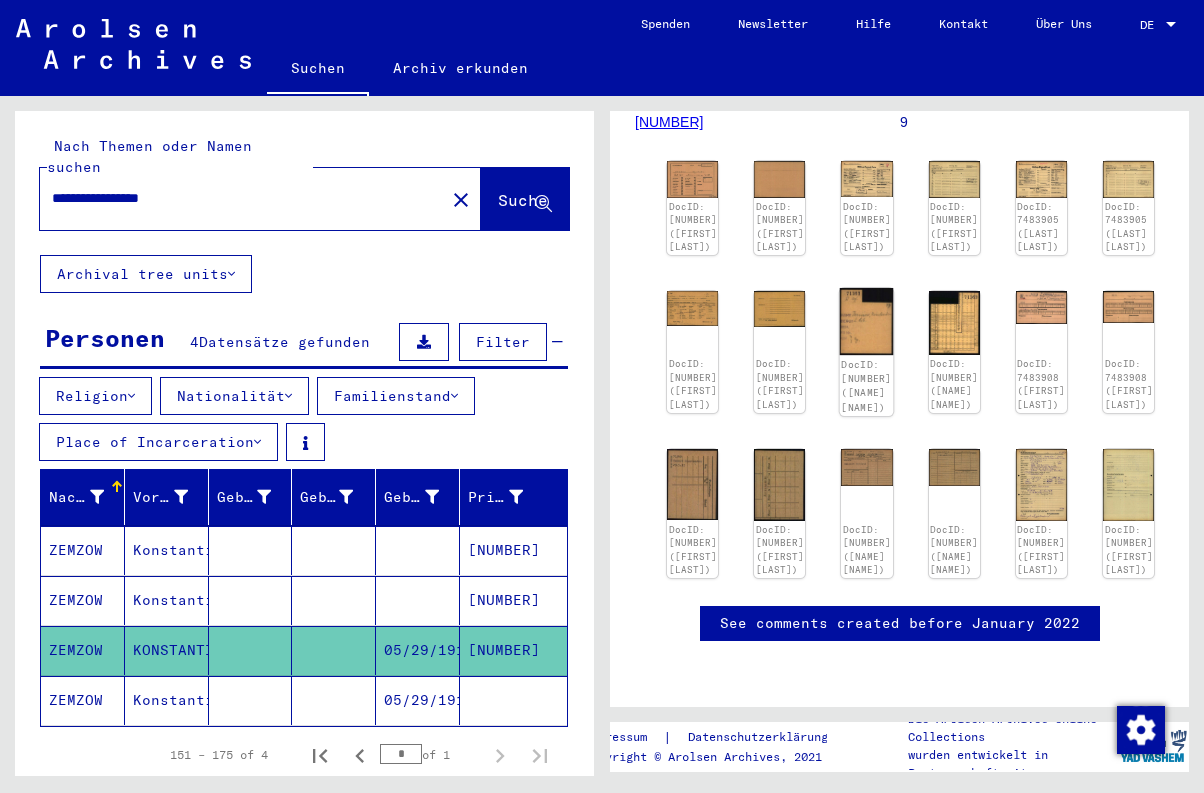 click 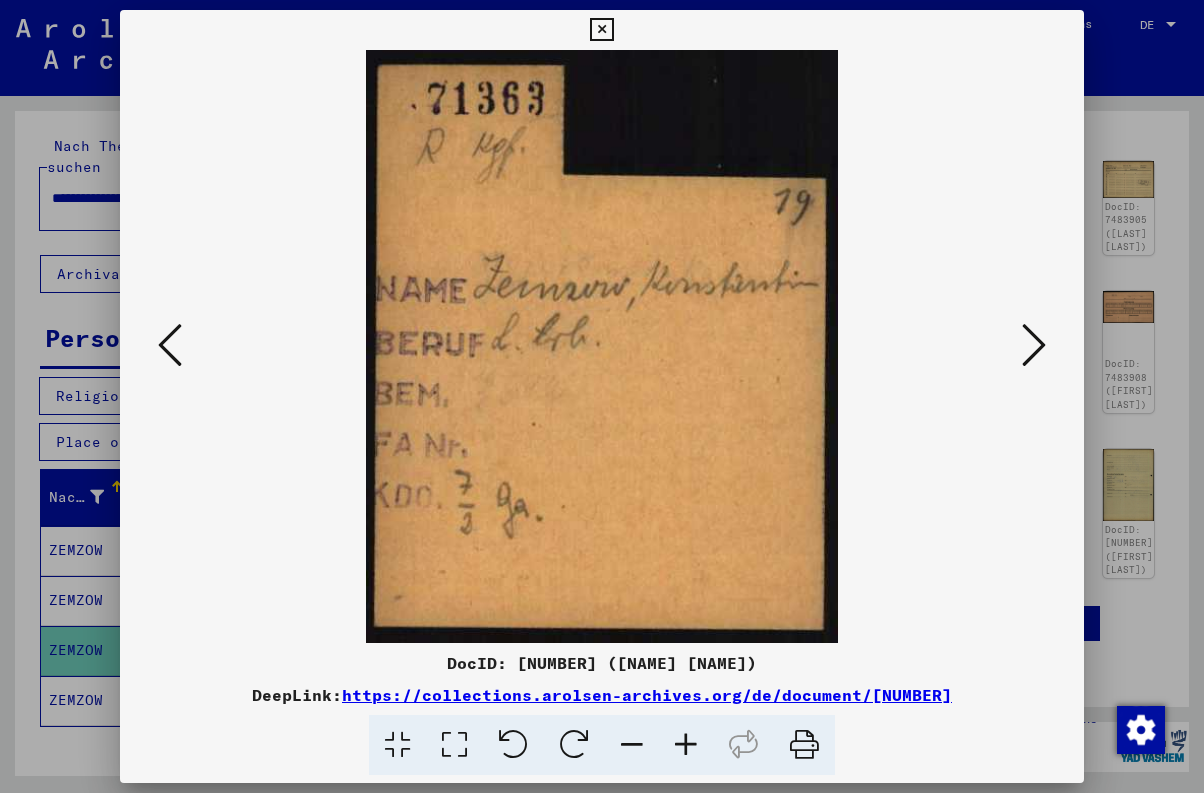 click at bounding box center [1034, 345] 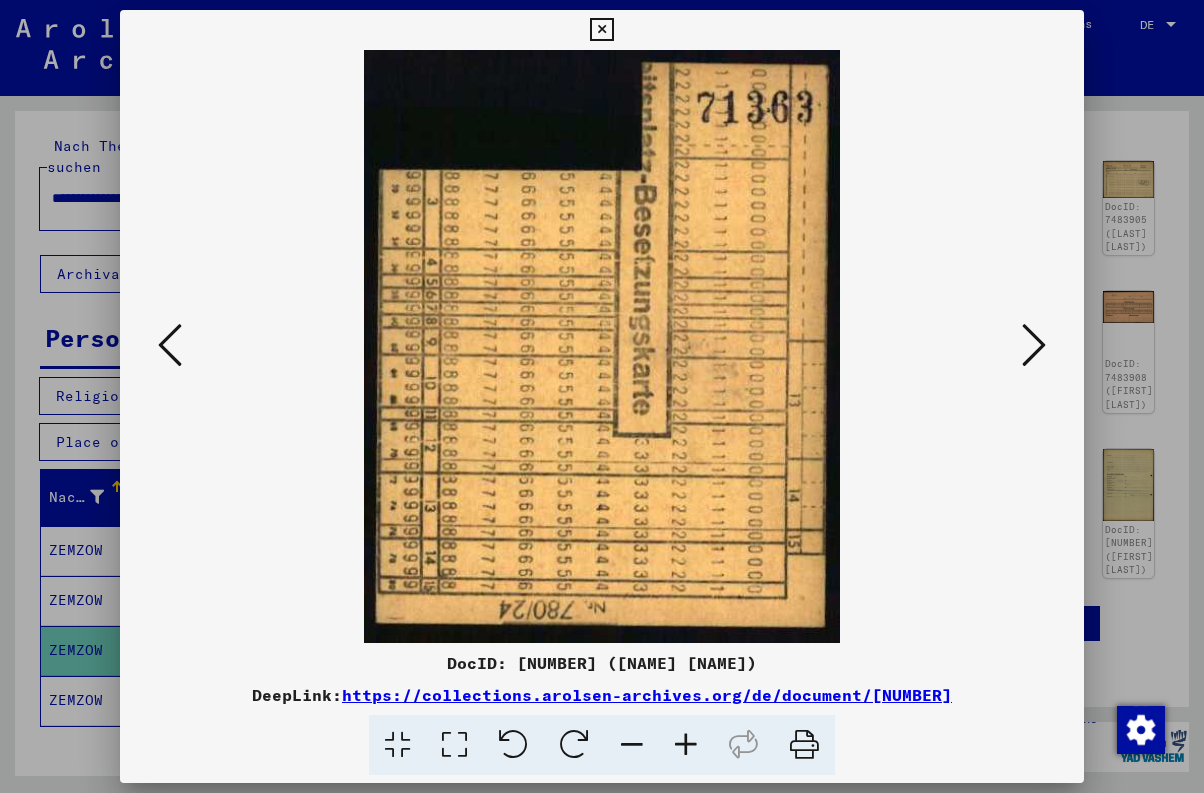 click at bounding box center [1034, 345] 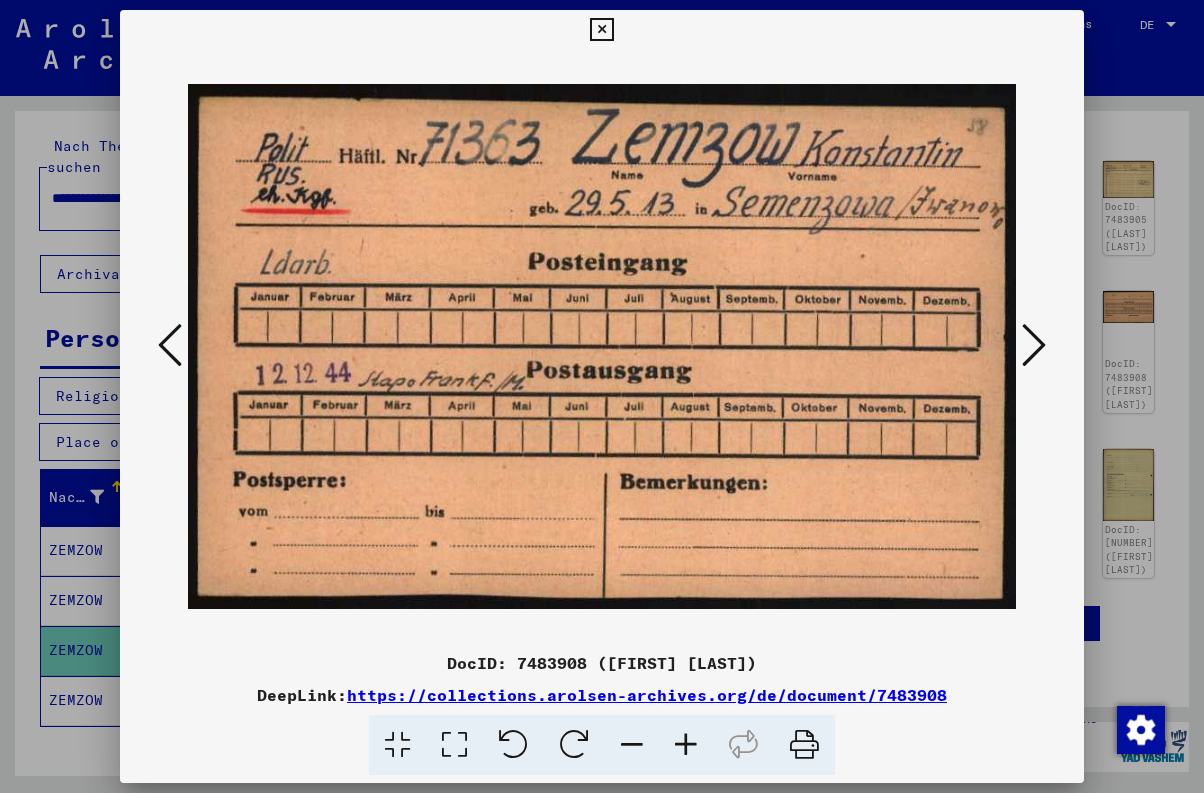 click at bounding box center (1034, 345) 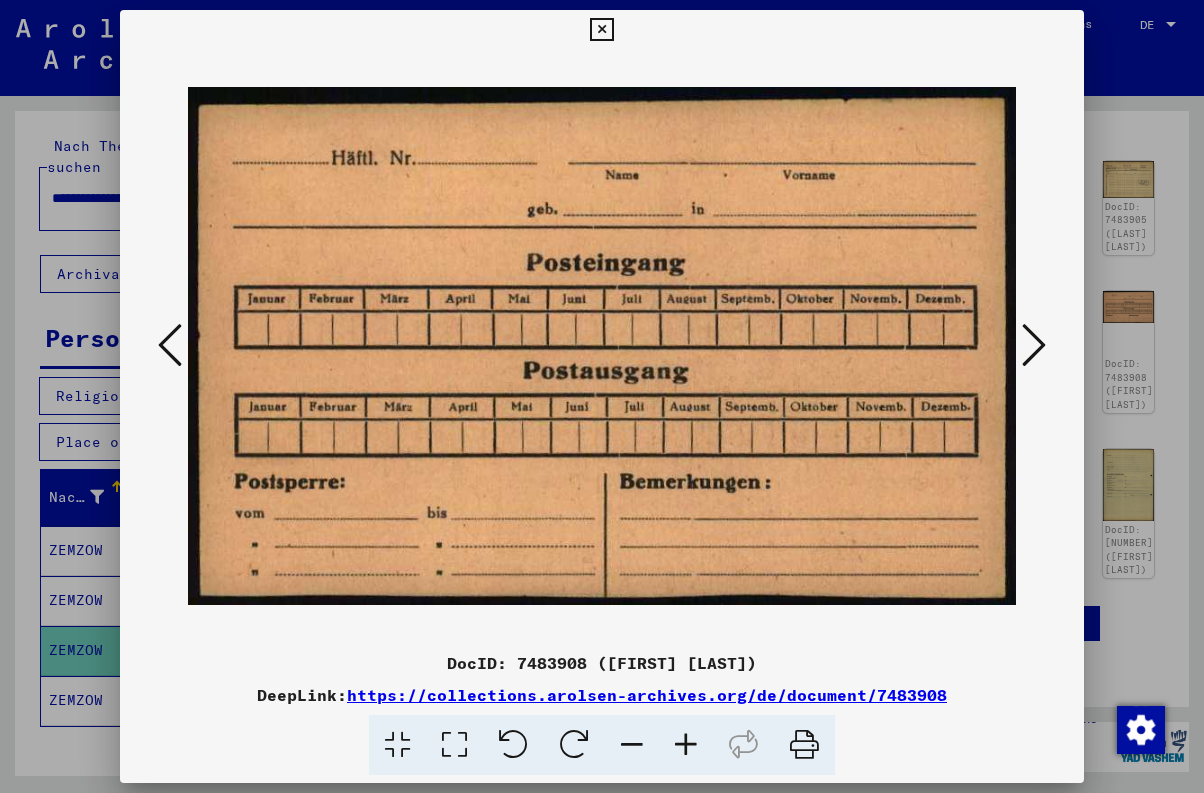 click at bounding box center [1034, 345] 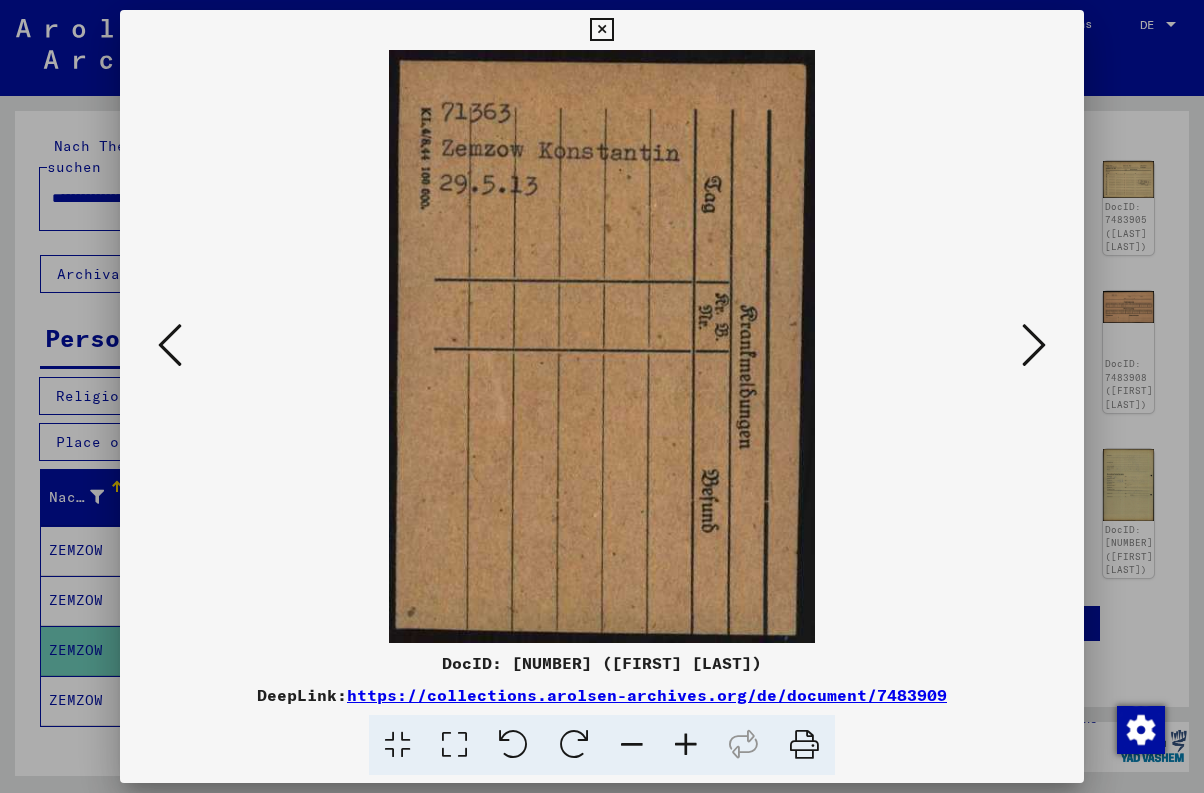 click at bounding box center (1034, 345) 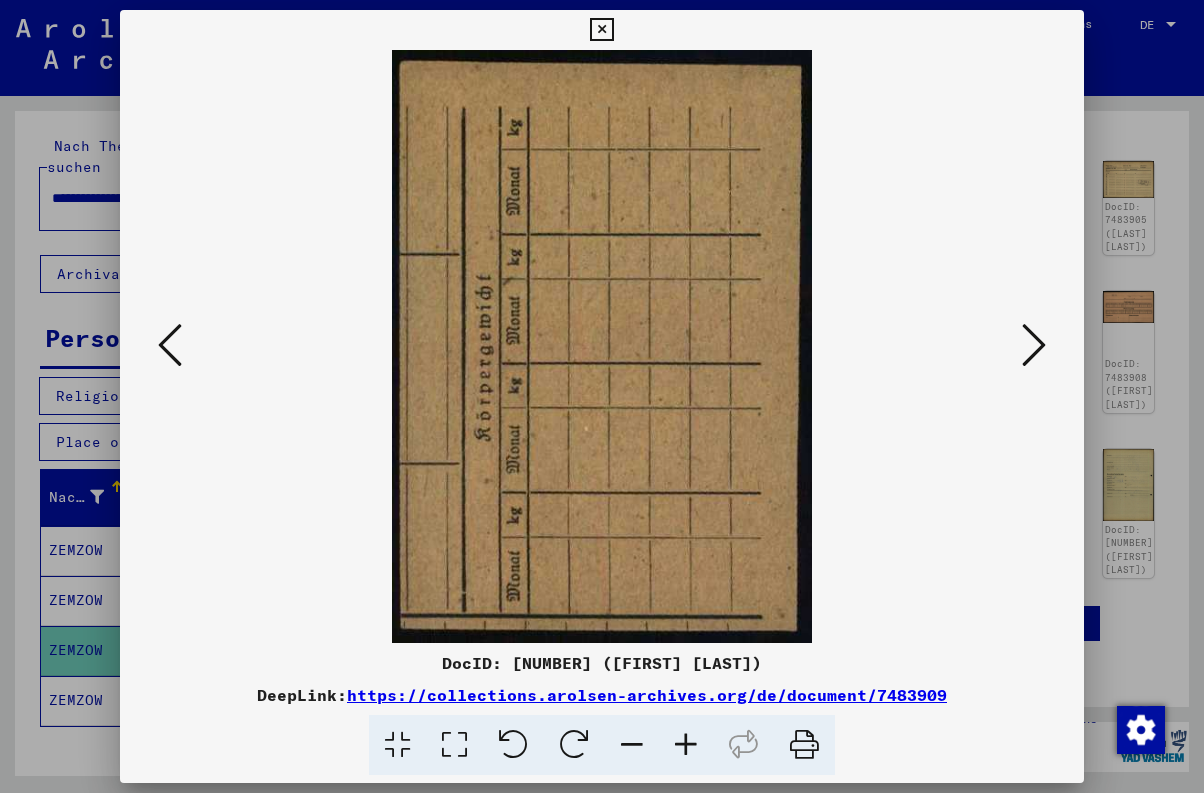 click at bounding box center (1034, 345) 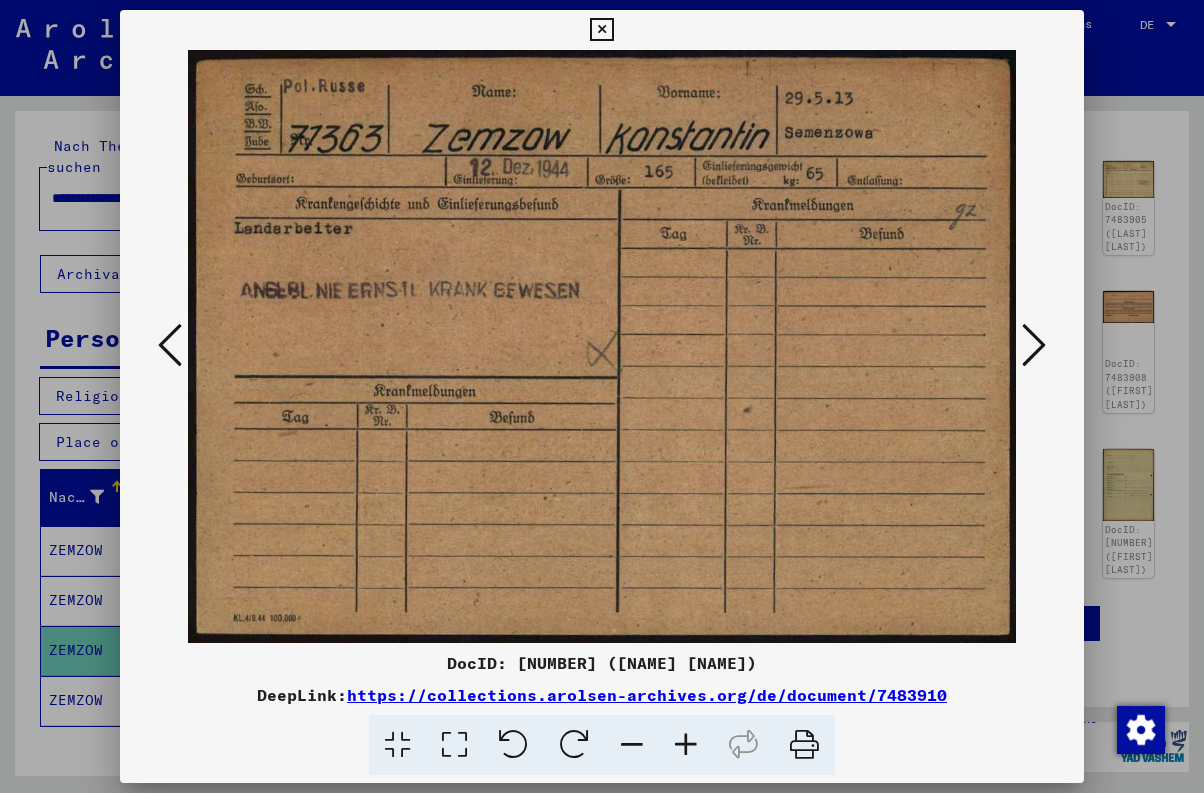 click at bounding box center [1034, 345] 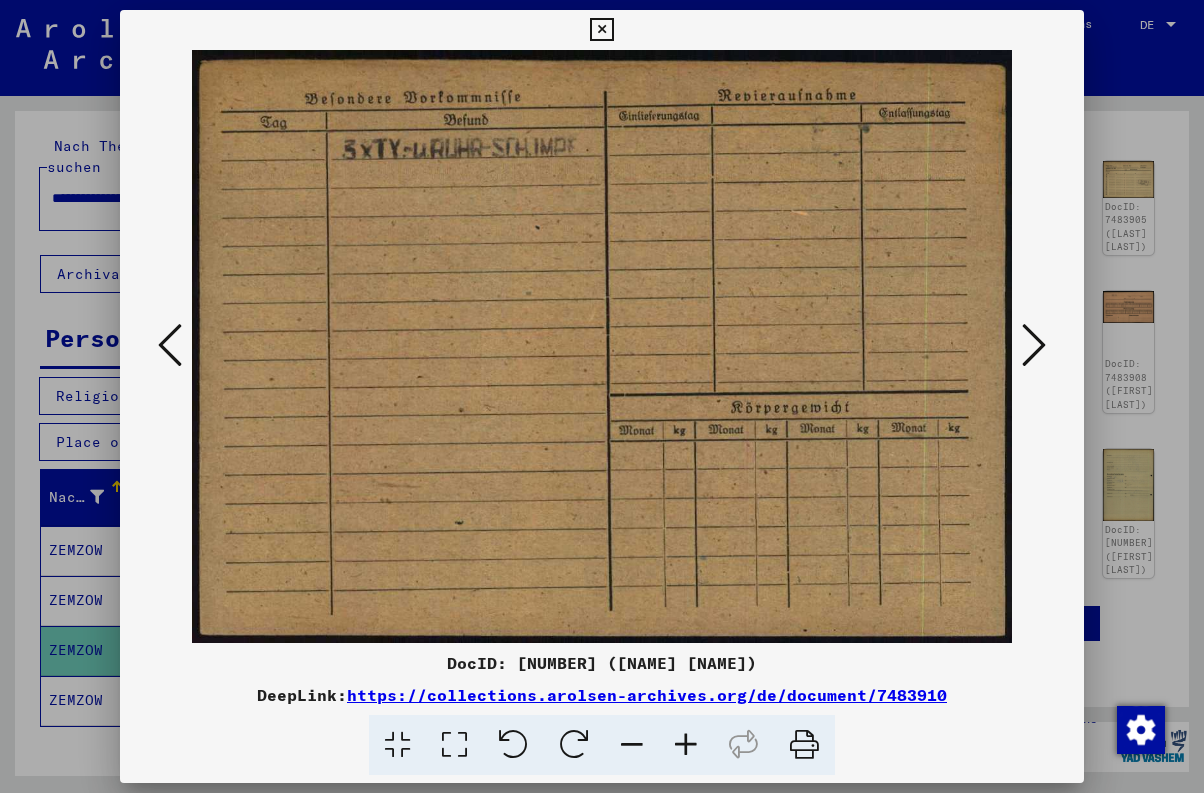 click at bounding box center (1034, 345) 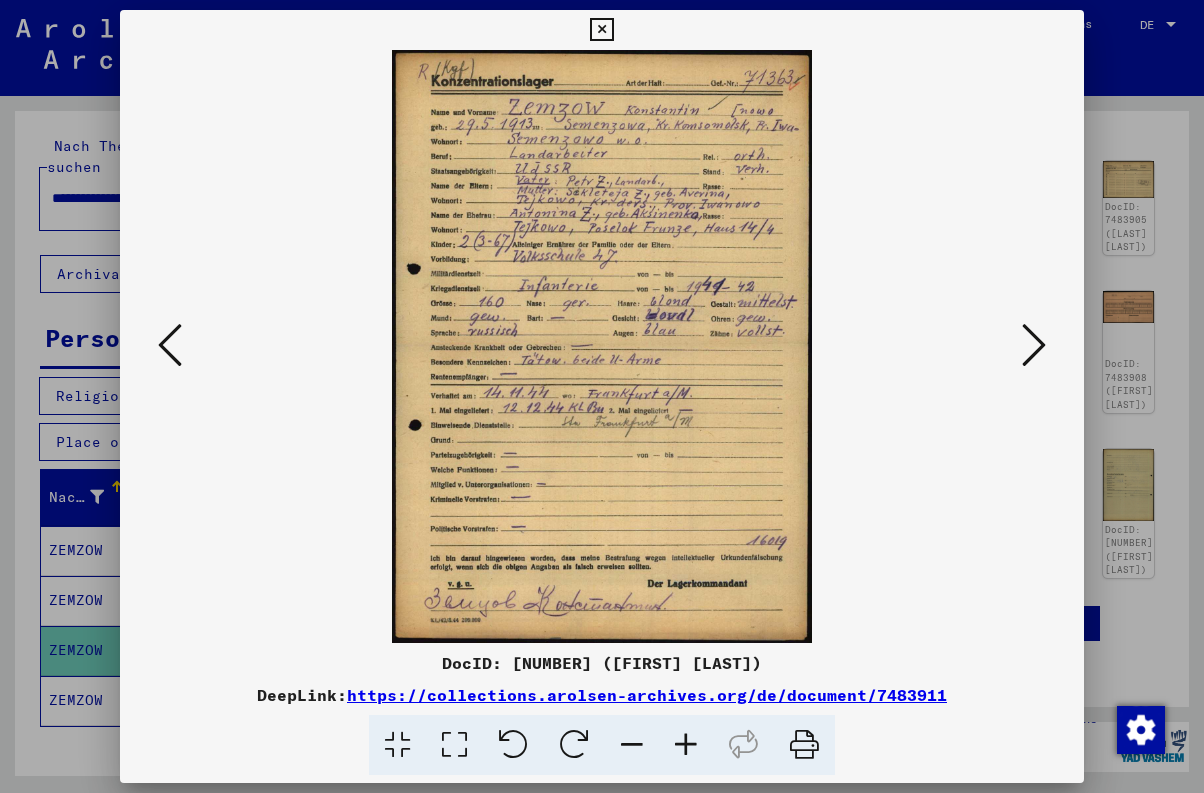 click at bounding box center (1034, 345) 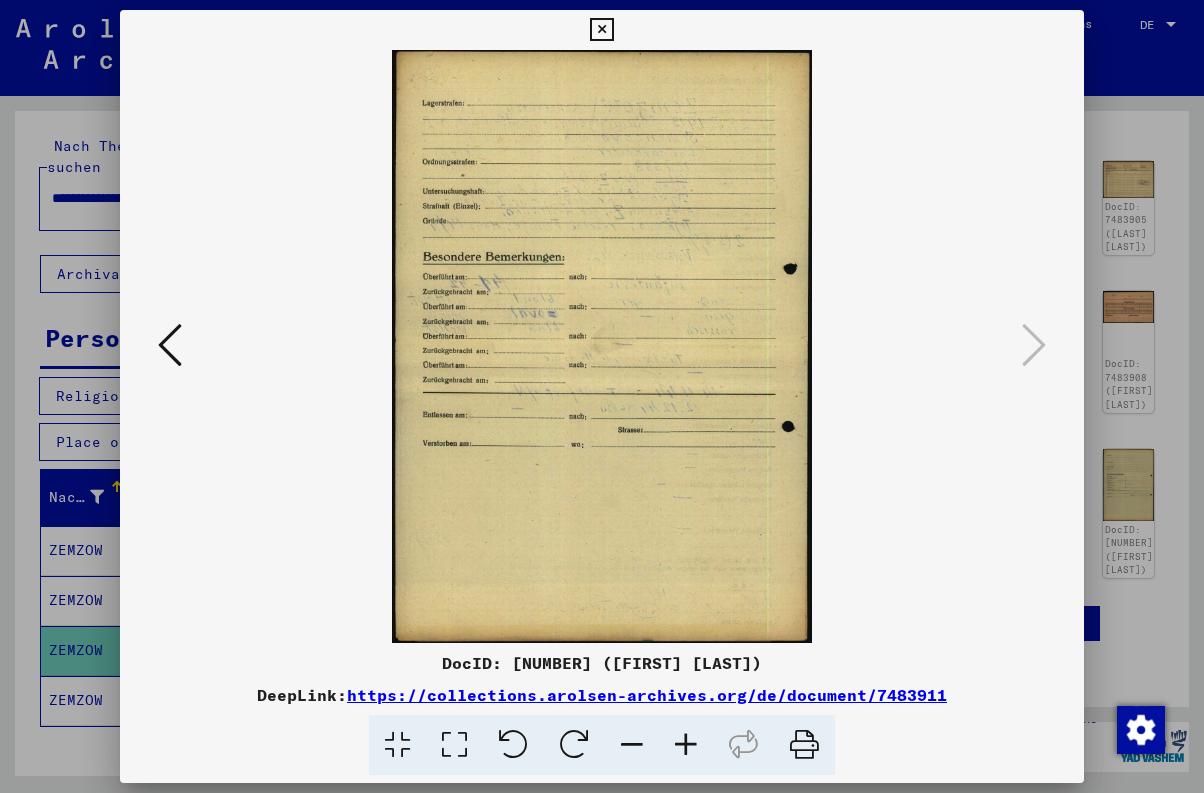 click at bounding box center (170, 345) 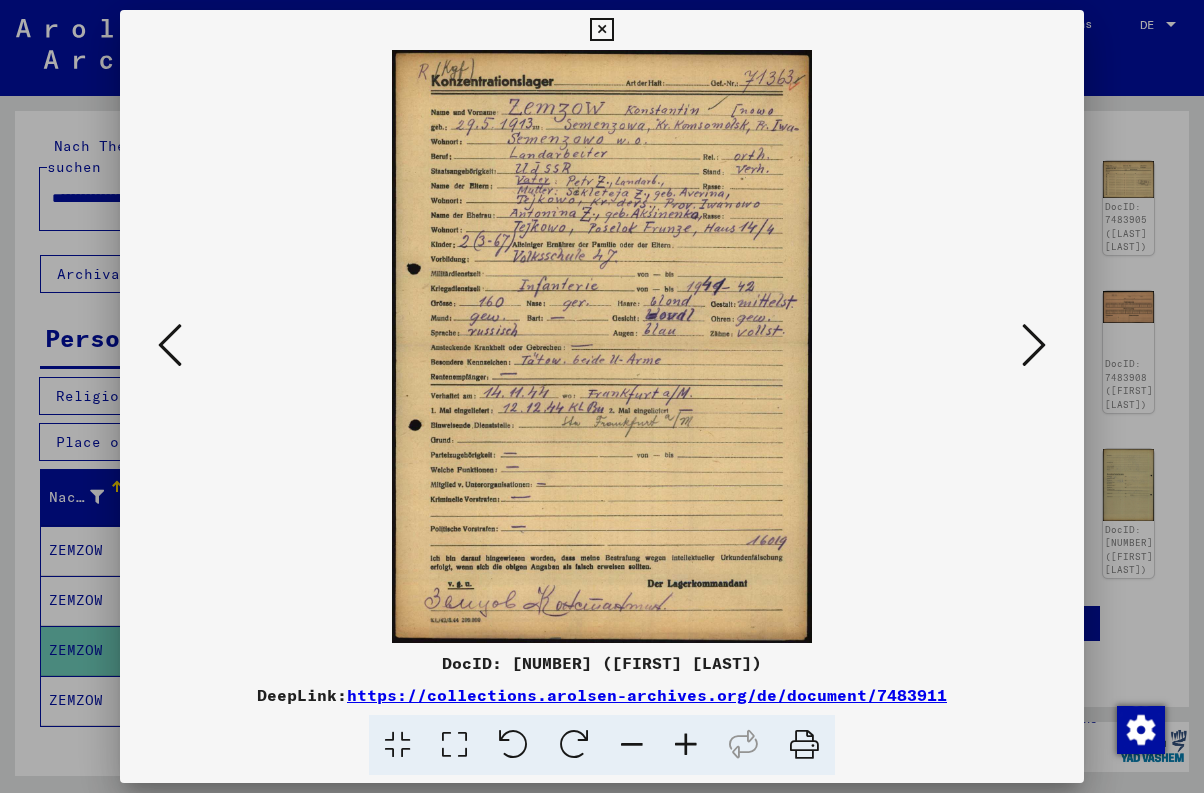 click at bounding box center [1034, 345] 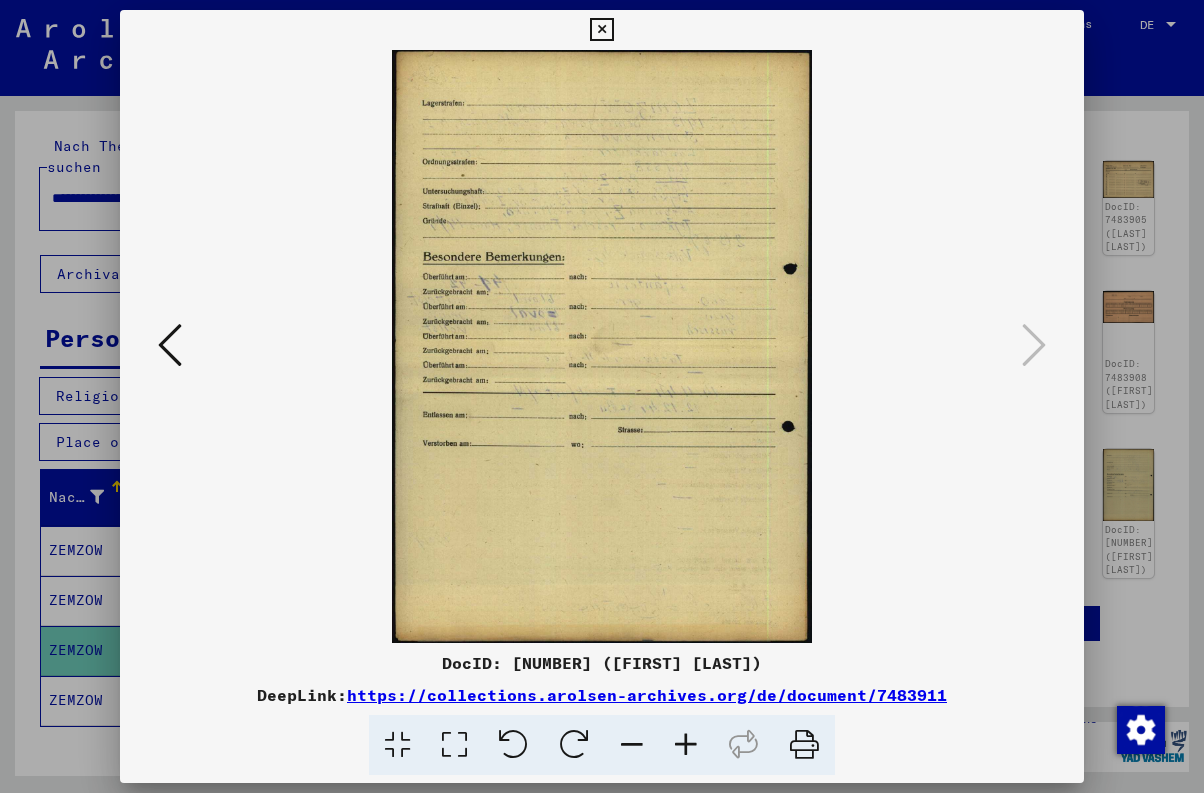 click at bounding box center (1034, 345) 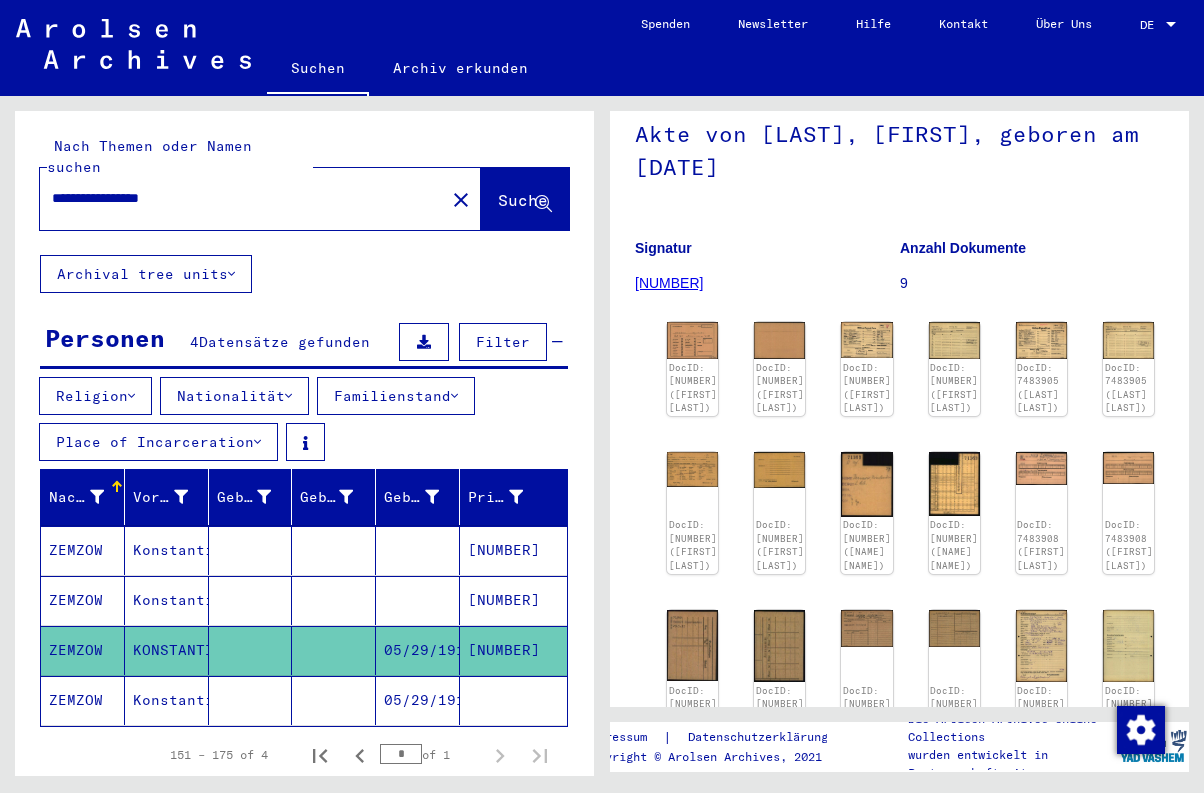 scroll, scrollTop: 136, scrollLeft: 0, axis: vertical 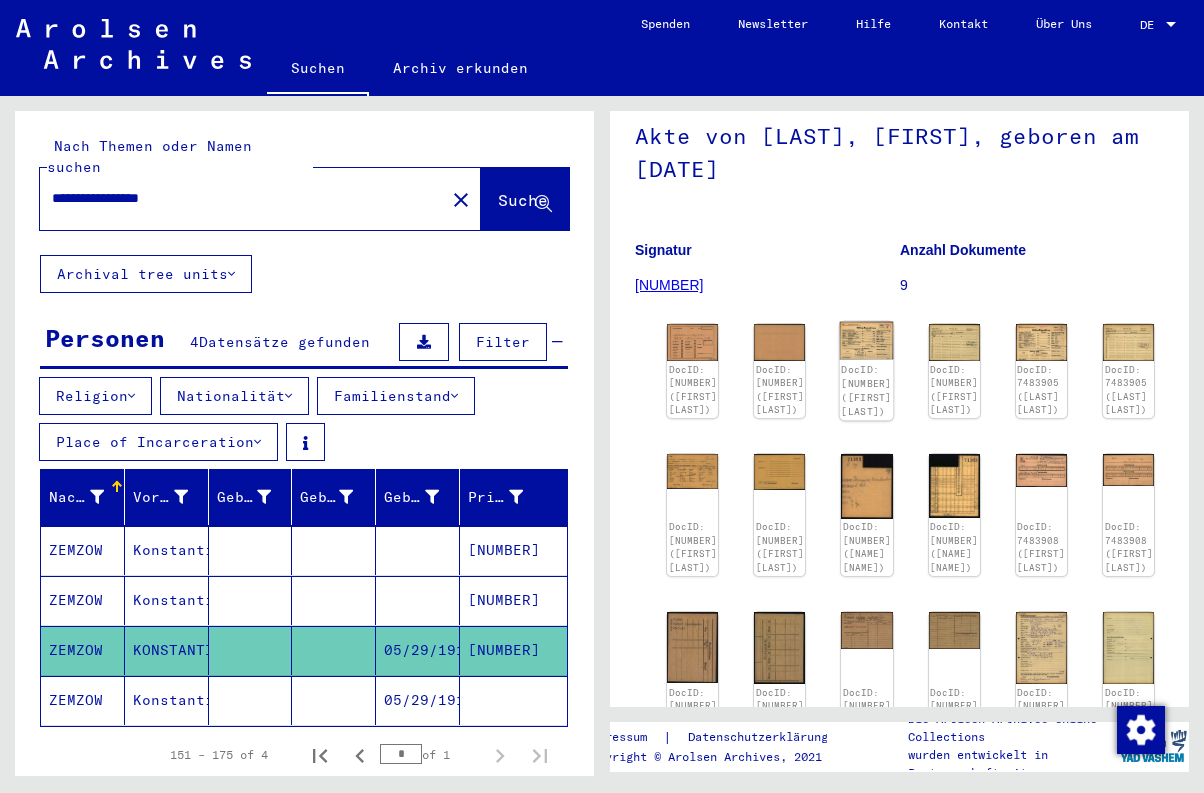 click 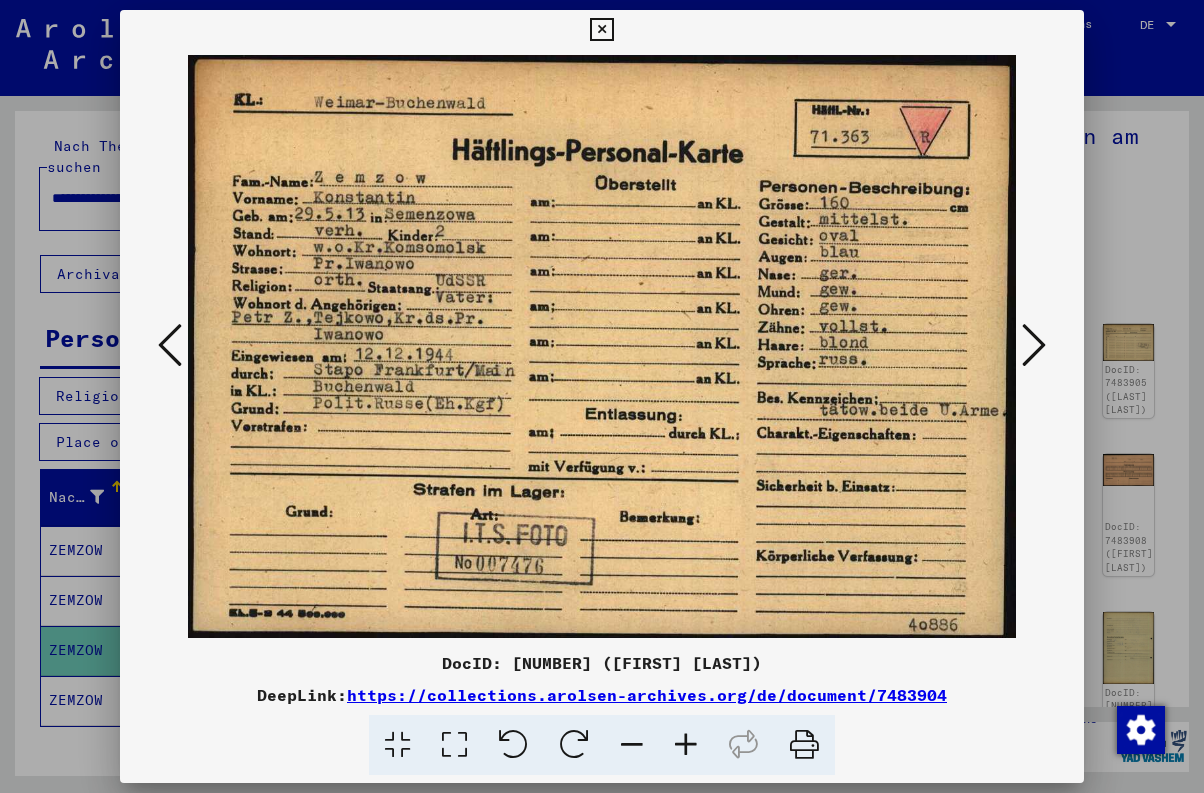 click at bounding box center [601, 30] 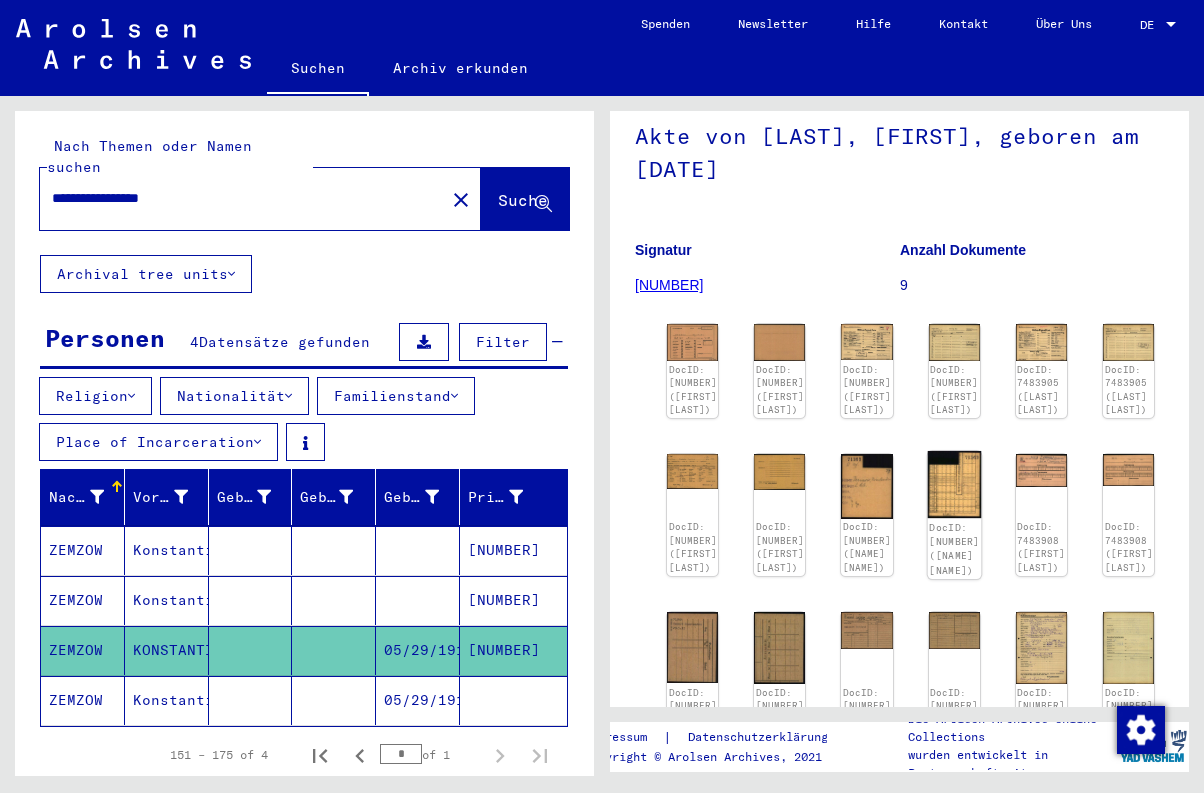 click 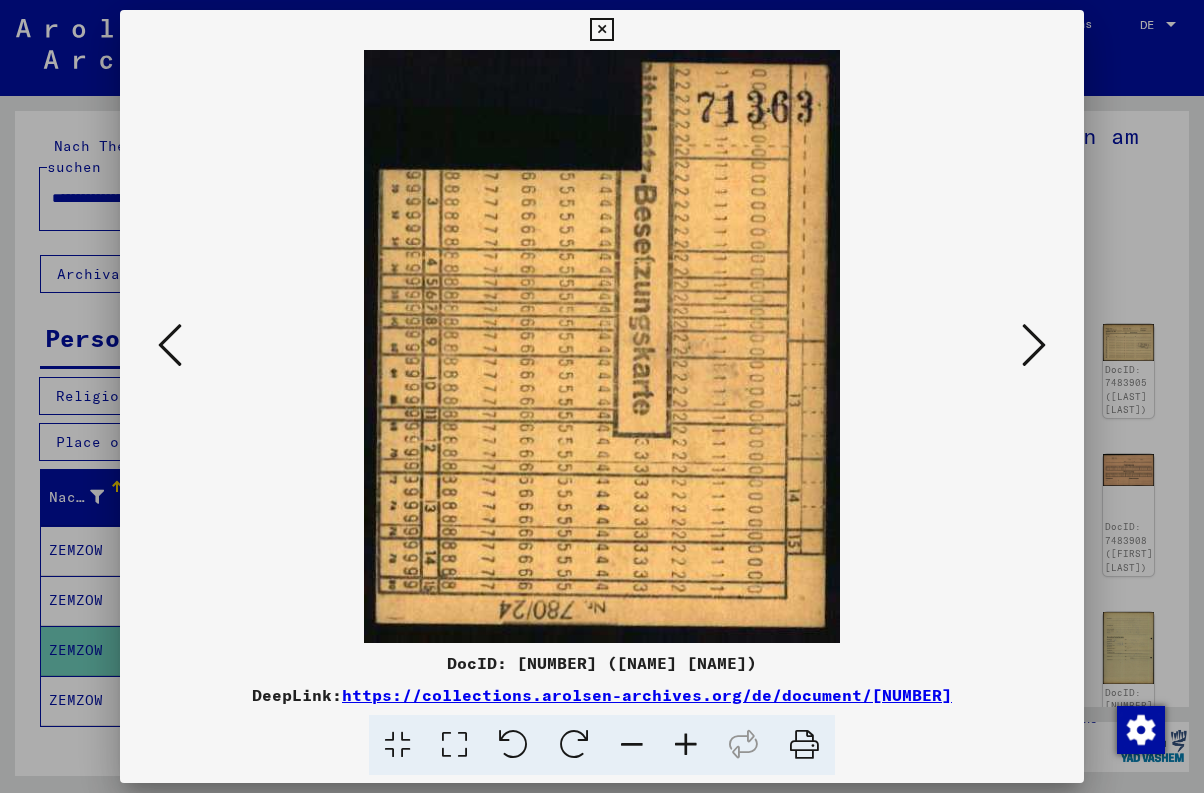 click at bounding box center [1034, 345] 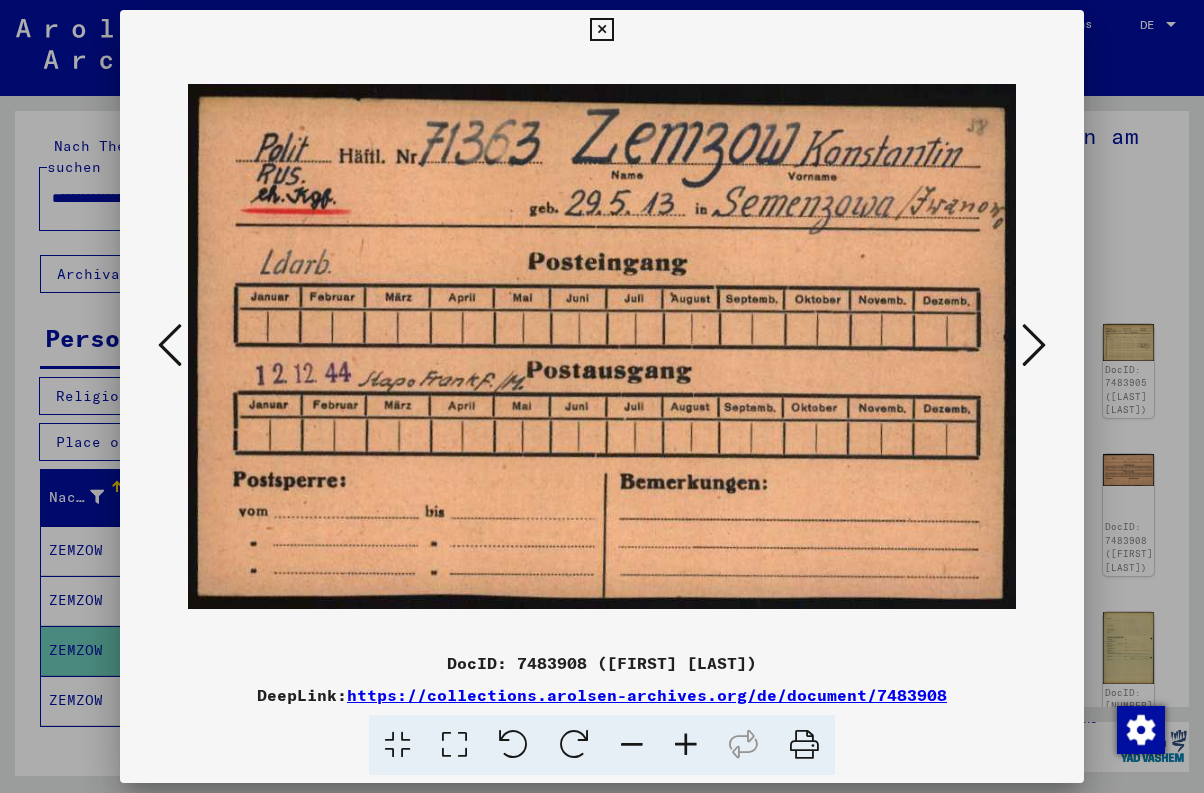 click at bounding box center (1034, 345) 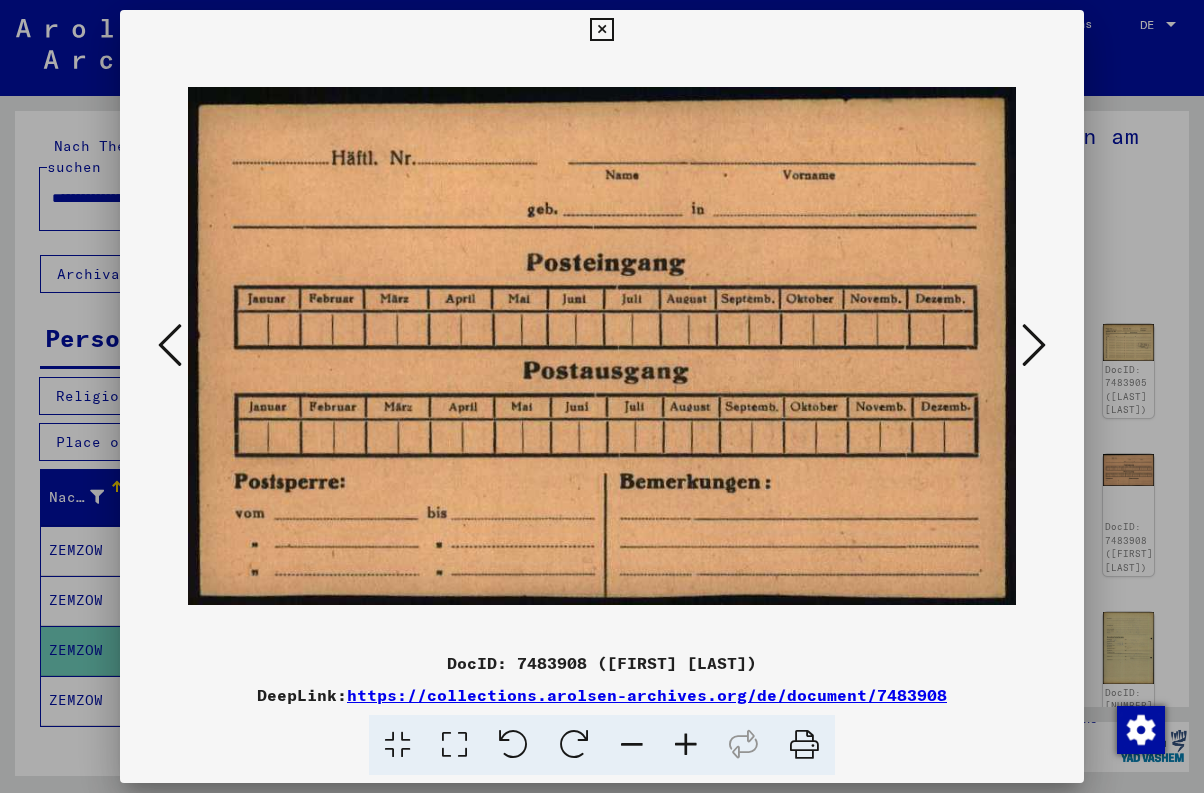 click at bounding box center [1034, 345] 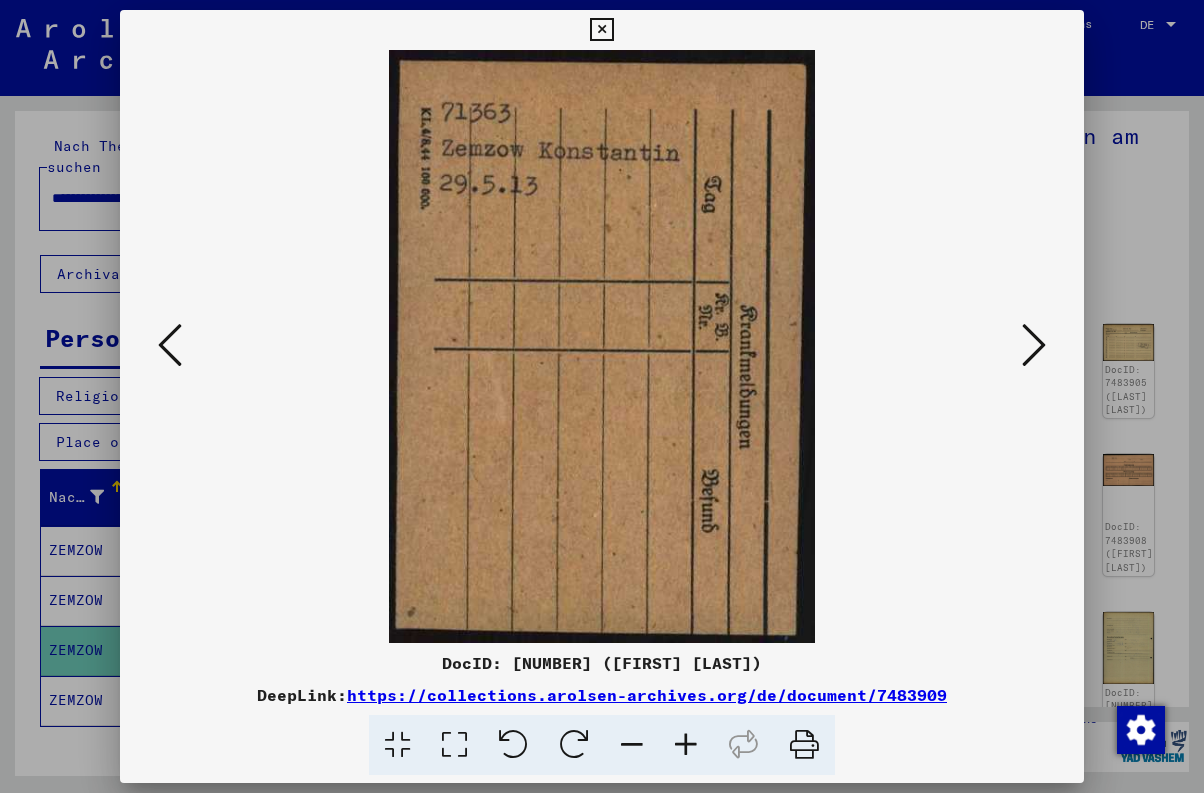 click at bounding box center (1034, 345) 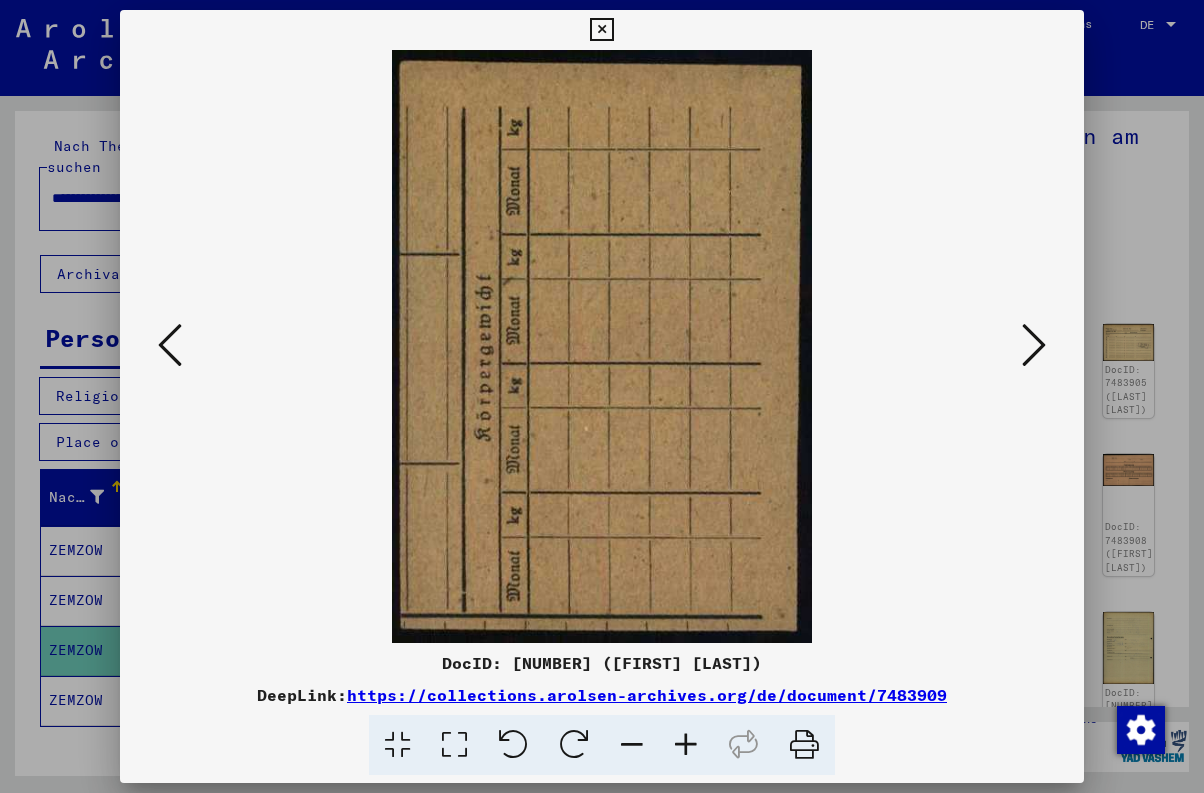 click at bounding box center [1034, 345] 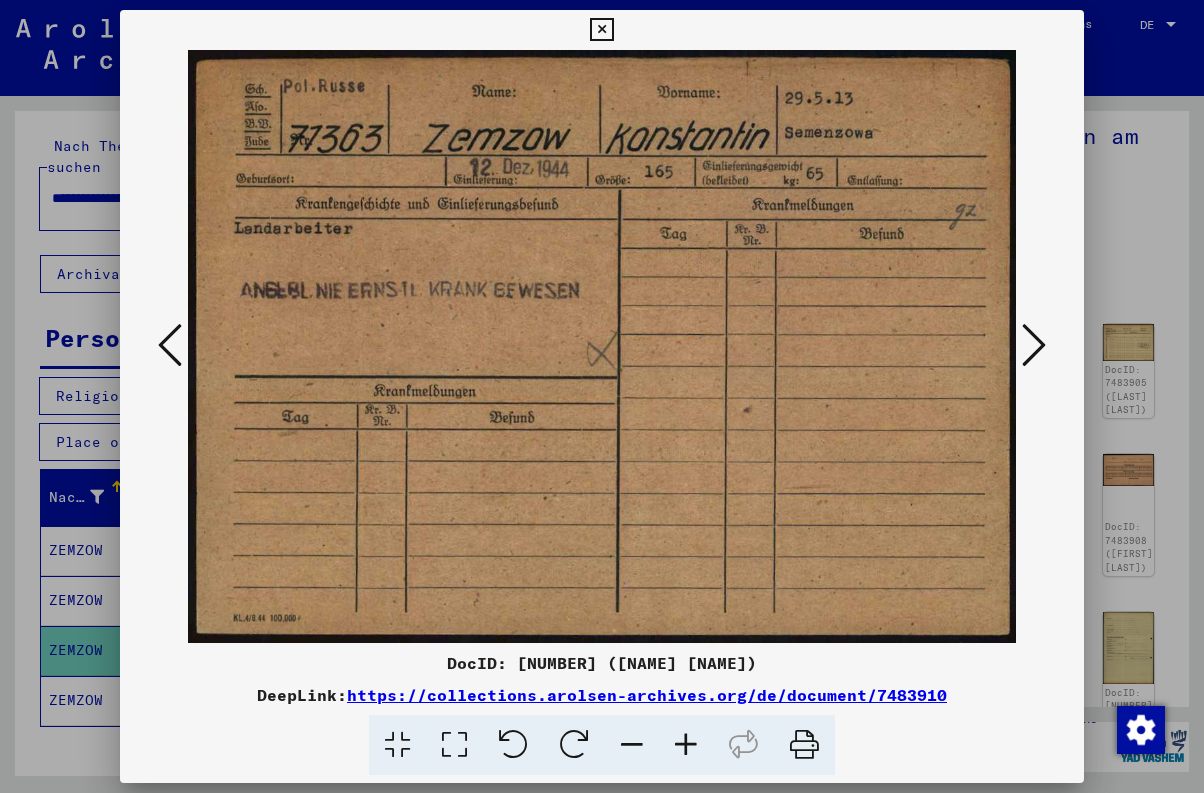 click at bounding box center (1034, 345) 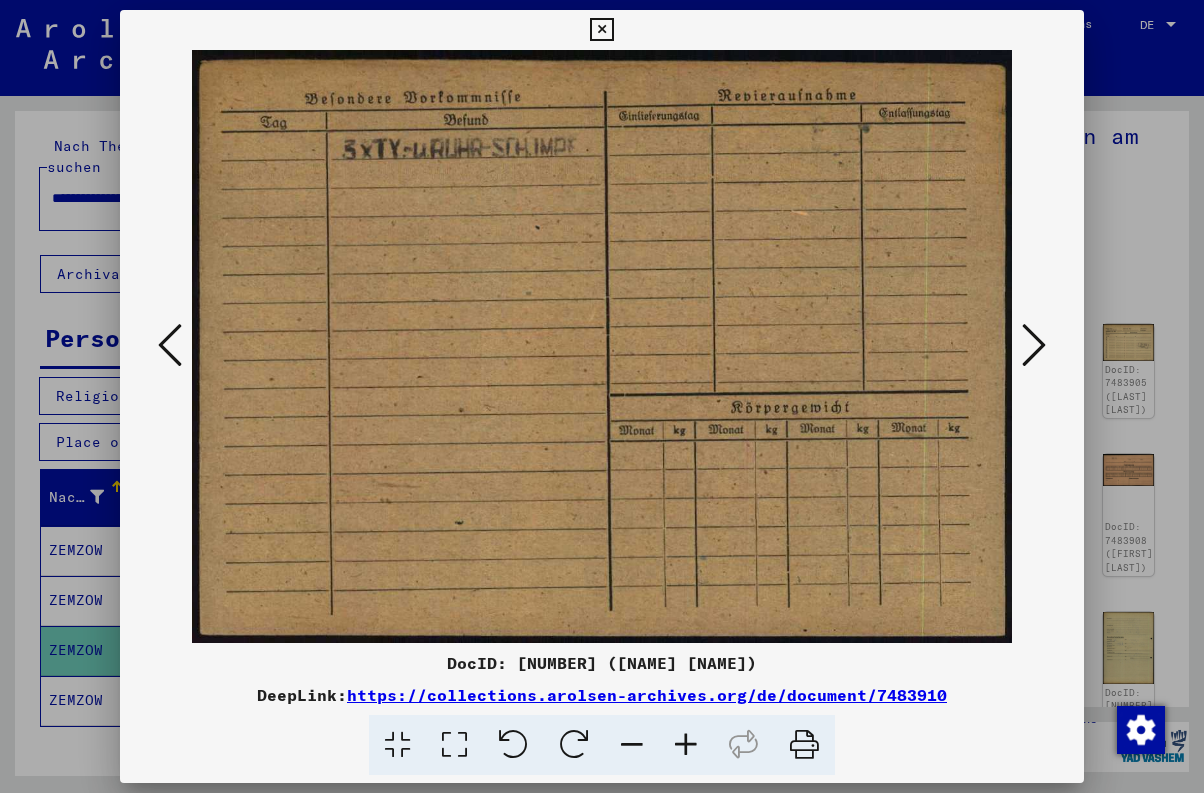 click at bounding box center (1034, 345) 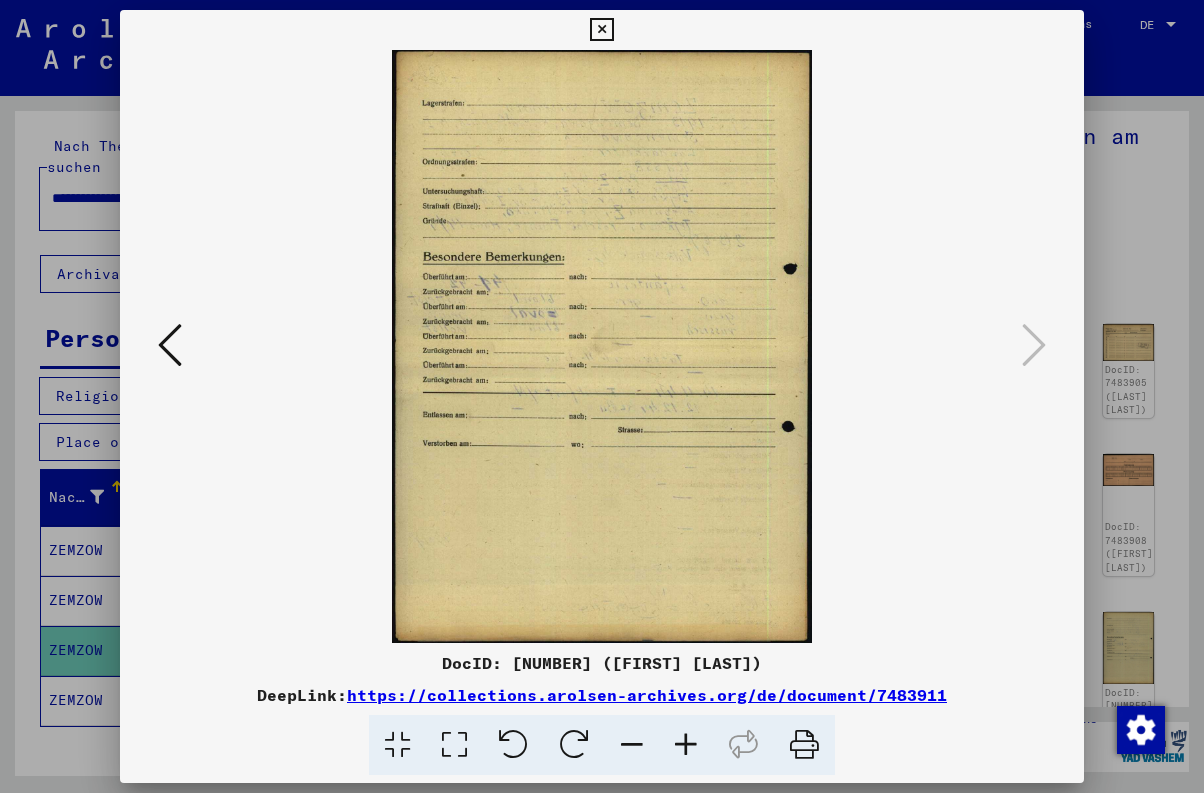 click at bounding box center [1034, 345] 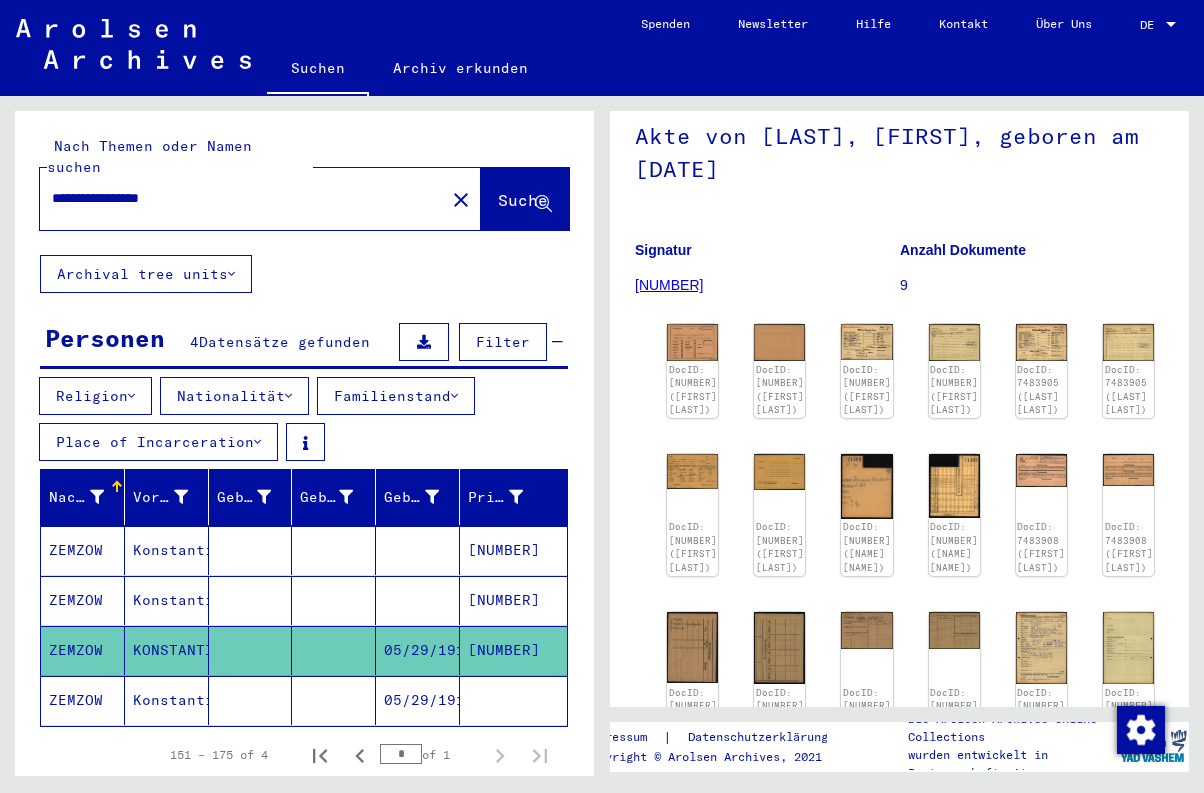 click on "Konstantin" at bounding box center (167, 600) 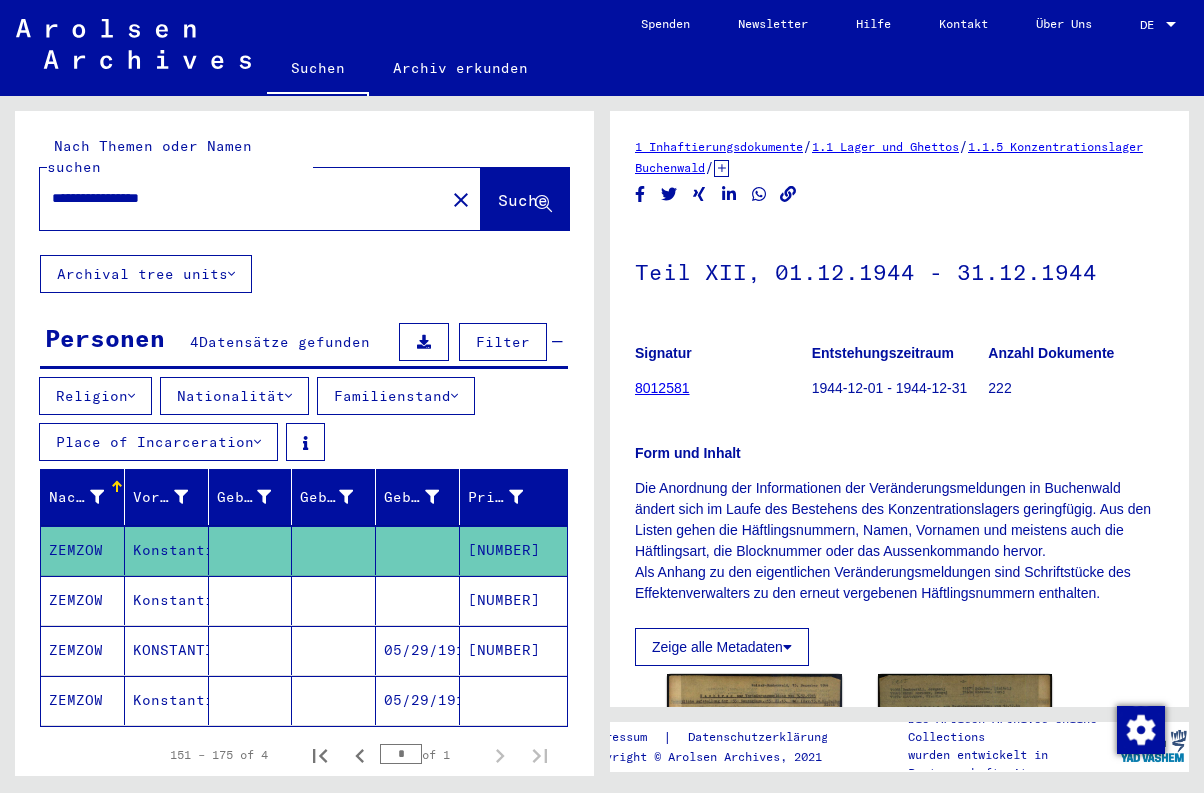 scroll, scrollTop: 238, scrollLeft: 0, axis: vertical 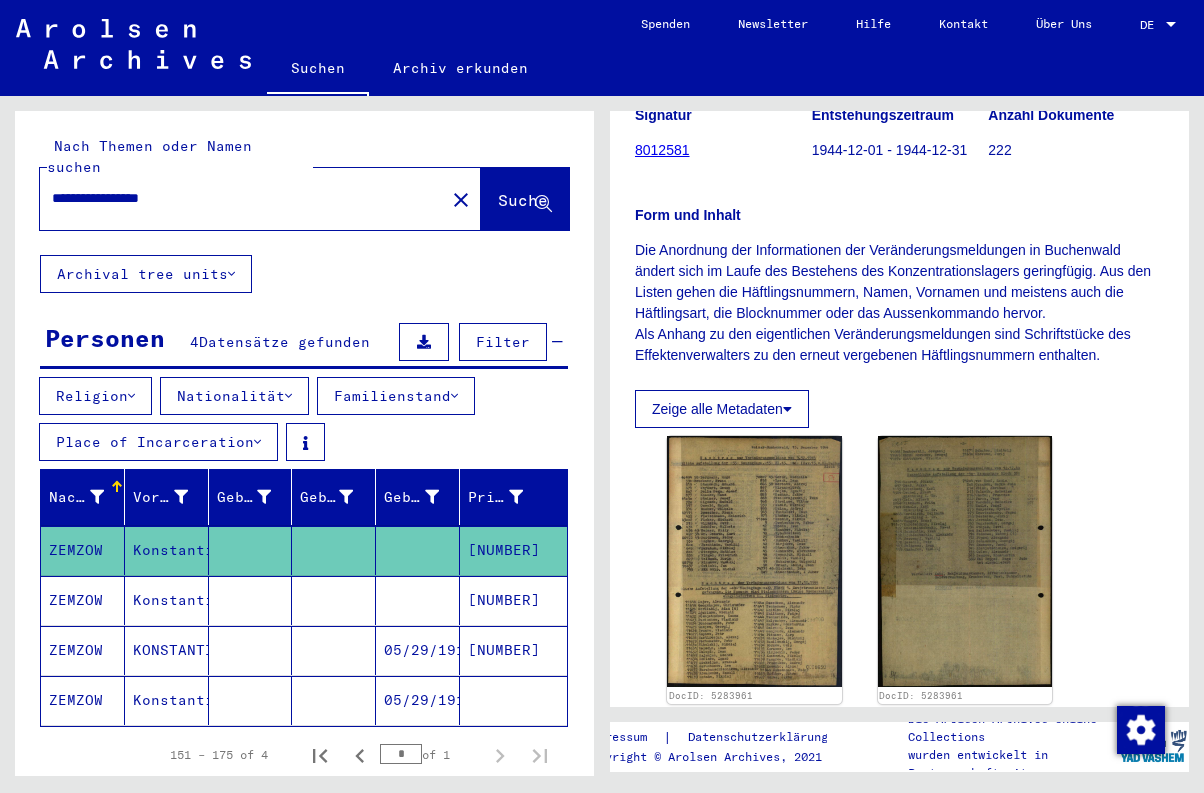 click at bounding box center (334, 650) 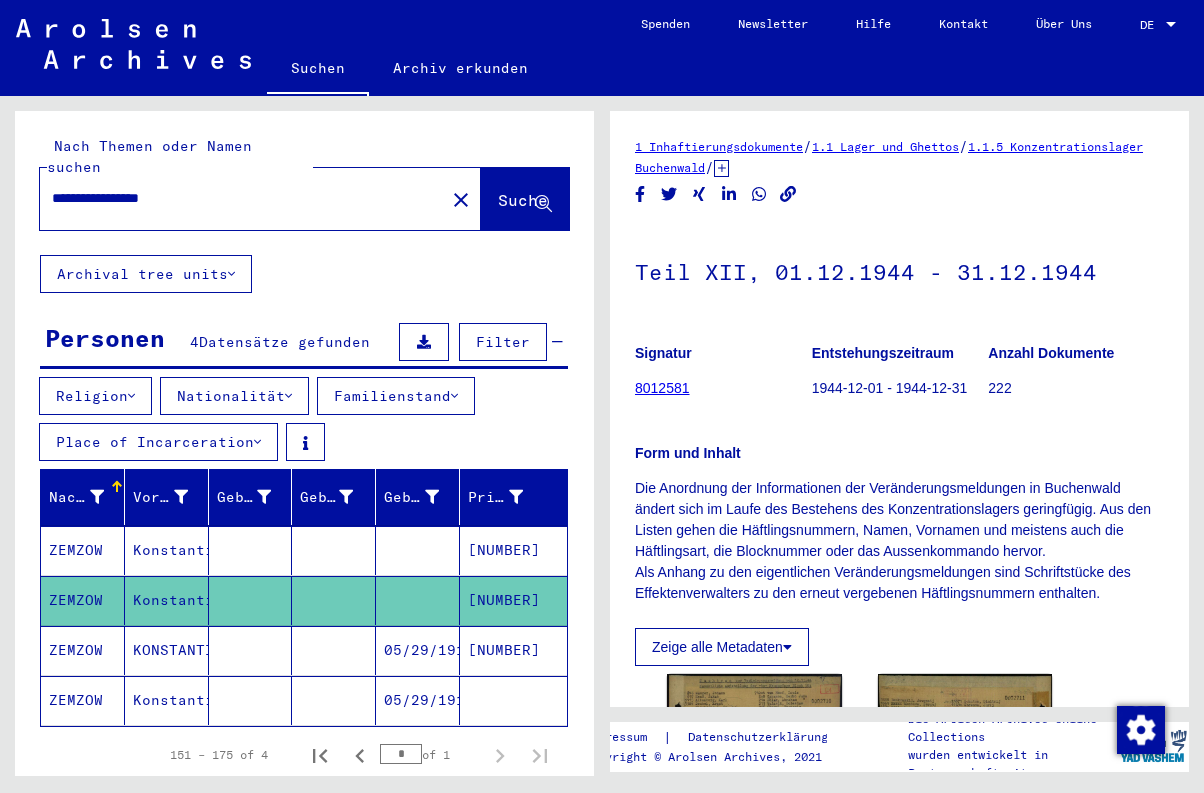 scroll, scrollTop: 399, scrollLeft: 0, axis: vertical 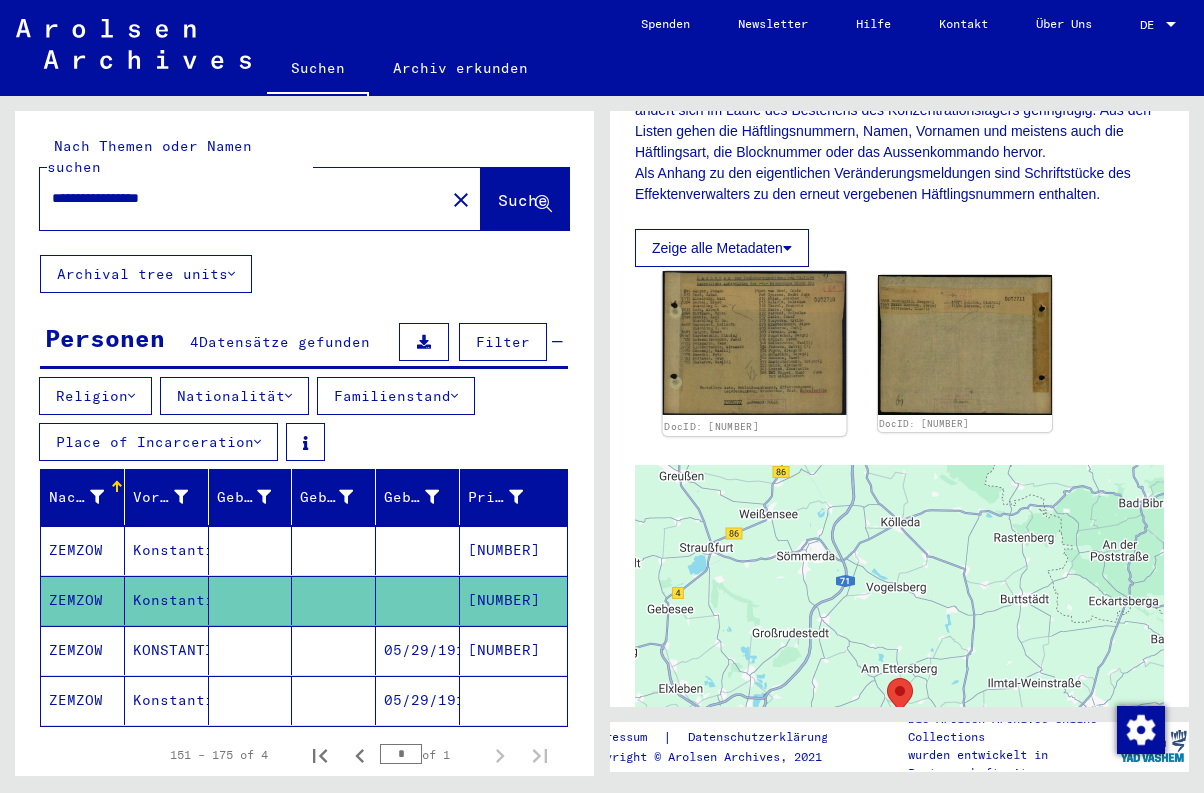 click 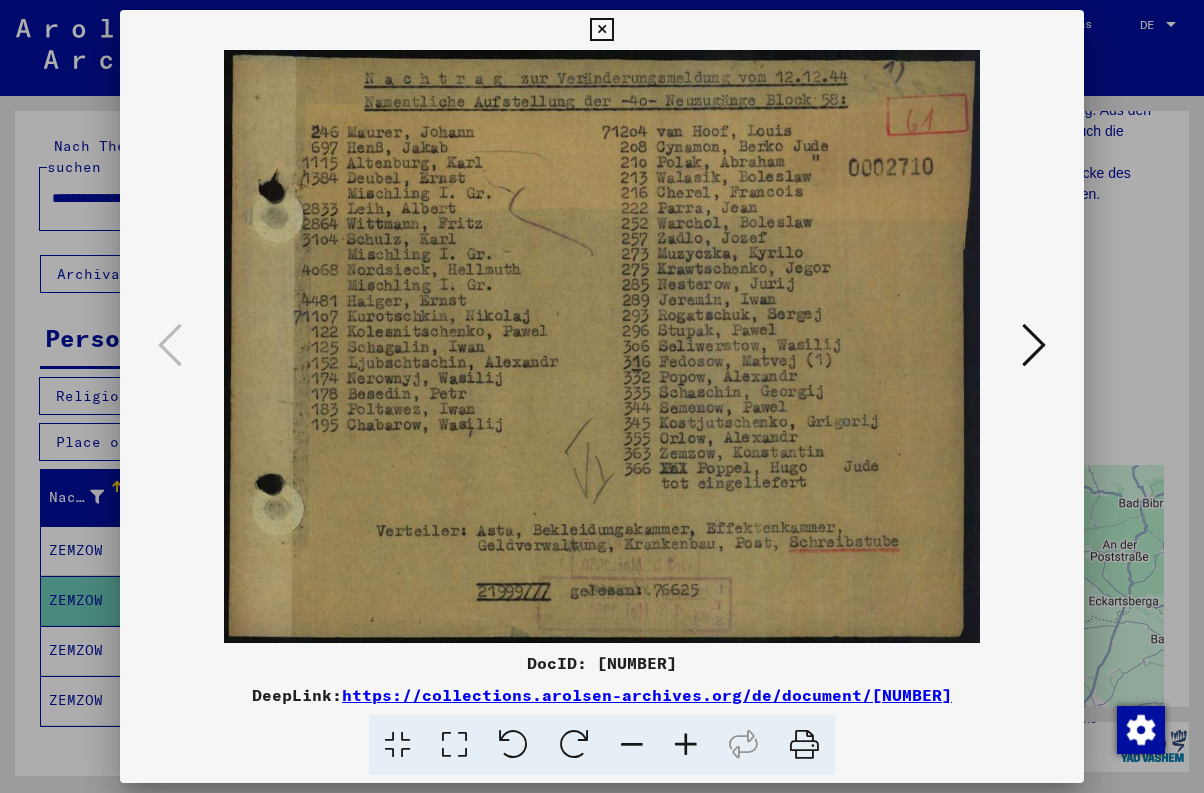 click at bounding box center (601, 30) 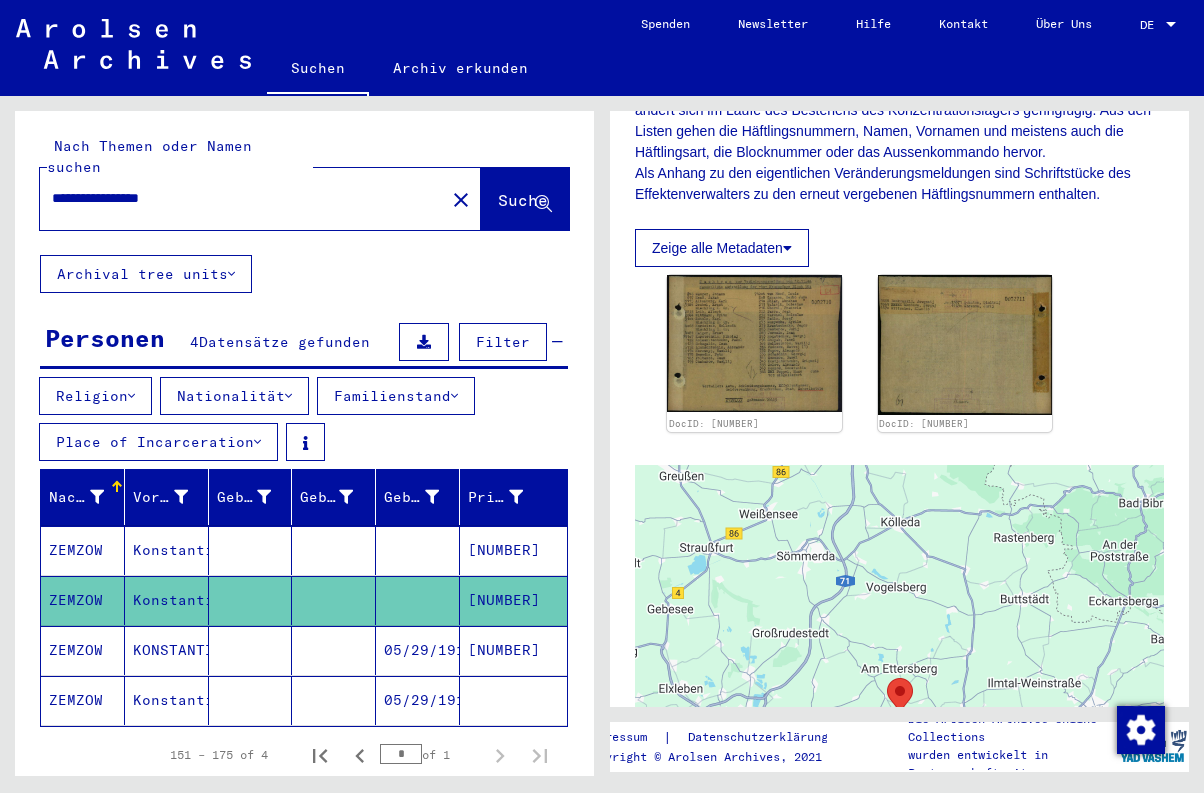 click on "05/29/1913" 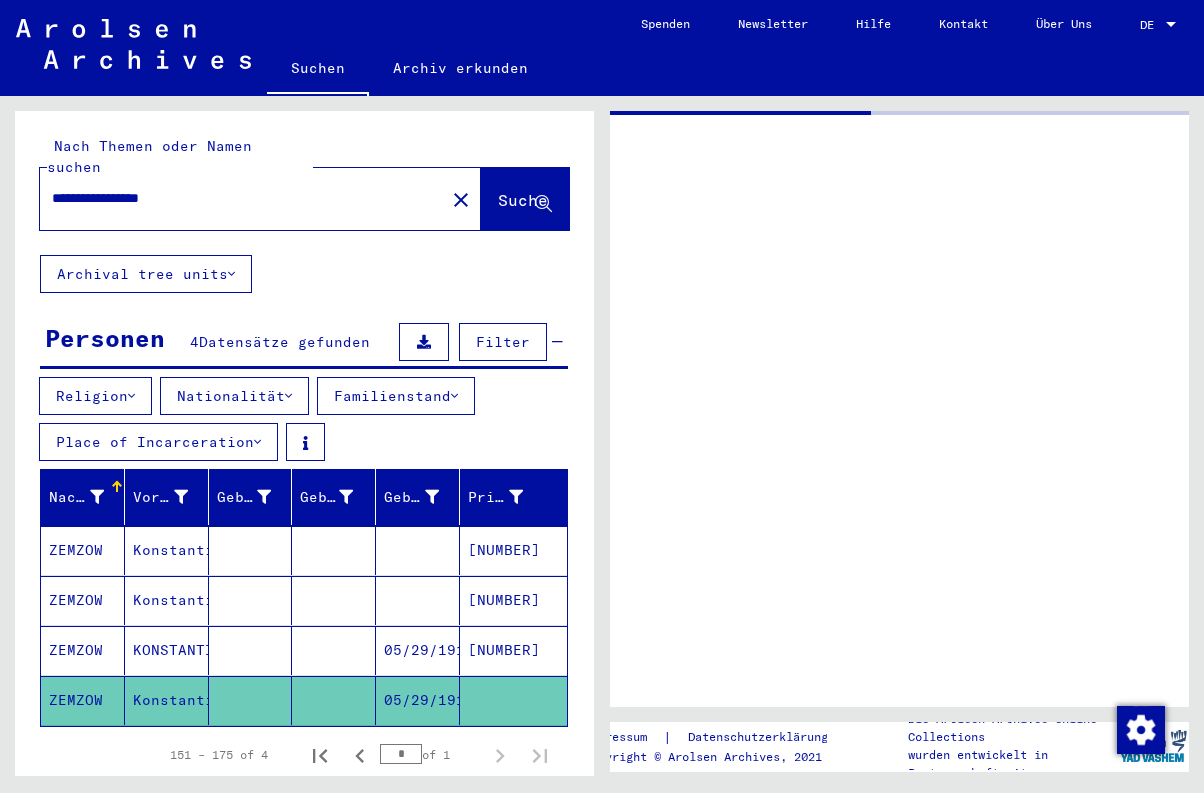 scroll, scrollTop: 0, scrollLeft: 0, axis: both 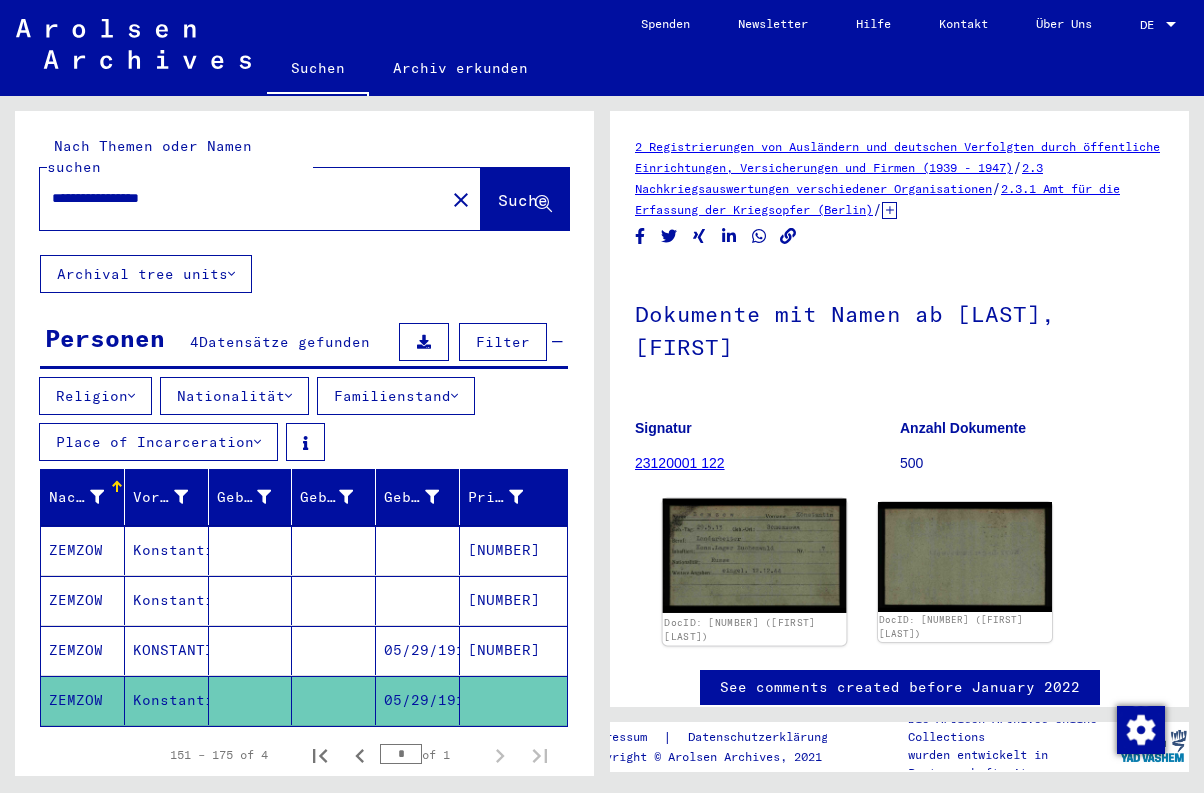 click 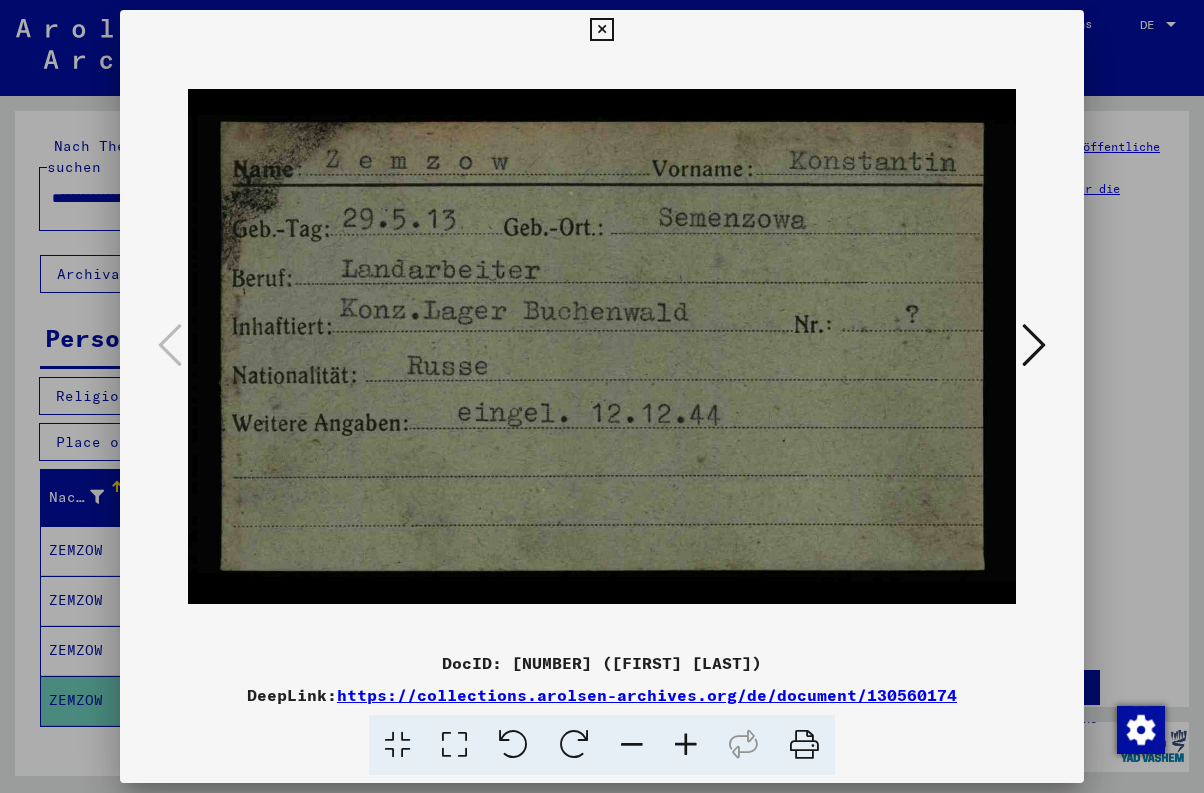 click at bounding box center [601, 30] 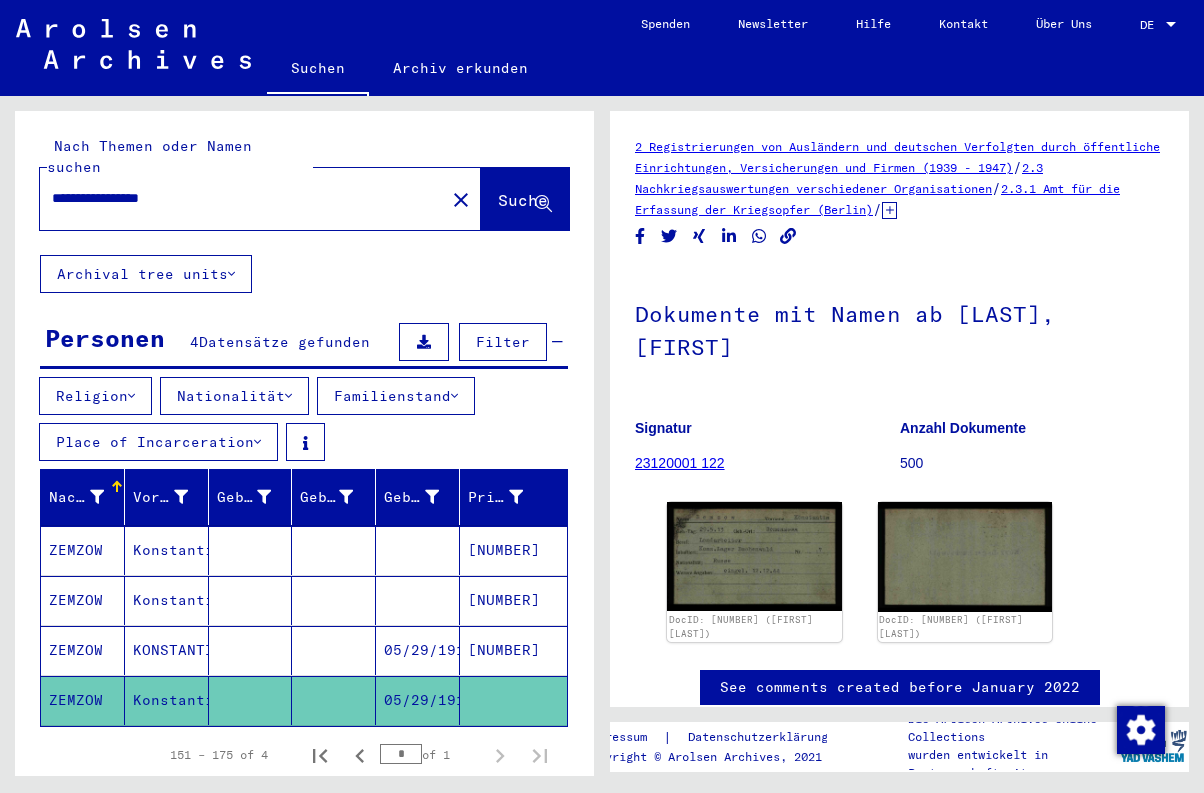 click on "05/29/1913" at bounding box center [418, 700] 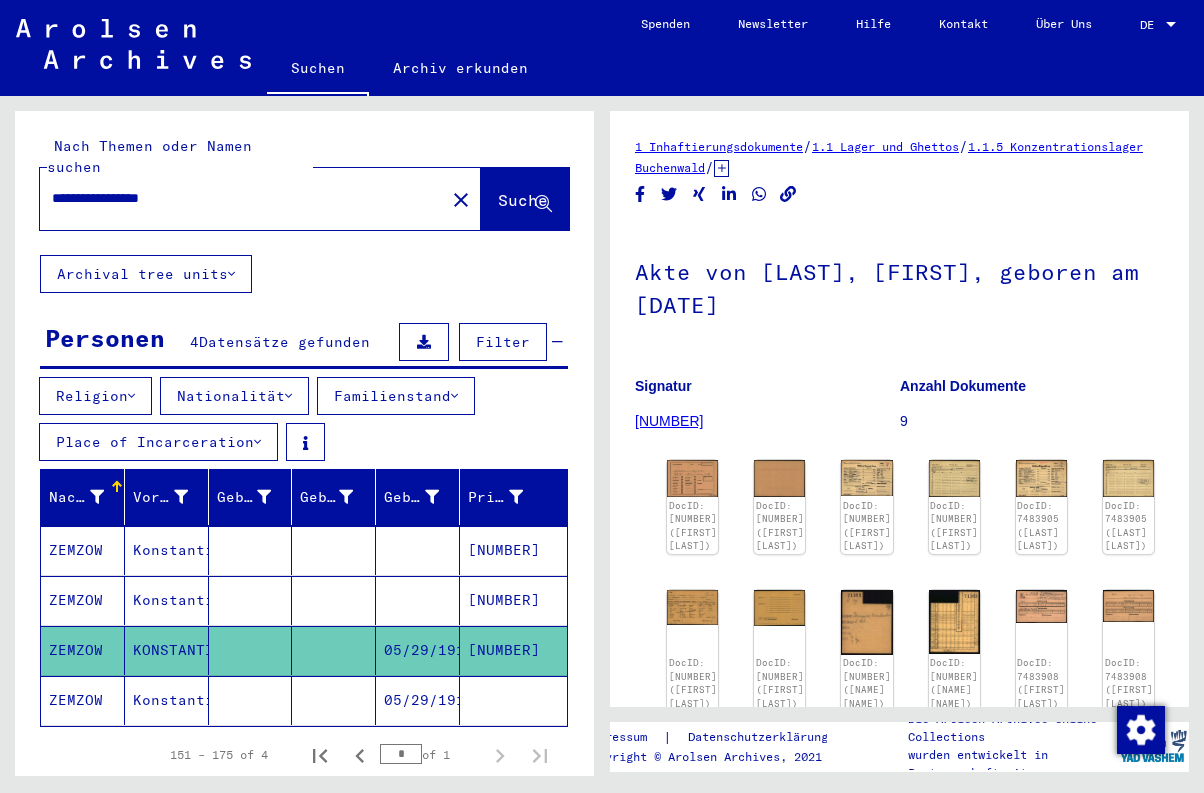 click on "[NUMBER]" at bounding box center (513, 650) 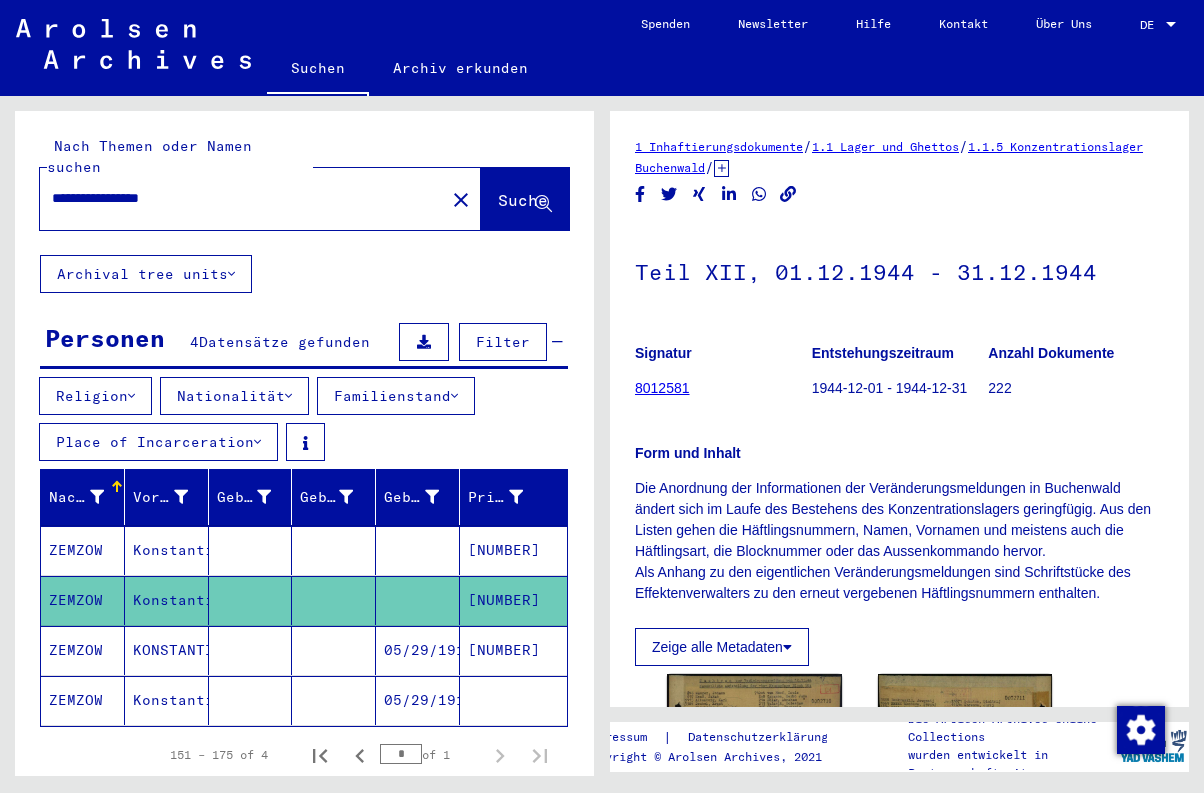 scroll, scrollTop: 33, scrollLeft: 0, axis: vertical 